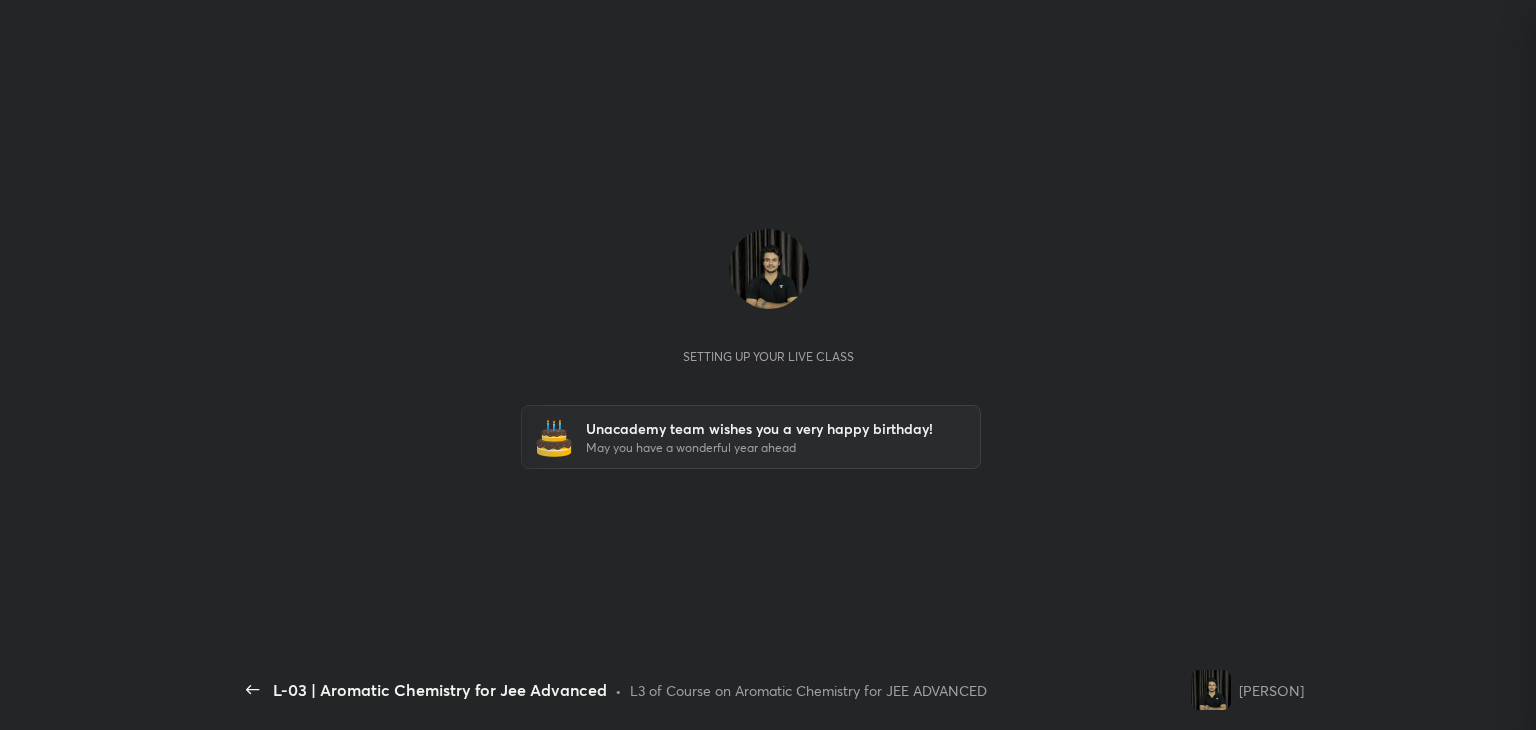 scroll, scrollTop: 0, scrollLeft: 0, axis: both 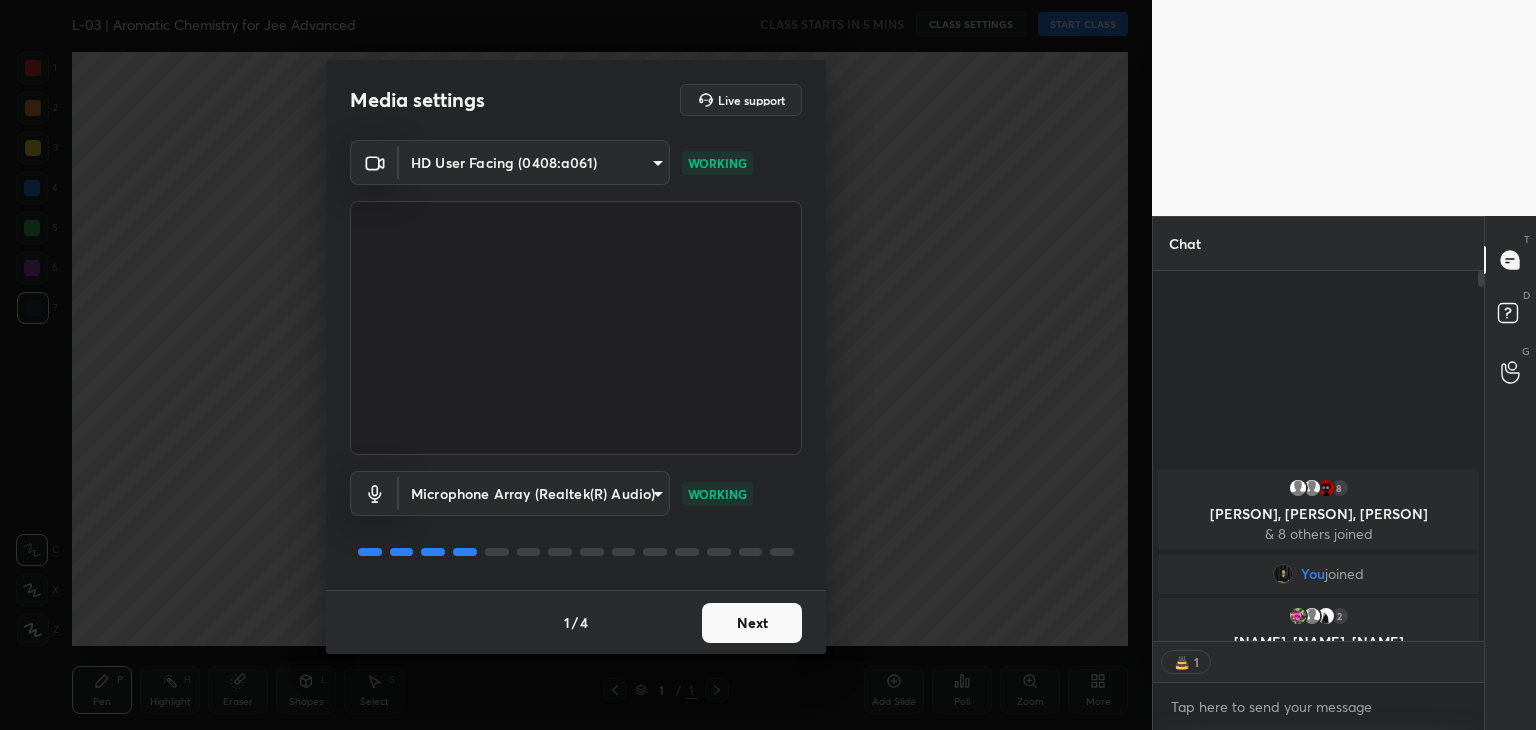 click on "Next" at bounding box center [752, 623] 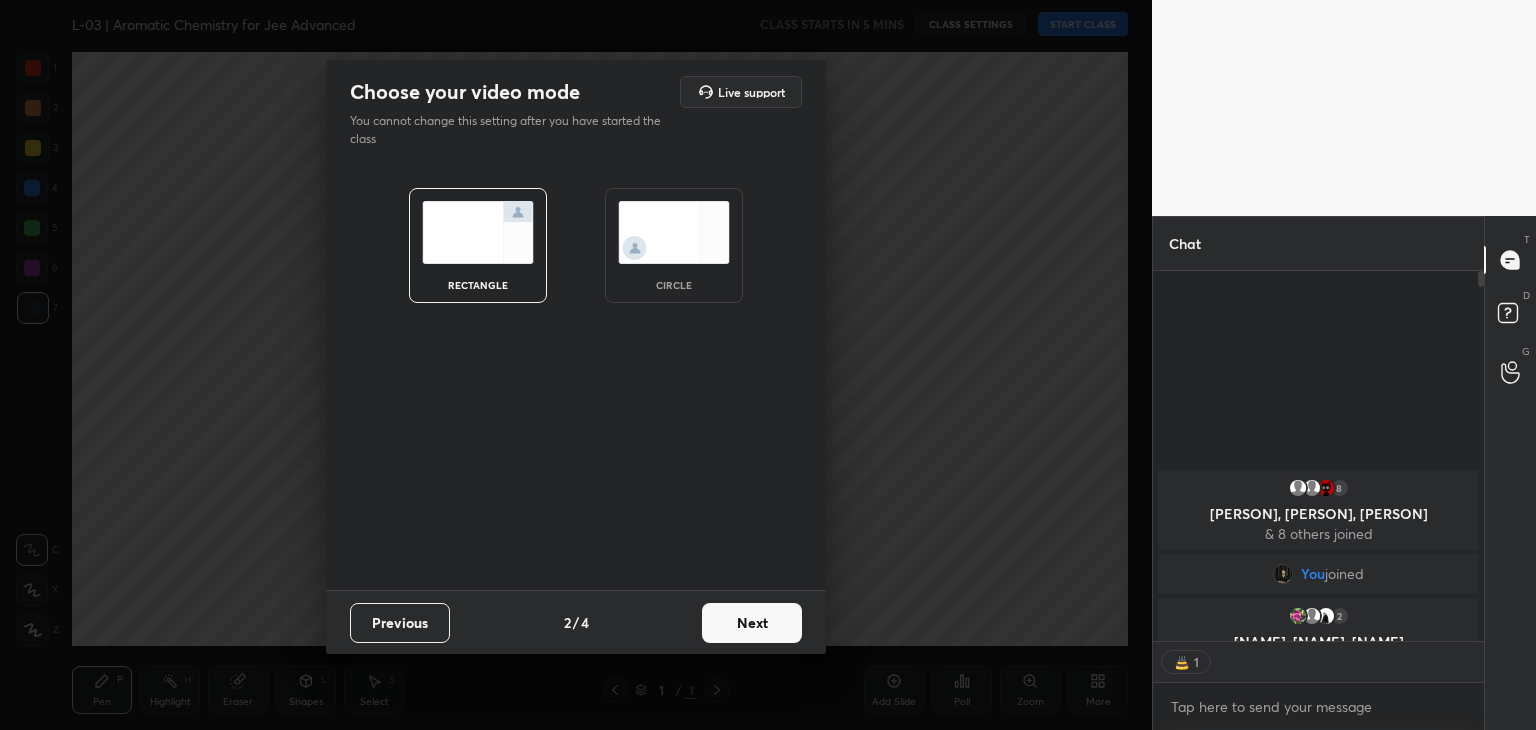 click on "Next" at bounding box center [752, 623] 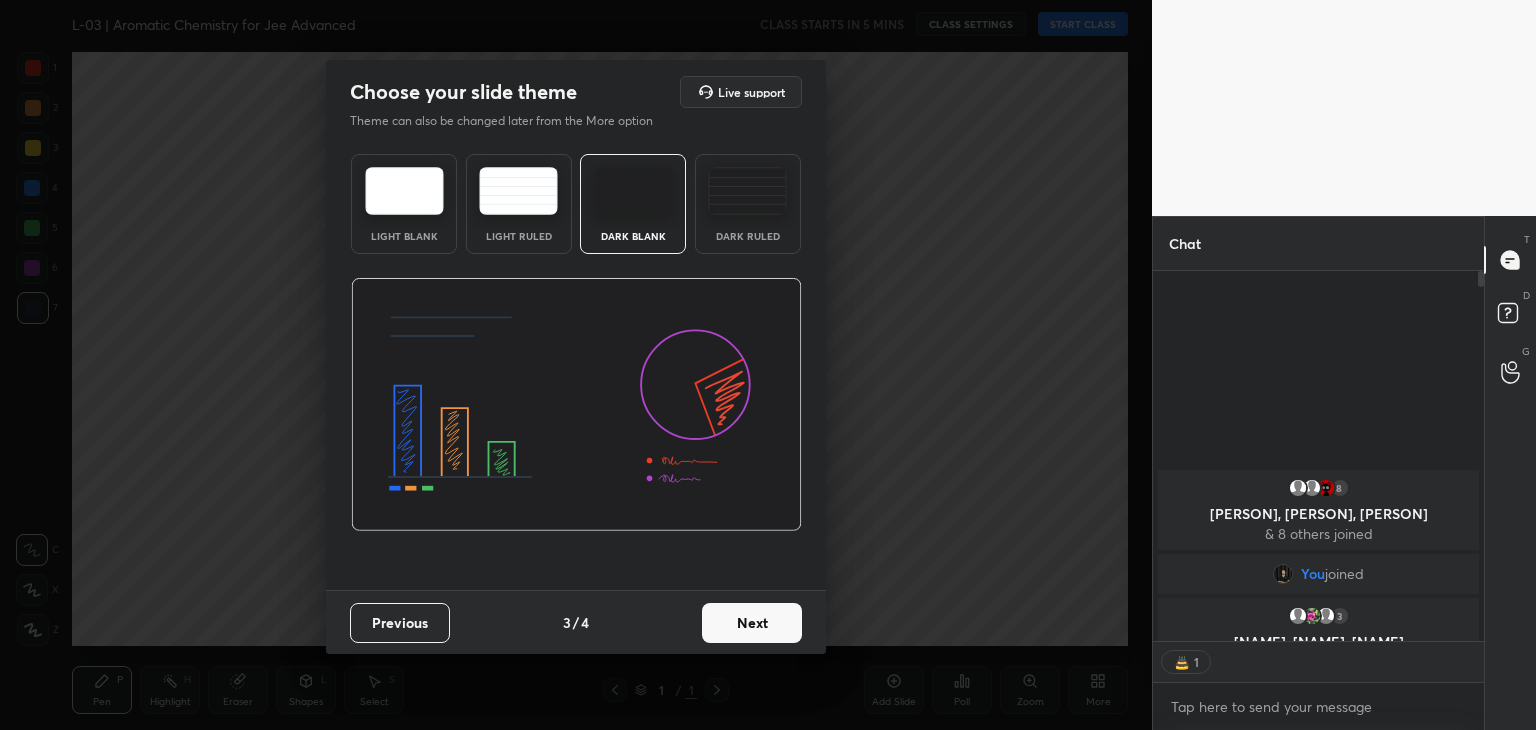 click on "Next" at bounding box center (752, 623) 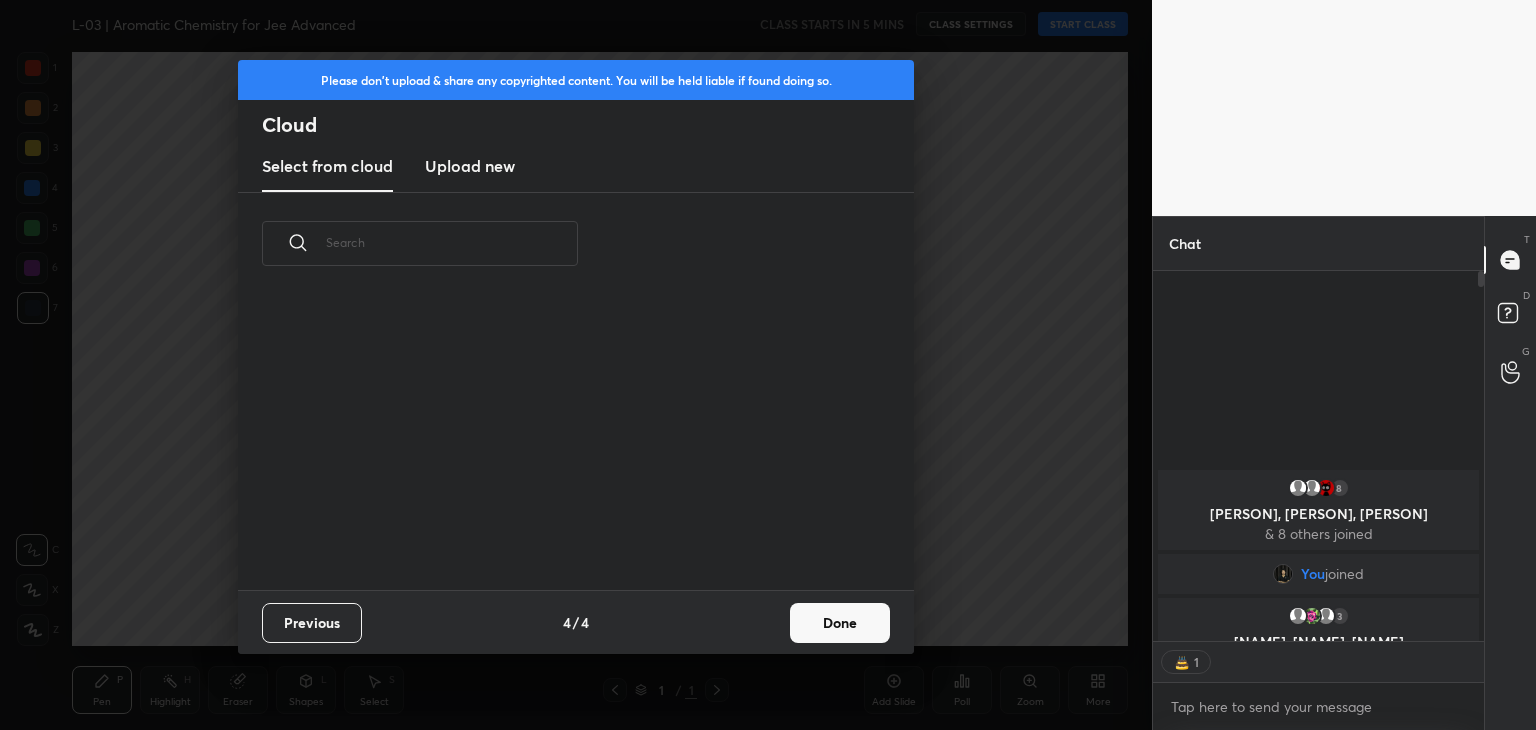 scroll, scrollTop: 6, scrollLeft: 10, axis: both 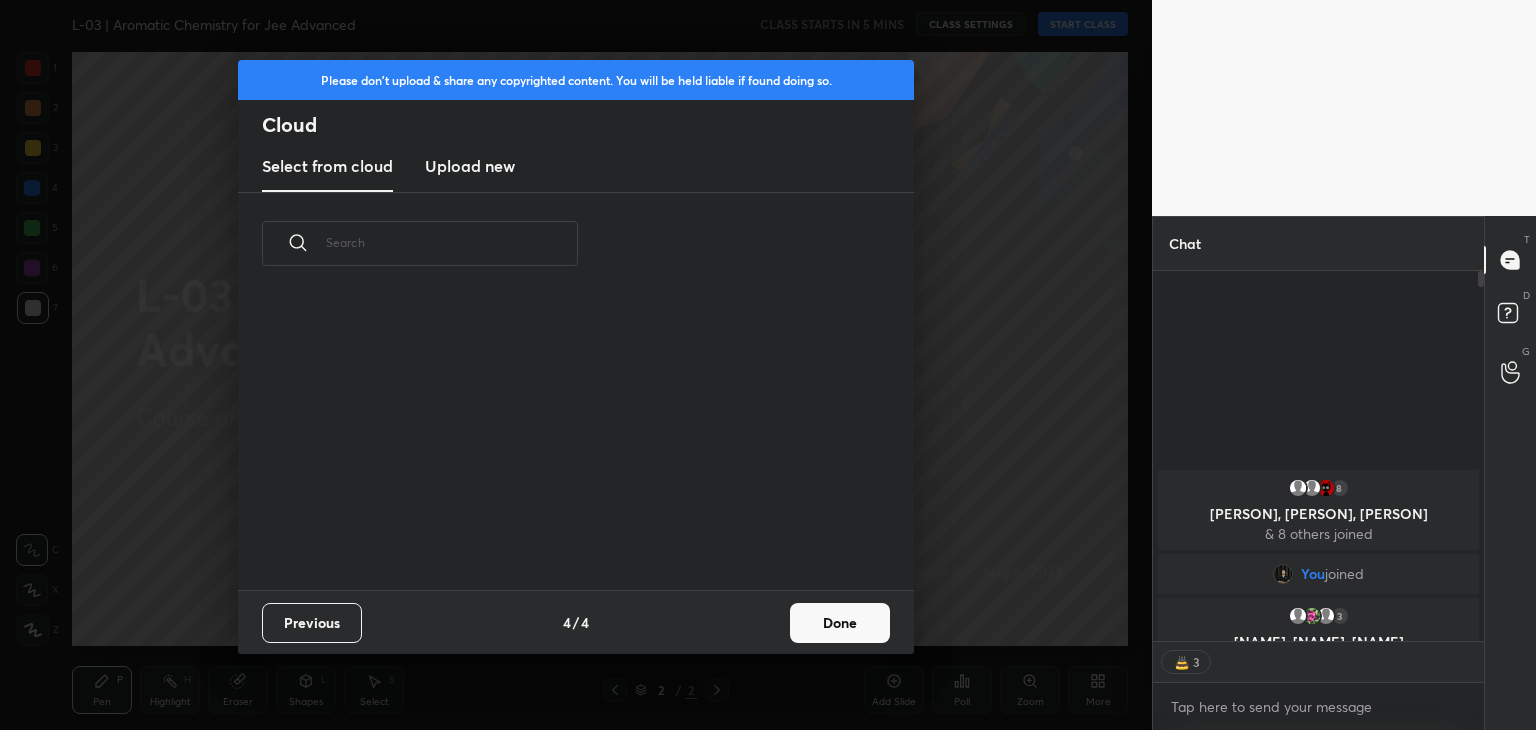 click on "Done" at bounding box center (840, 623) 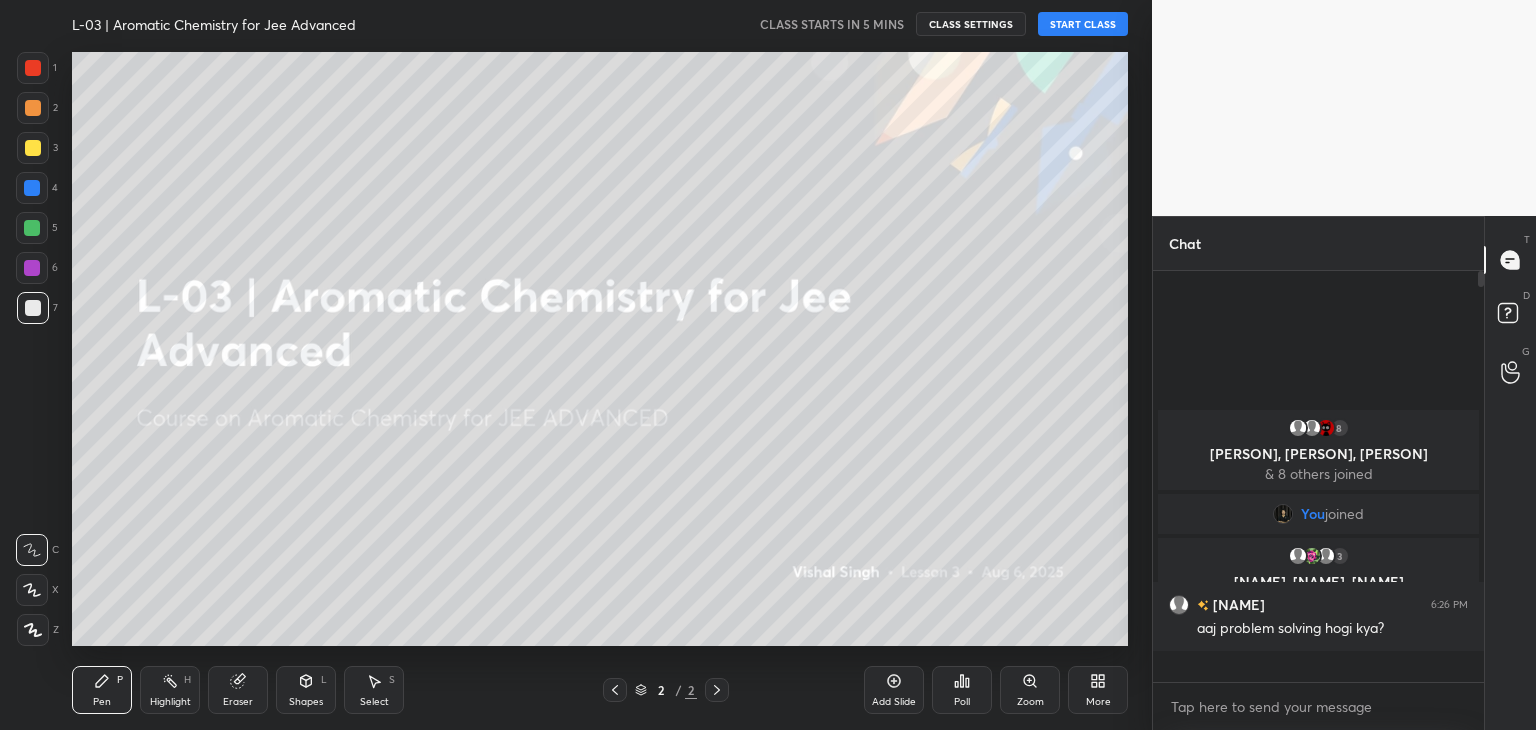 scroll, scrollTop: 6, scrollLeft: 6, axis: both 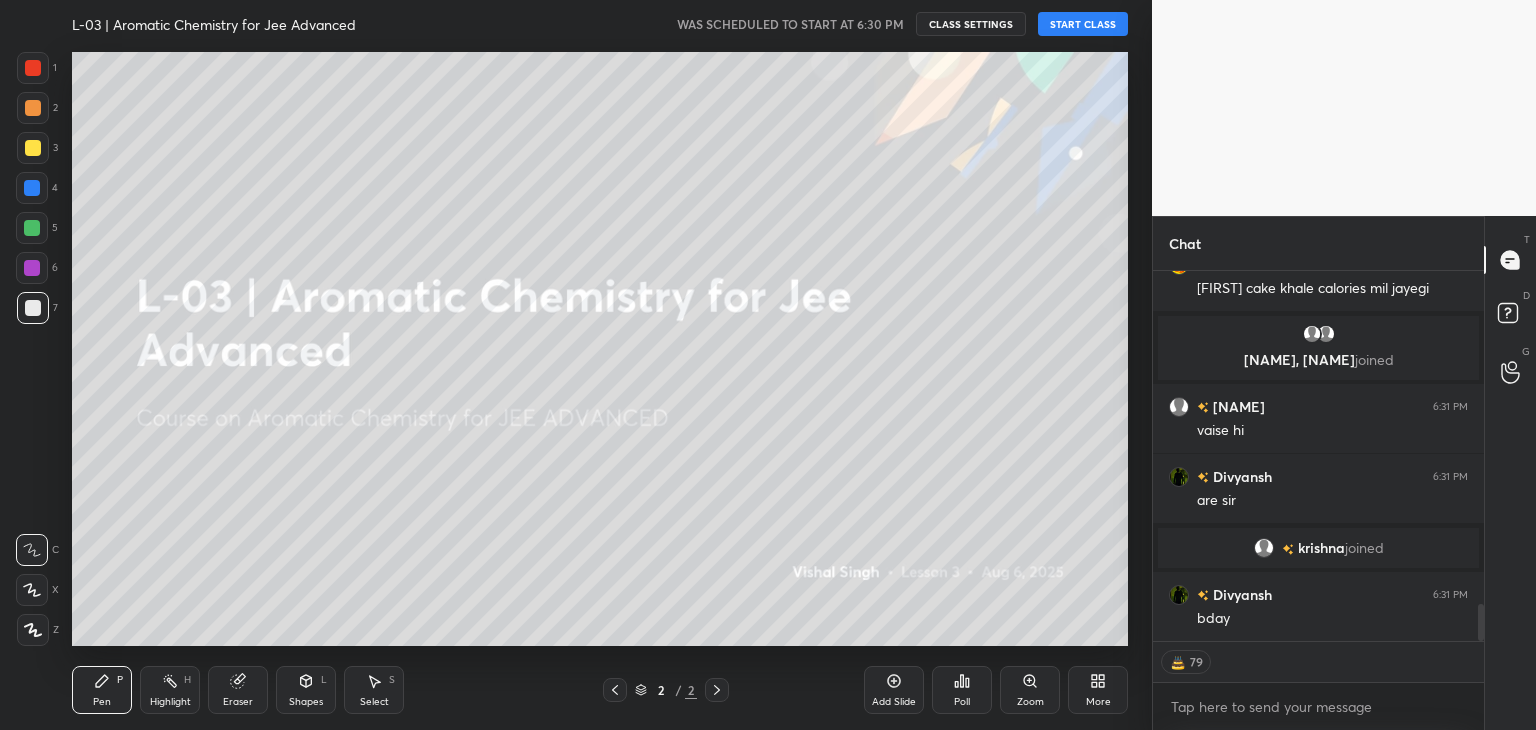 click on "START CLASS" at bounding box center (1083, 24) 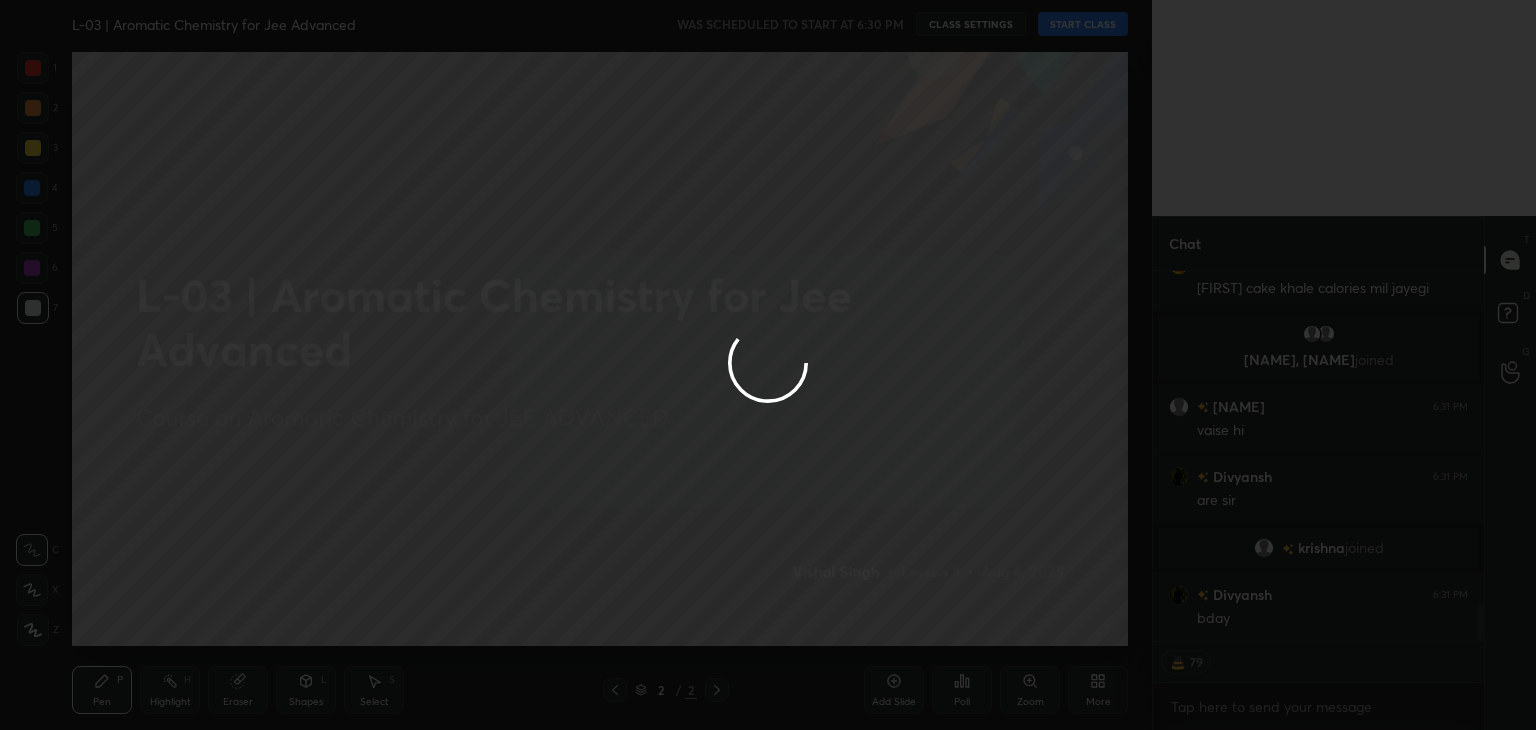 scroll, scrollTop: 3415, scrollLeft: 0, axis: vertical 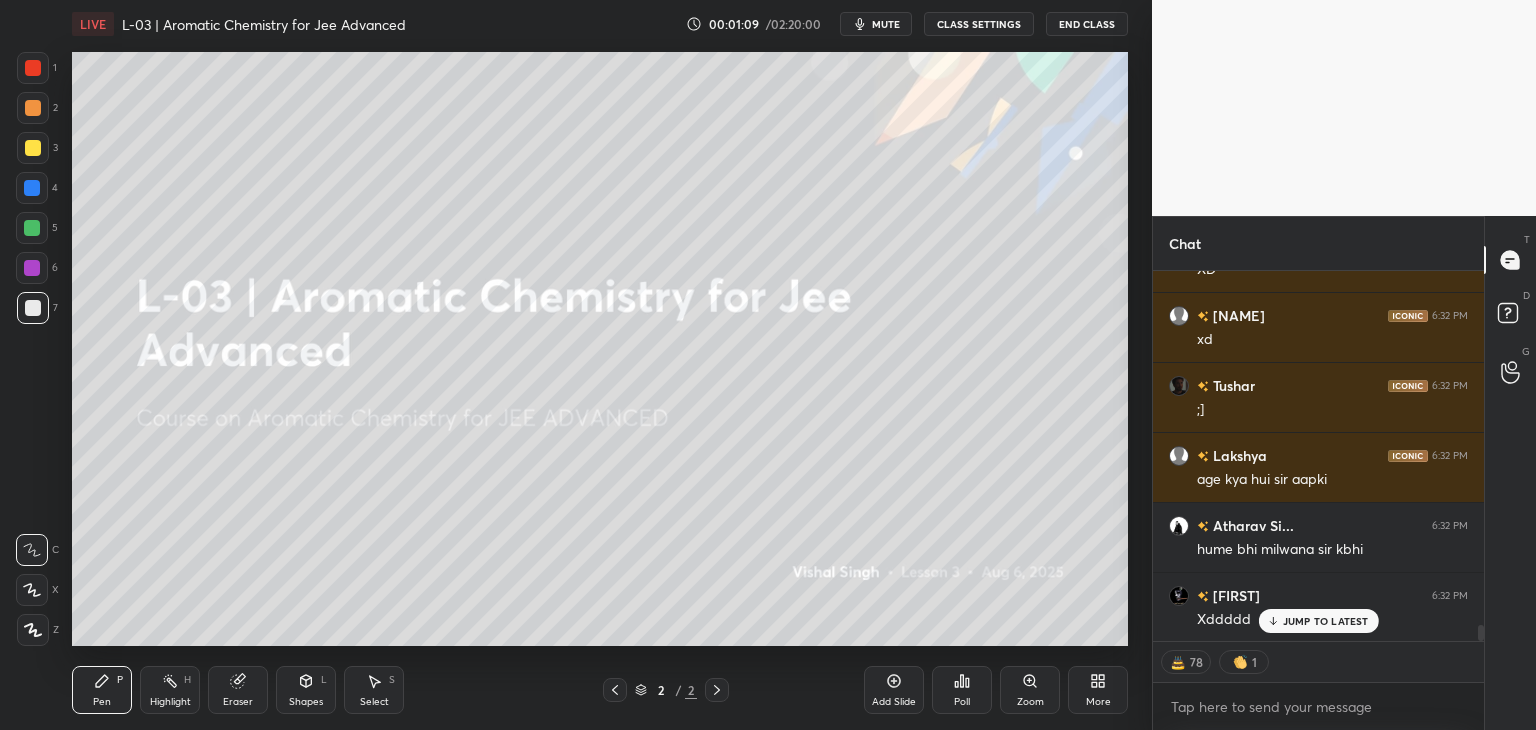 click at bounding box center [33, 68] 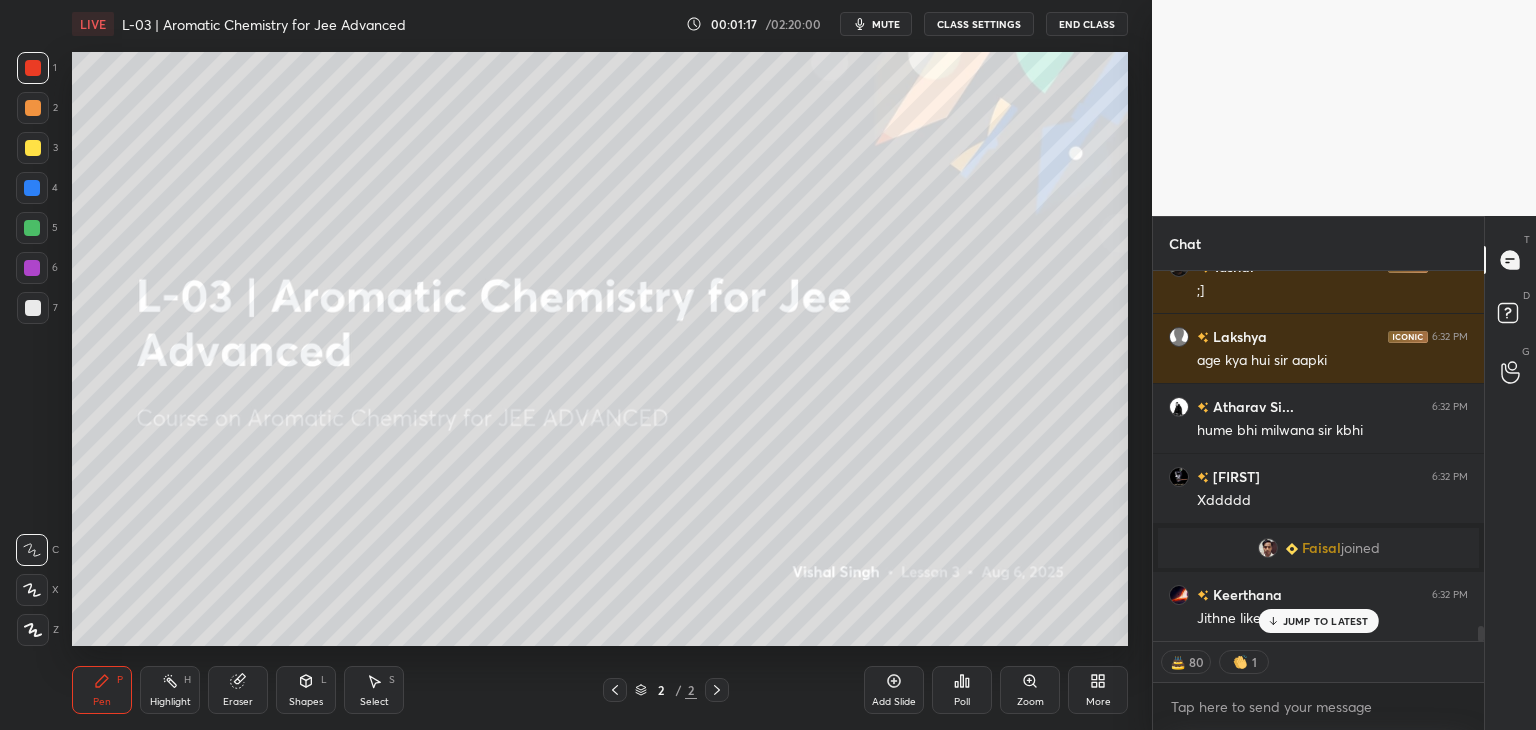 scroll, scrollTop: 8528, scrollLeft: 0, axis: vertical 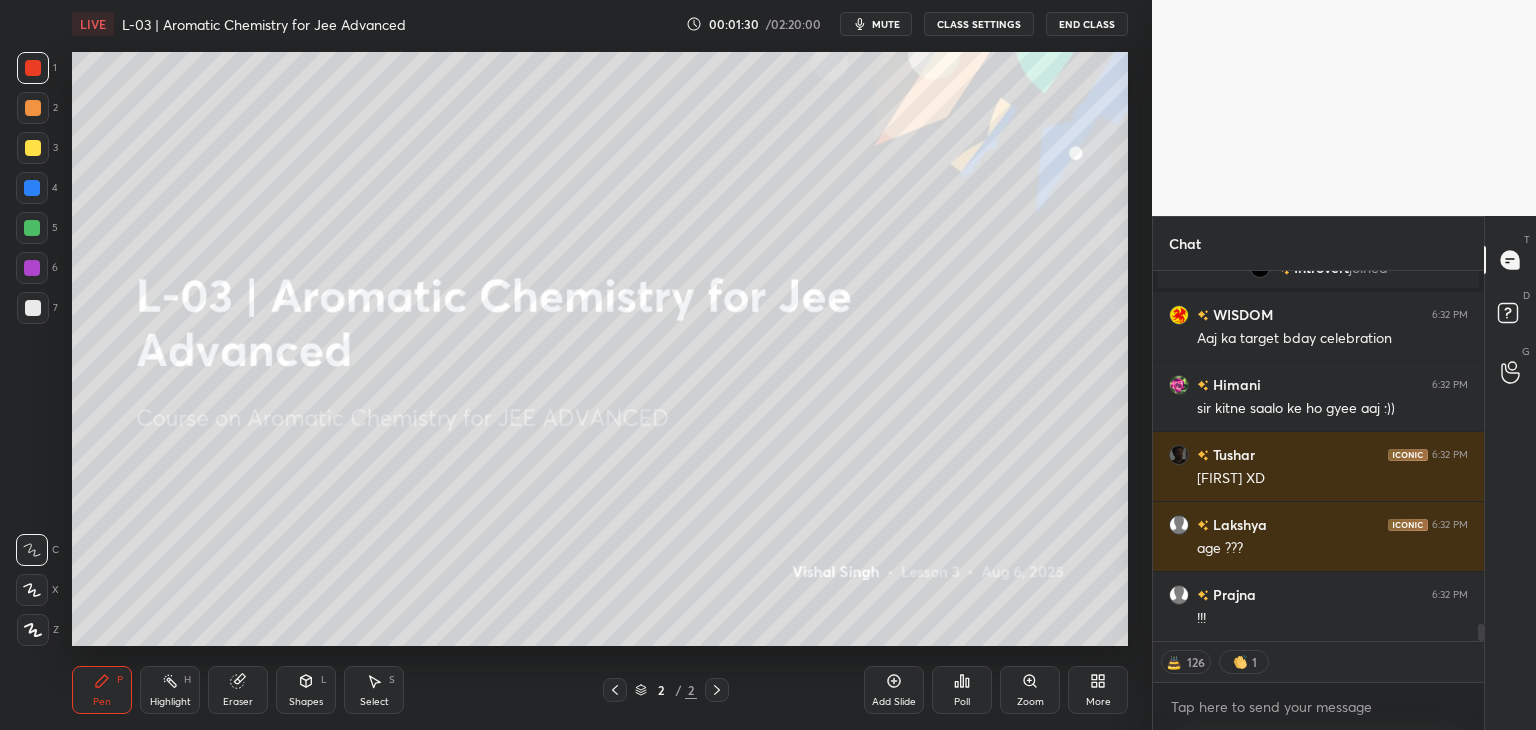 click 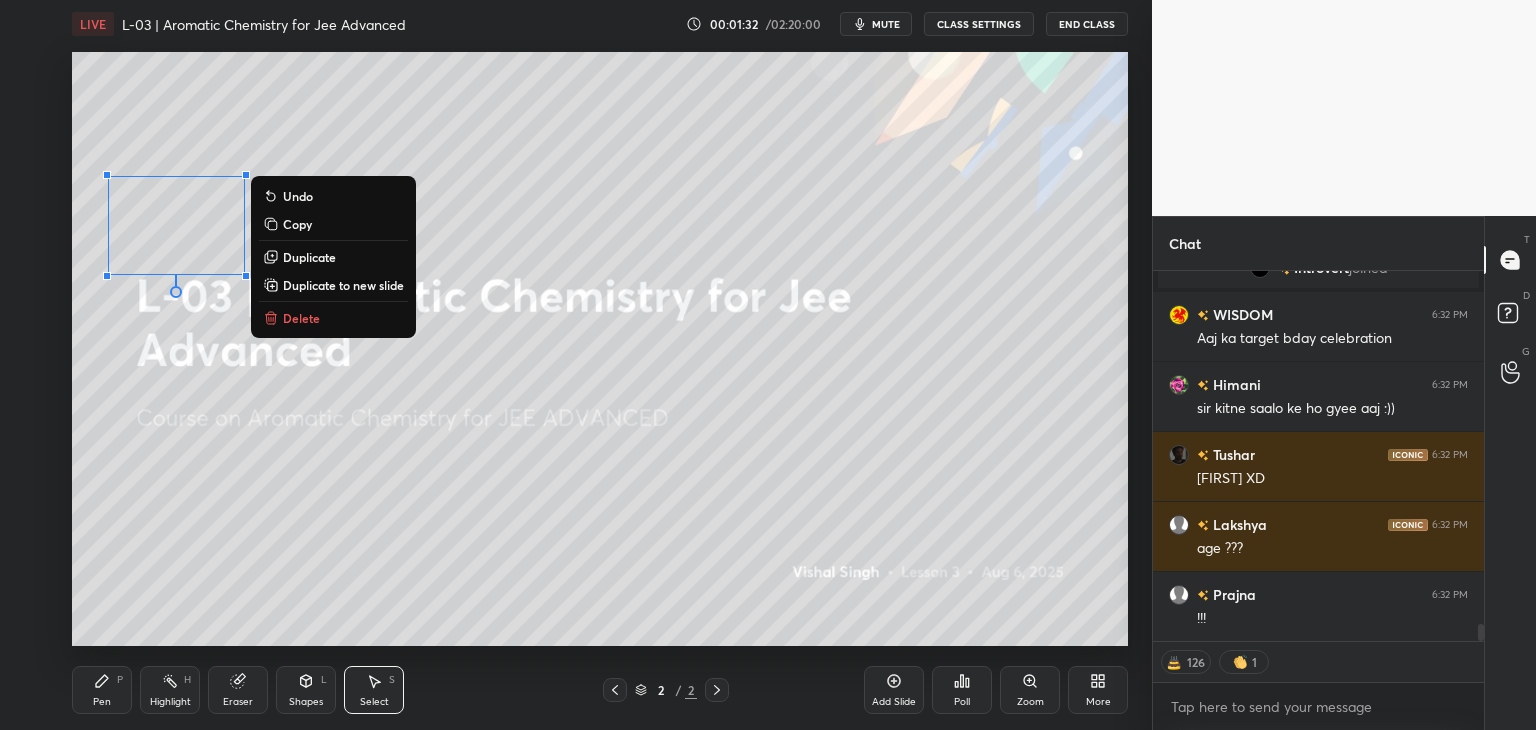 click on "Delete" at bounding box center [301, 318] 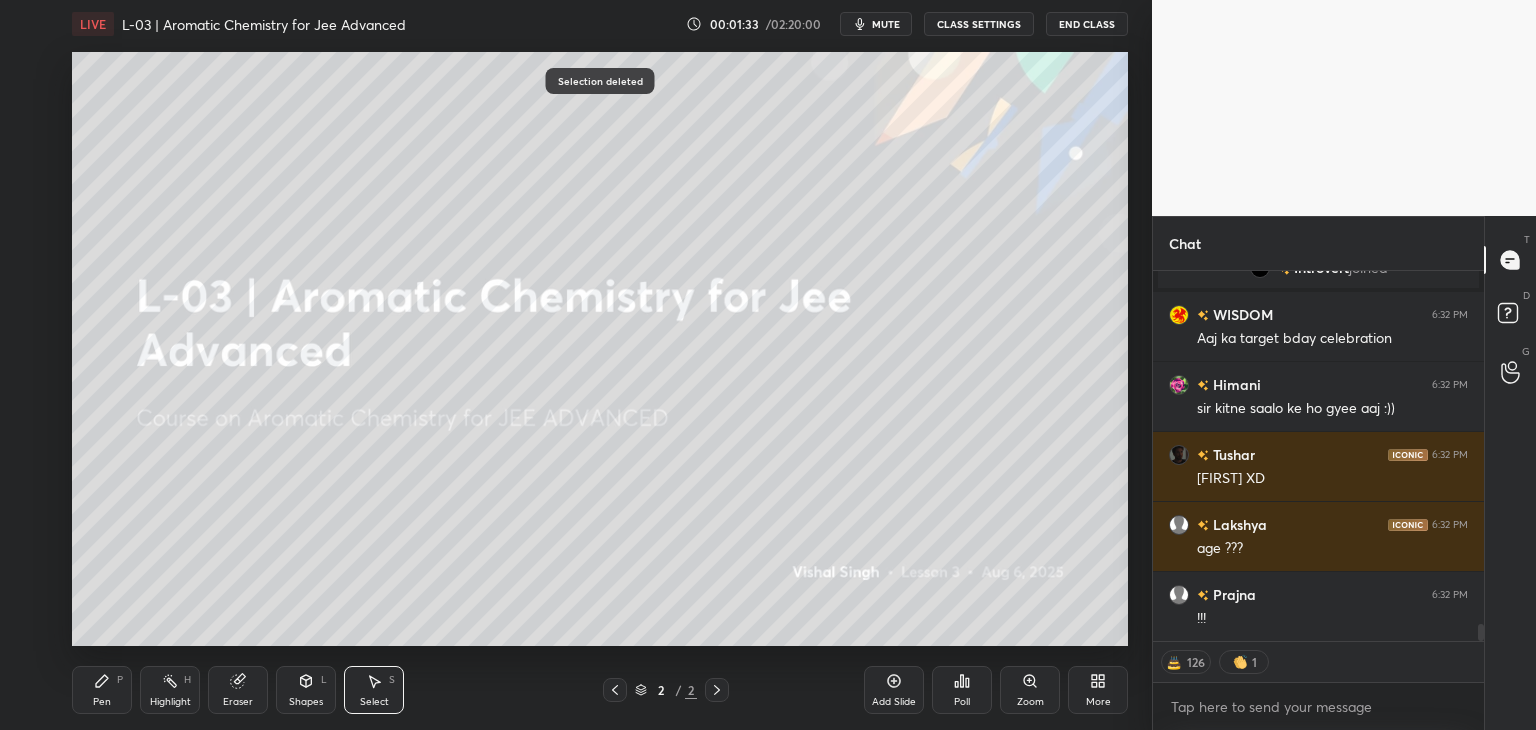 click on "Pen P" at bounding box center (102, 690) 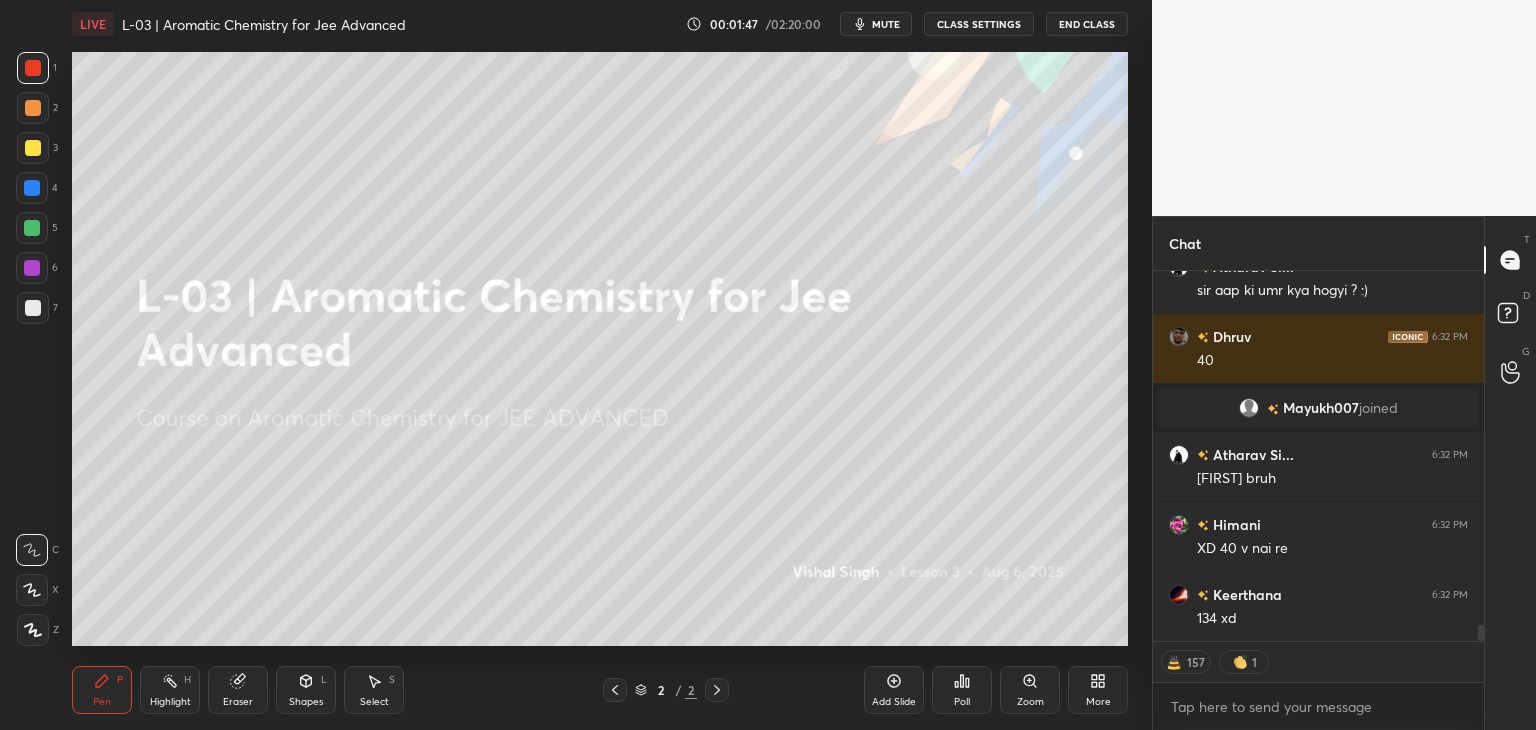 scroll, scrollTop: 8252, scrollLeft: 0, axis: vertical 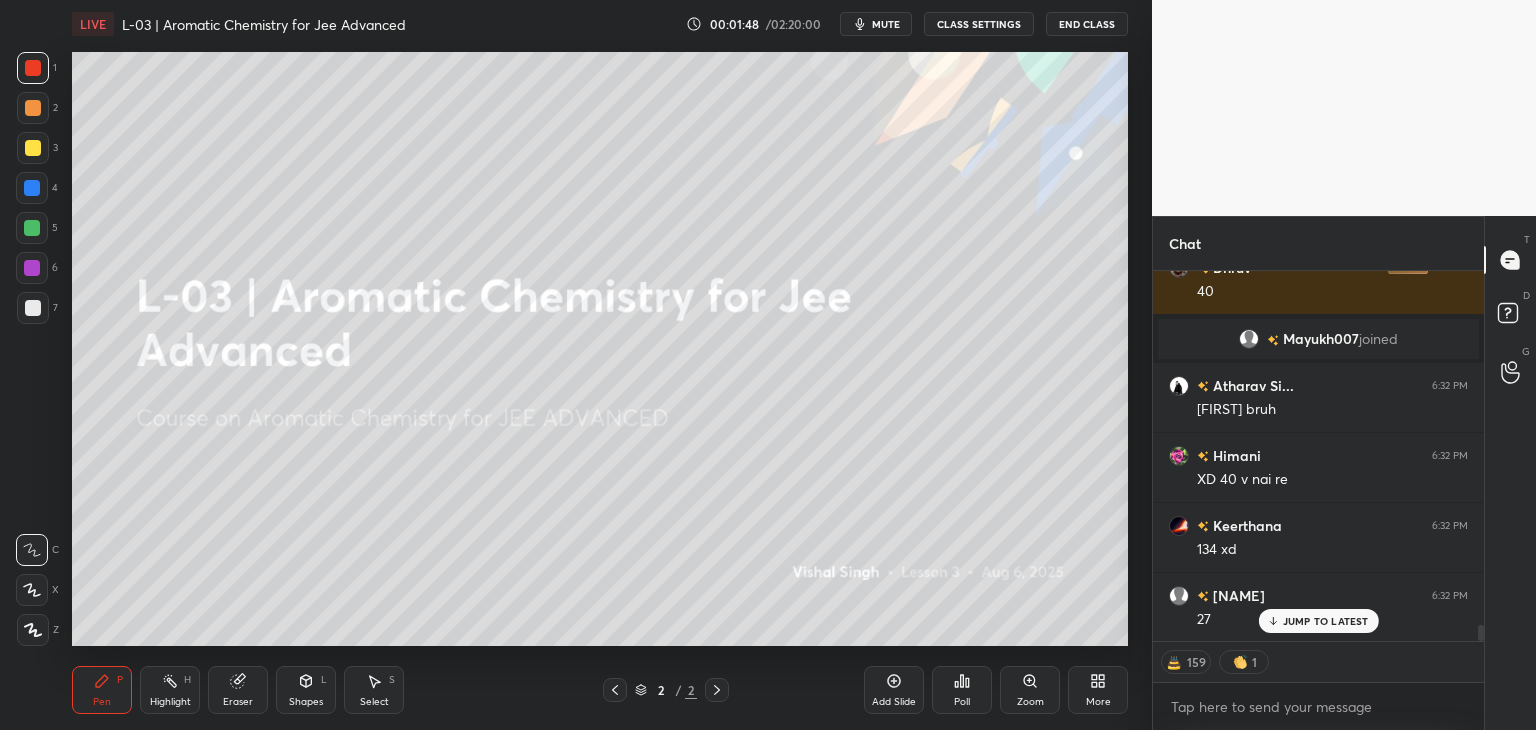 click on "Shapes L" at bounding box center (306, 690) 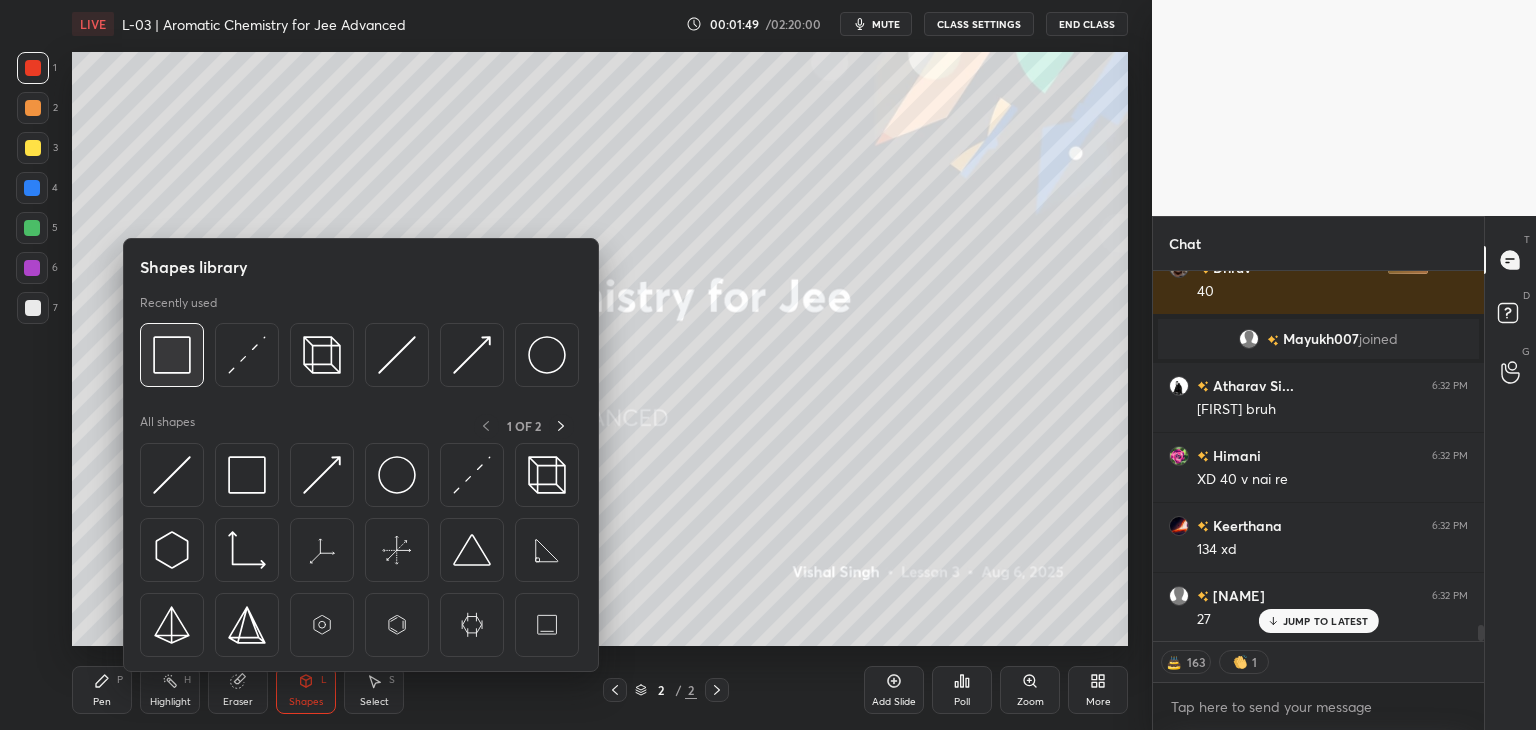 click at bounding box center [172, 355] 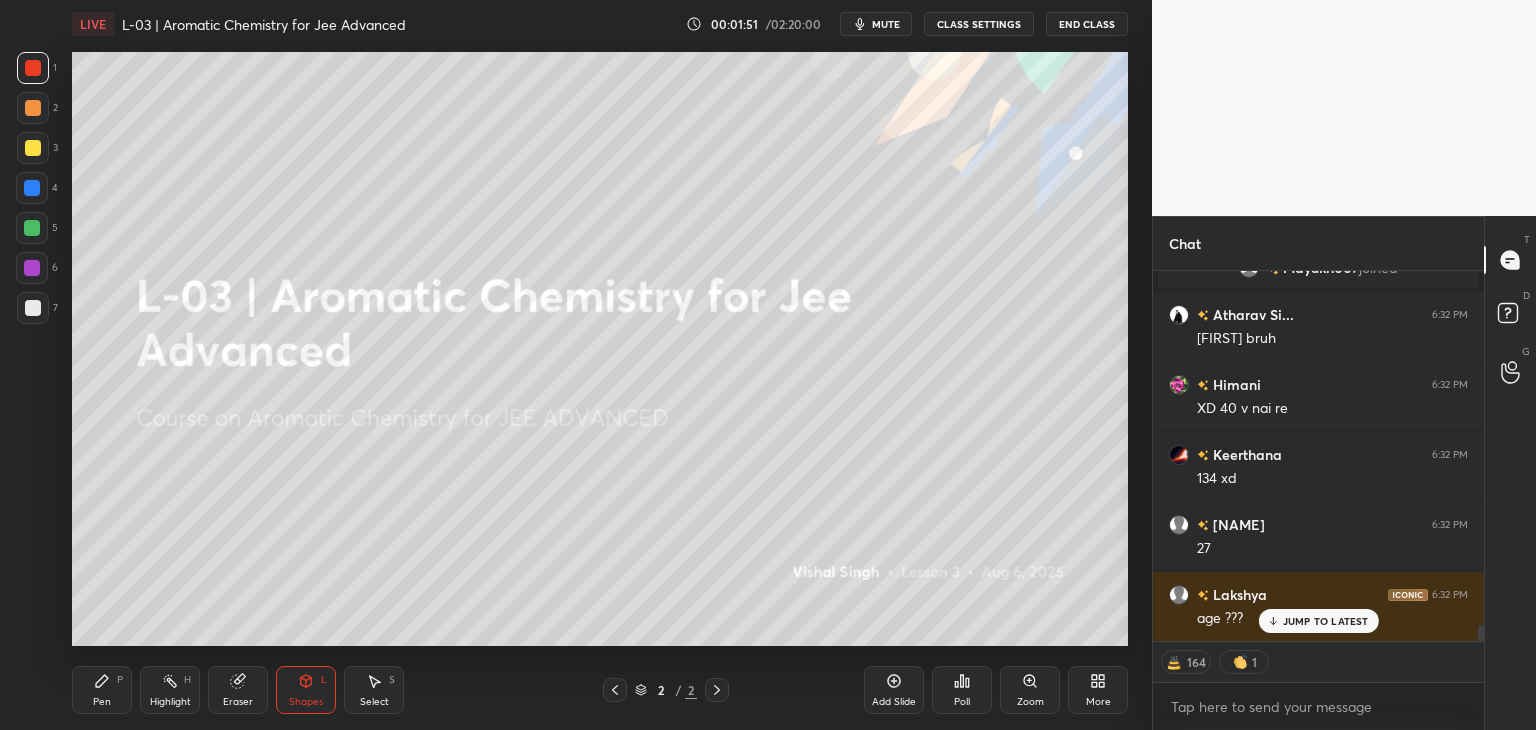 scroll, scrollTop: 8392, scrollLeft: 0, axis: vertical 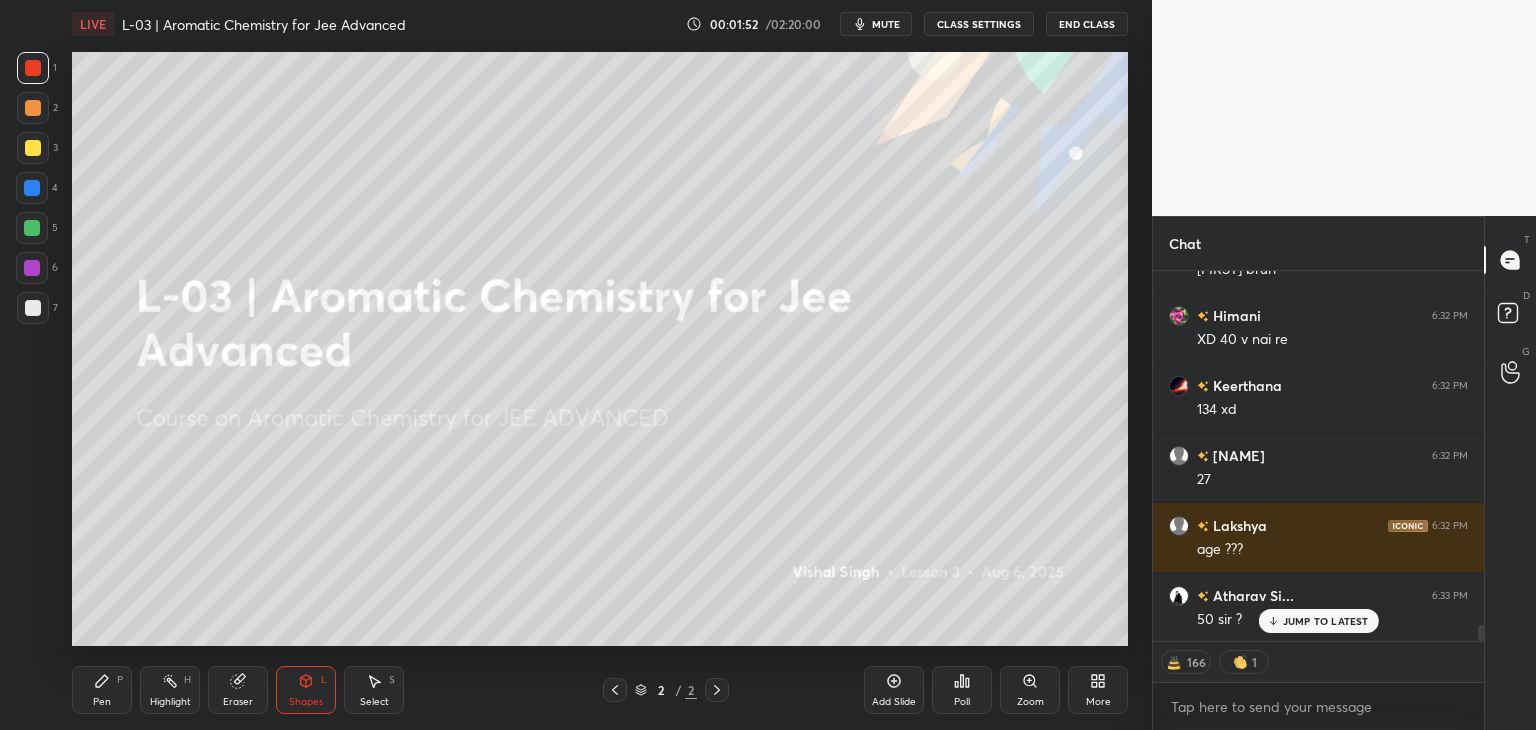 click 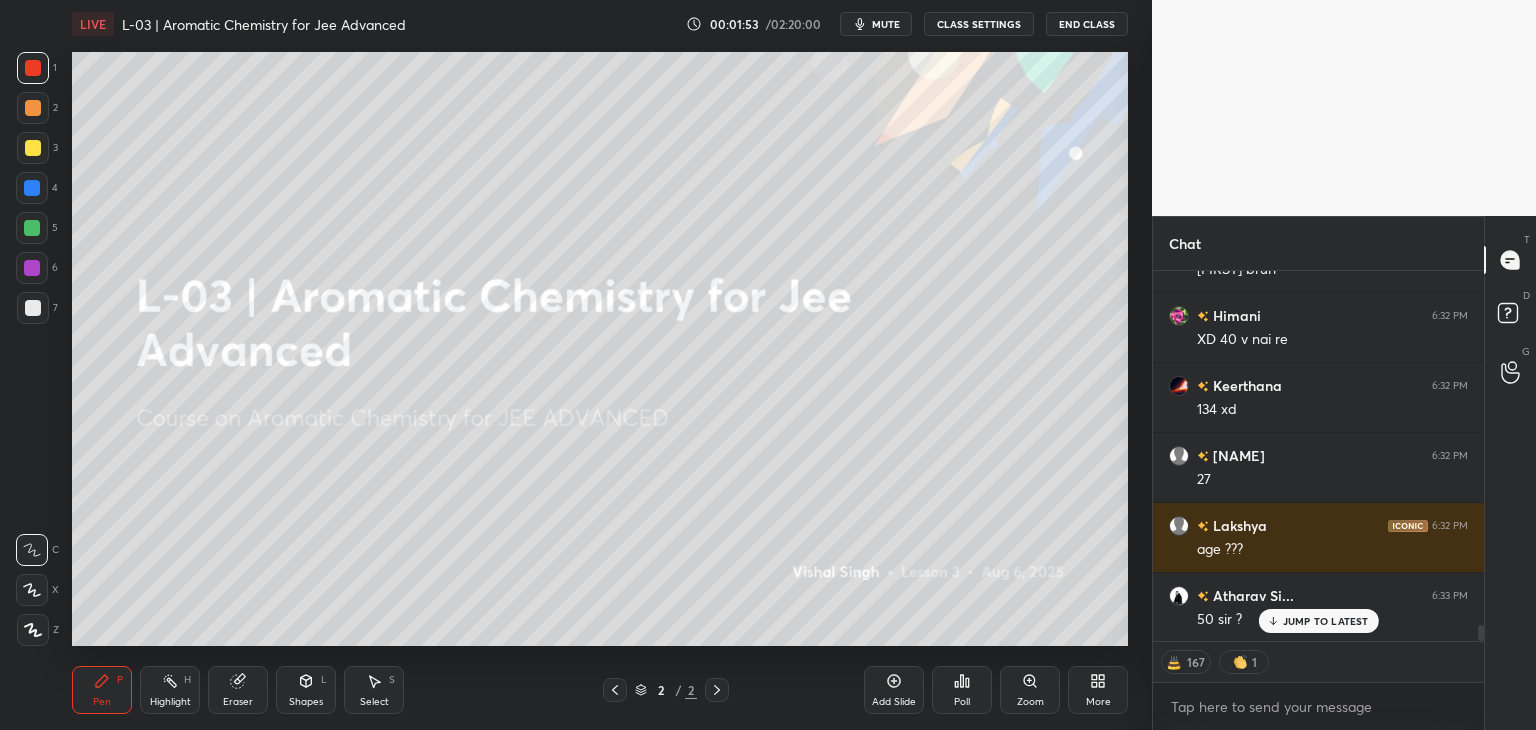 scroll, scrollTop: 8463, scrollLeft: 0, axis: vertical 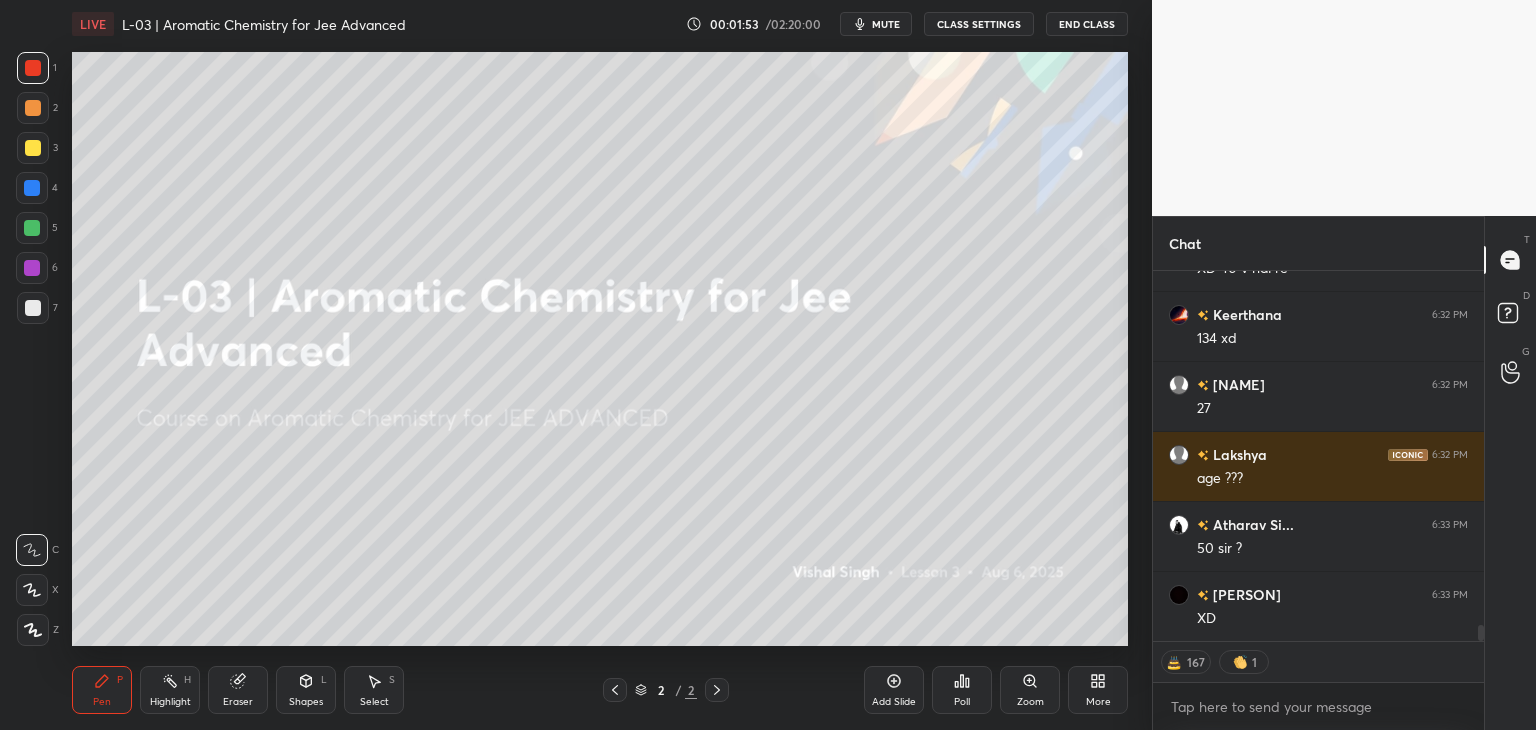 click at bounding box center [33, 148] 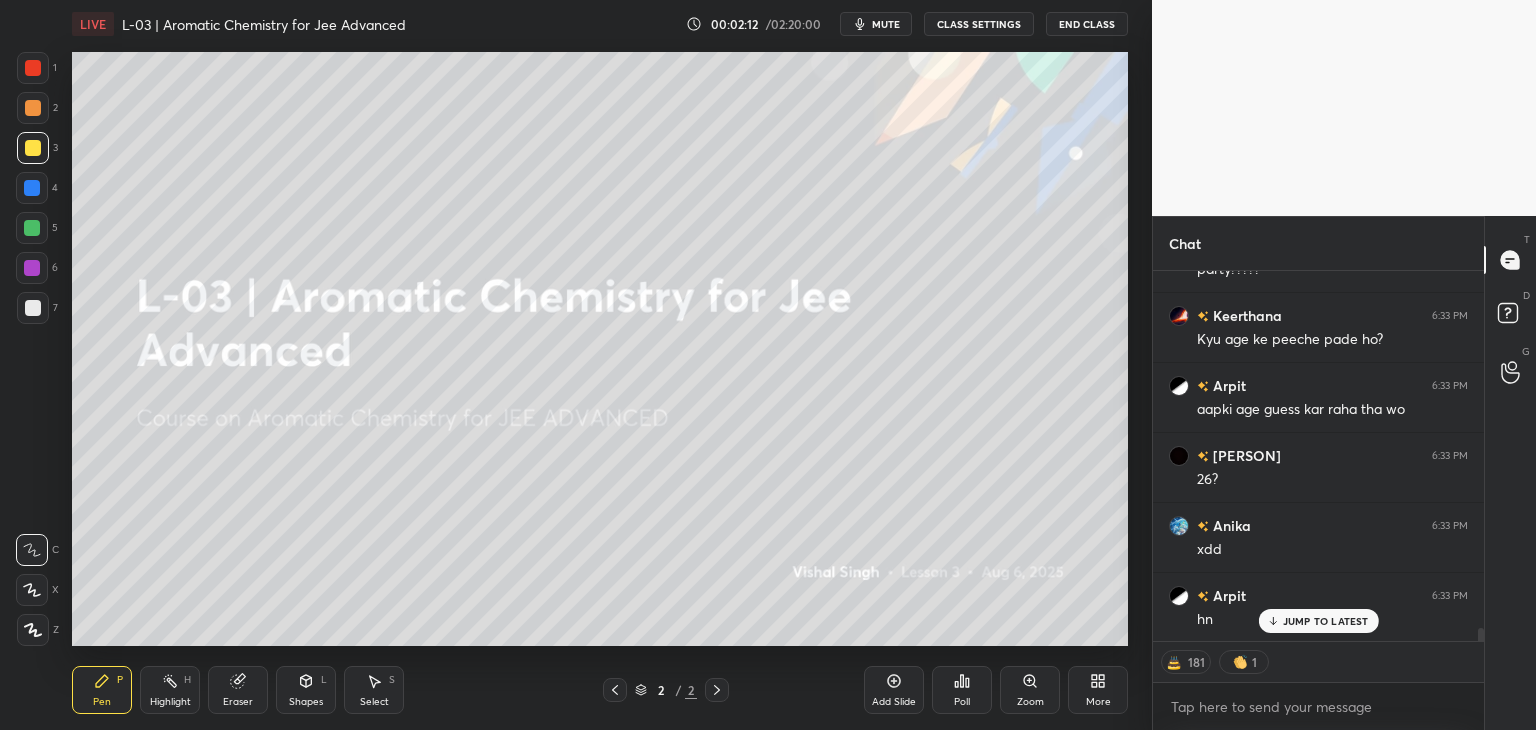 scroll, scrollTop: 10651, scrollLeft: 0, axis: vertical 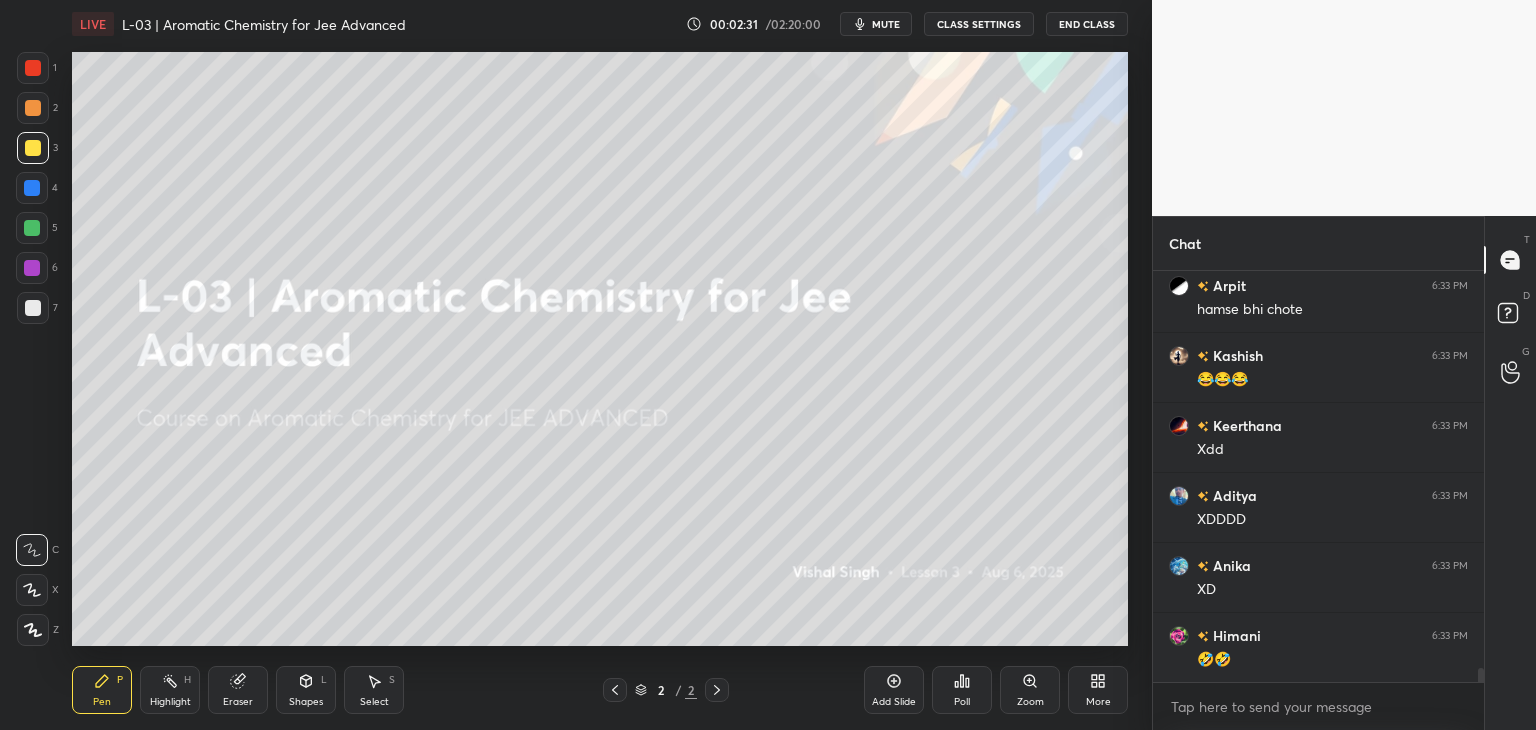 click on "Select S" at bounding box center [374, 690] 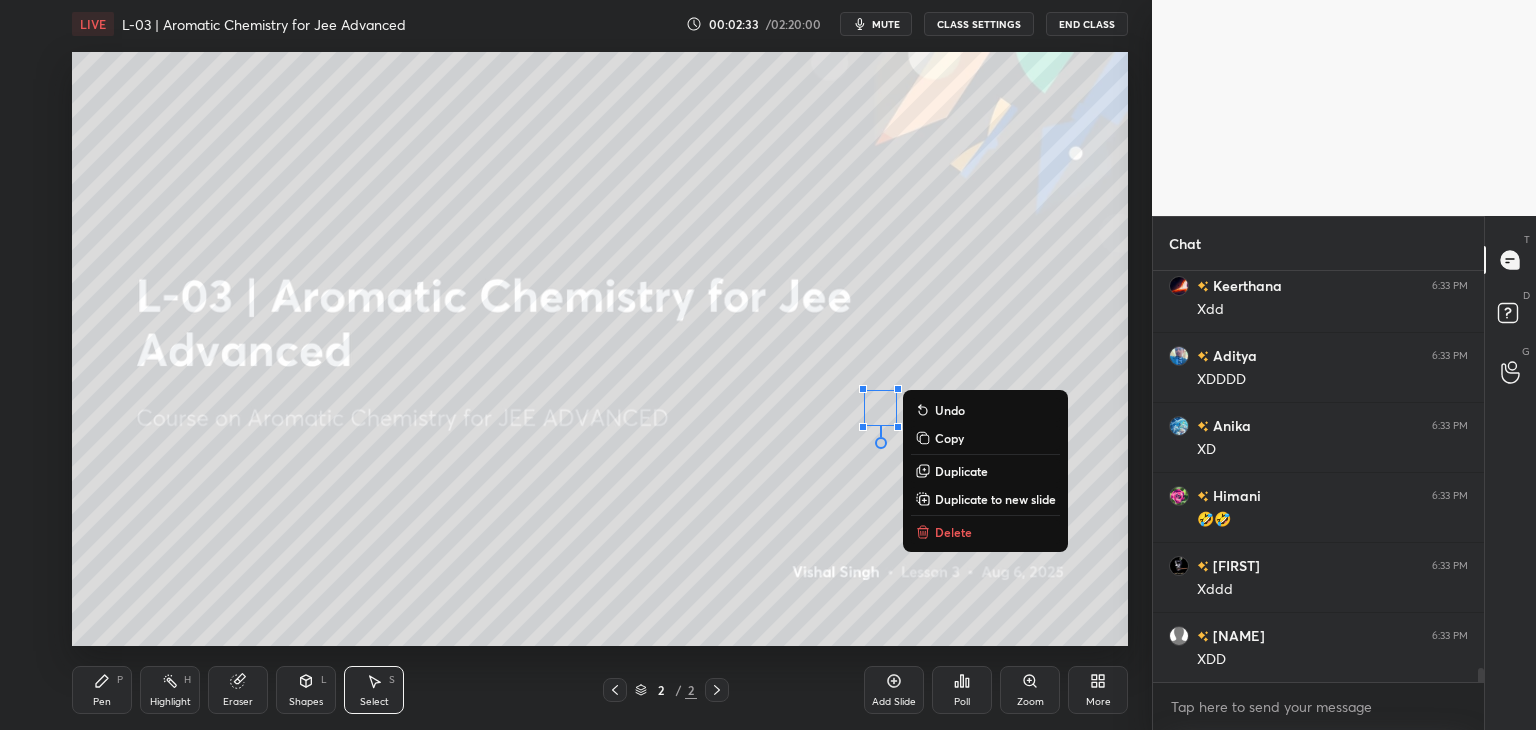 click on "Delete" at bounding box center [953, 532] 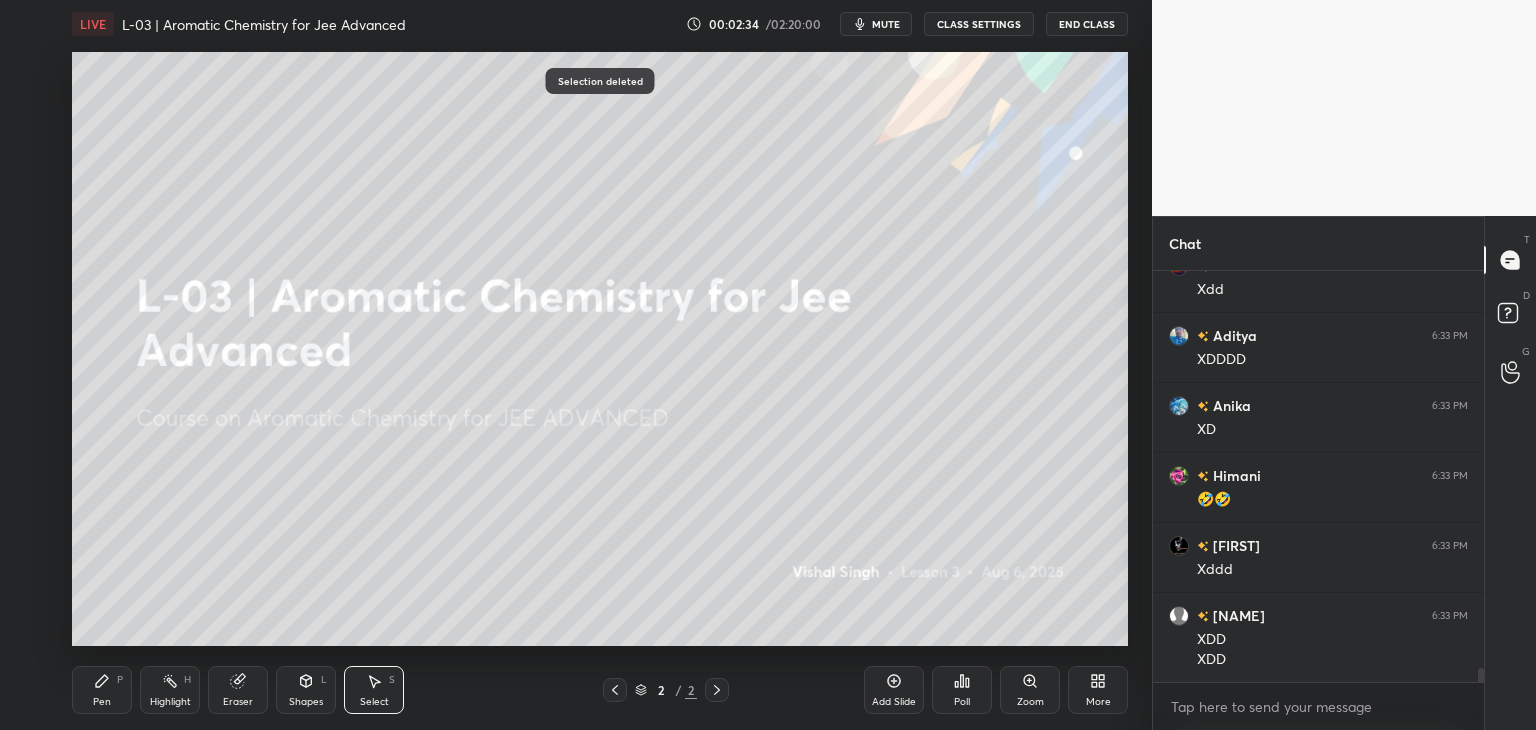 click 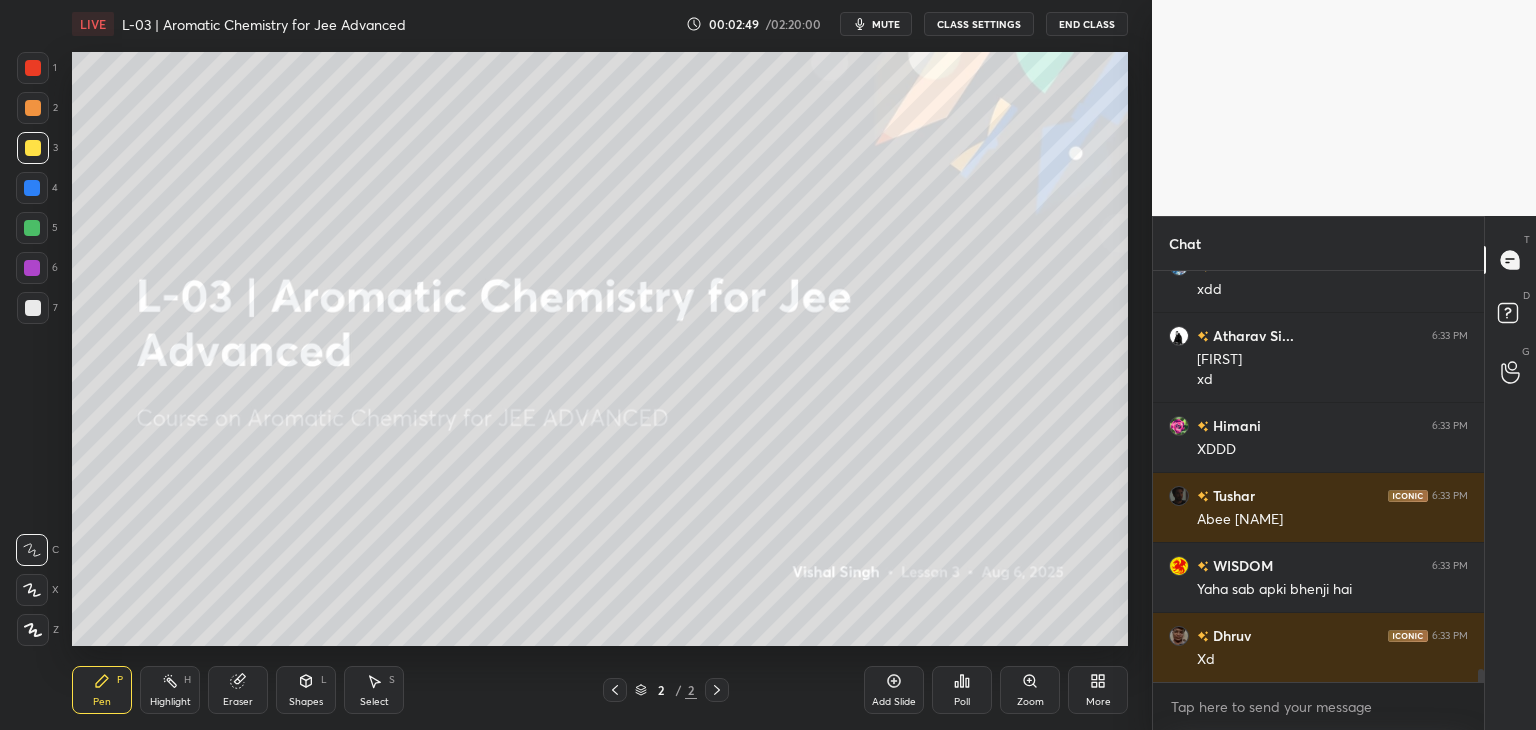 click at bounding box center (33, 108) 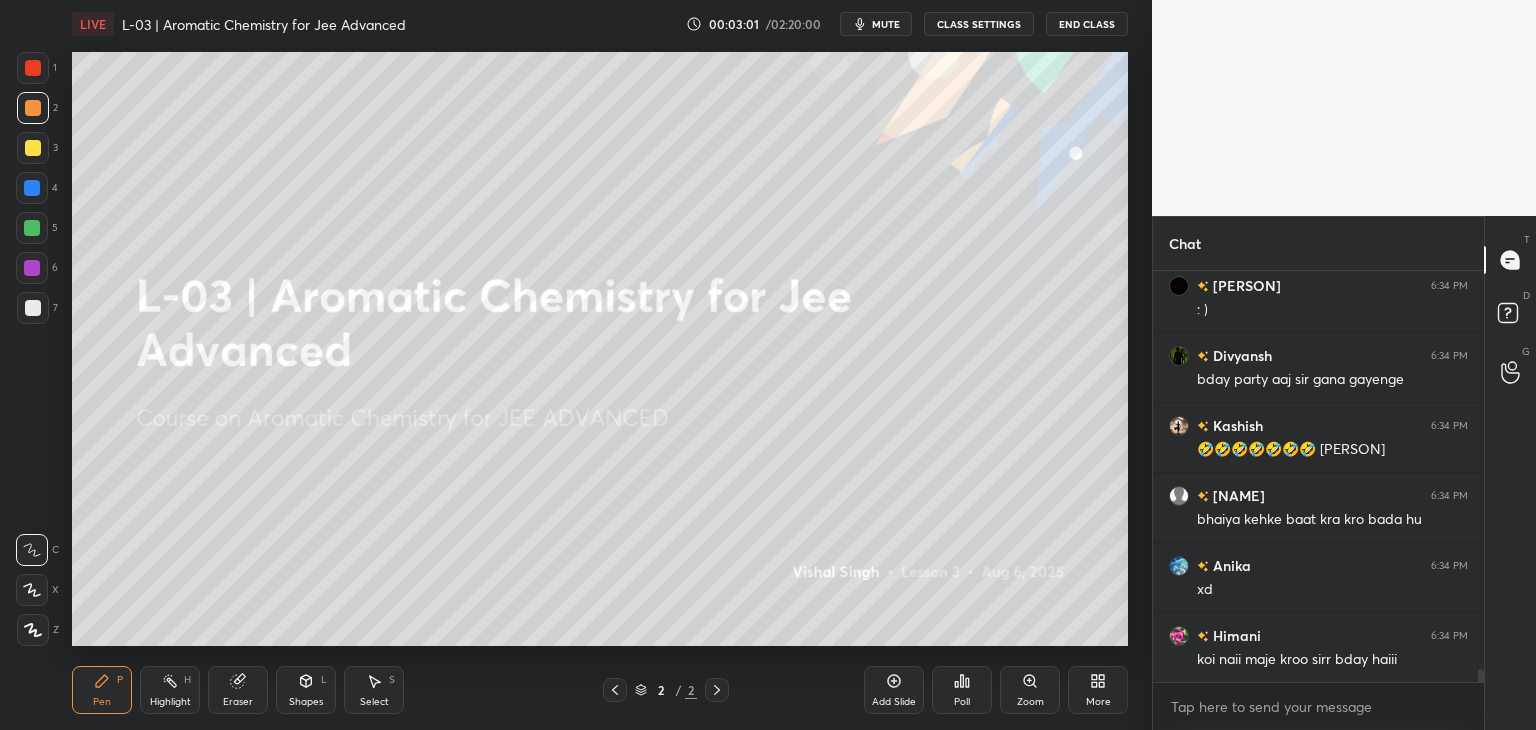 click on "Add Slide" at bounding box center (894, 690) 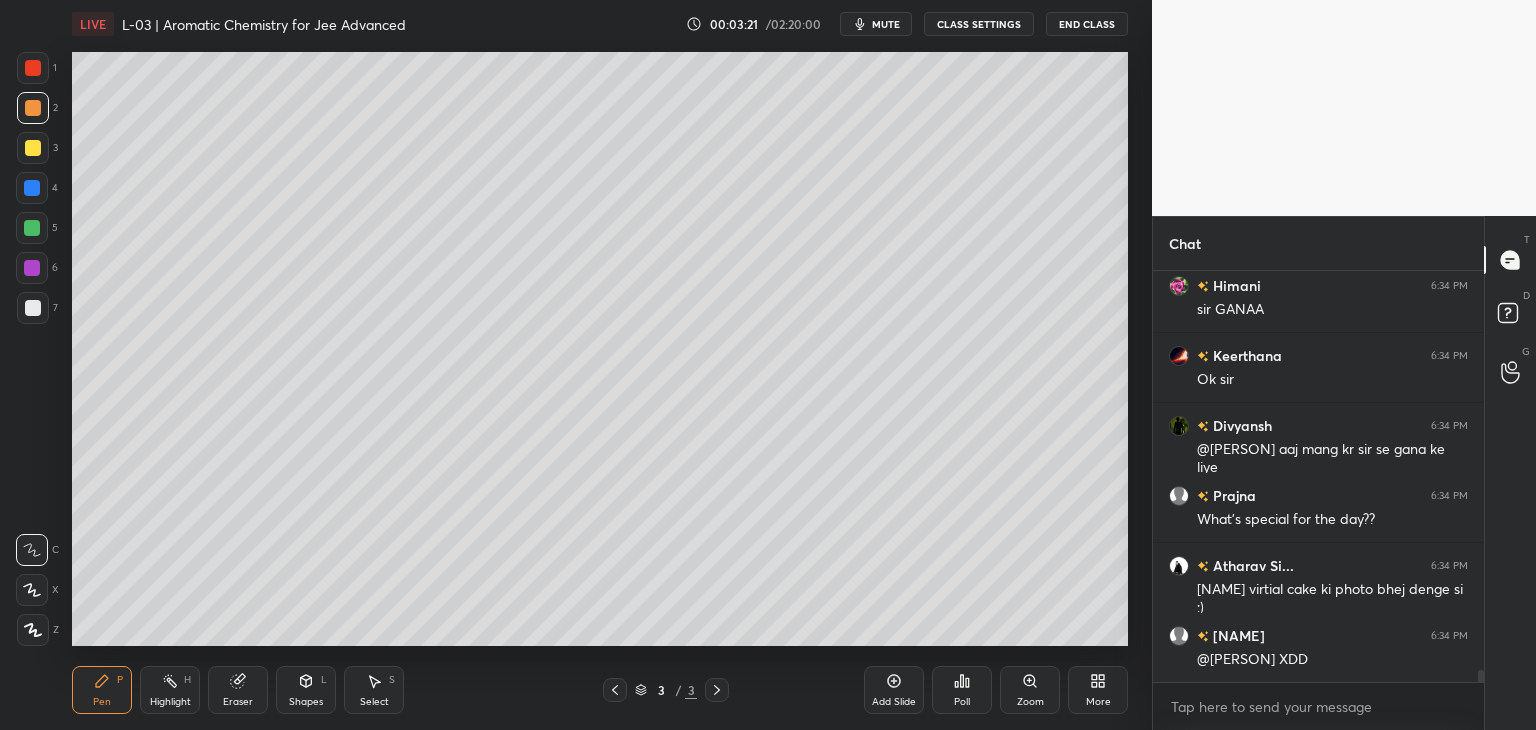 click at bounding box center [32, 188] 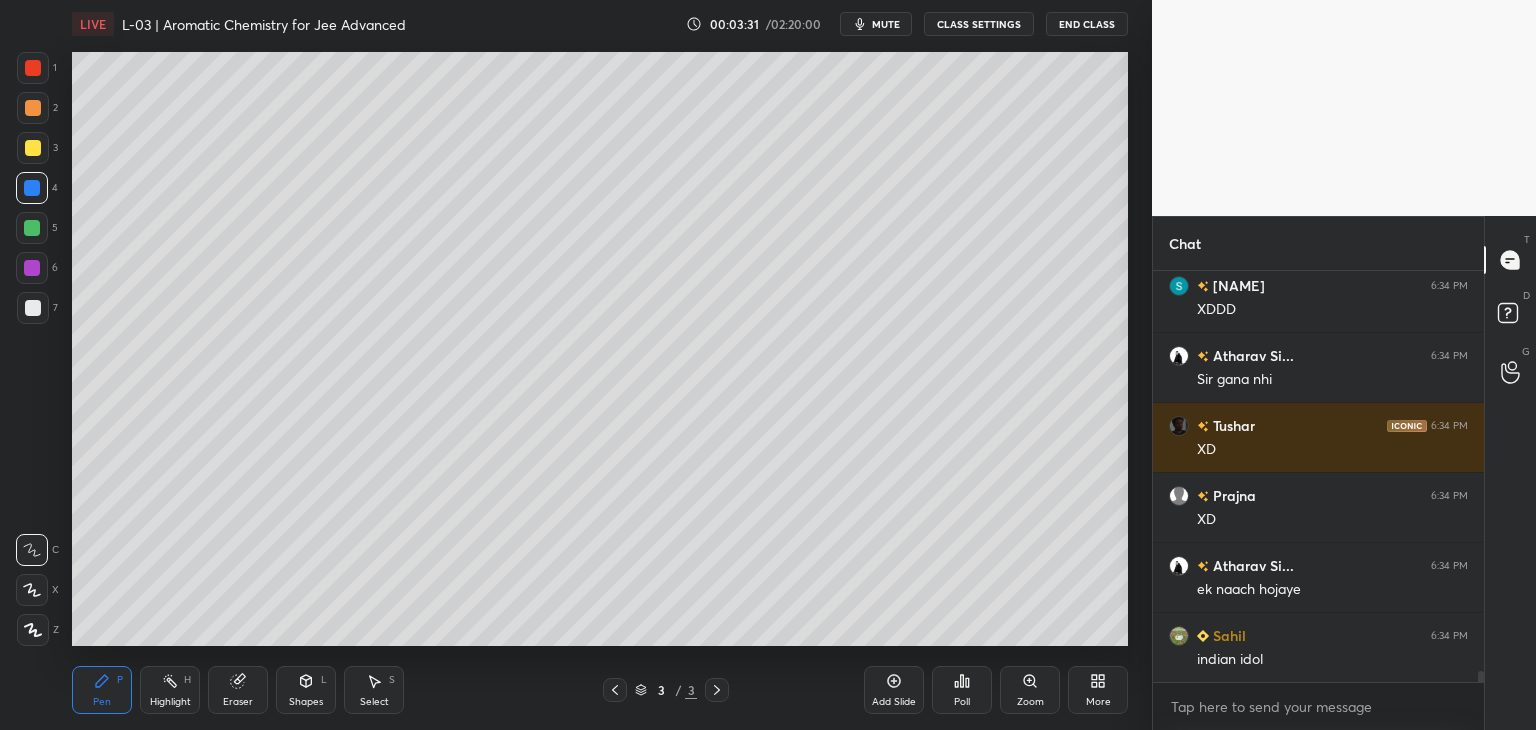 scroll, scrollTop: 14822, scrollLeft: 0, axis: vertical 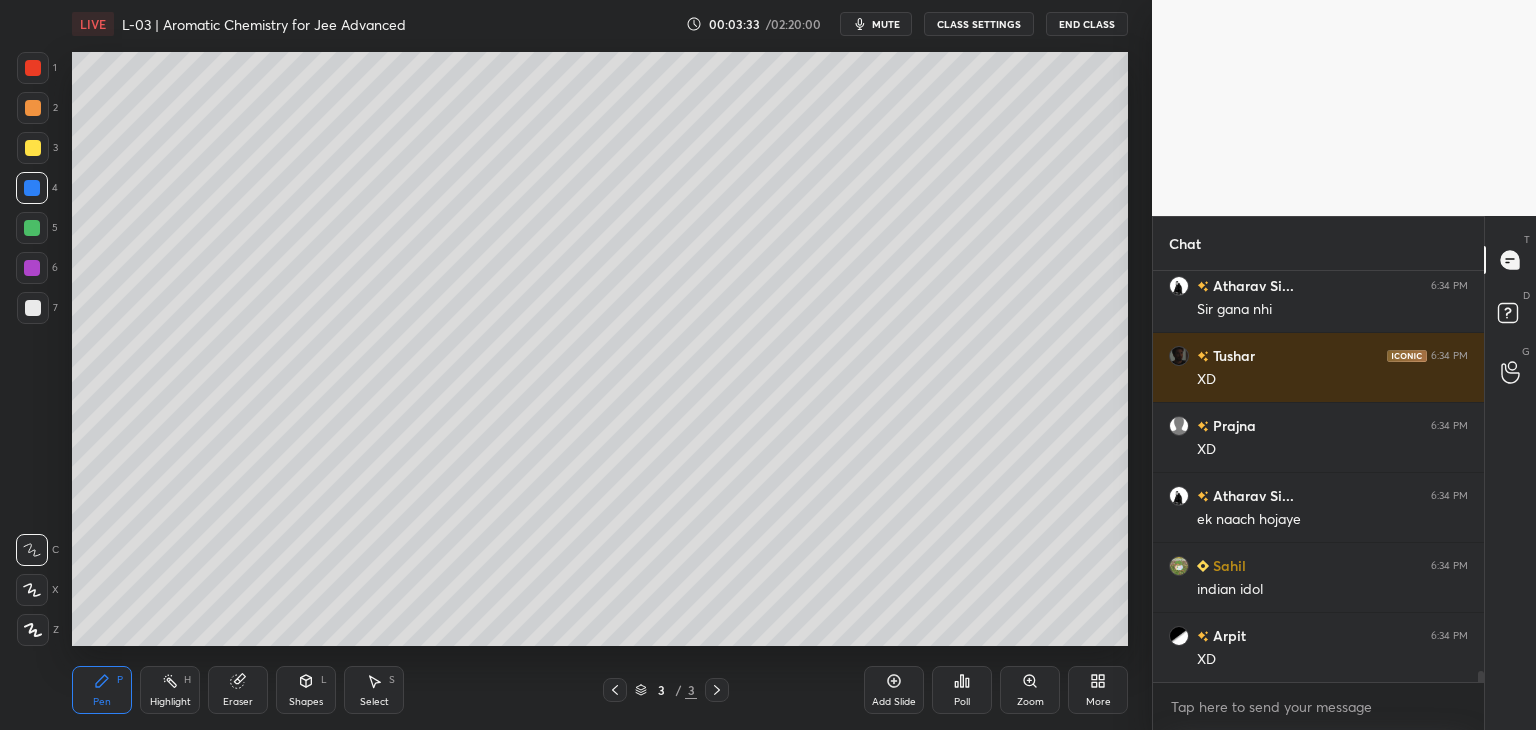 click at bounding box center [33, 68] 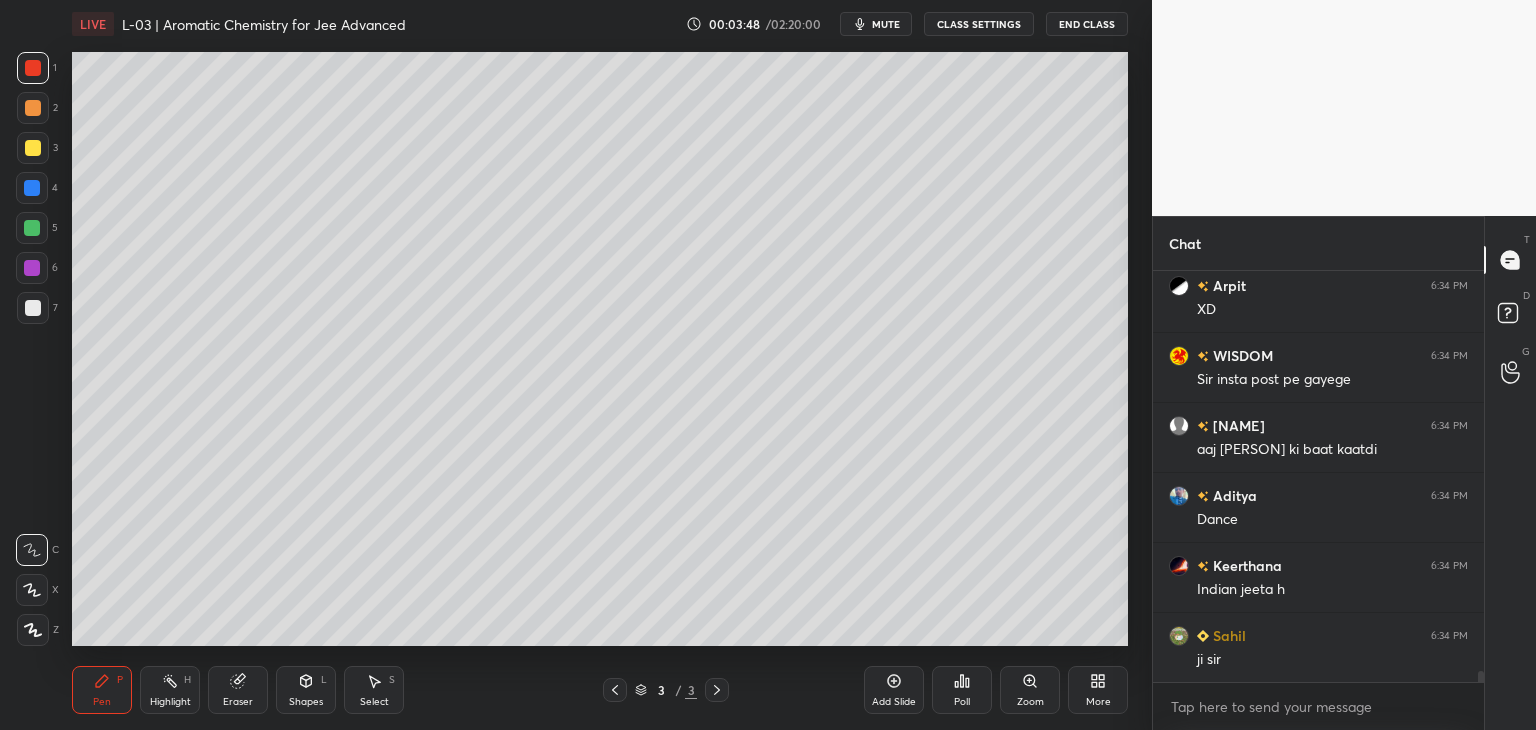 scroll, scrollTop: 15242, scrollLeft: 0, axis: vertical 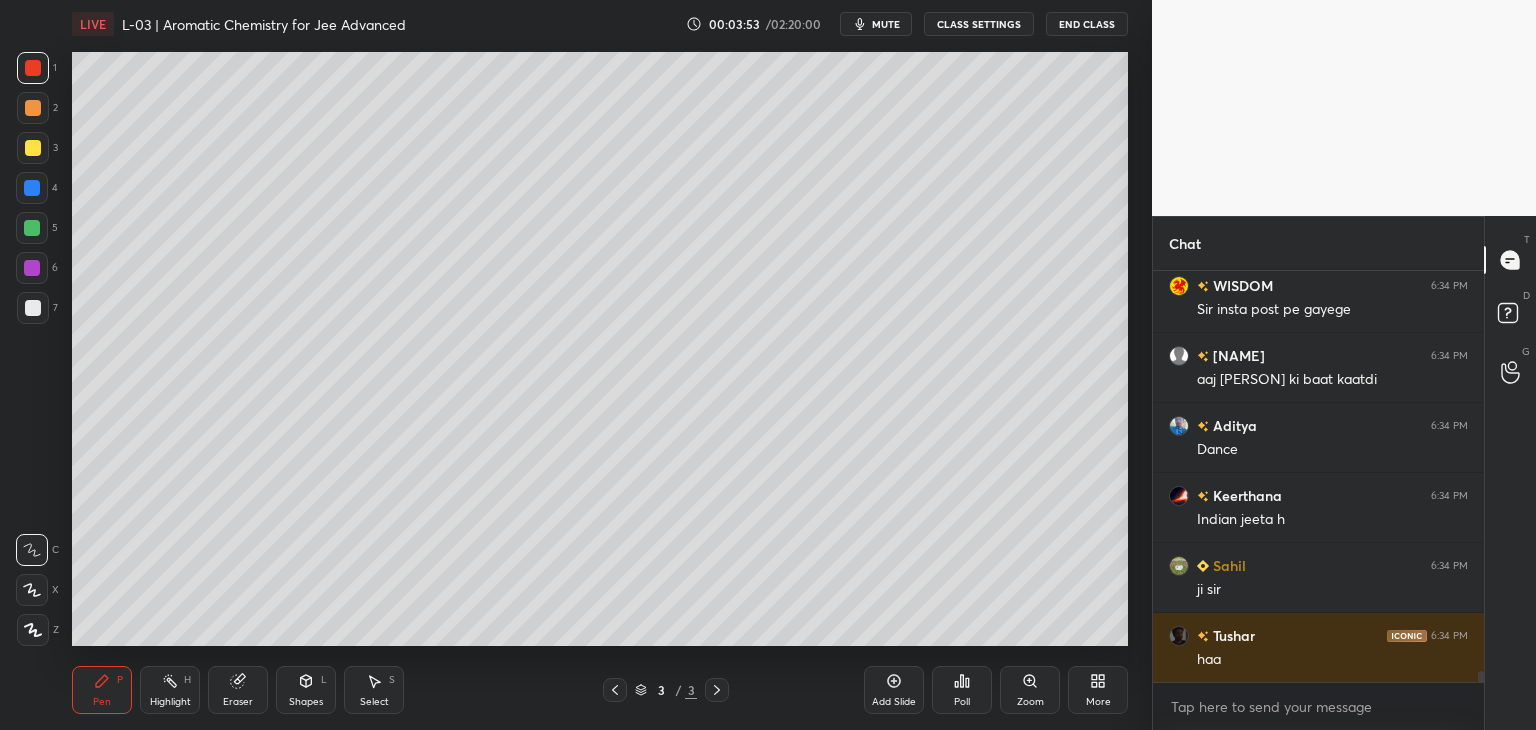 click 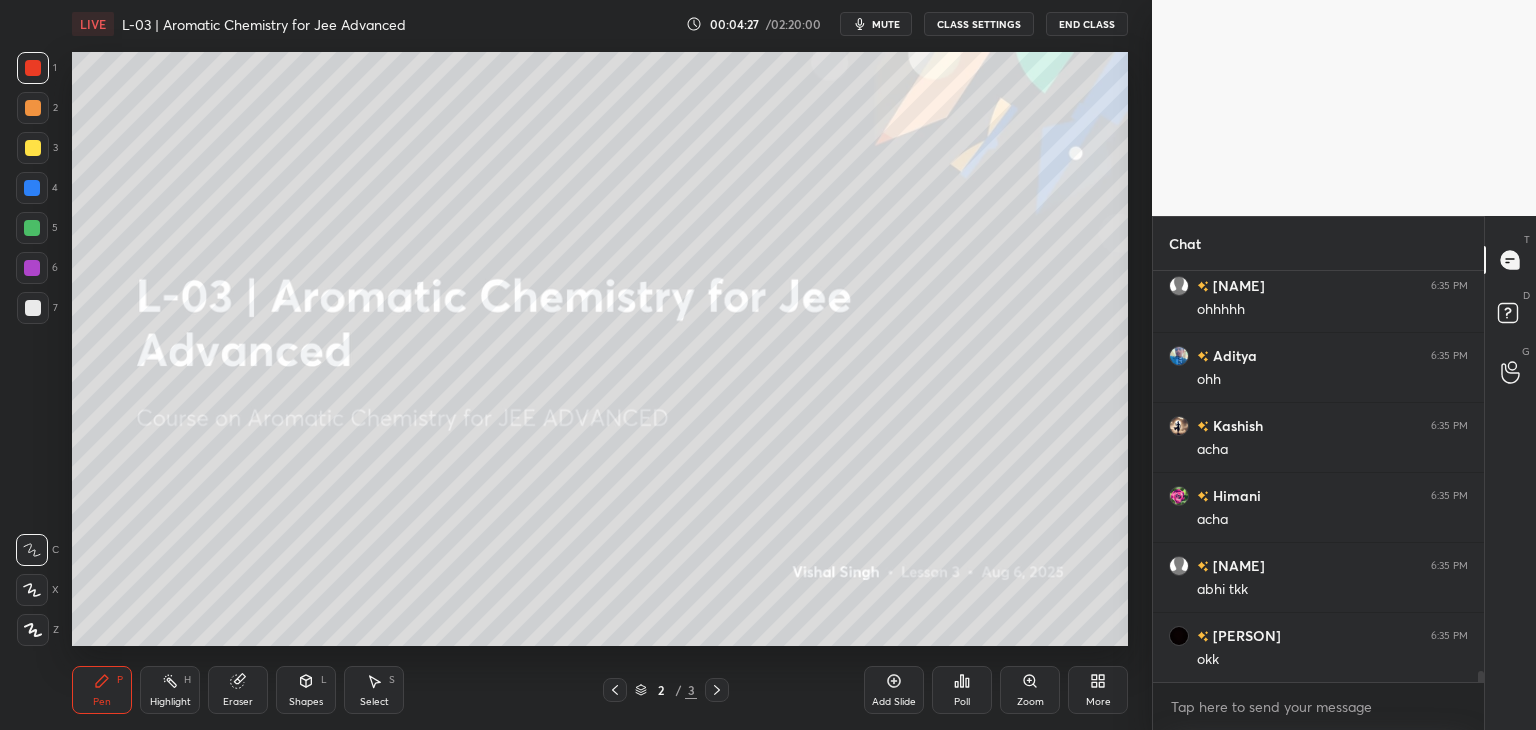 scroll, scrollTop: 15384, scrollLeft: 0, axis: vertical 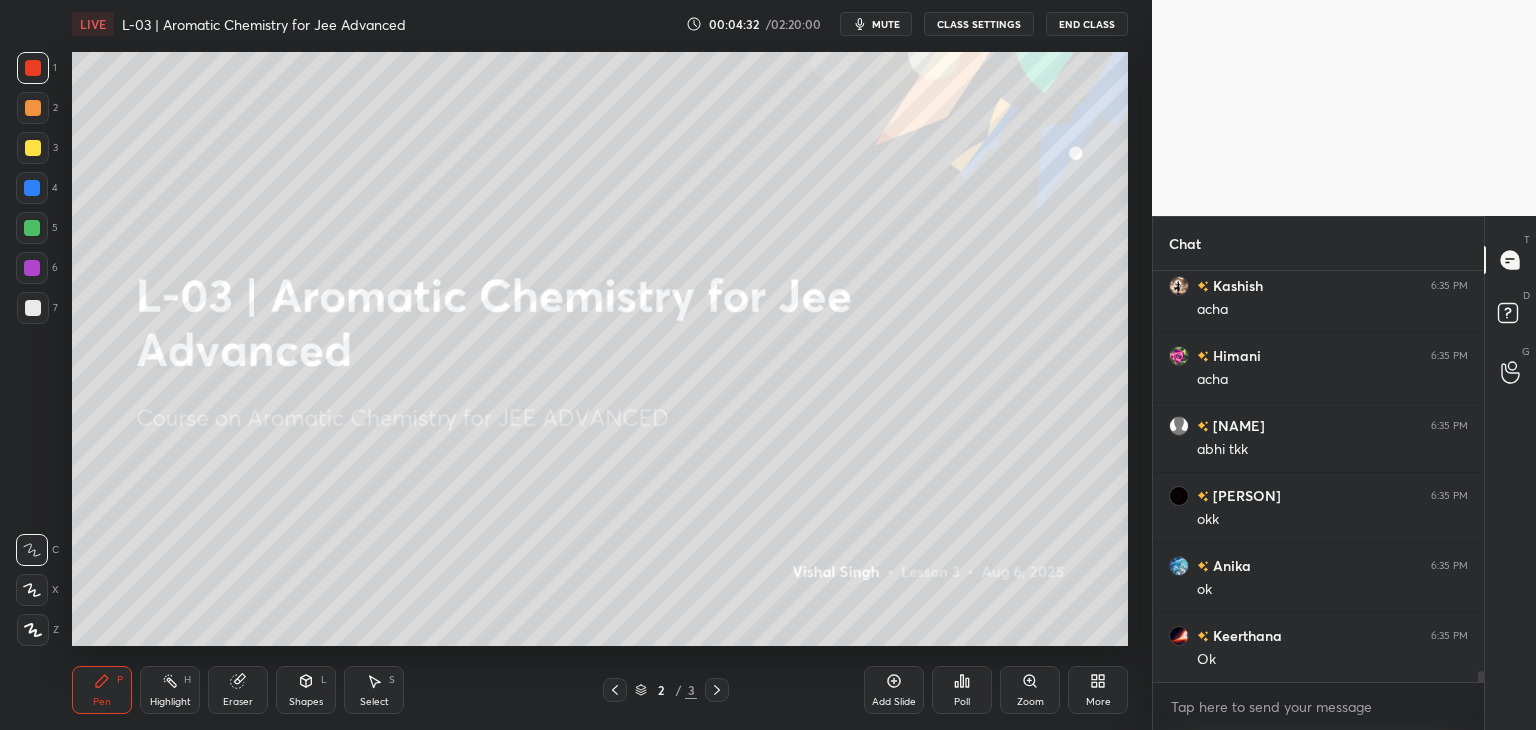 click at bounding box center (33, 108) 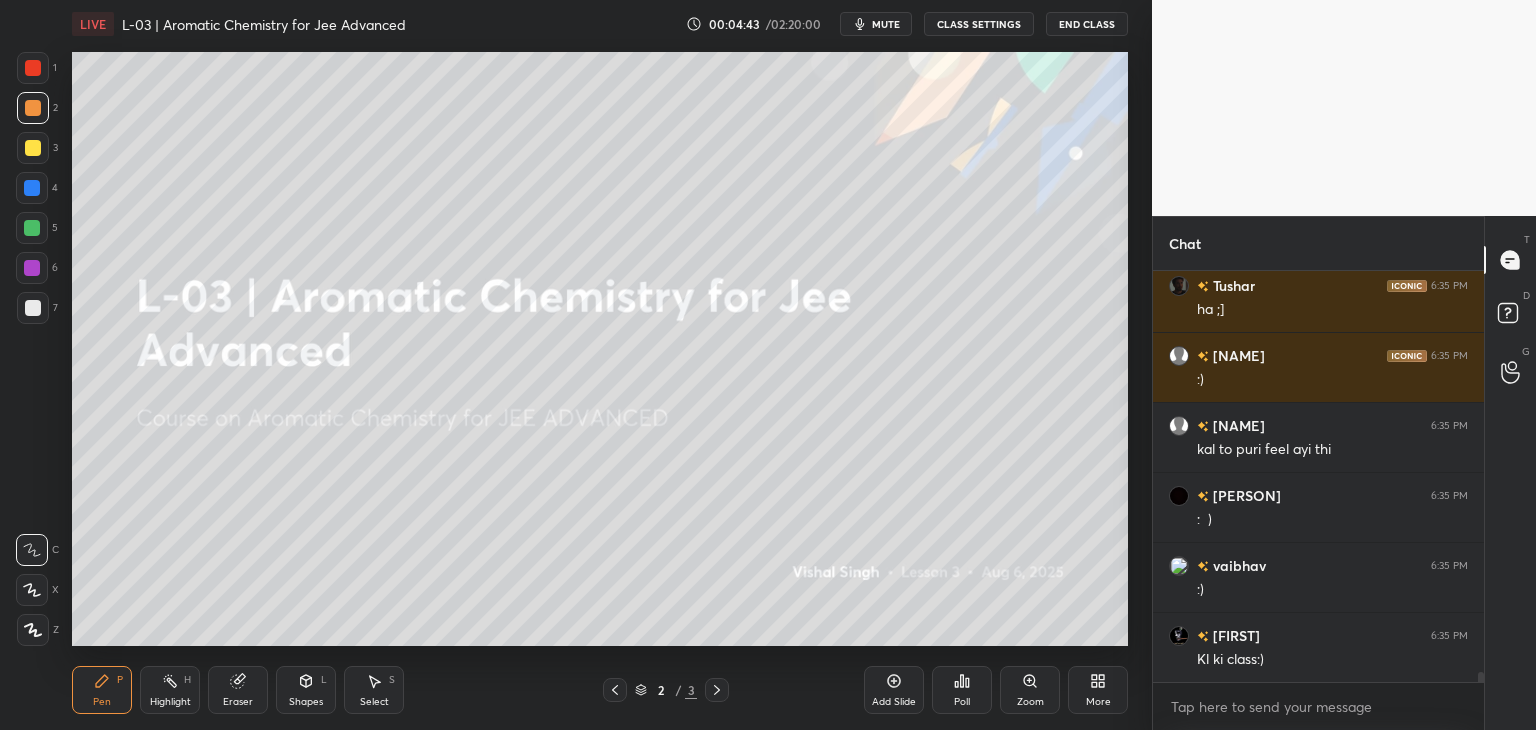 scroll, scrollTop: 16132, scrollLeft: 0, axis: vertical 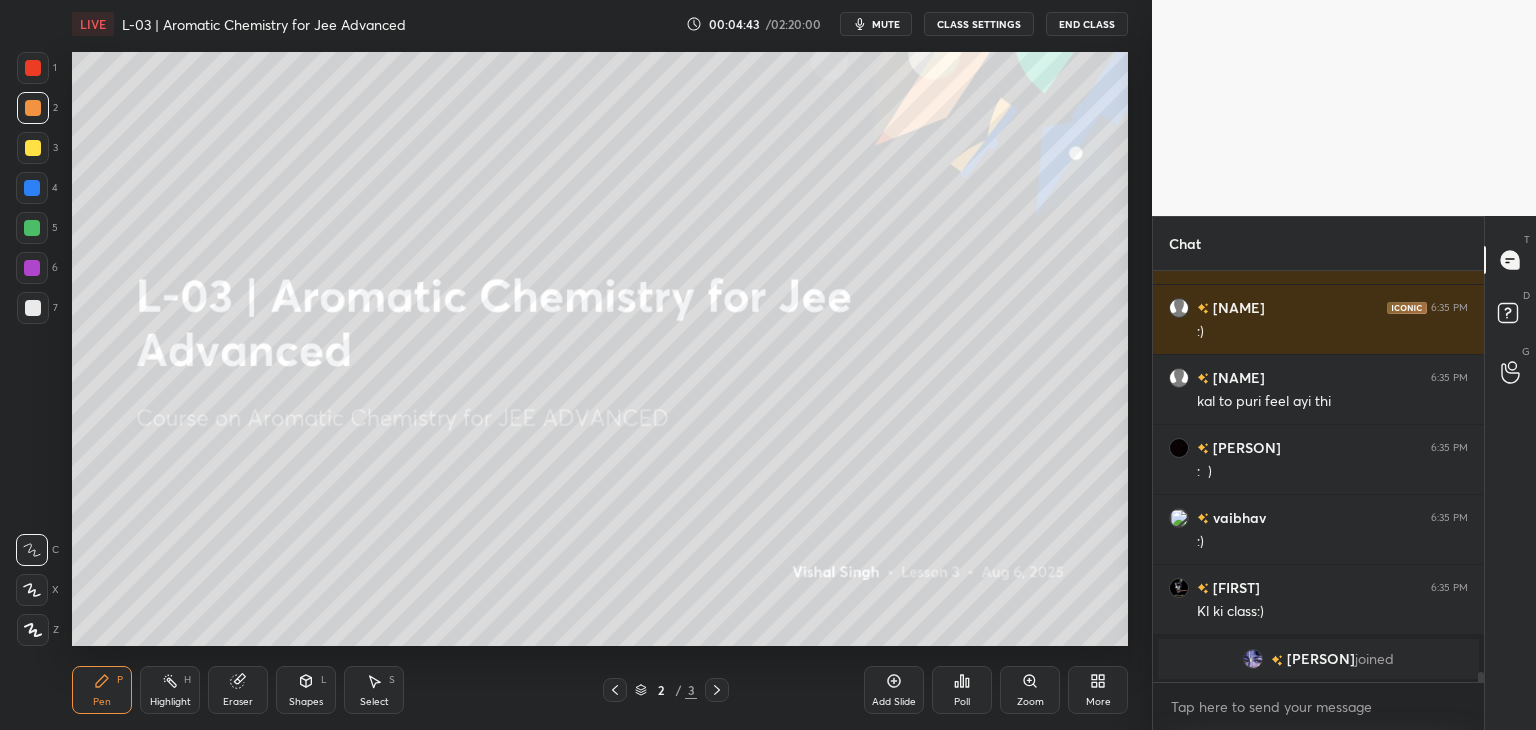 click 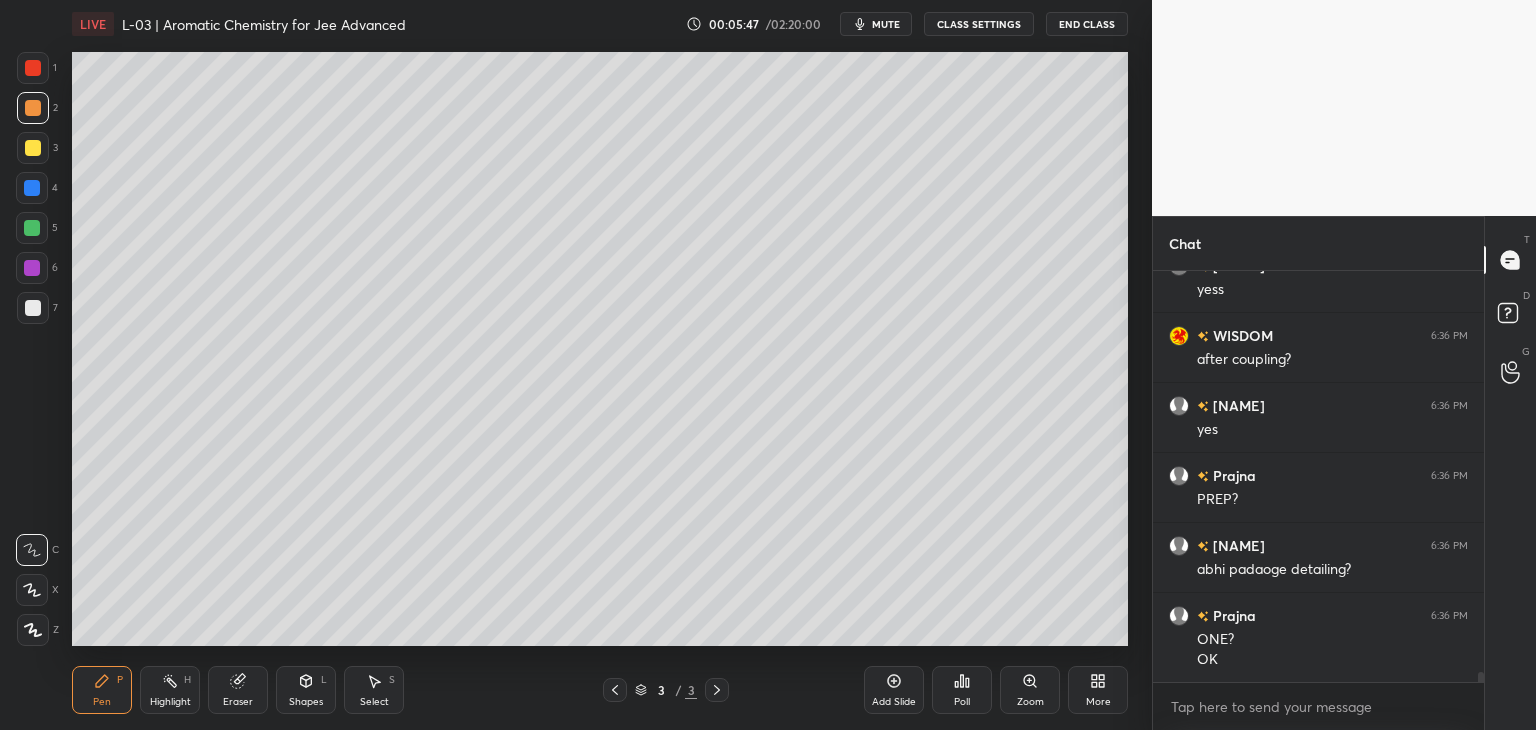 scroll, scrollTop: 16704, scrollLeft: 0, axis: vertical 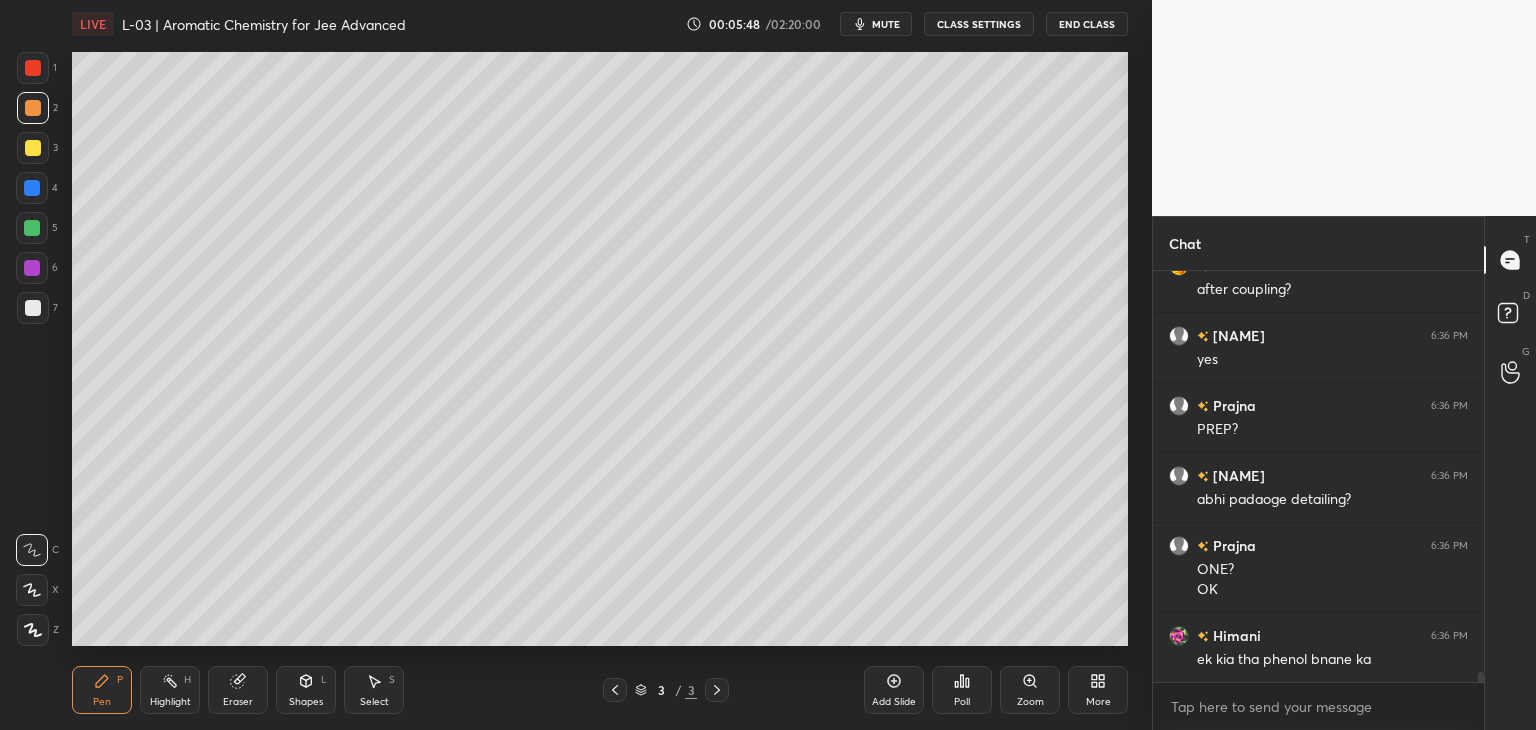click at bounding box center (32, 228) 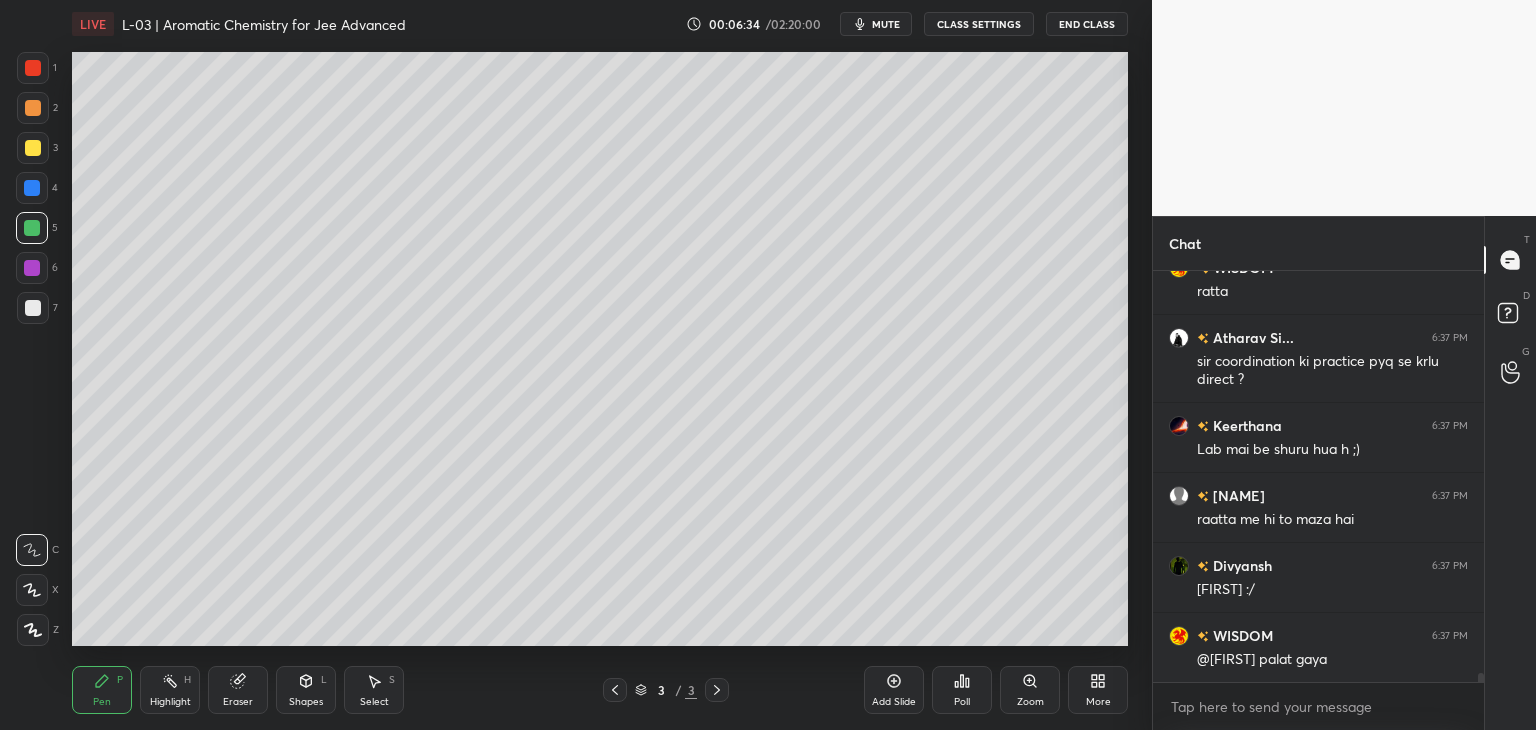 scroll, scrollTop: 18370, scrollLeft: 0, axis: vertical 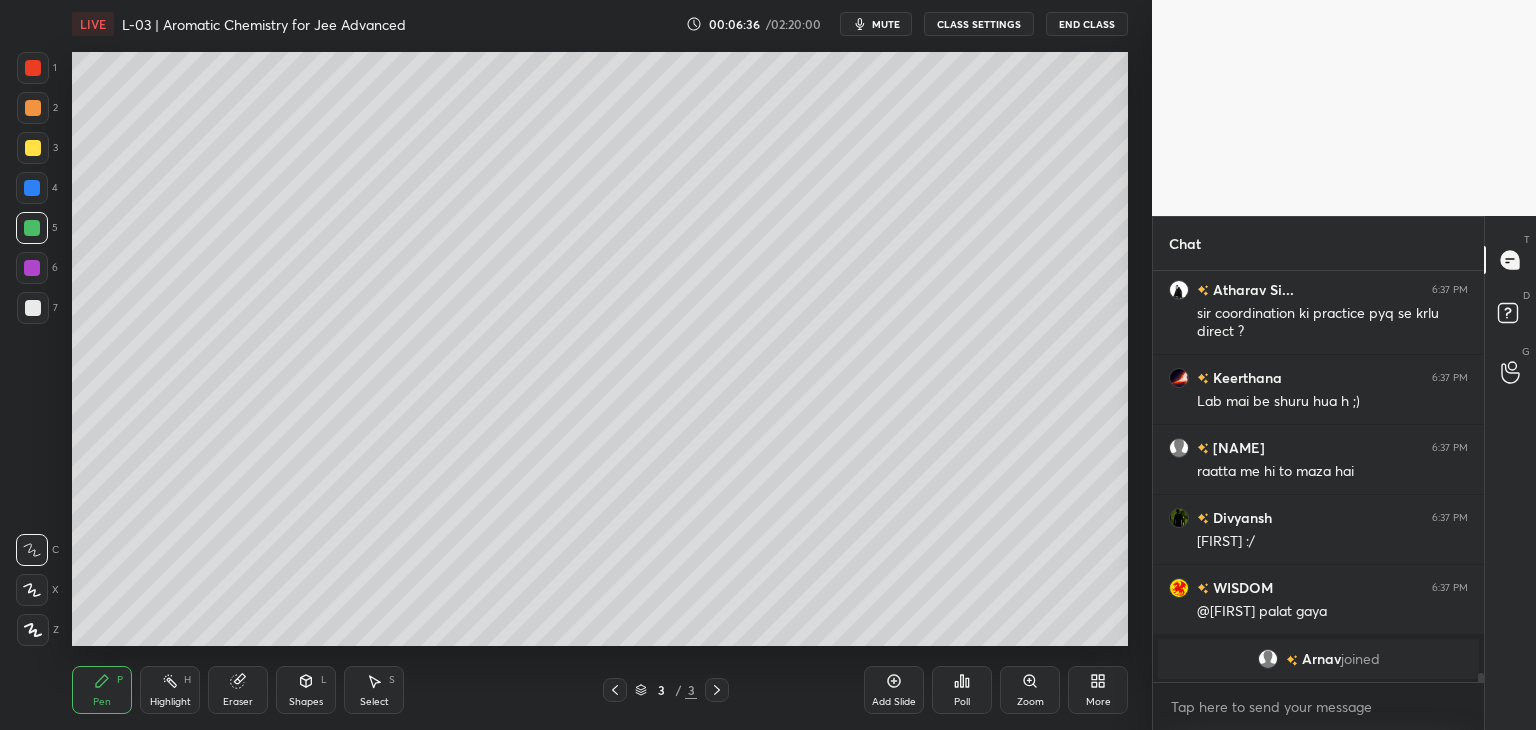 click at bounding box center [32, 188] 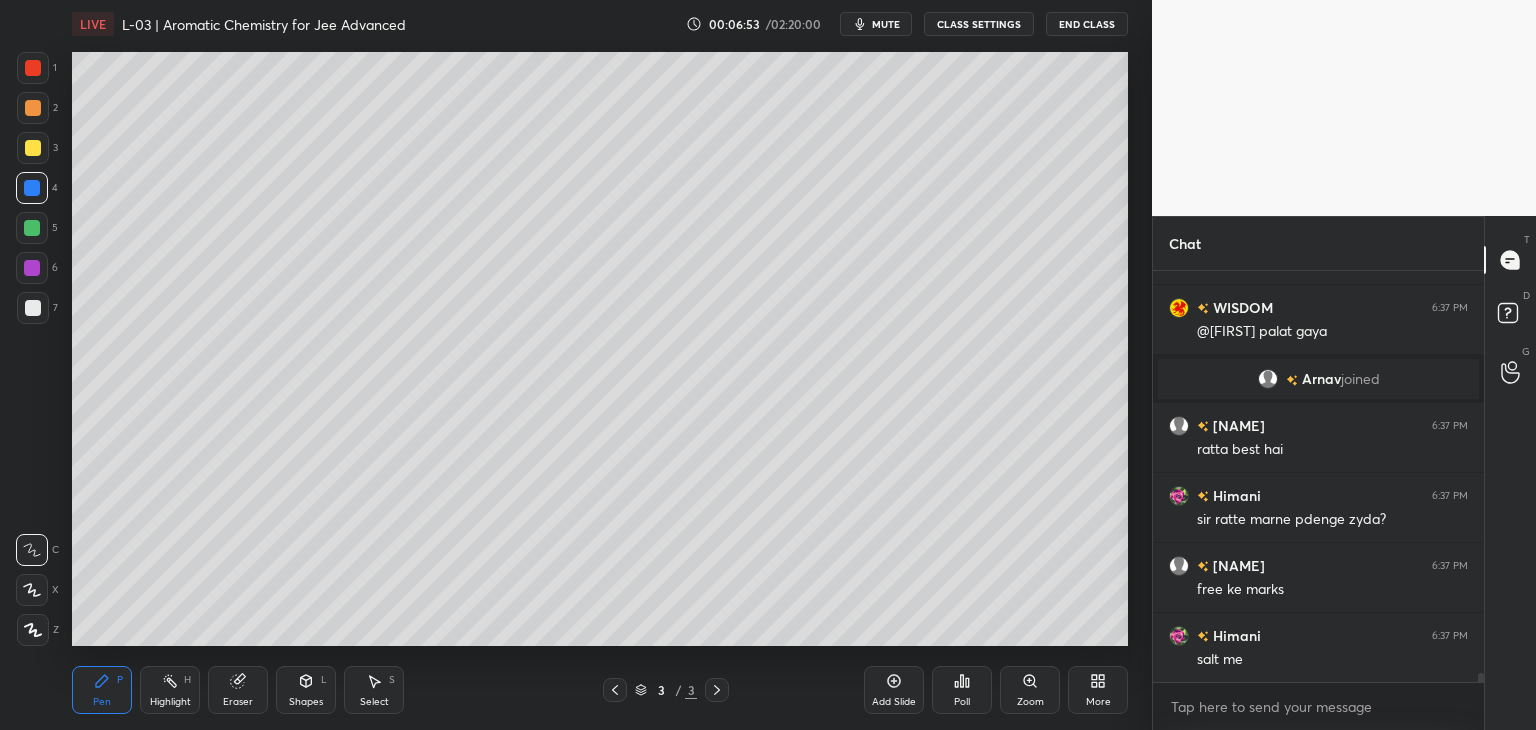 scroll, scrollTop: 18264, scrollLeft: 0, axis: vertical 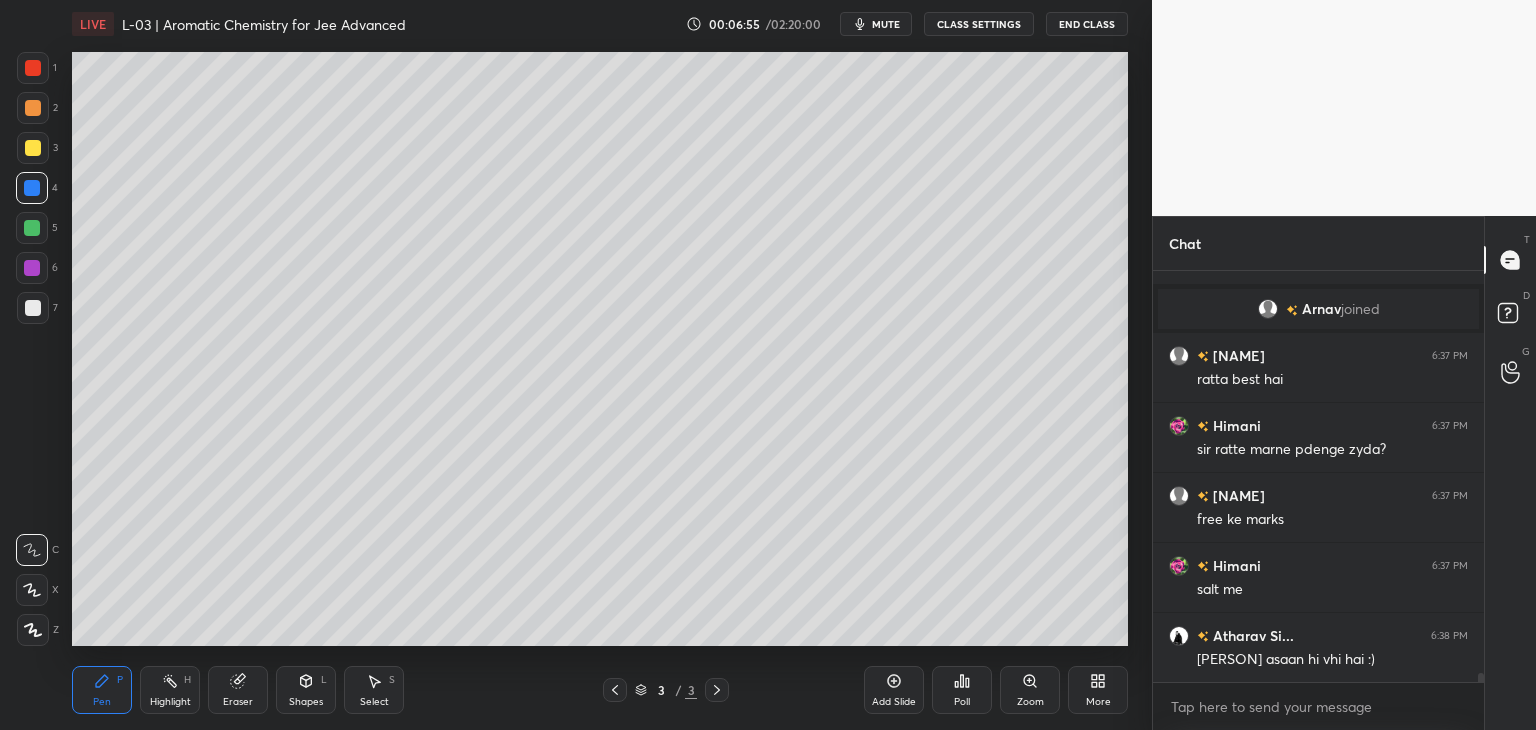 click on "Eraser" at bounding box center [238, 690] 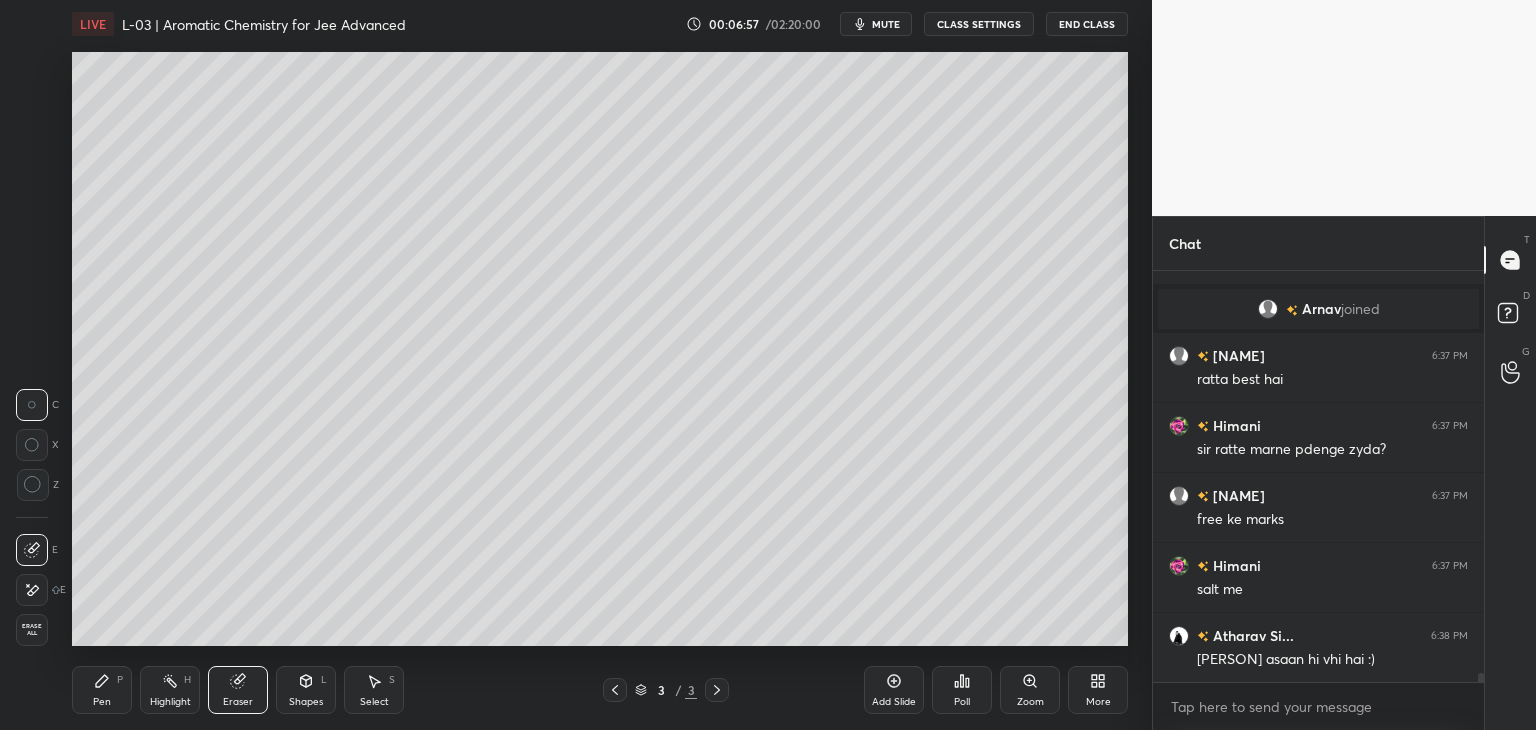 click on "Pen" at bounding box center (102, 702) 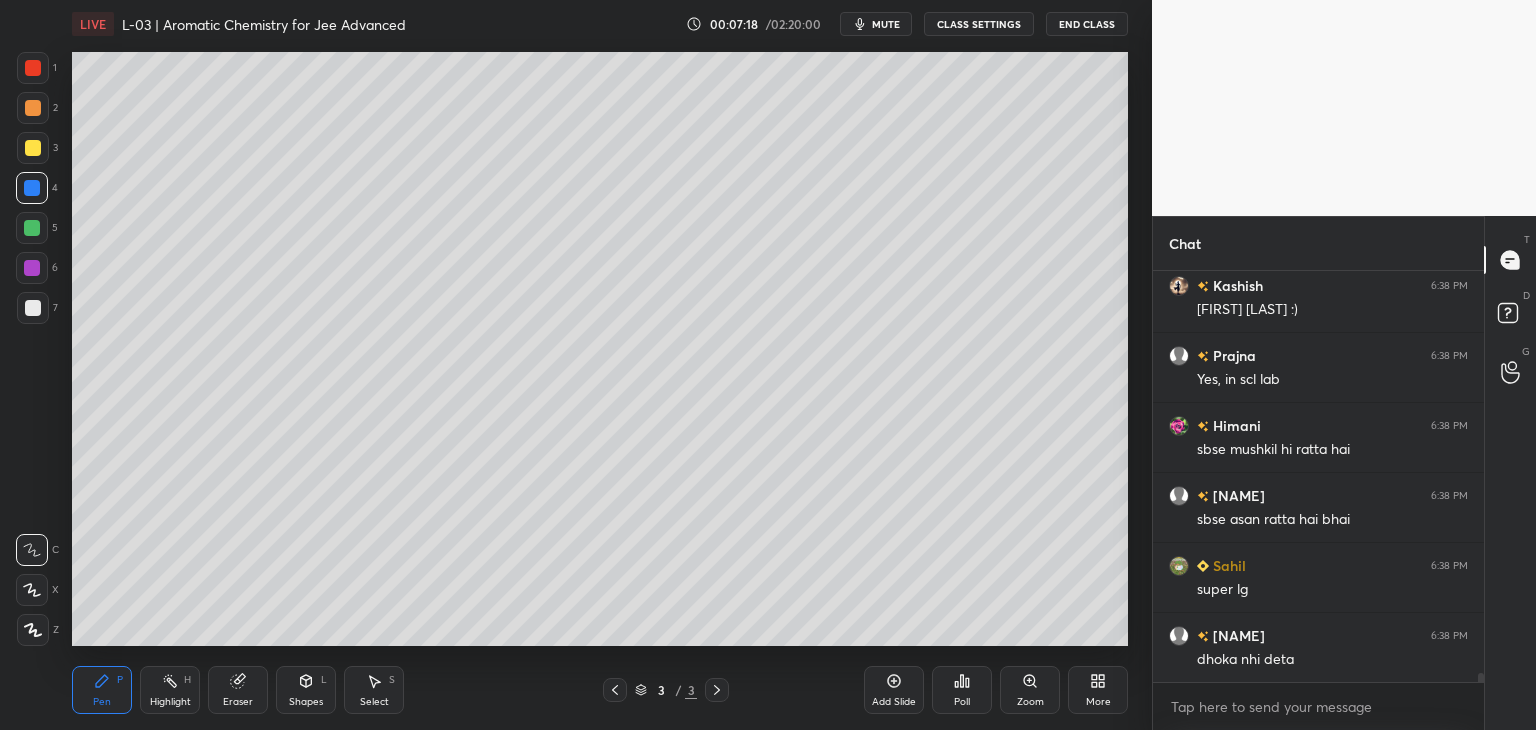 scroll, scrollTop: 18754, scrollLeft: 0, axis: vertical 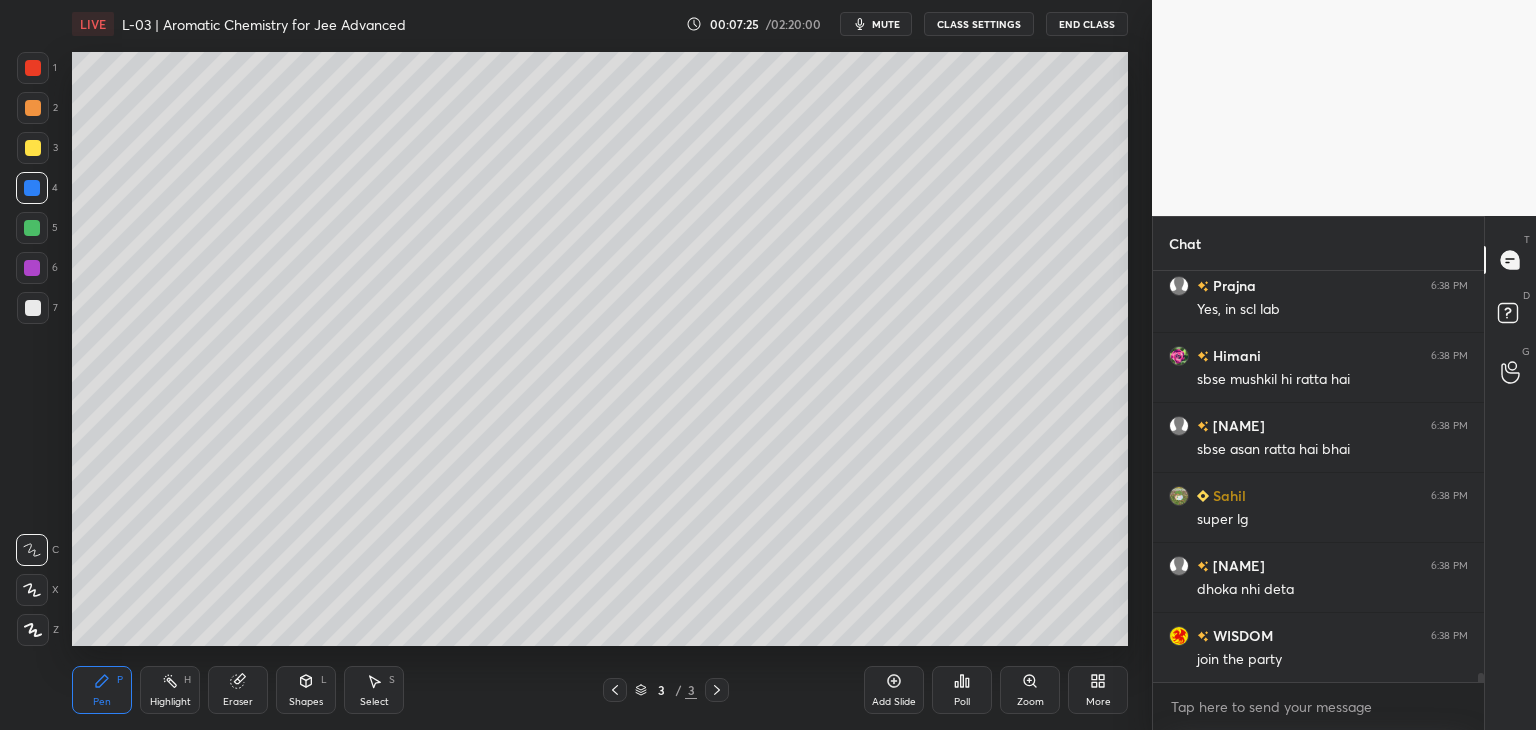 click on "Add Slide" at bounding box center [894, 690] 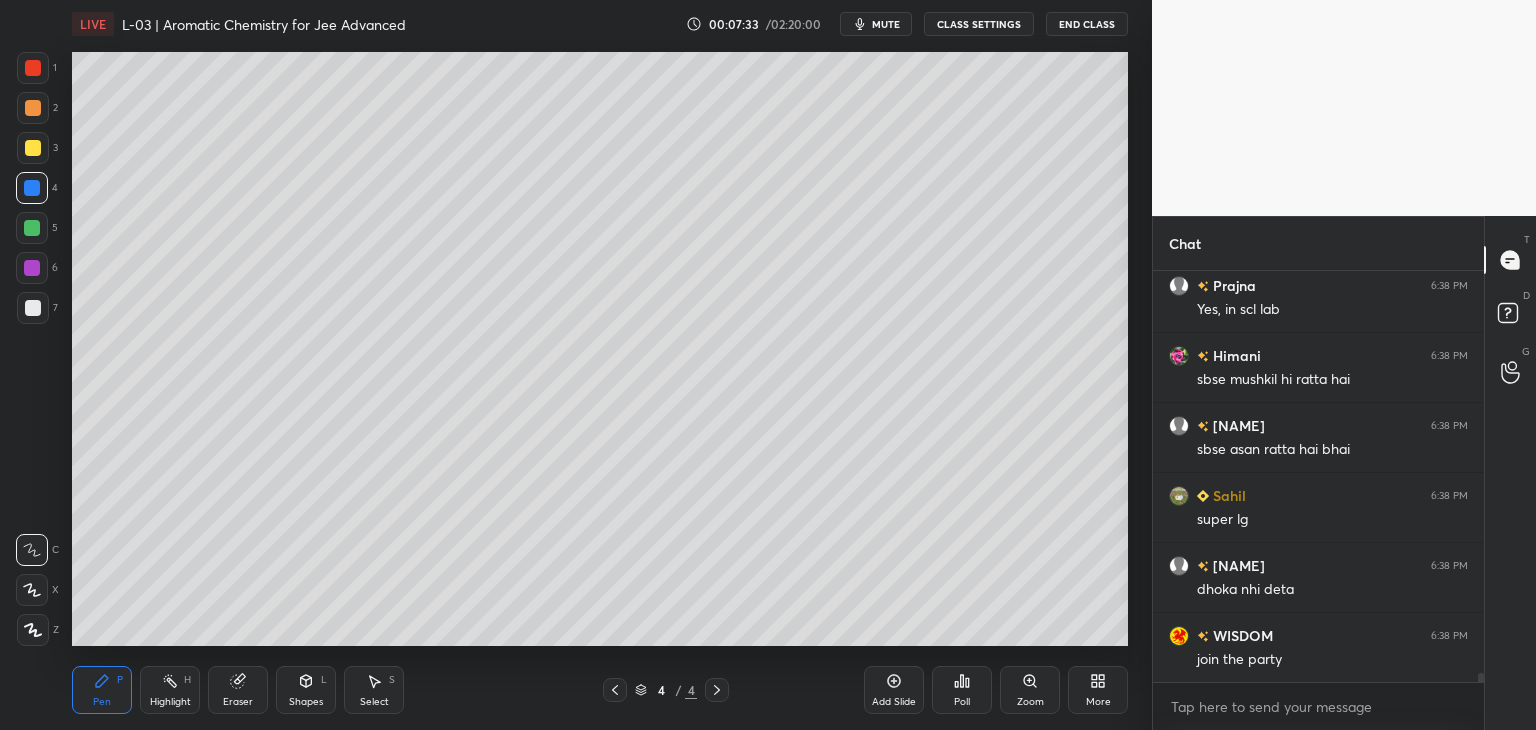click 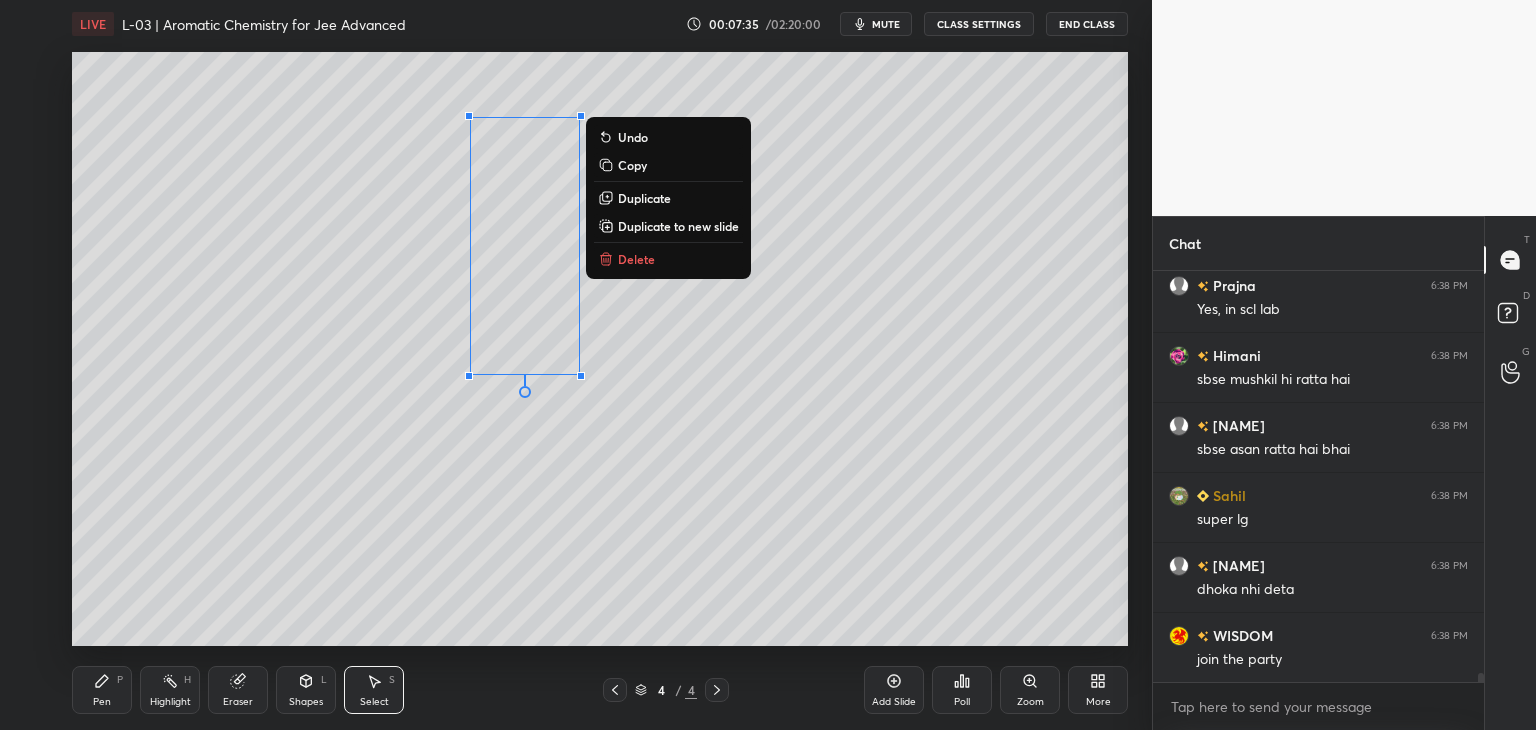click on "Delete" at bounding box center [636, 259] 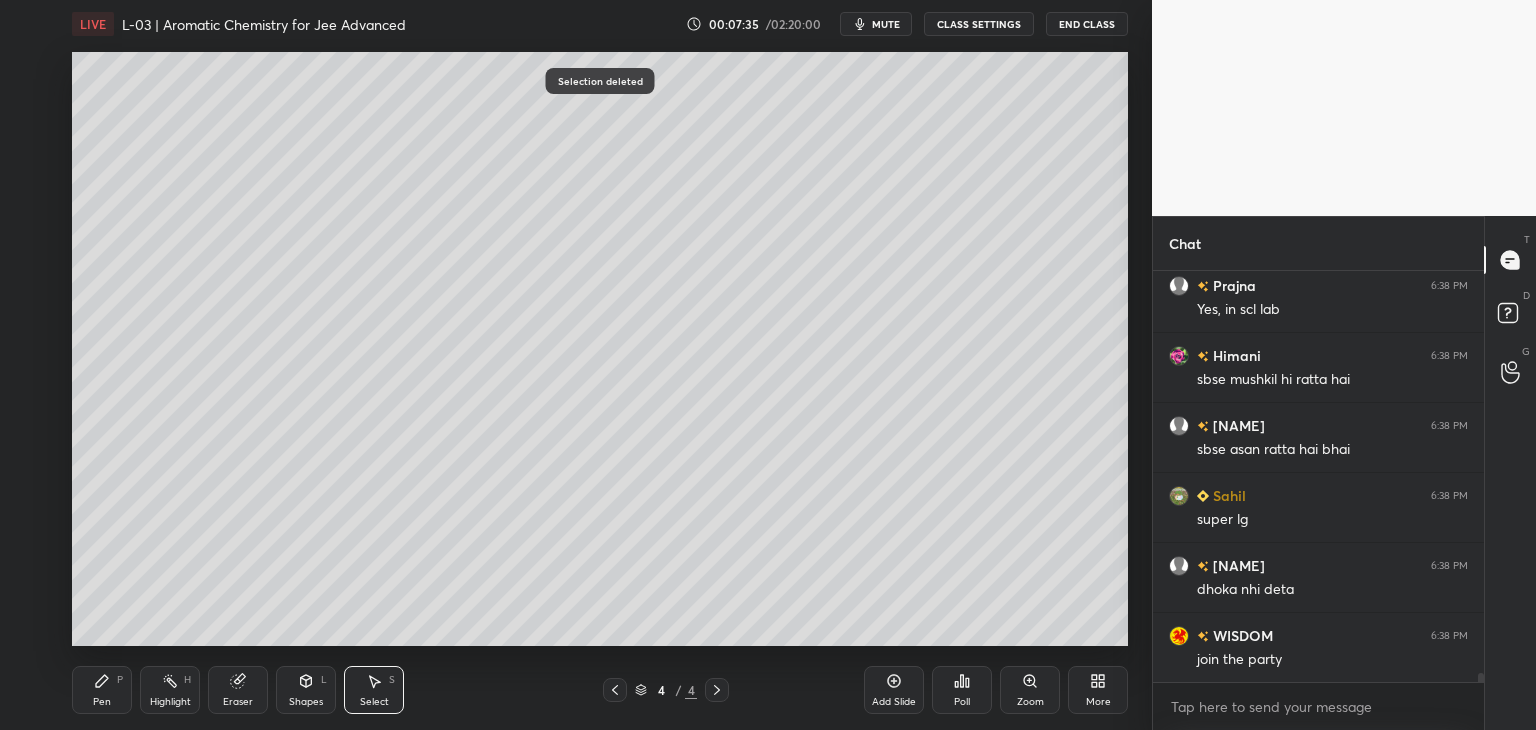click 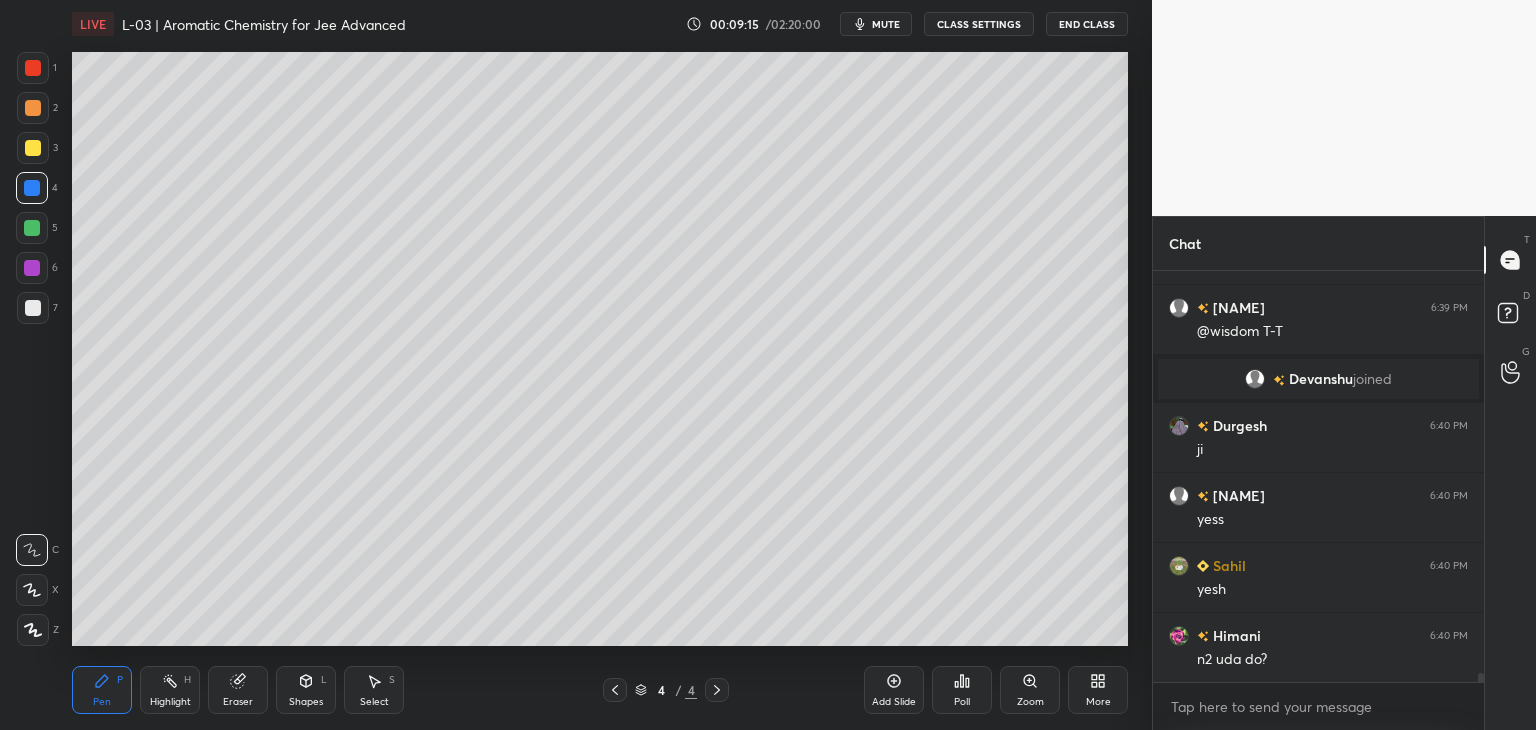 scroll, scrollTop: 19124, scrollLeft: 0, axis: vertical 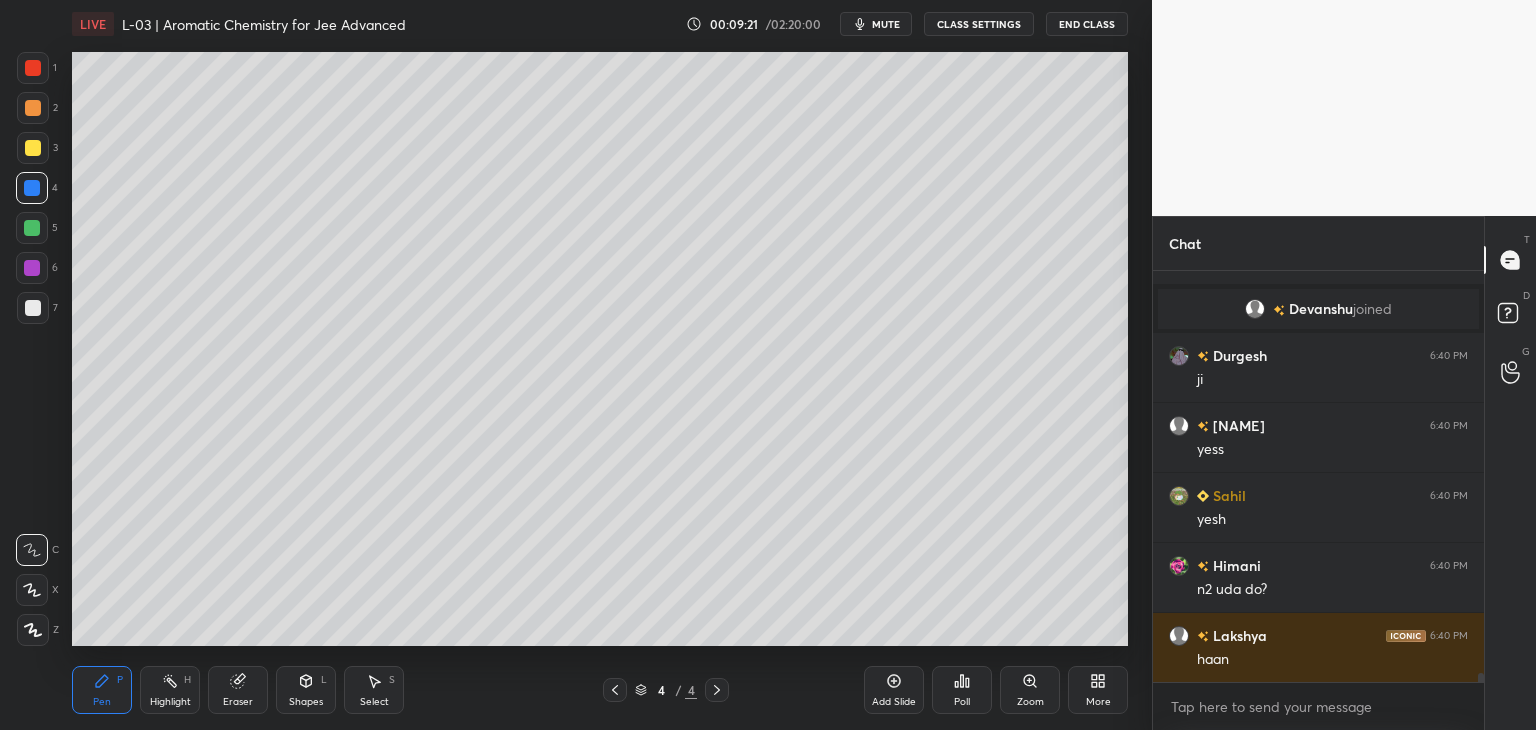 click 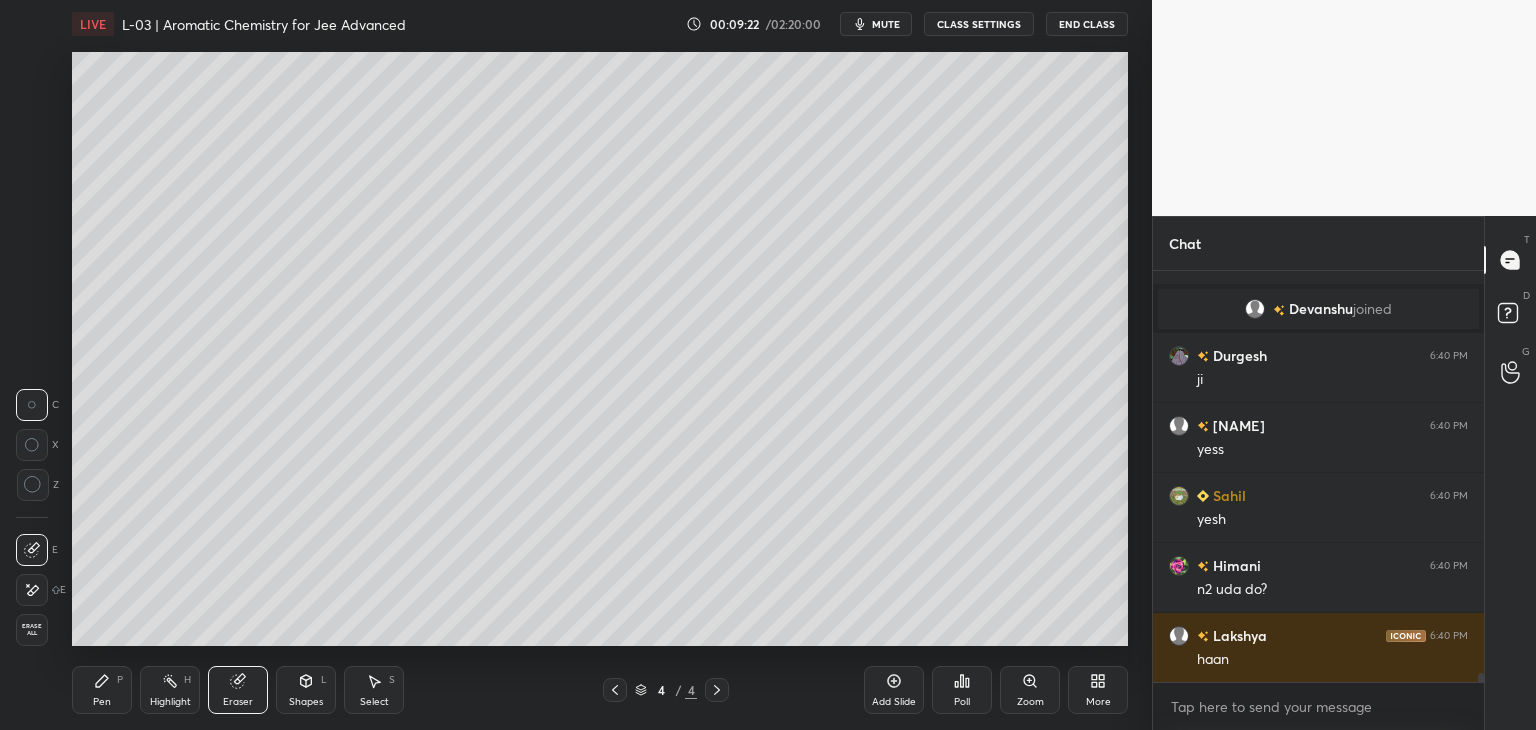 scroll, scrollTop: 19194, scrollLeft: 0, axis: vertical 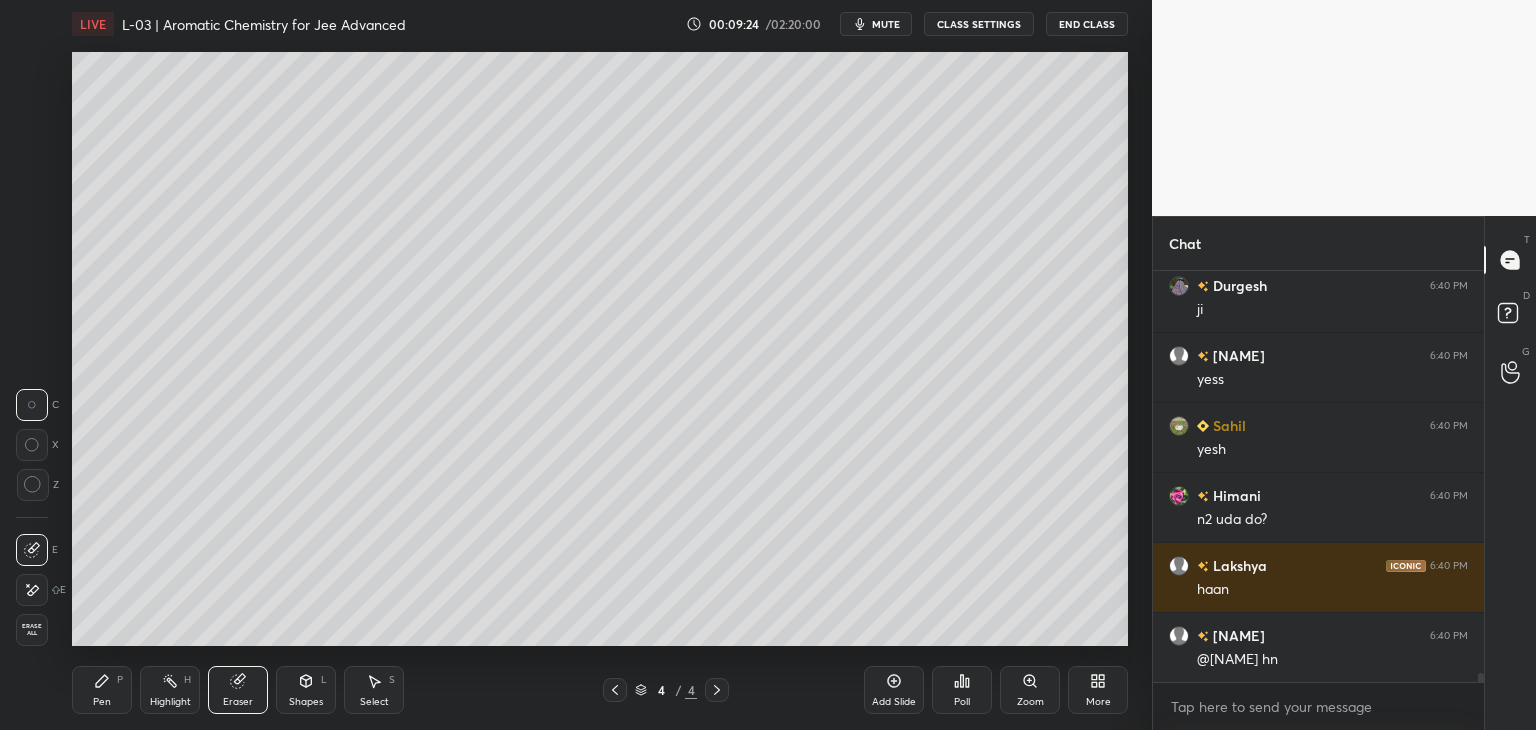 click 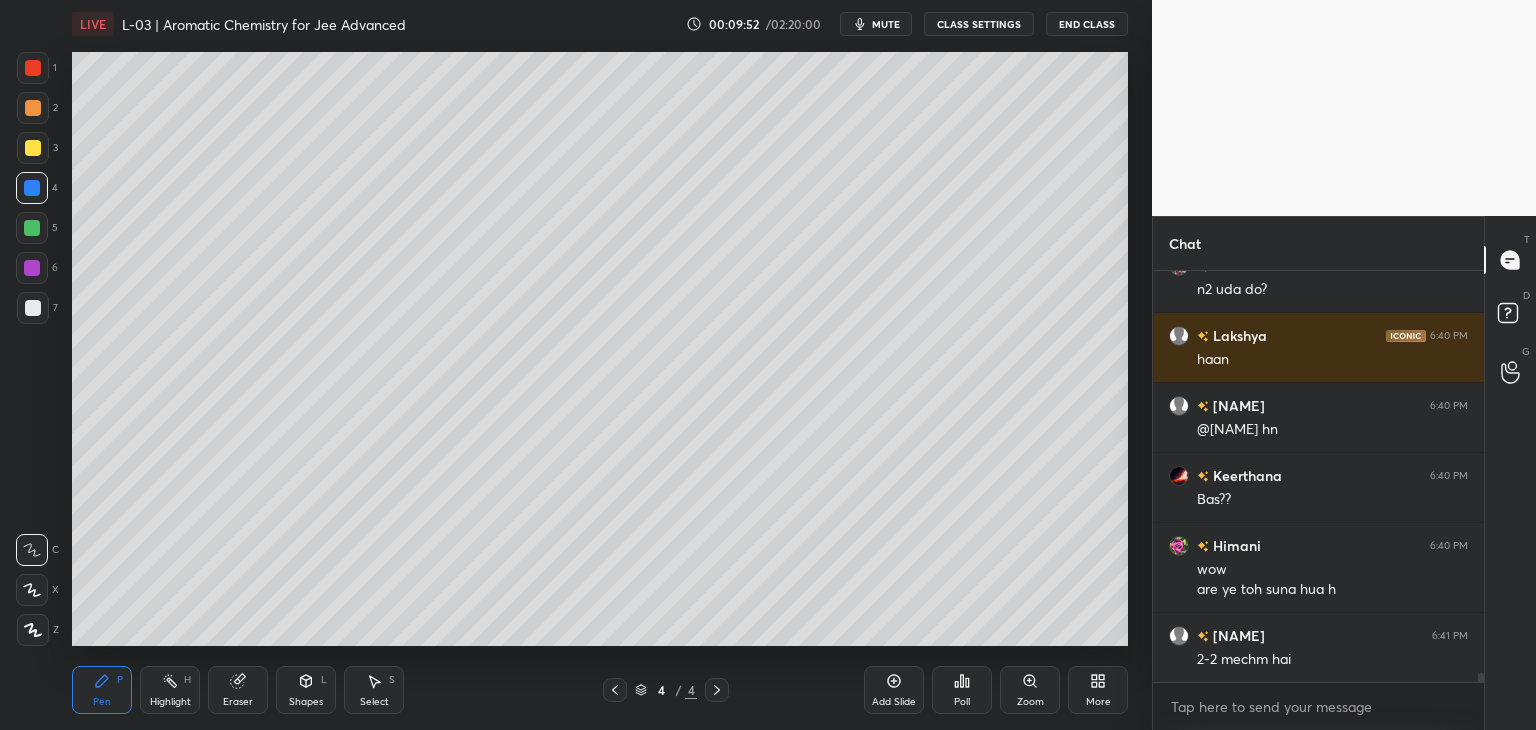 scroll, scrollTop: 19494, scrollLeft: 0, axis: vertical 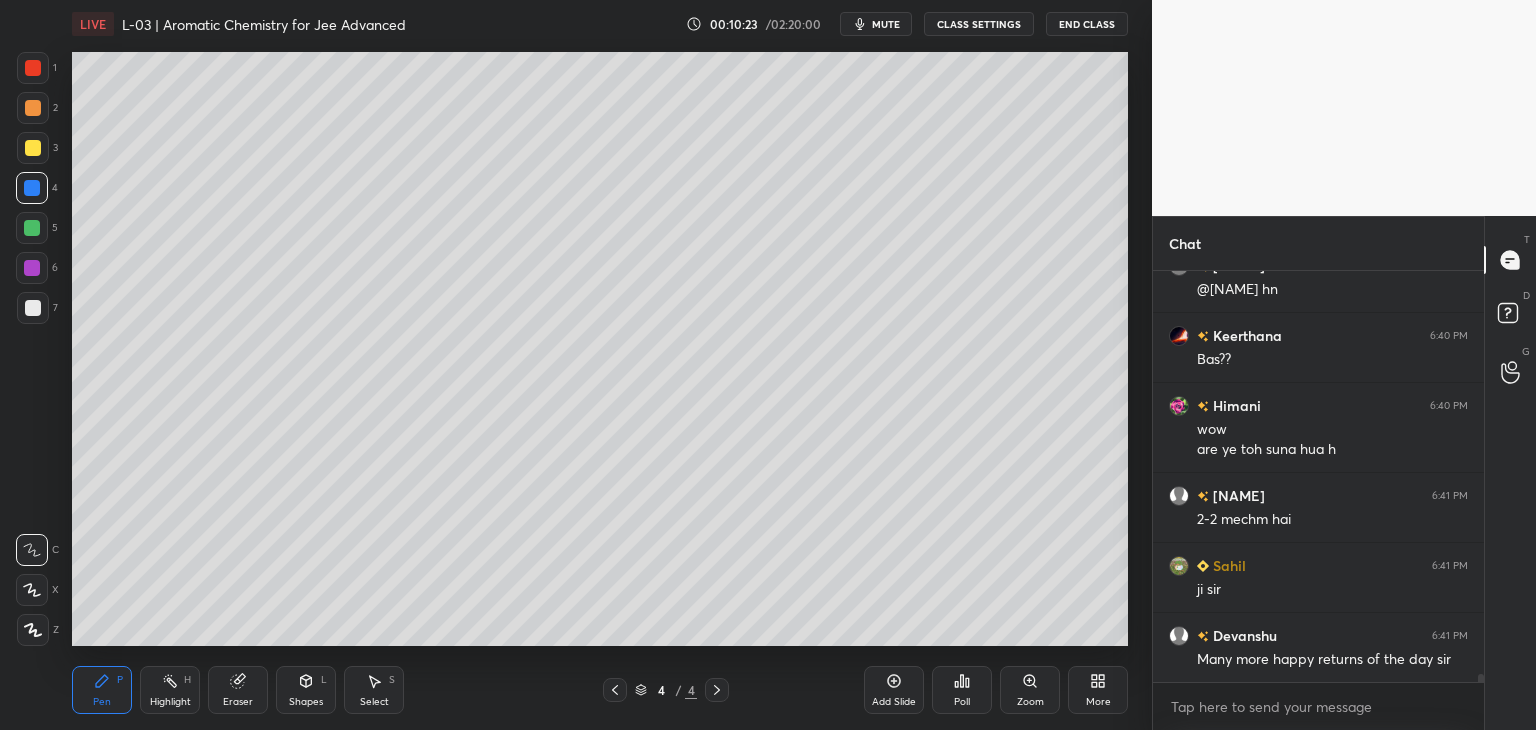click 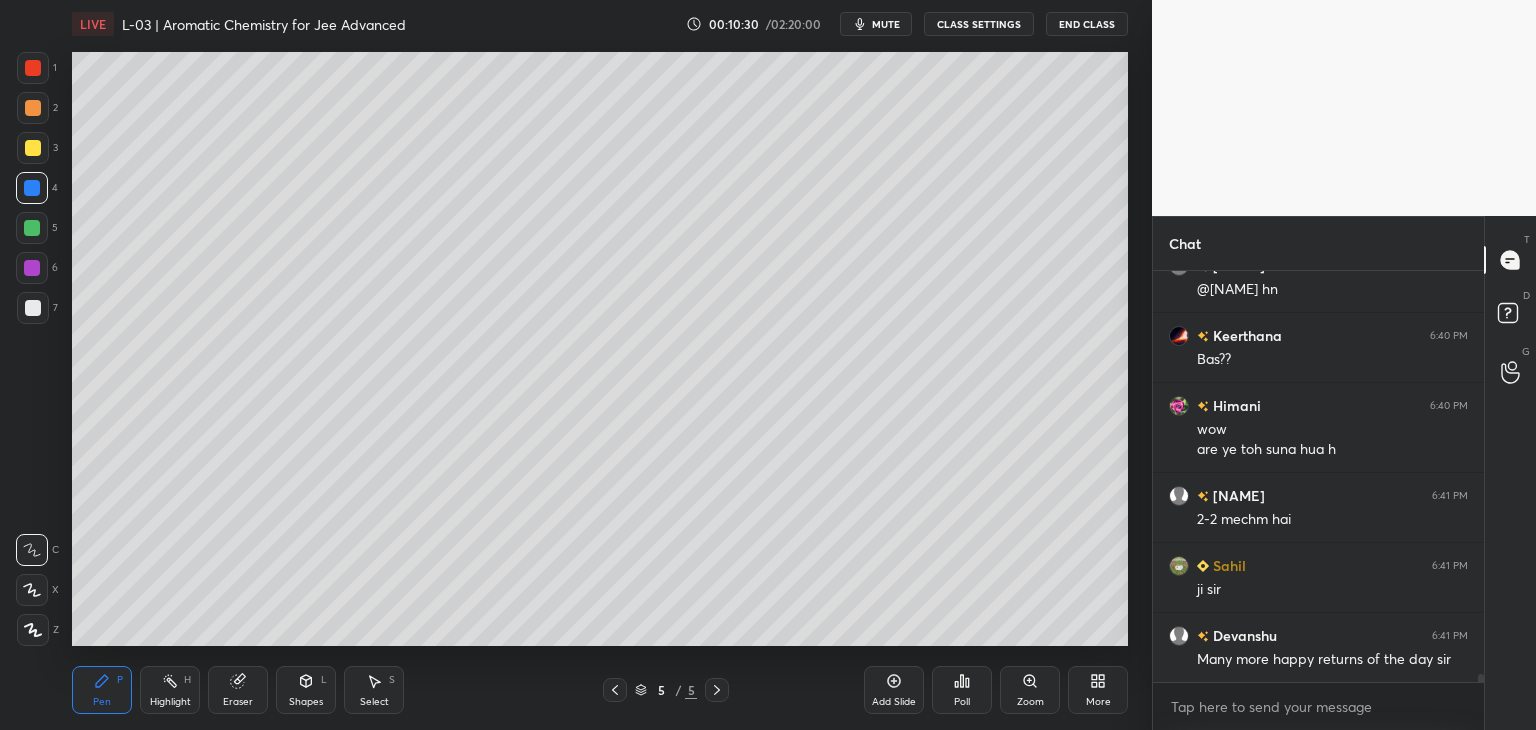 scroll, scrollTop: 365, scrollLeft: 325, axis: both 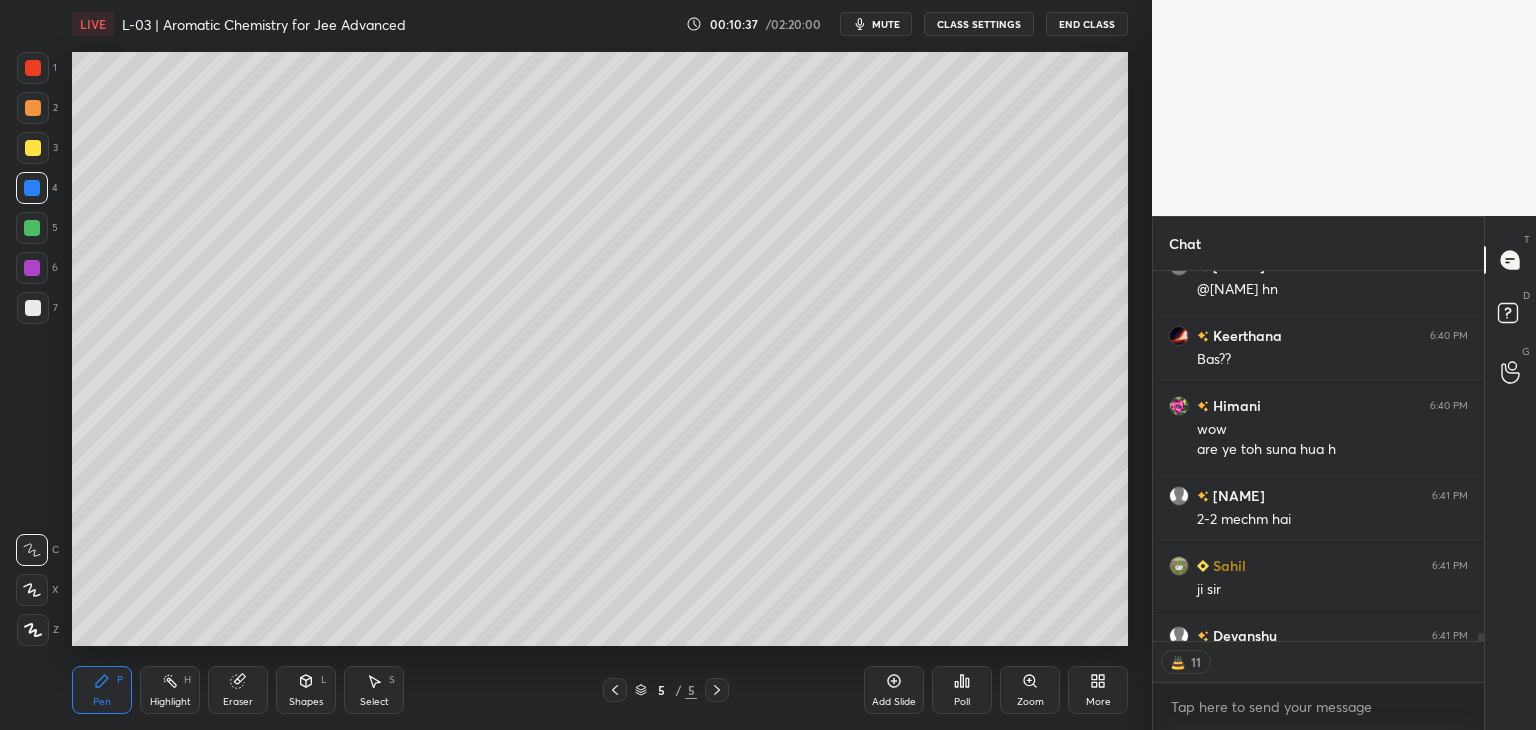 click at bounding box center [33, 68] 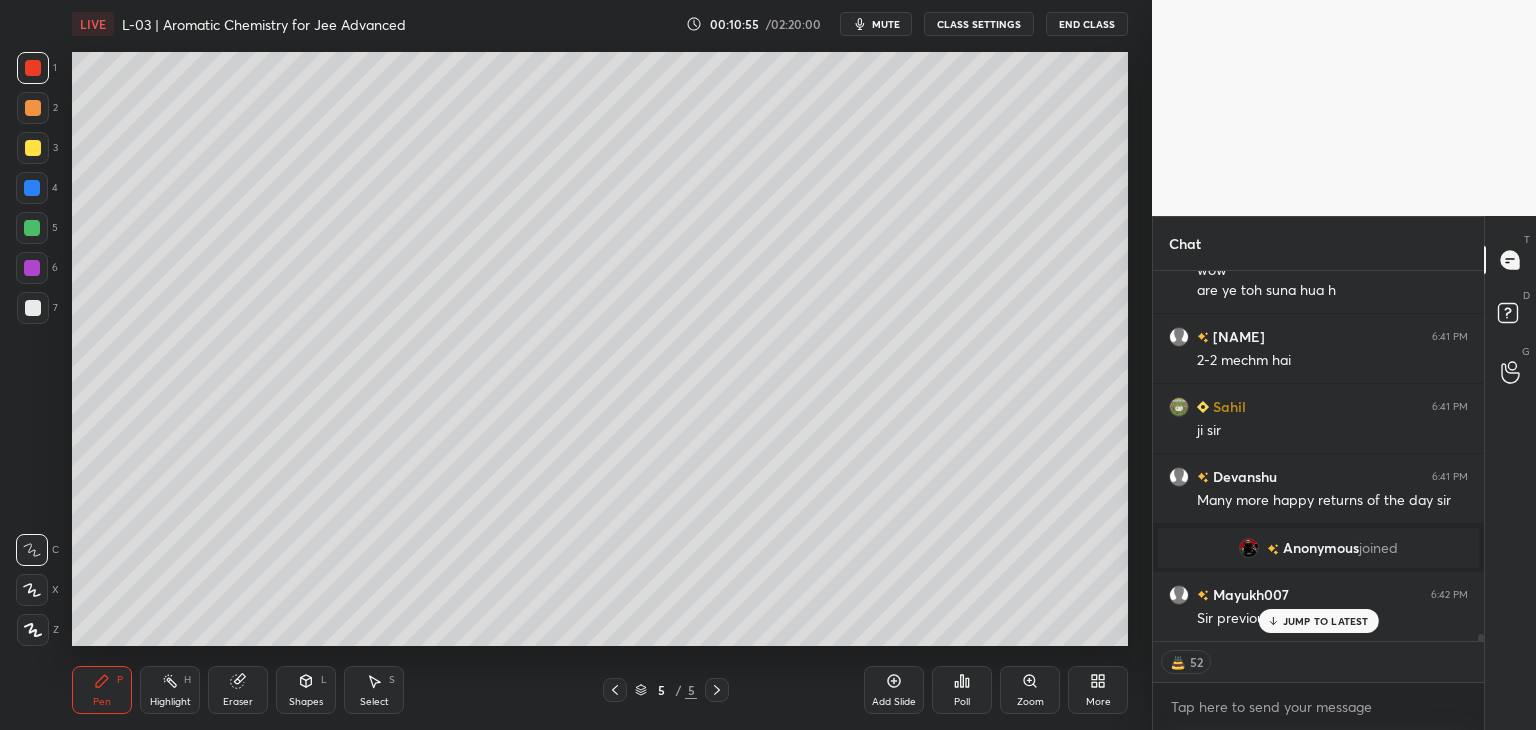 scroll, scrollTop: 19464, scrollLeft: 0, axis: vertical 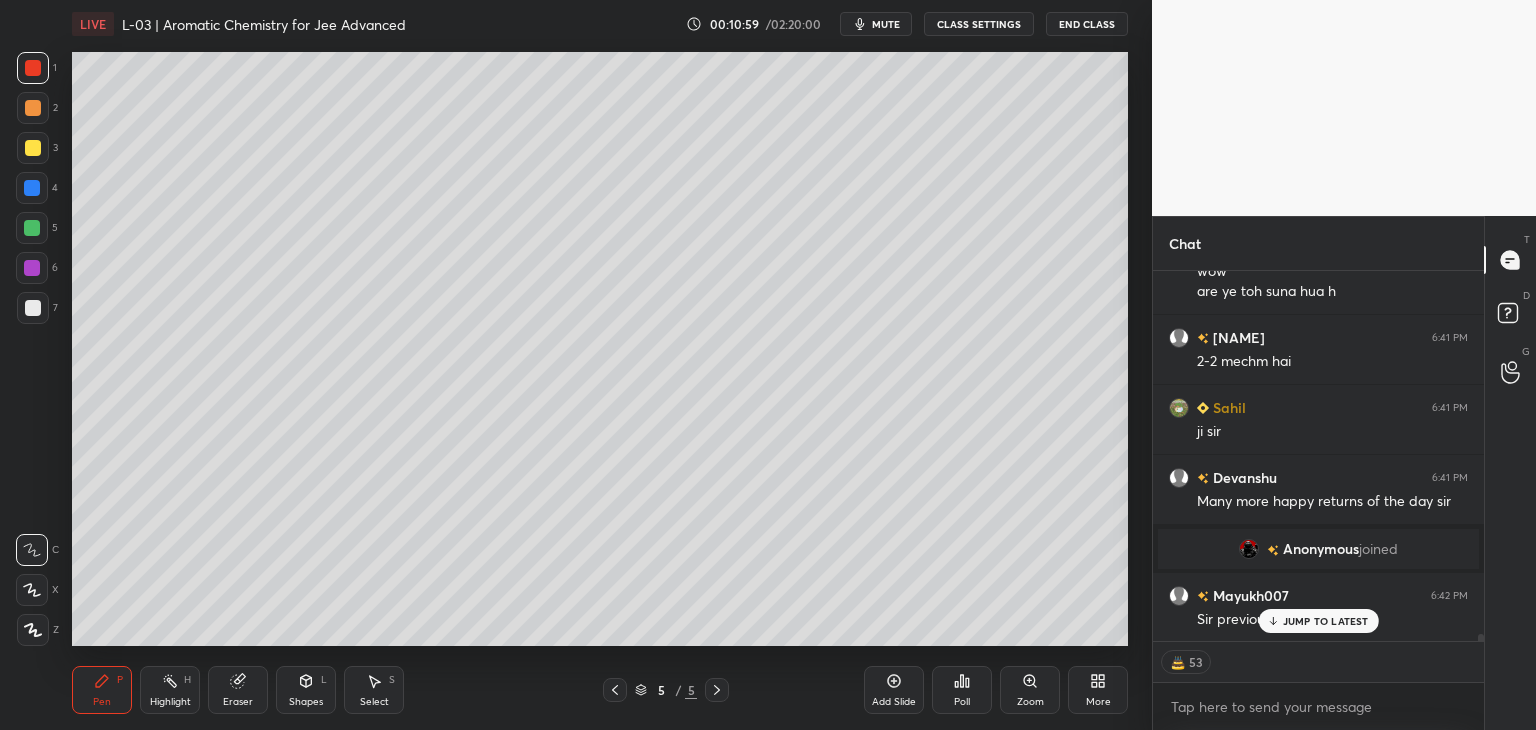 click on "JUMP TO LATEST" at bounding box center (1318, 621) 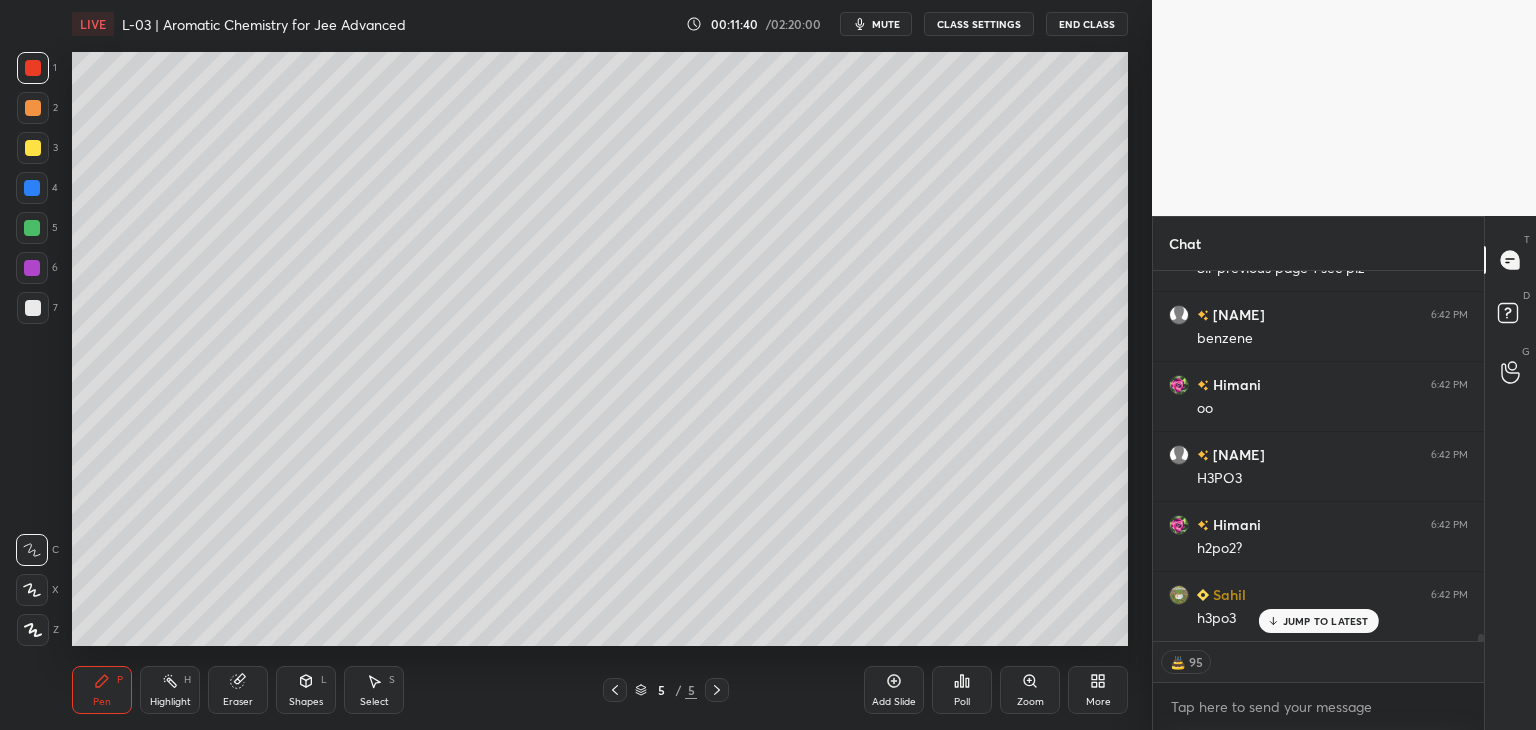 scroll, scrollTop: 19884, scrollLeft: 0, axis: vertical 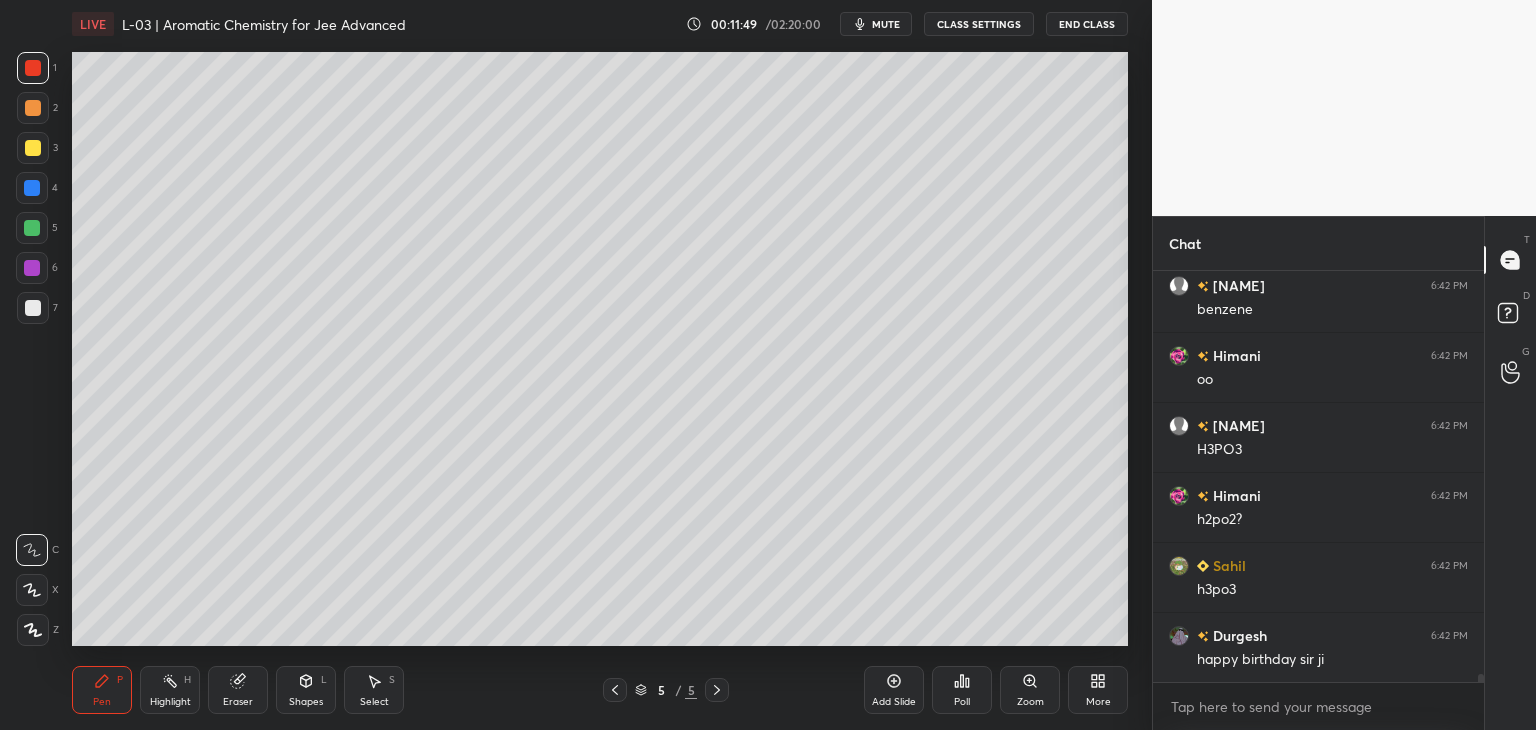 click at bounding box center (33, 108) 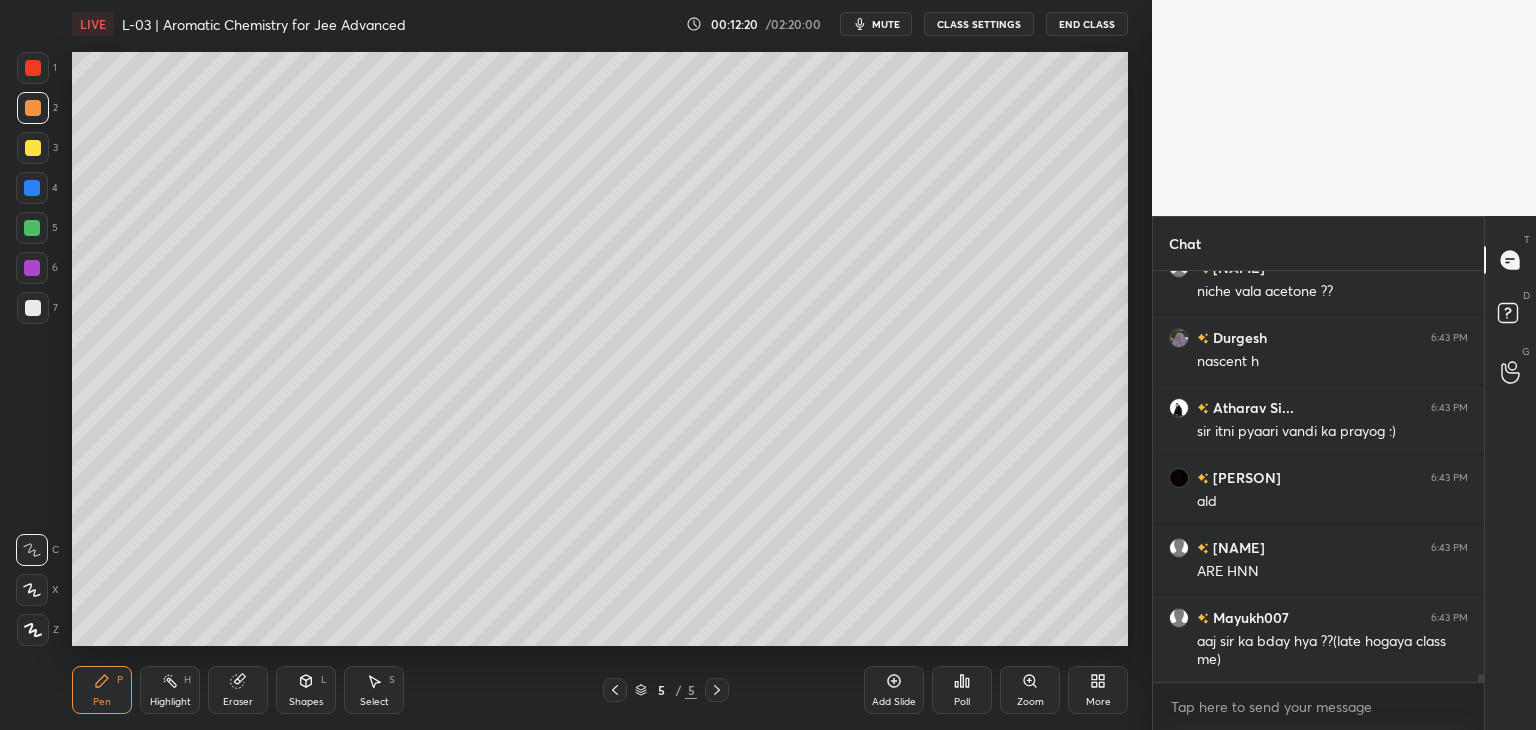 scroll, scrollTop: 20352, scrollLeft: 0, axis: vertical 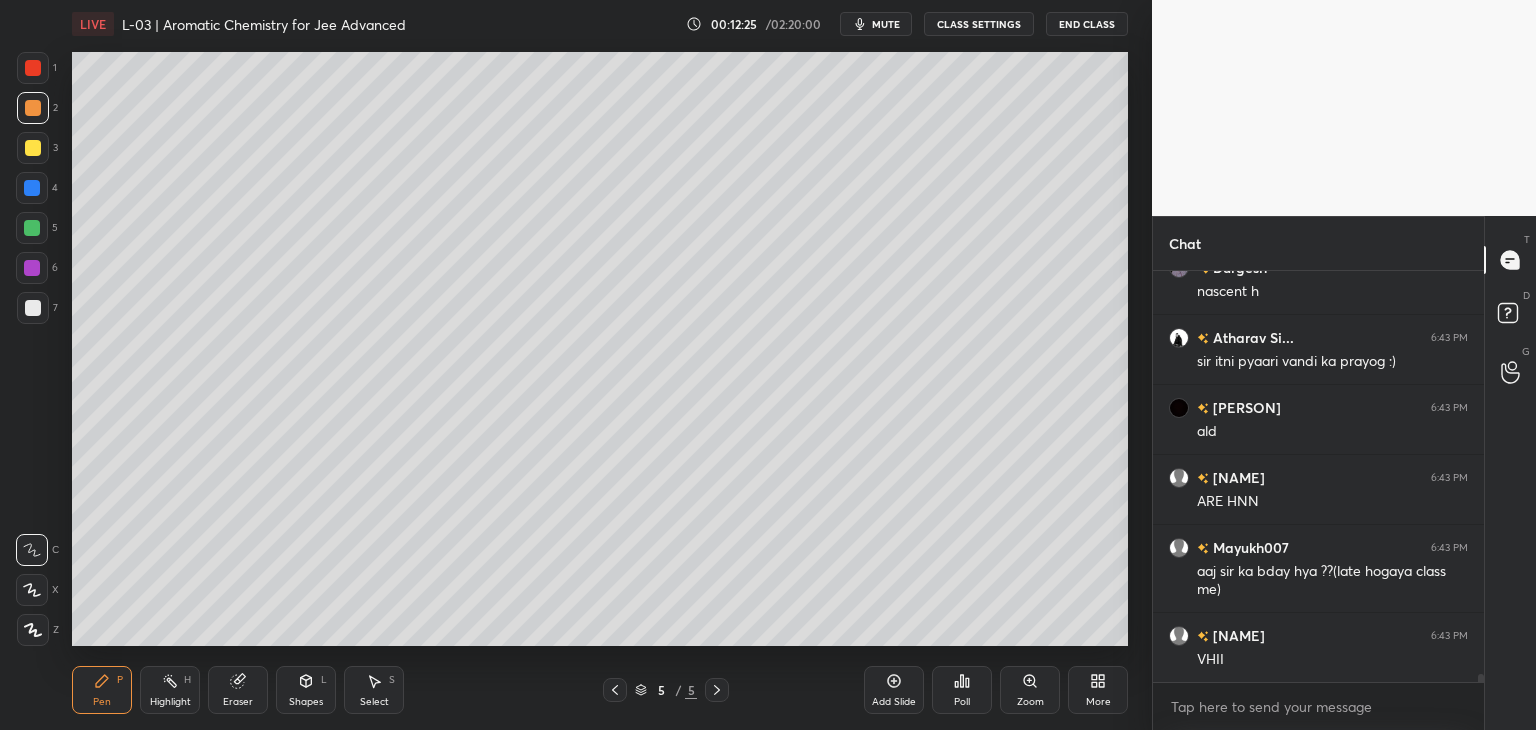 click at bounding box center [33, 148] 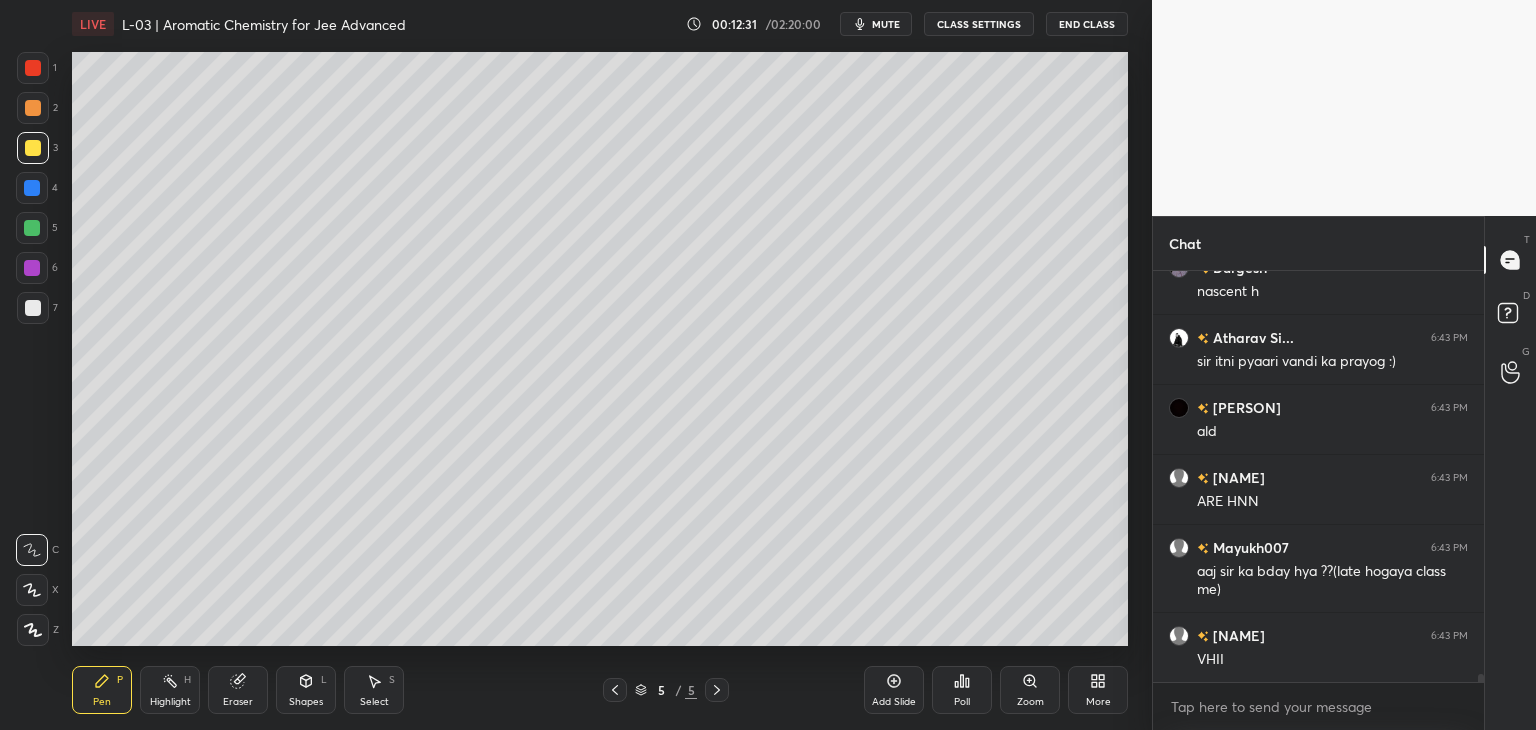 click 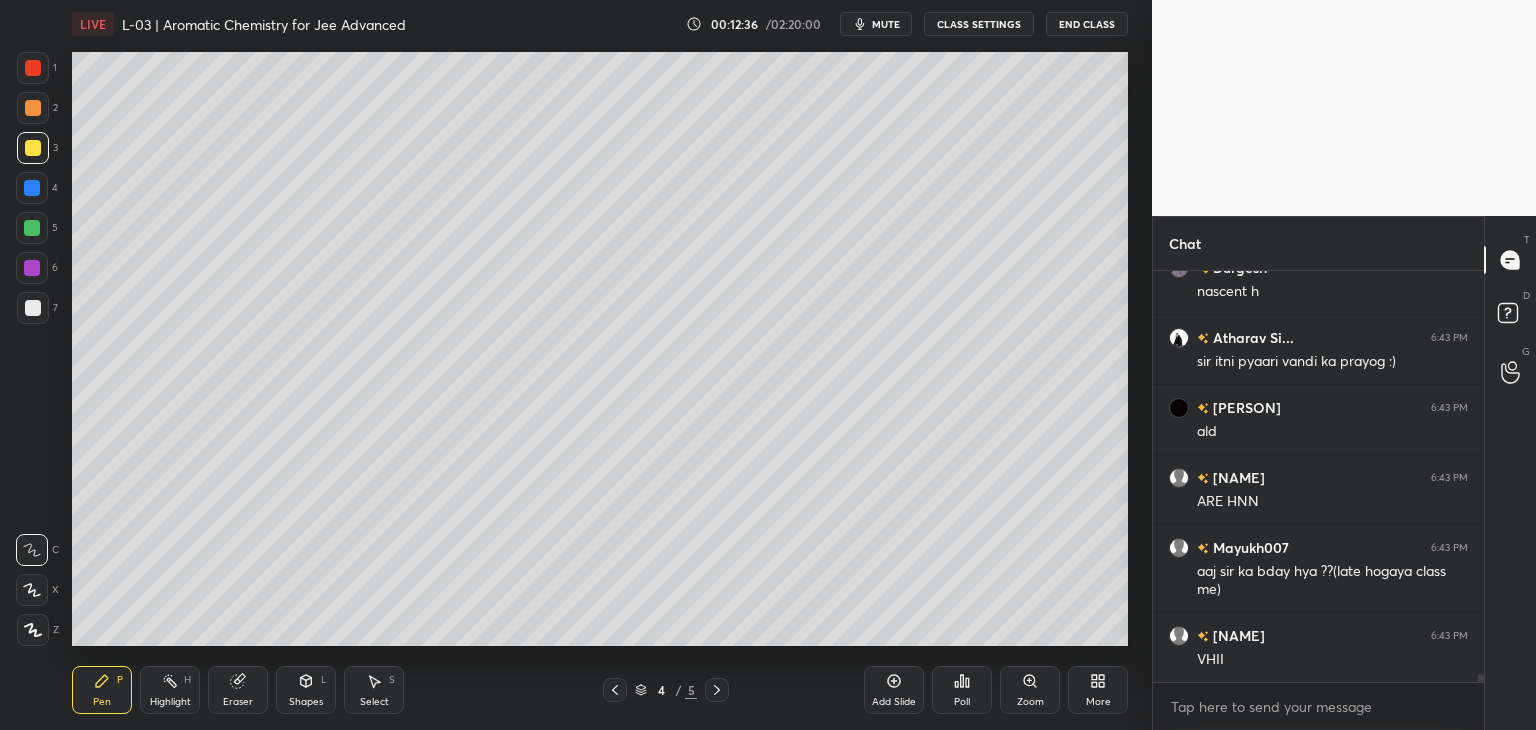 click 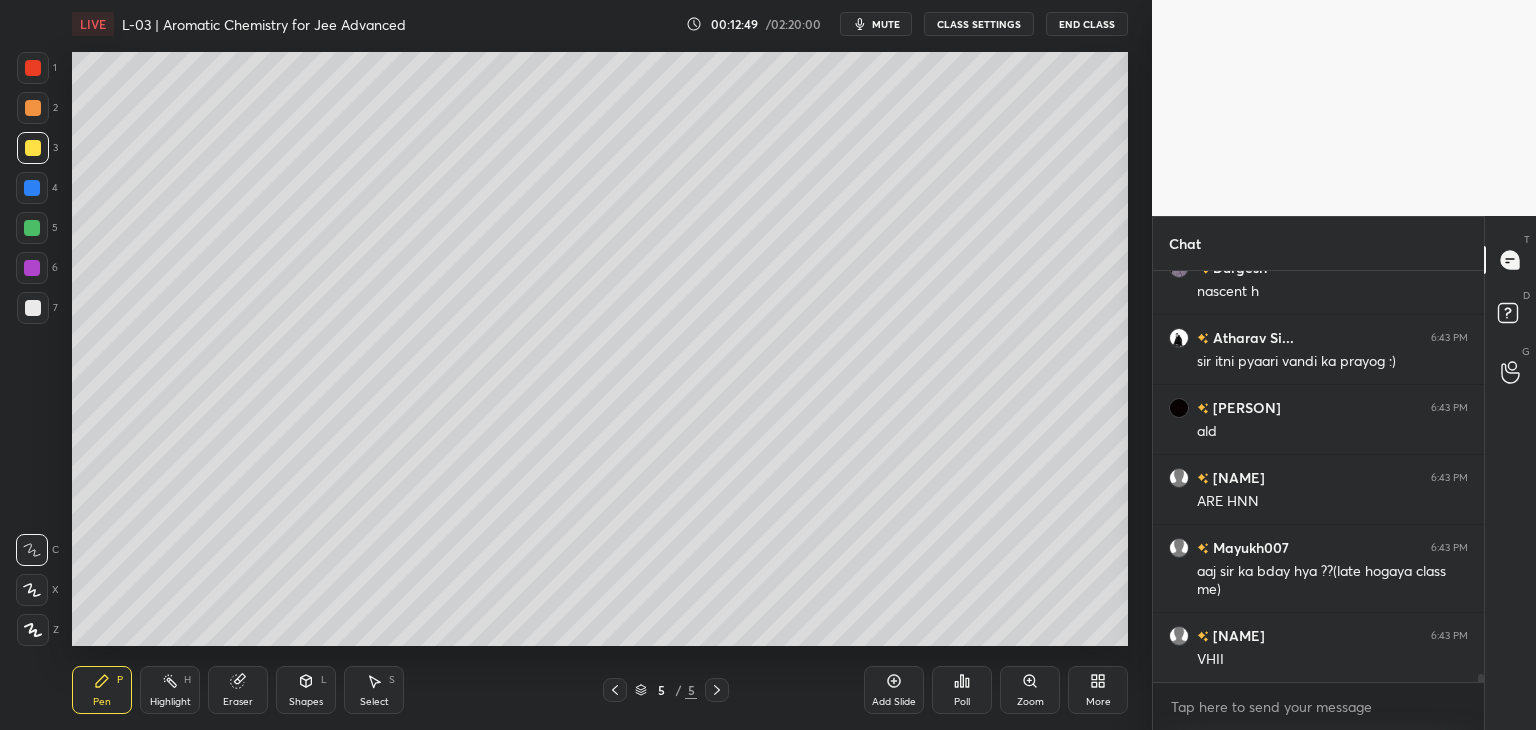 scroll, scrollTop: 376, scrollLeft: 325, axis: both 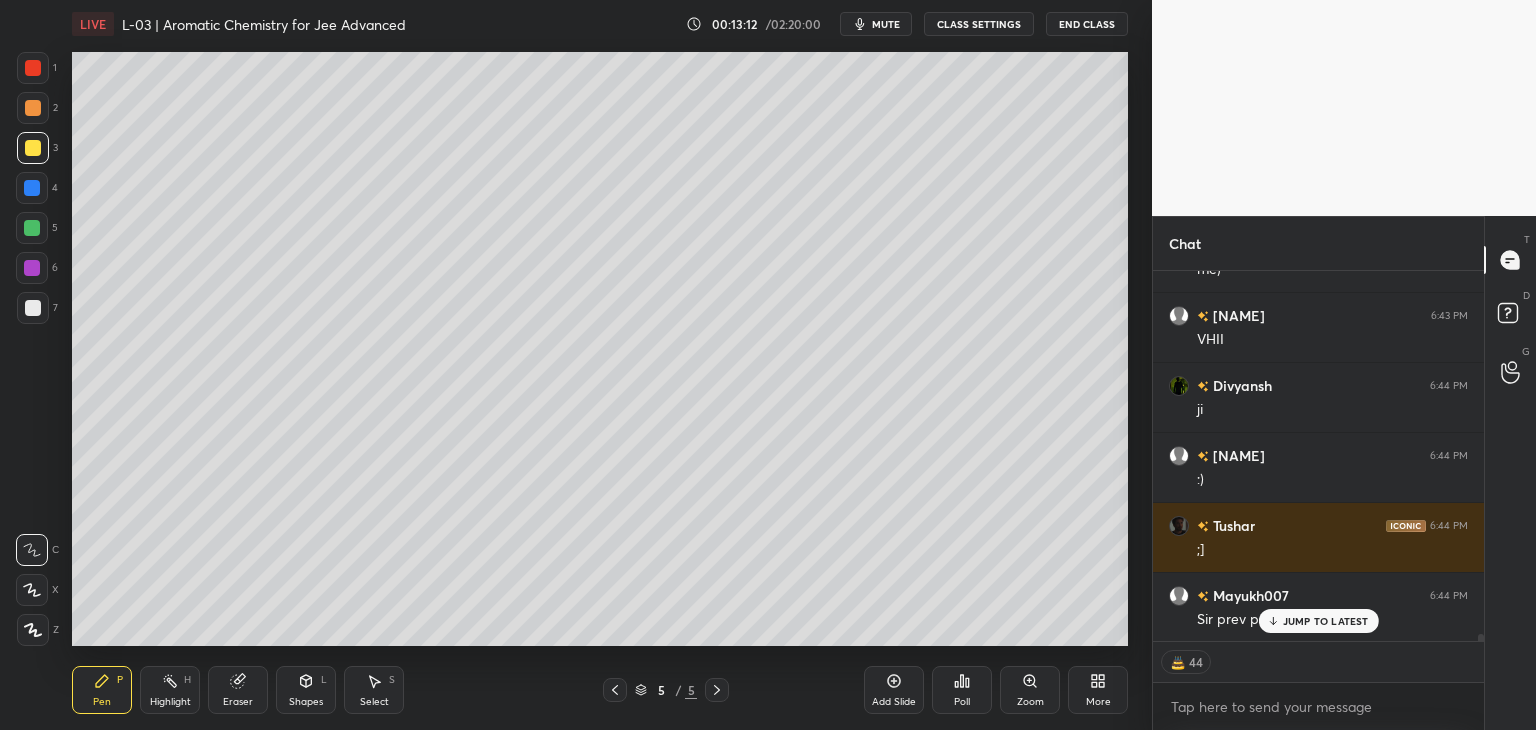 click 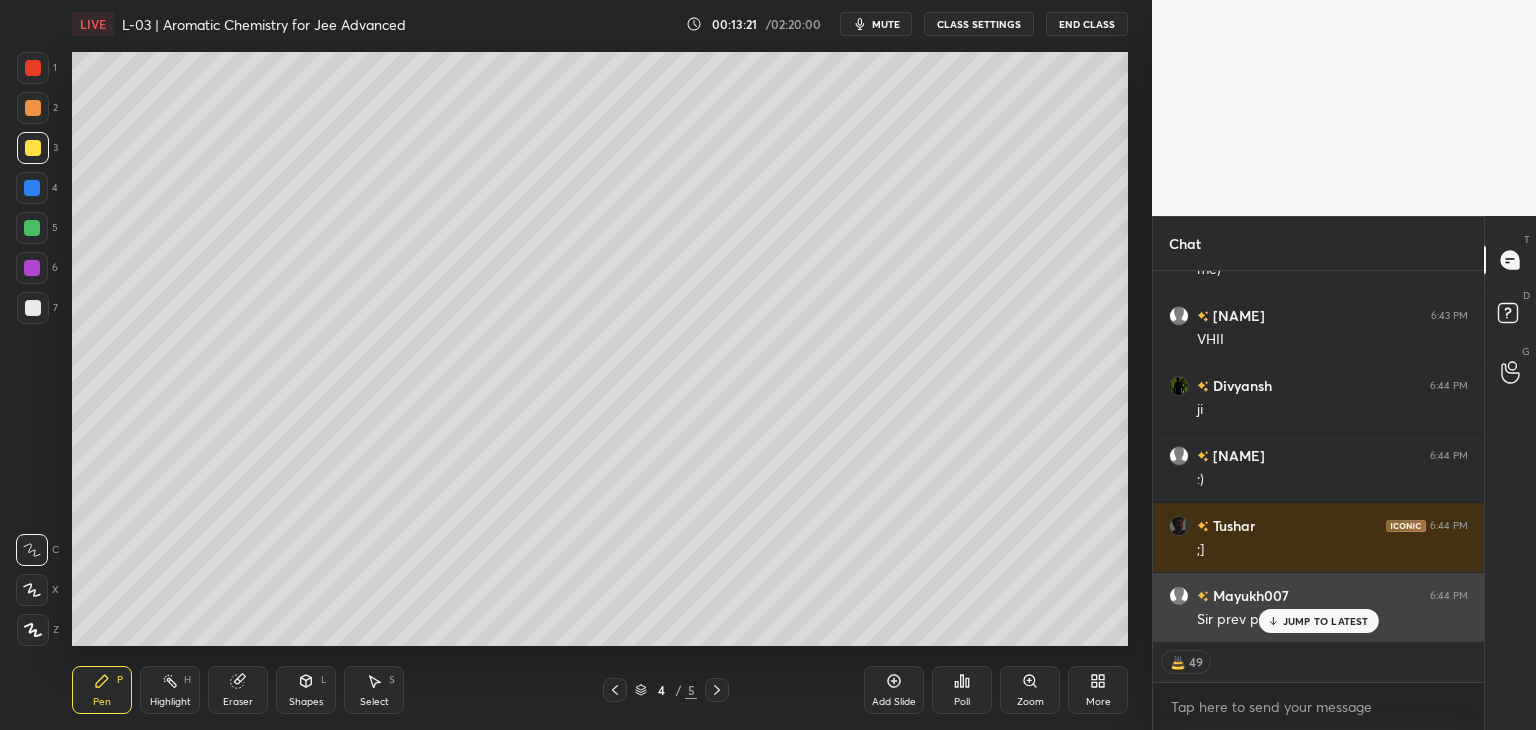click on "JUMP TO LATEST" at bounding box center (1326, 621) 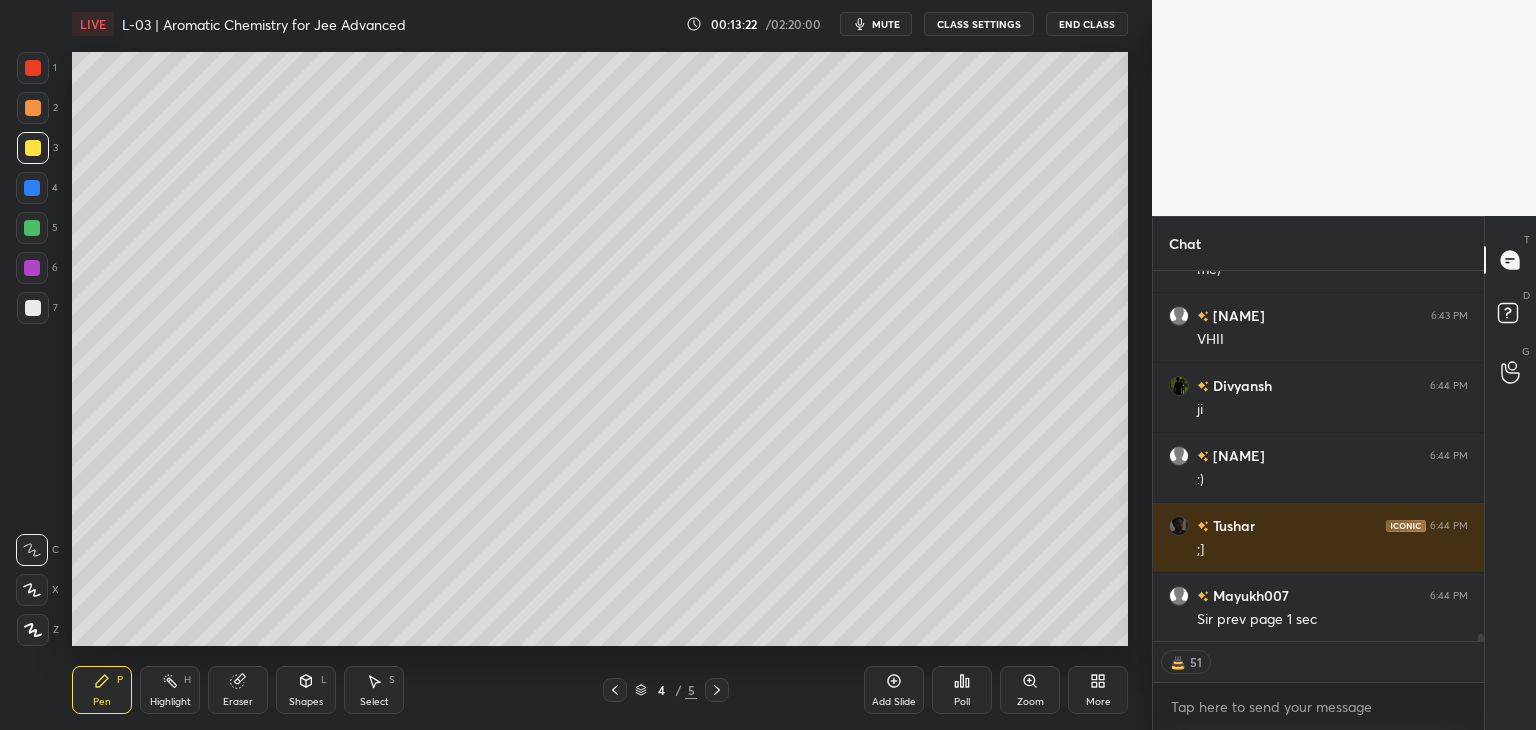 scroll, scrollTop: 20692, scrollLeft: 0, axis: vertical 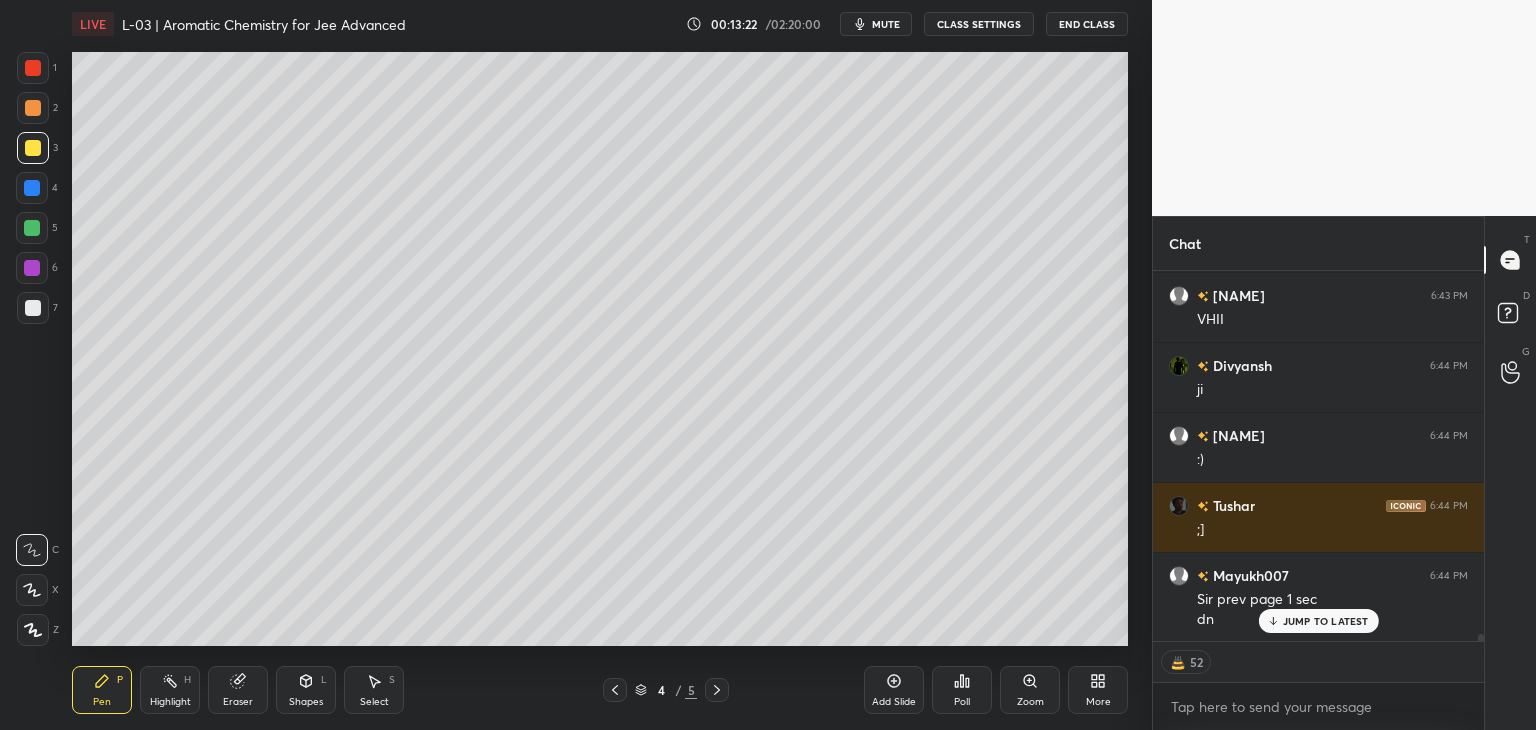 click at bounding box center (717, 690) 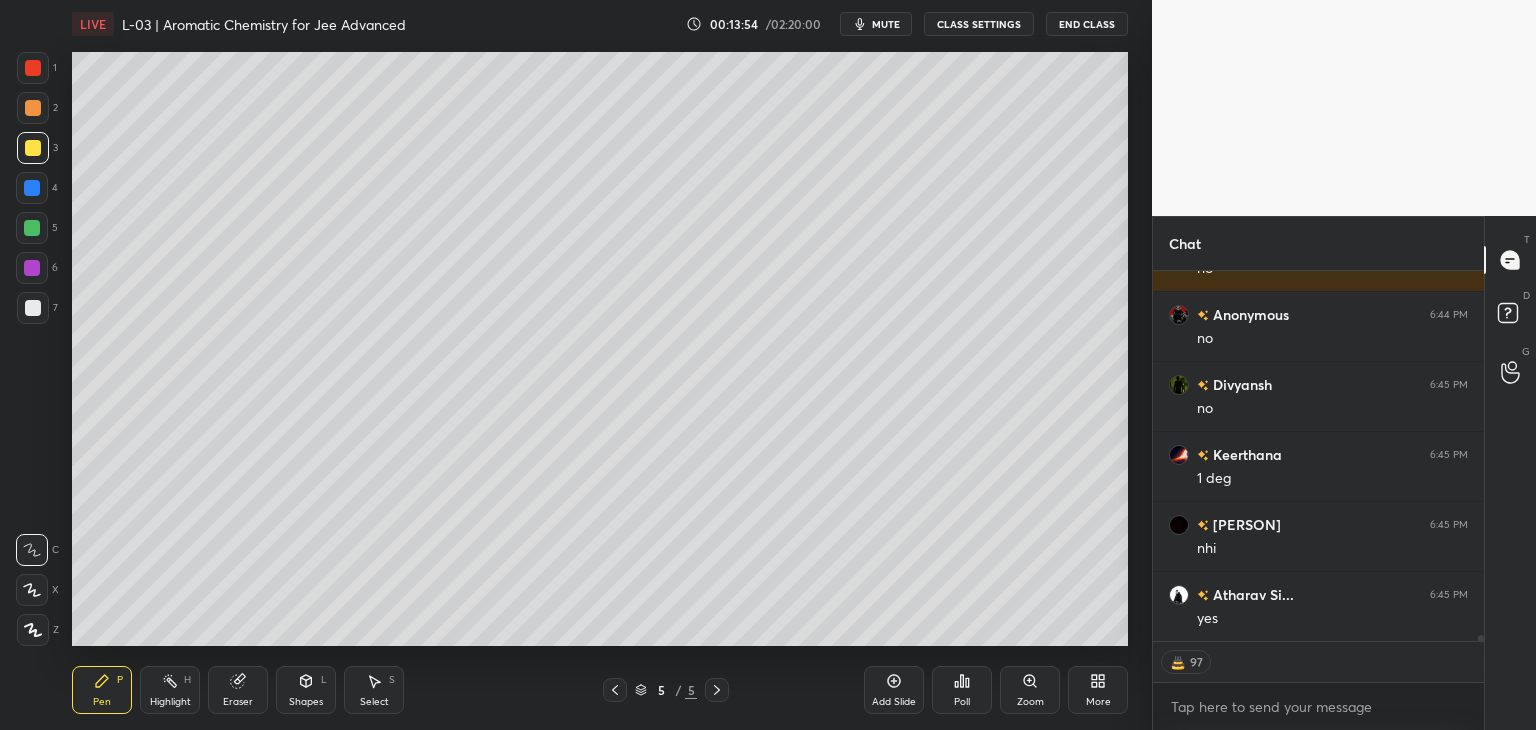 scroll, scrollTop: 21392, scrollLeft: 0, axis: vertical 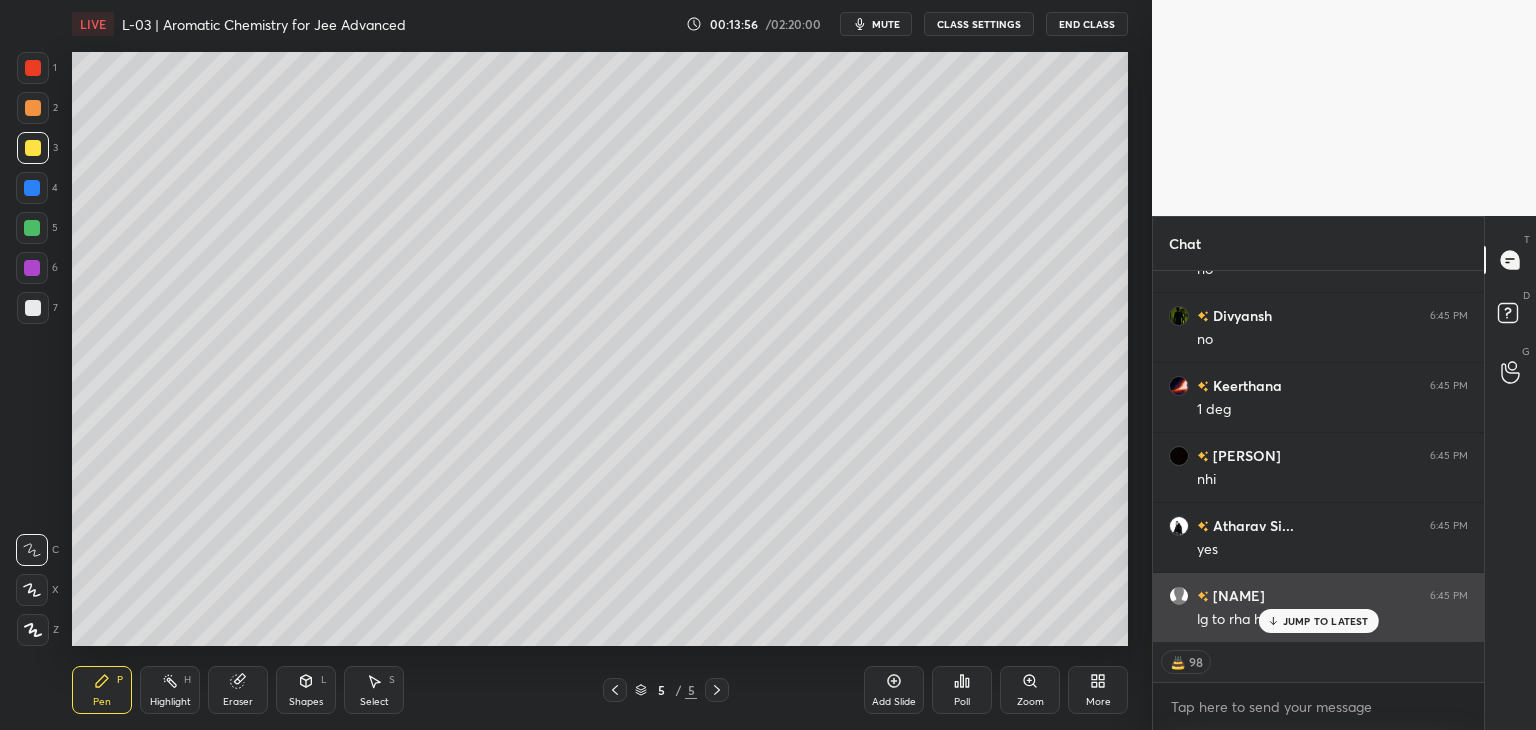 click on "JUMP TO LATEST" at bounding box center [1326, 621] 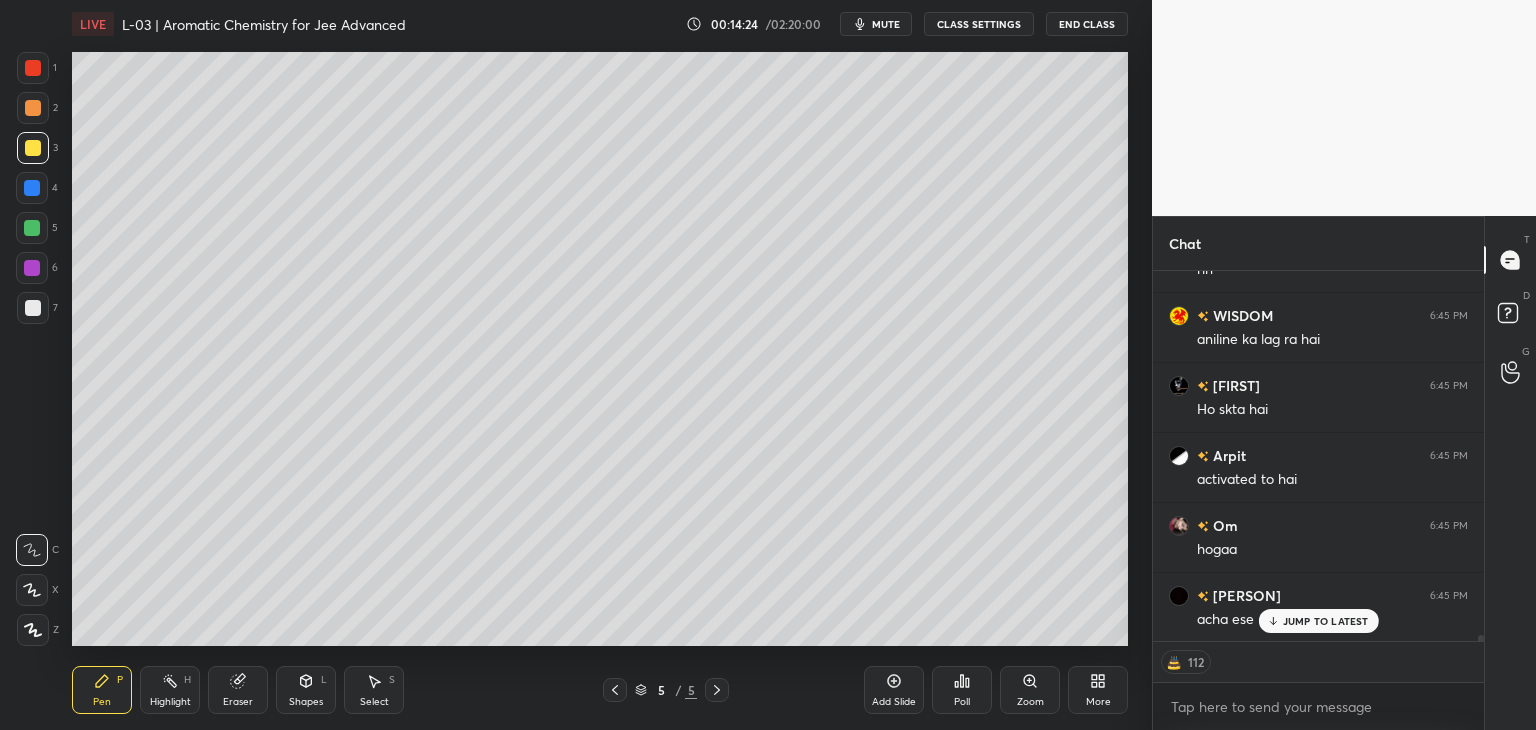 scroll, scrollTop: 22092, scrollLeft: 0, axis: vertical 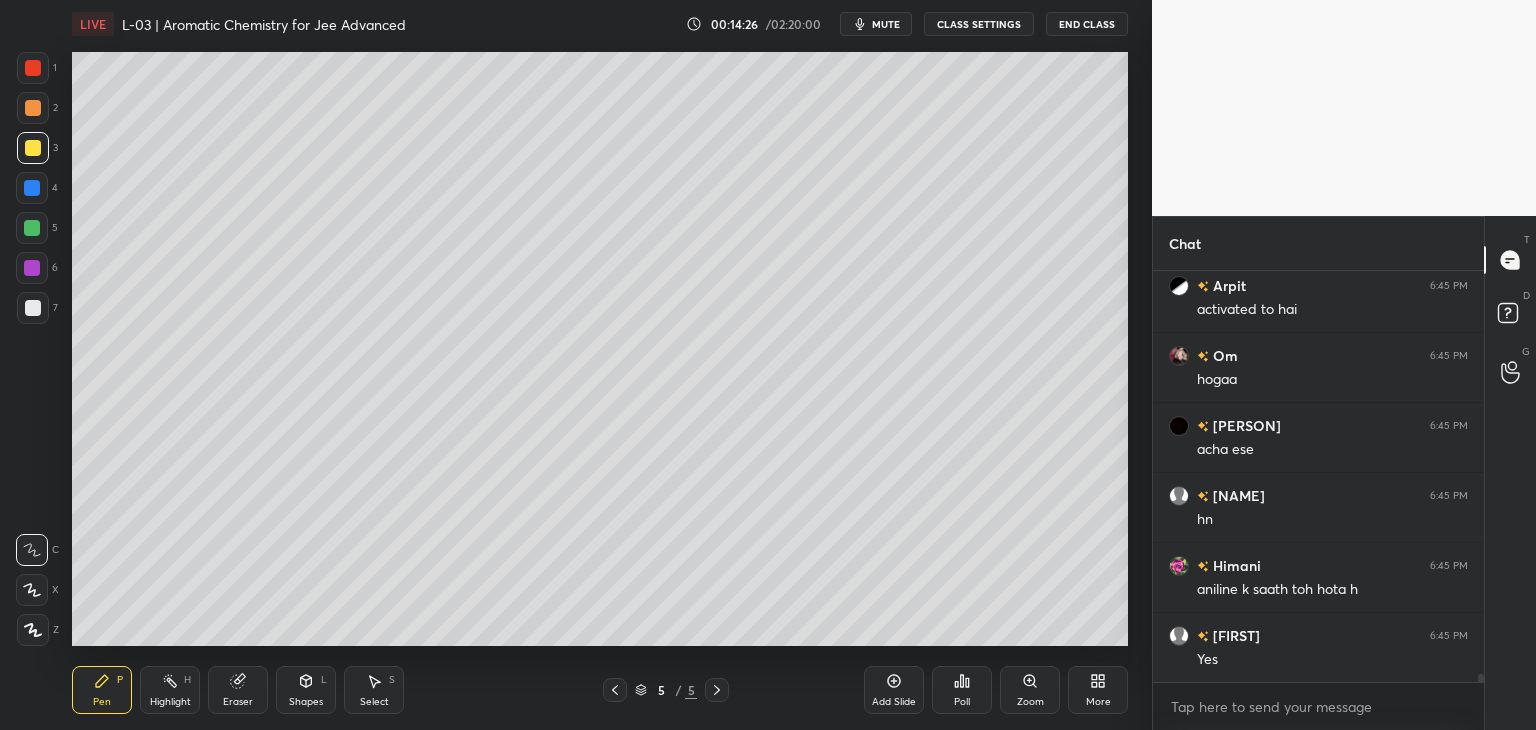 click on "Eraser" at bounding box center [238, 690] 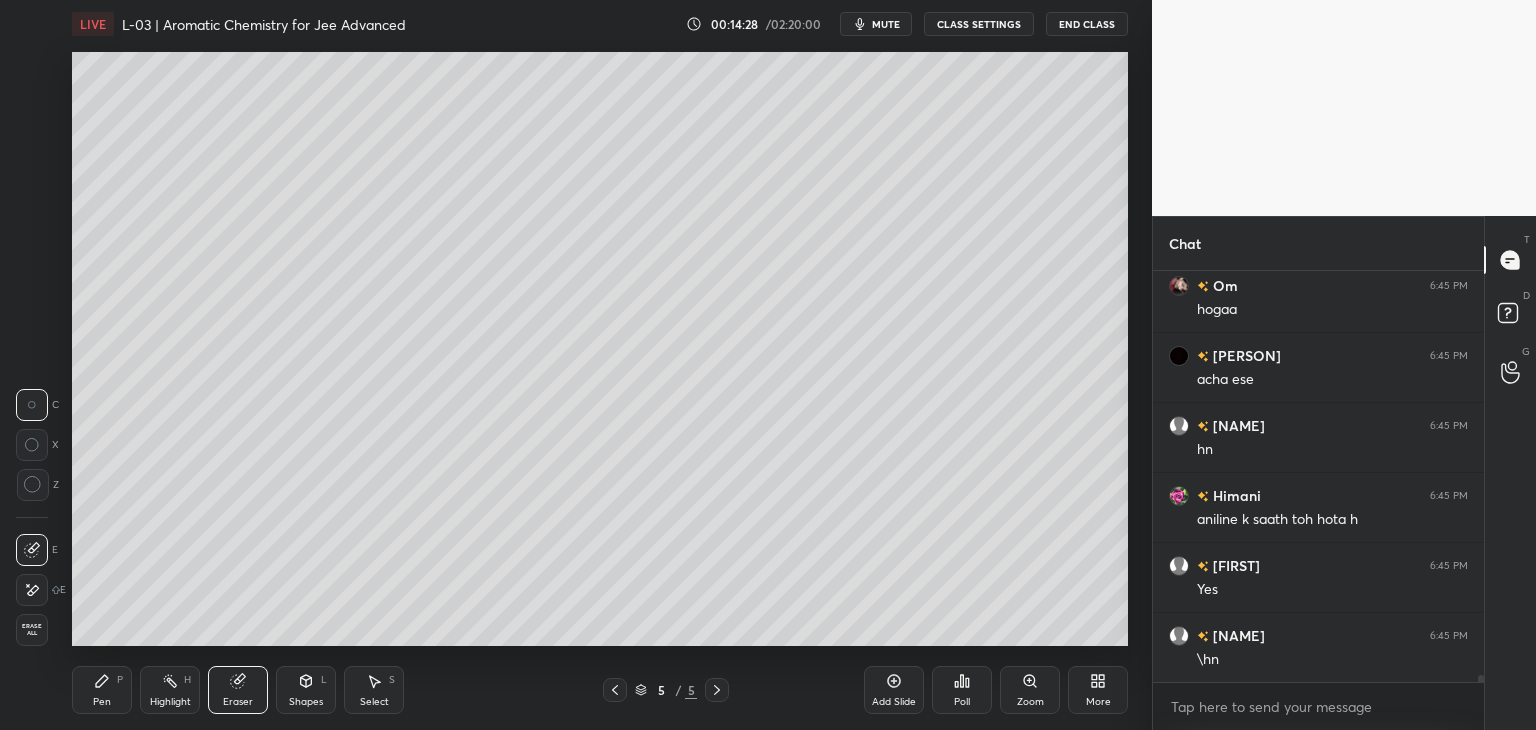 scroll, scrollTop: 22262, scrollLeft: 0, axis: vertical 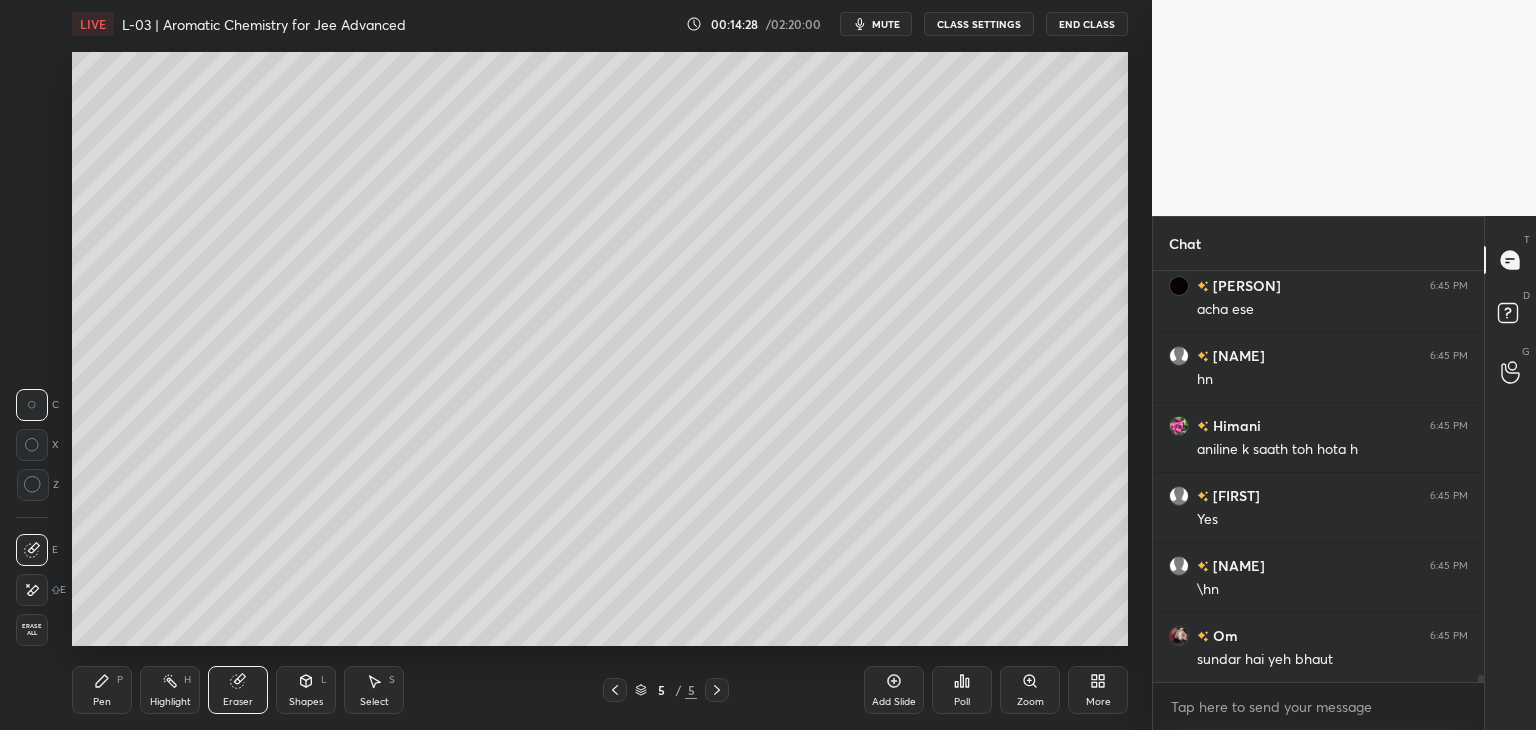 click 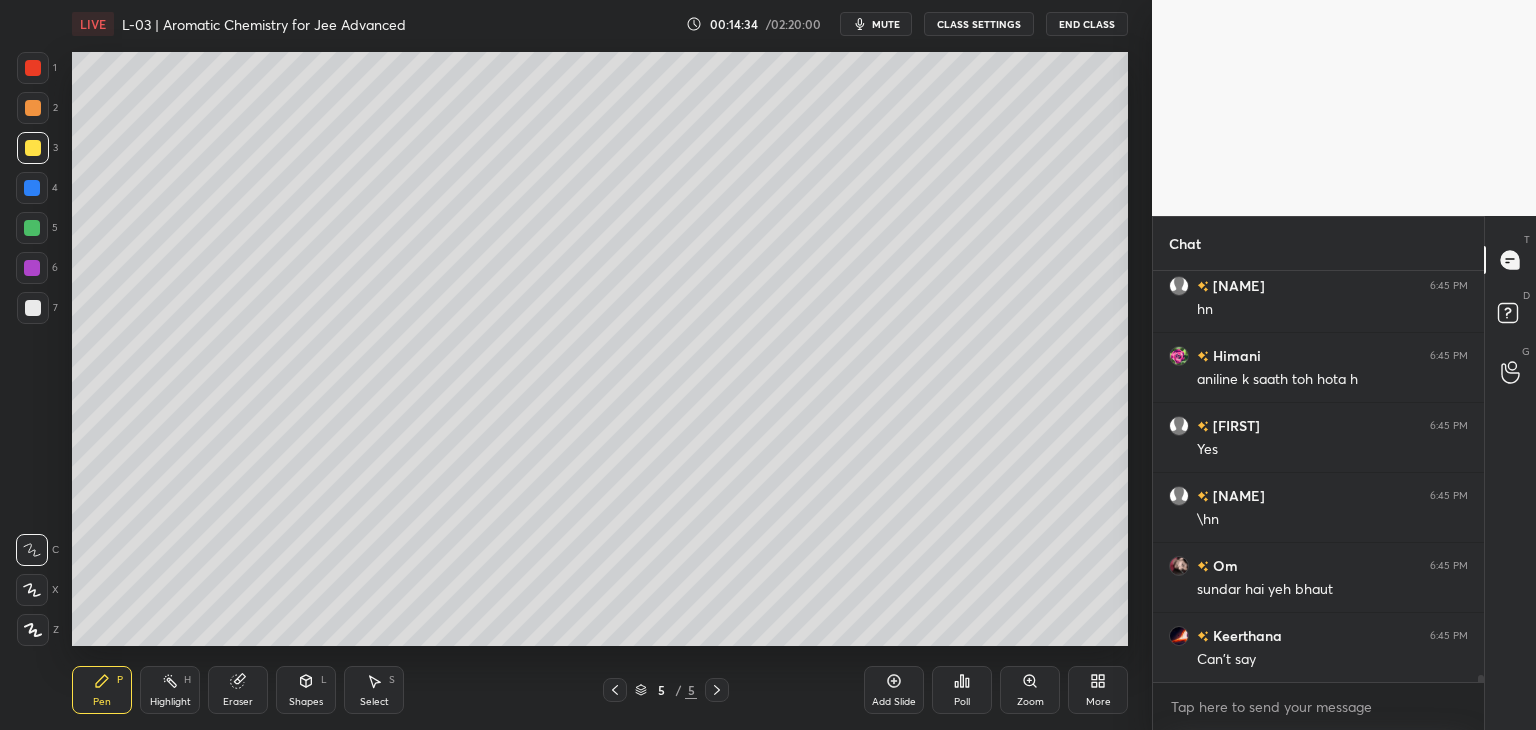 scroll, scrollTop: 22402, scrollLeft: 0, axis: vertical 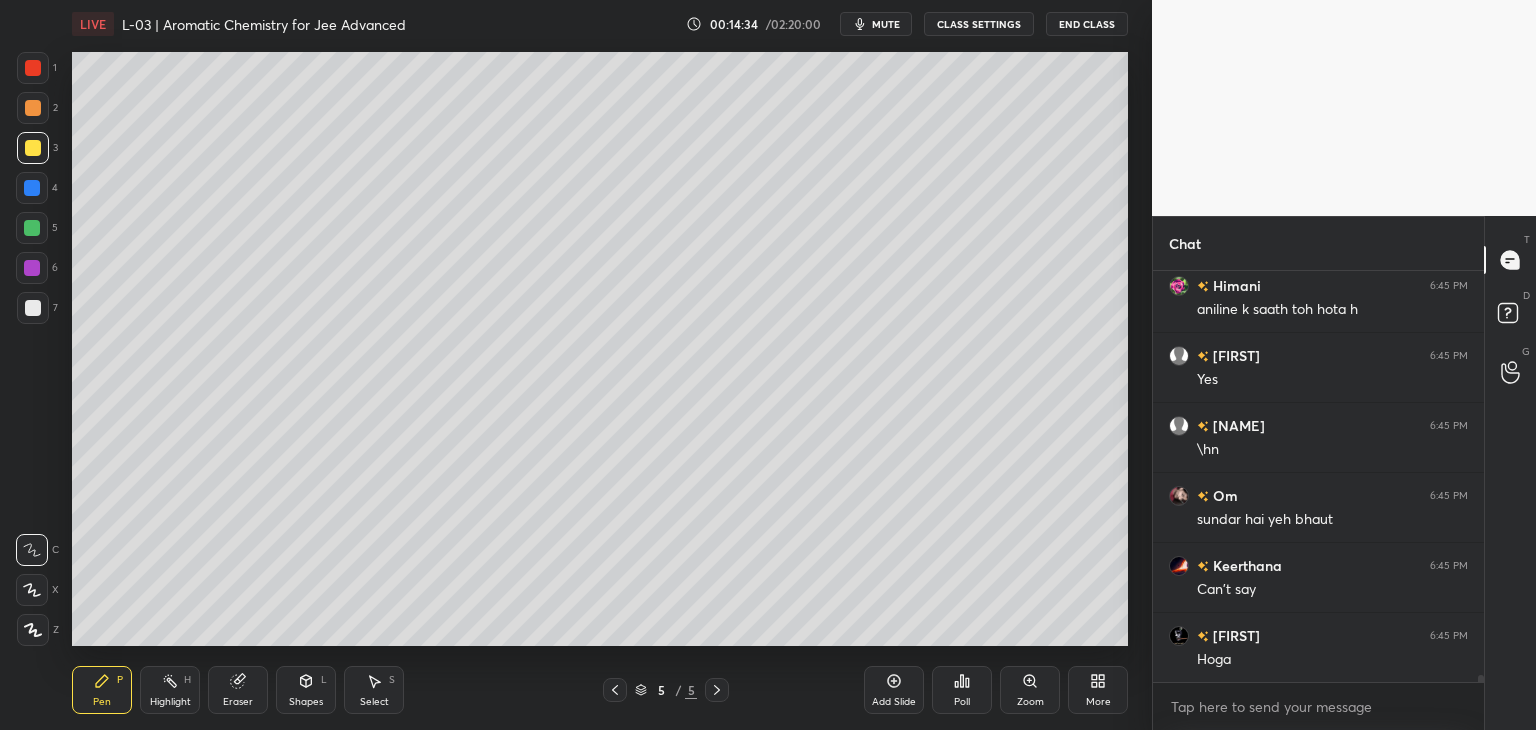 click at bounding box center [33, 68] 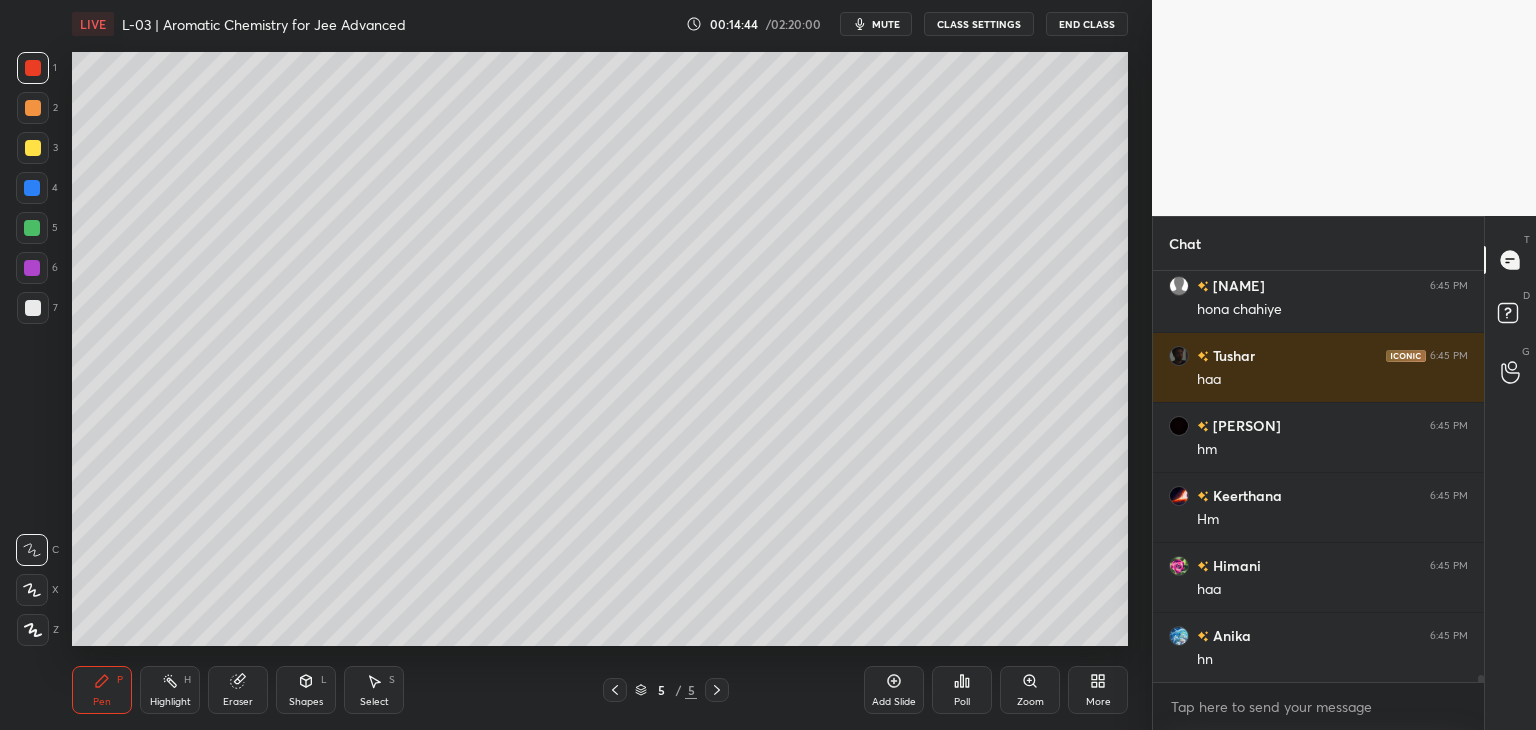 scroll, scrollTop: 22892, scrollLeft: 0, axis: vertical 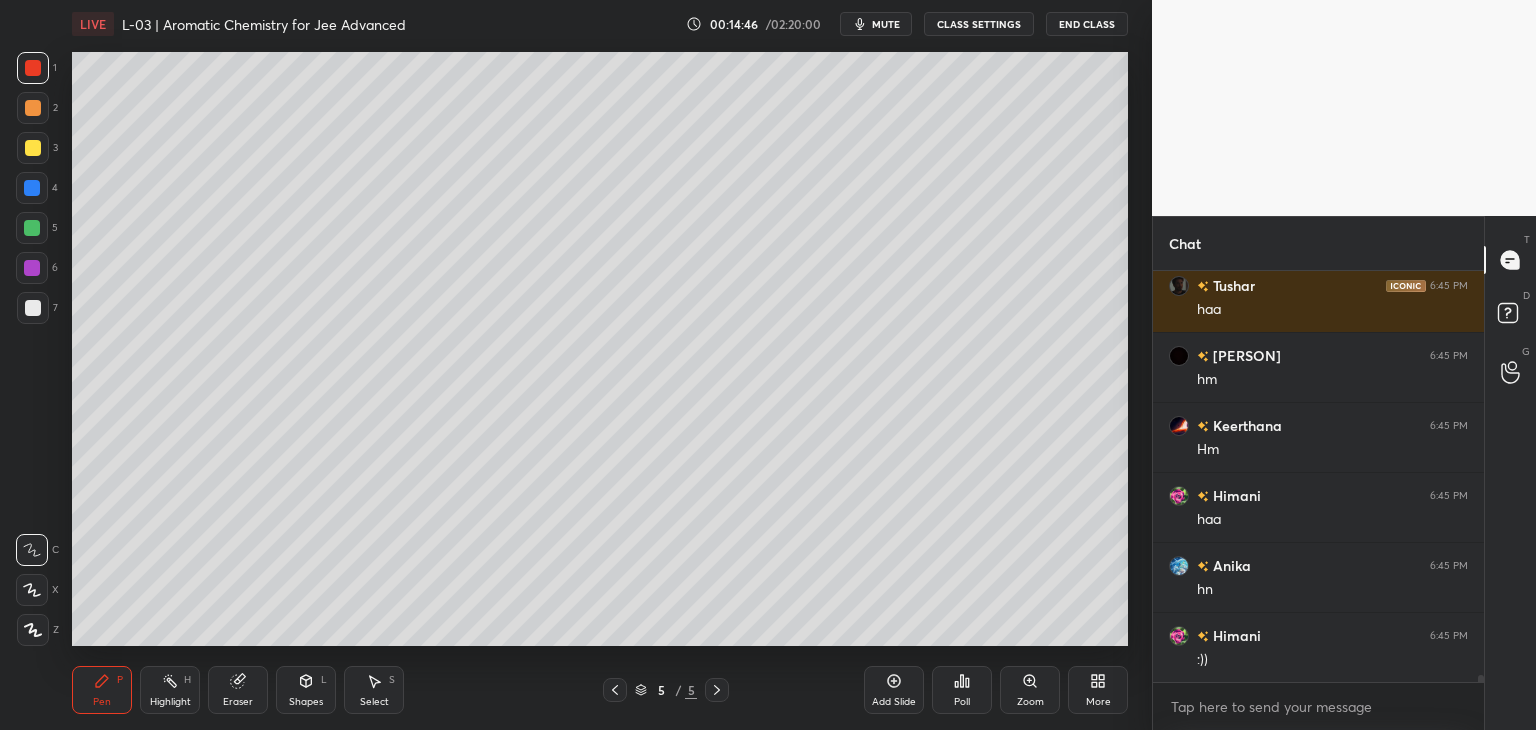 click at bounding box center [32, 188] 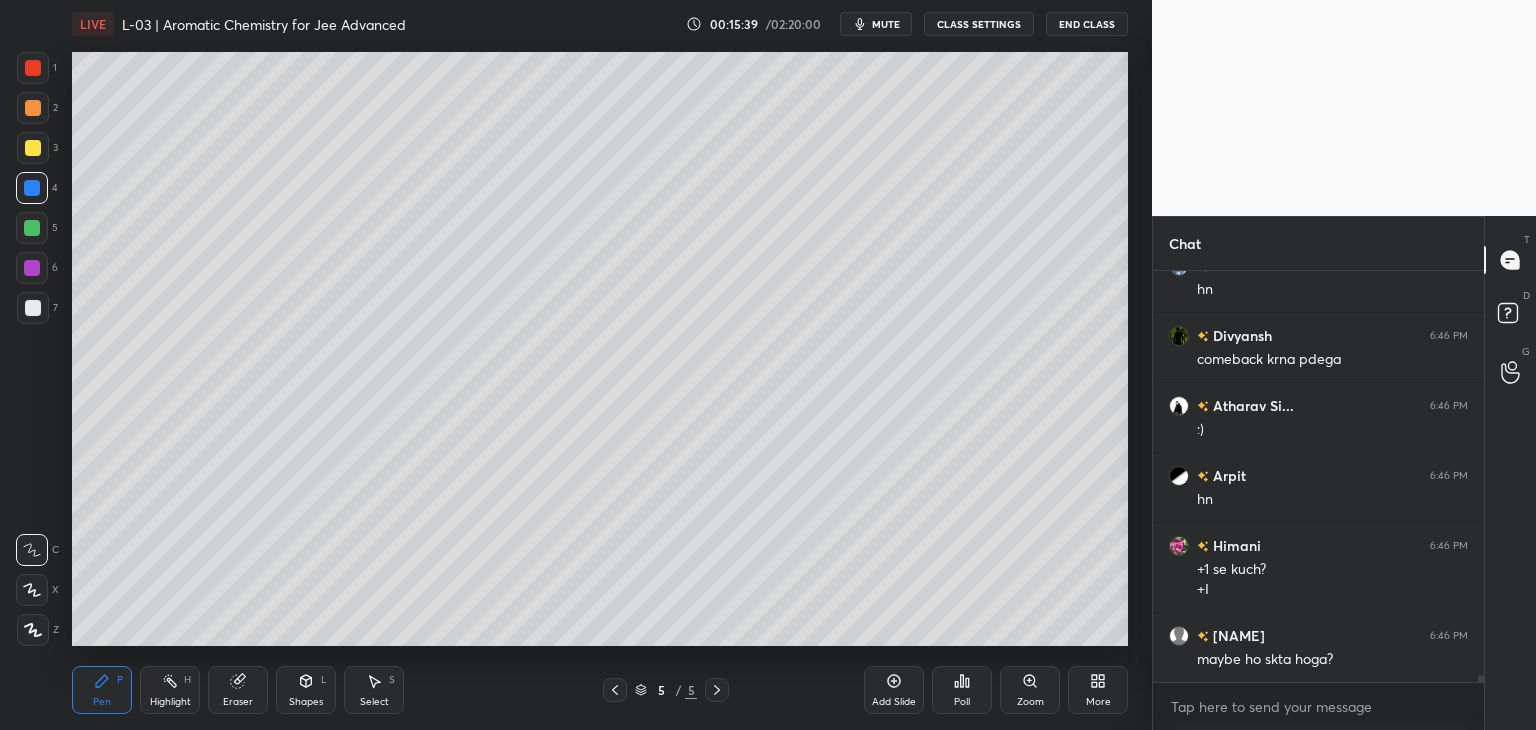 scroll, scrollTop: 24472, scrollLeft: 0, axis: vertical 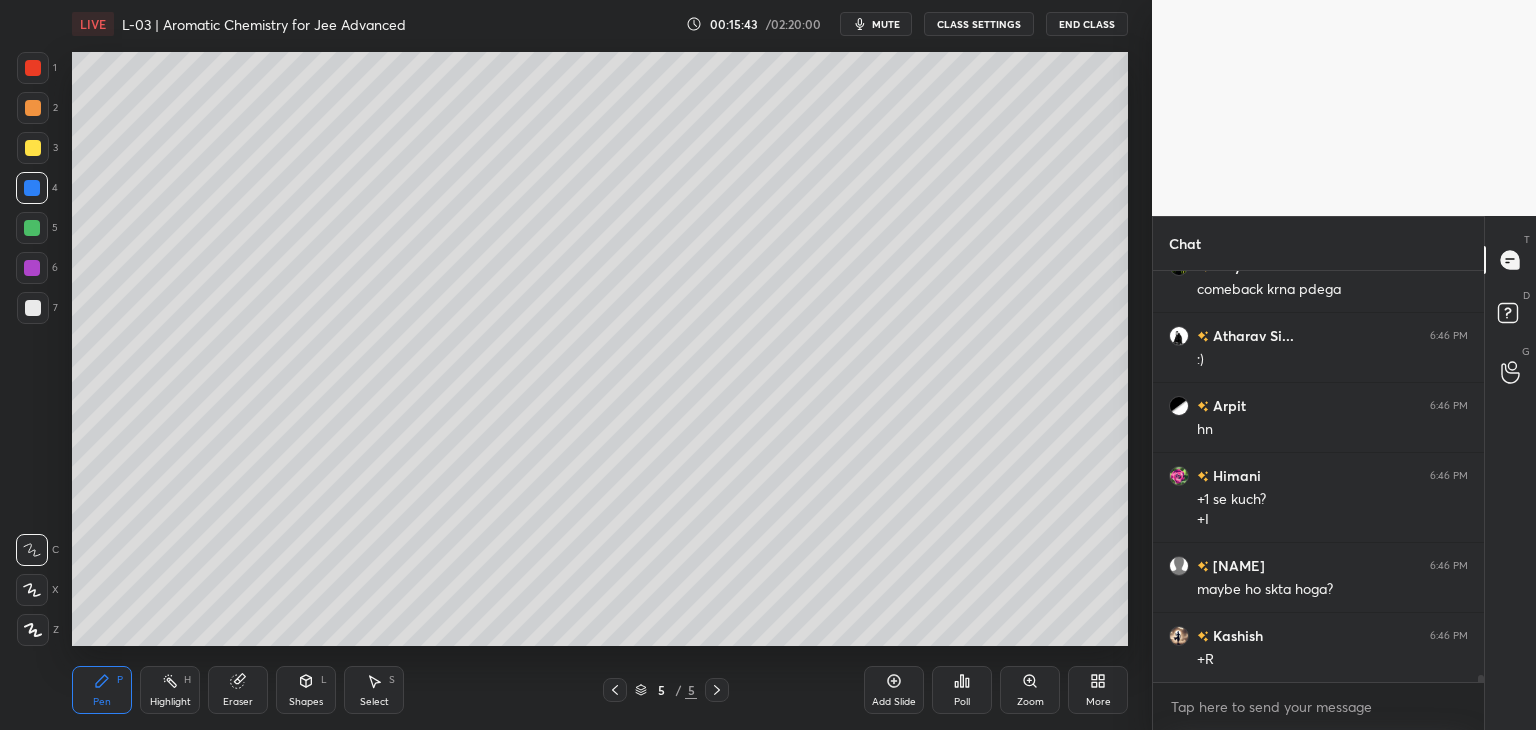 click on "Add Slide" at bounding box center [894, 690] 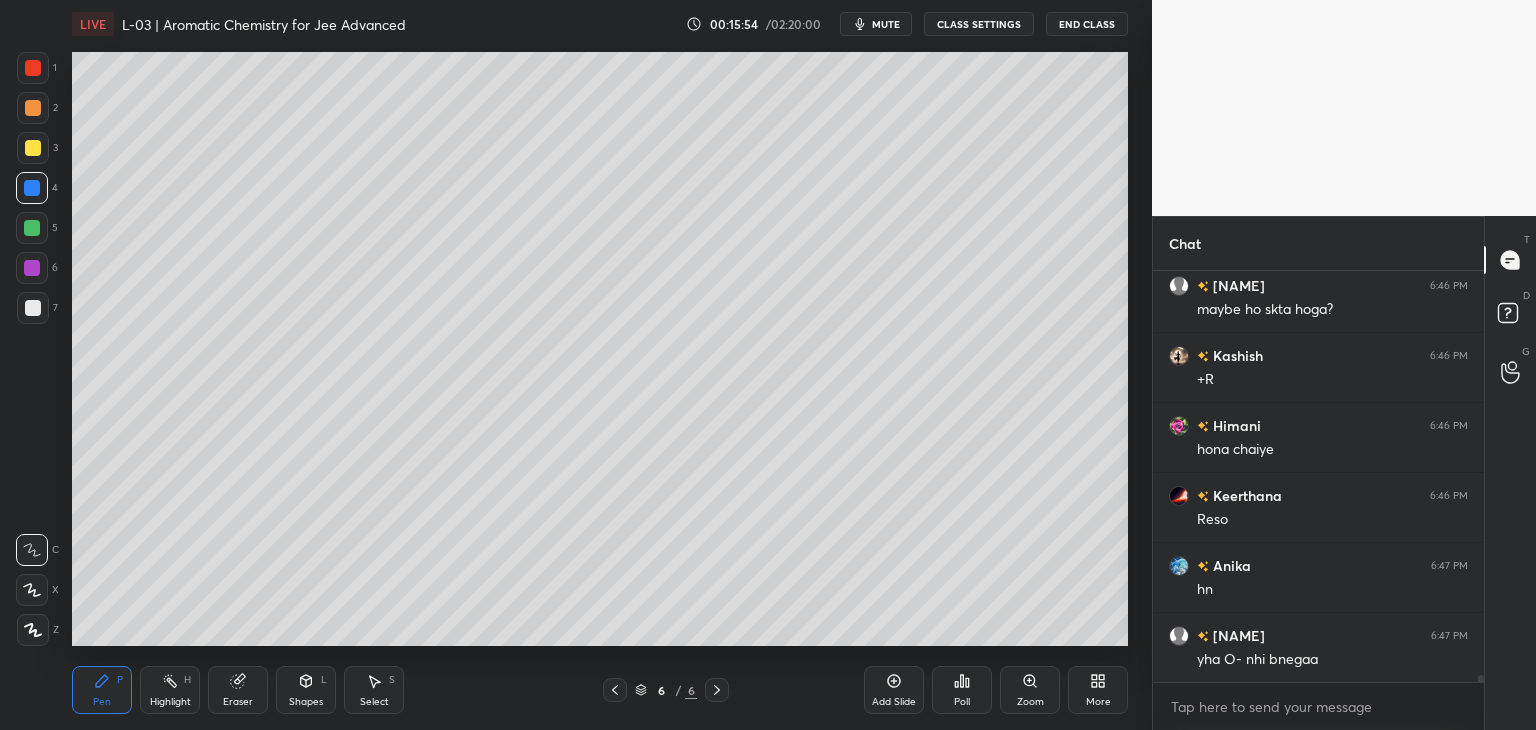scroll, scrollTop: 24822, scrollLeft: 0, axis: vertical 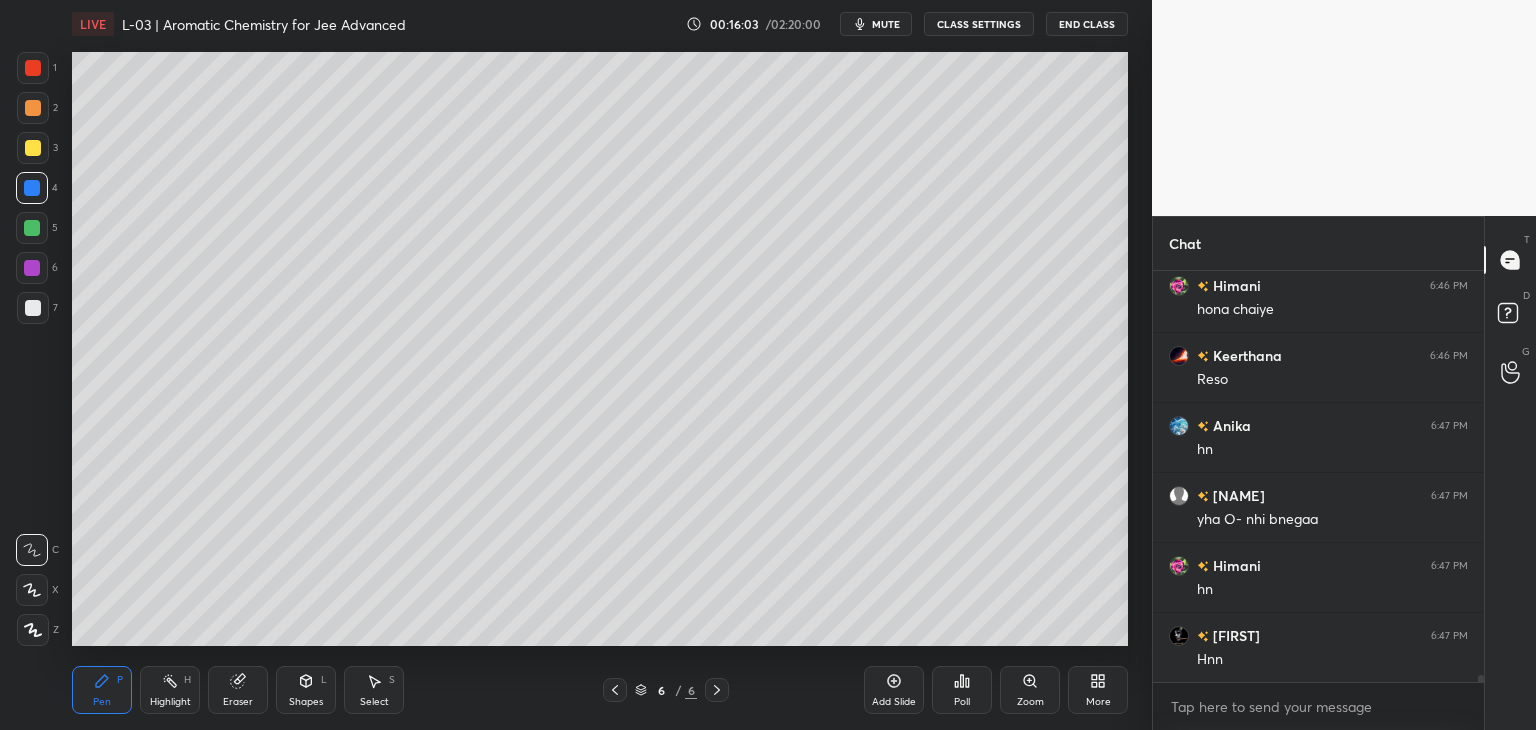 click at bounding box center [33, 68] 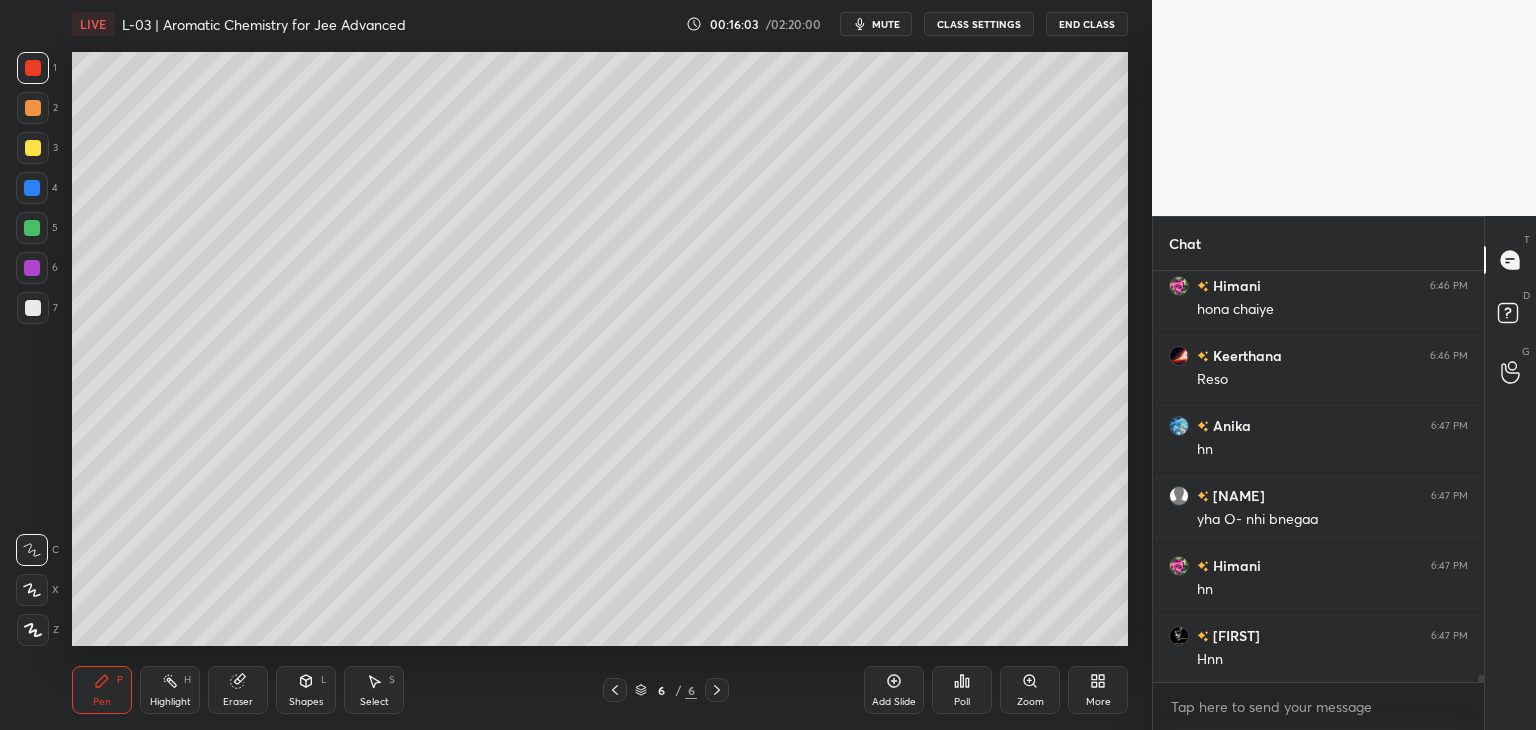 scroll, scrollTop: 24962, scrollLeft: 0, axis: vertical 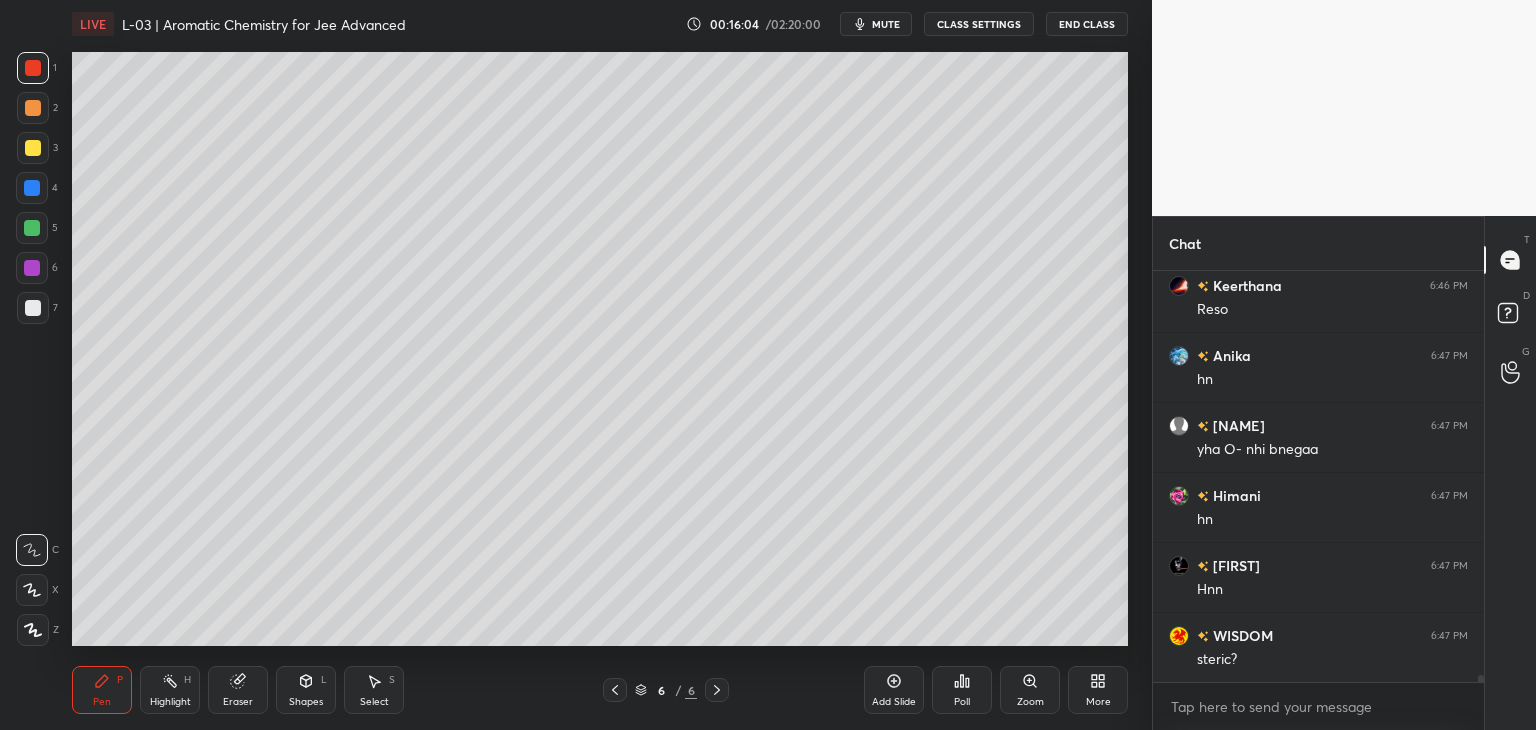 click 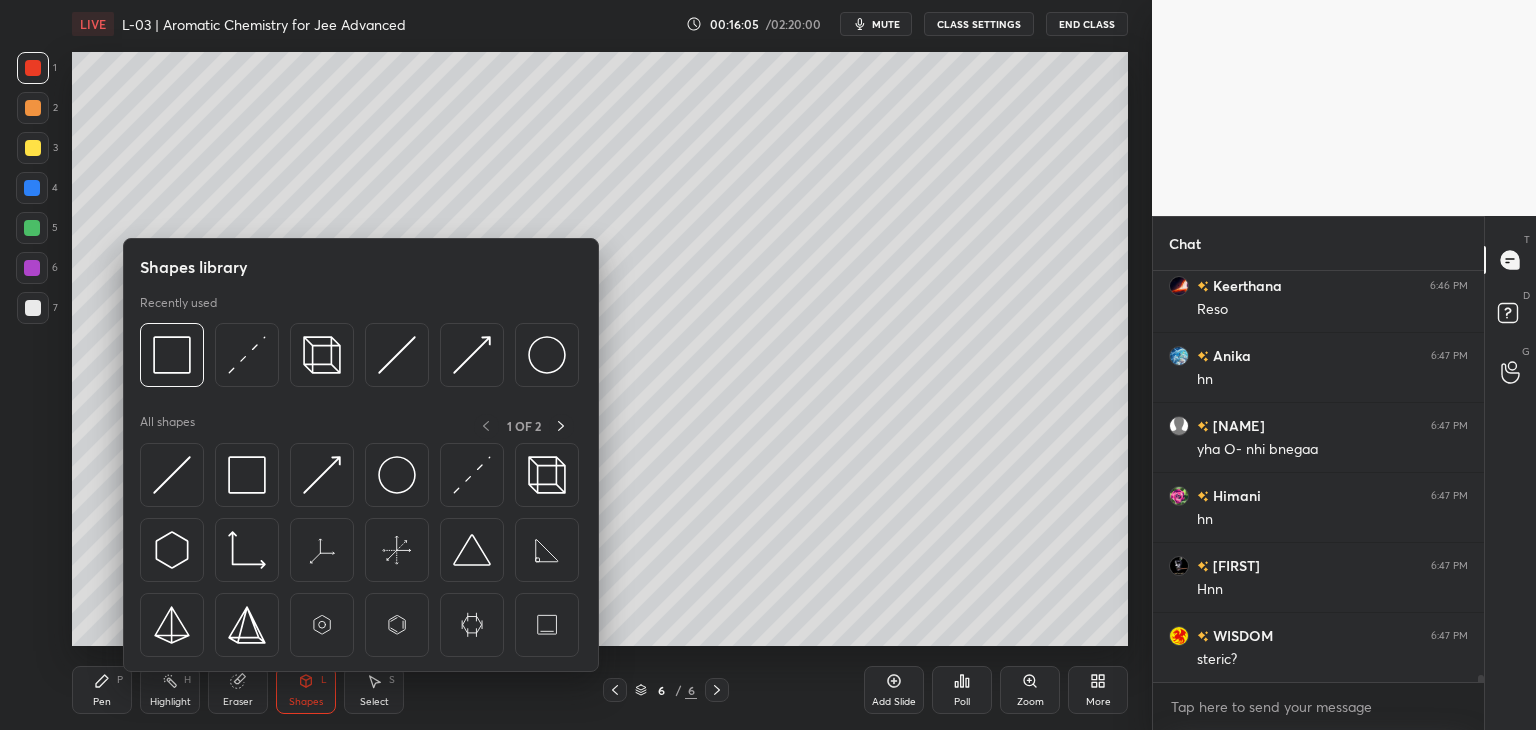 click at bounding box center [172, 355] 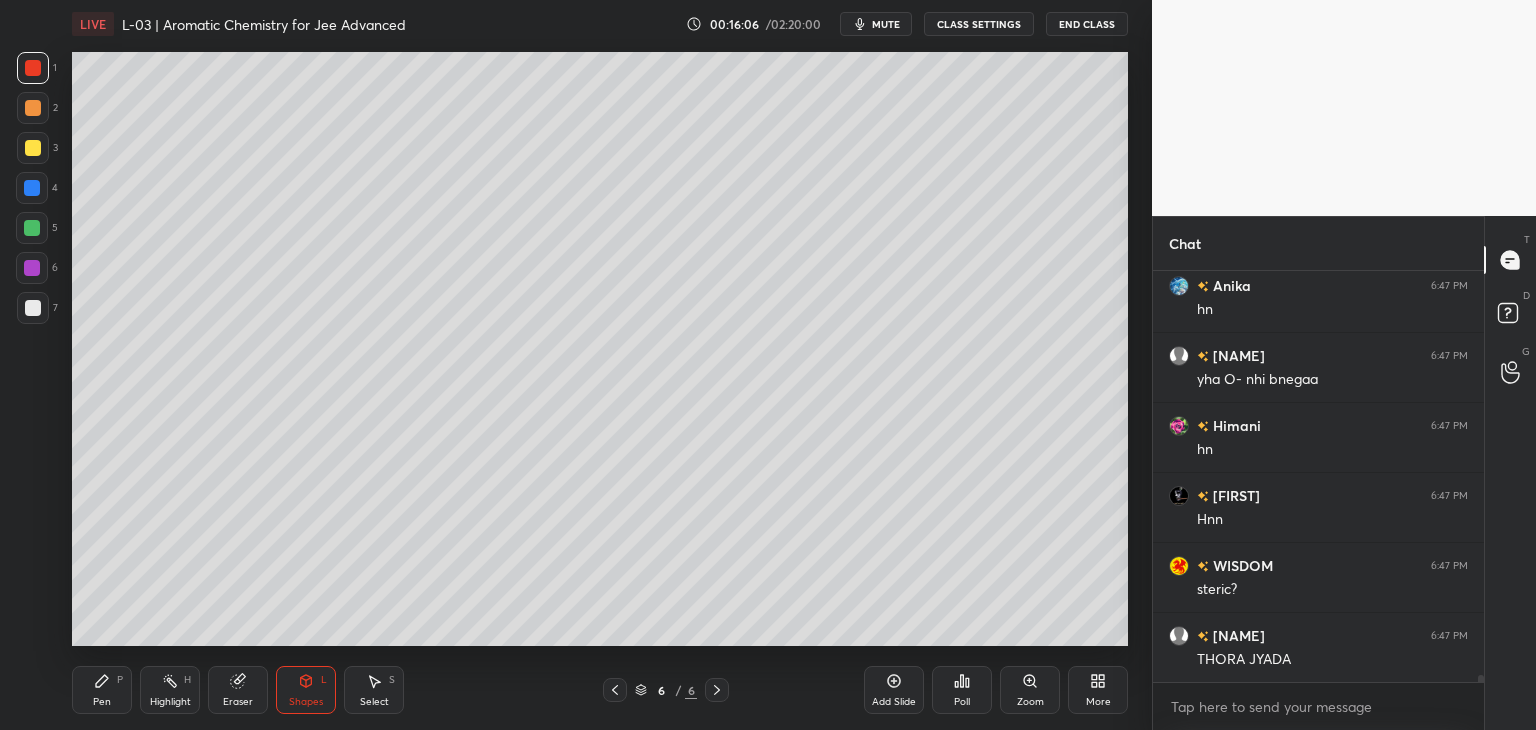 scroll, scrollTop: 25102, scrollLeft: 0, axis: vertical 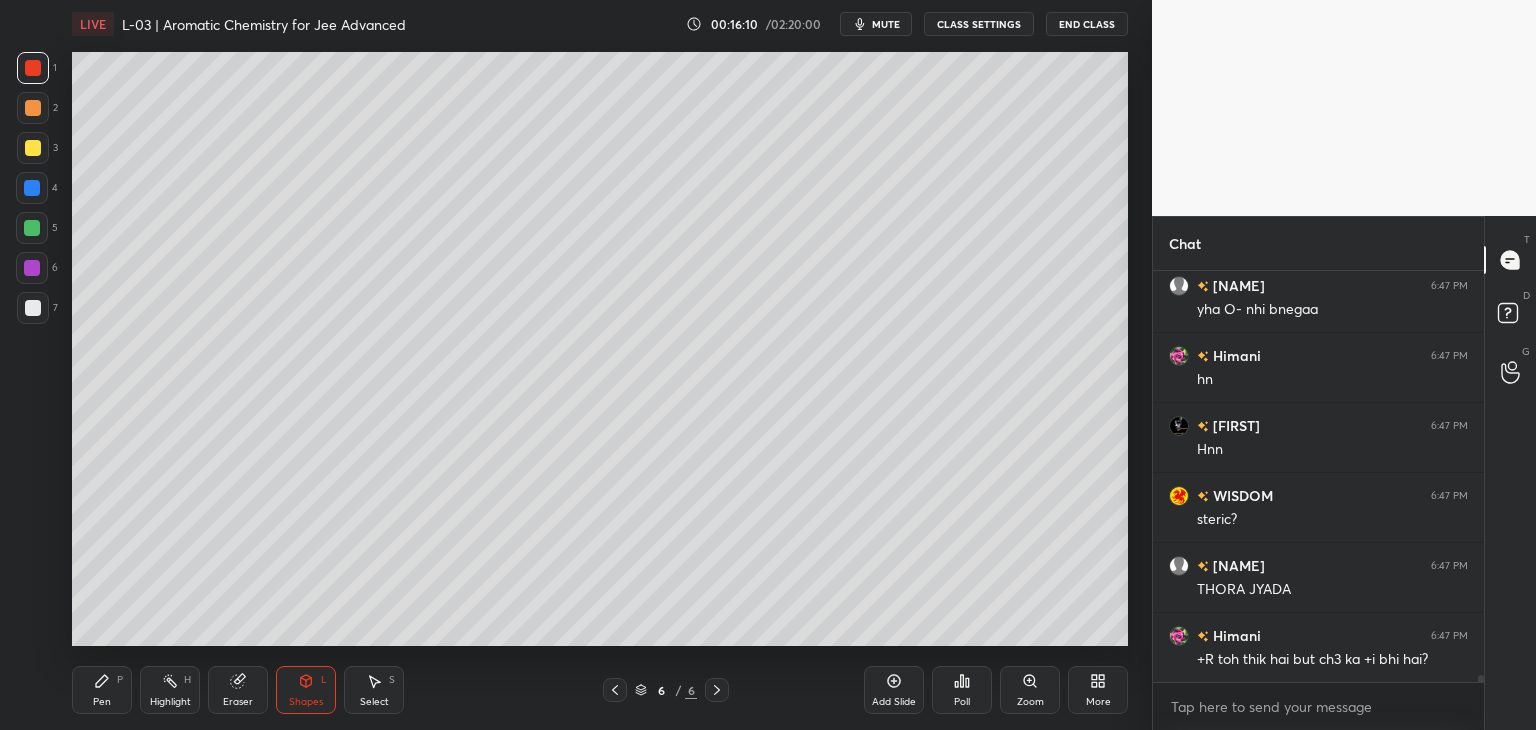 click on "Pen P" at bounding box center (102, 690) 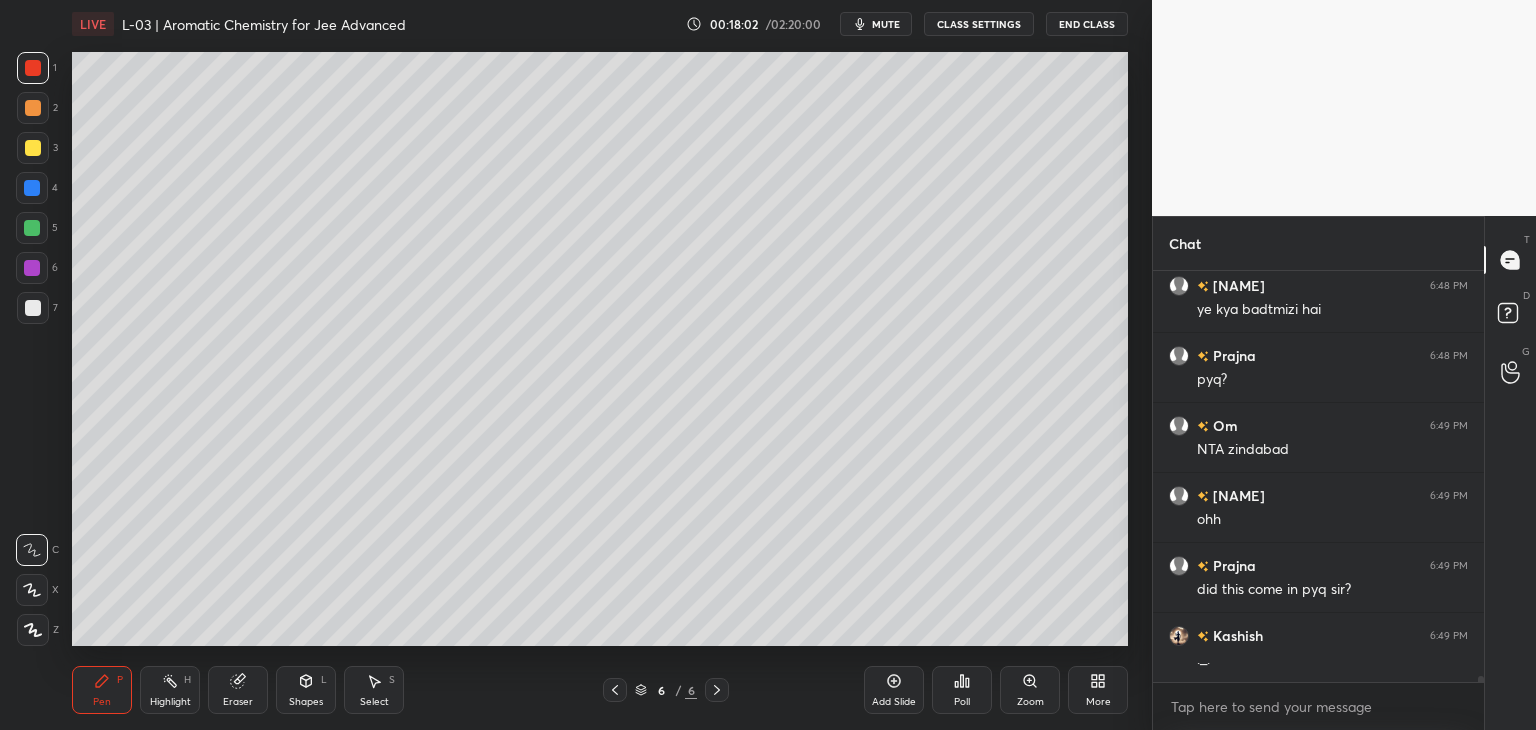 scroll, scrollTop: 26782, scrollLeft: 0, axis: vertical 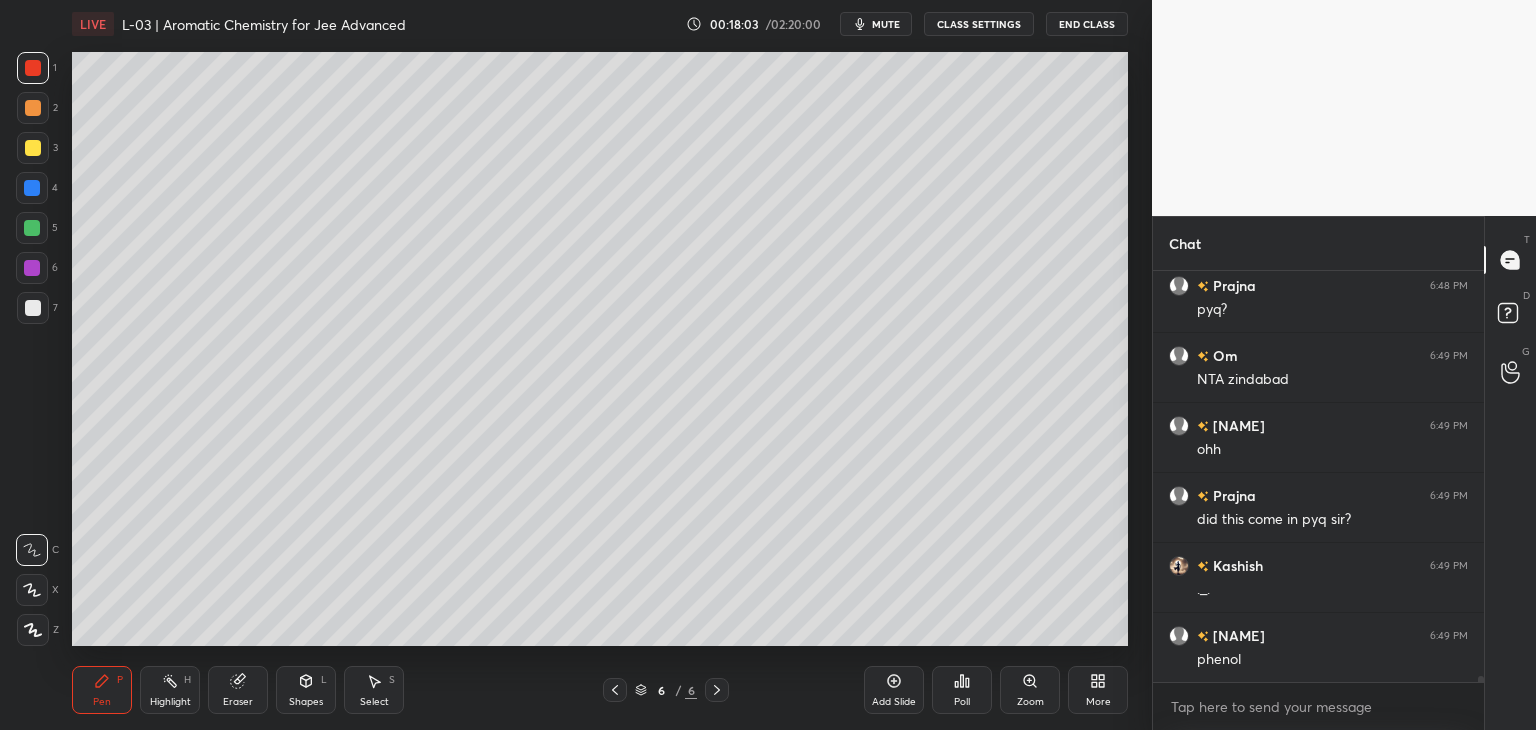 click at bounding box center [33, 108] 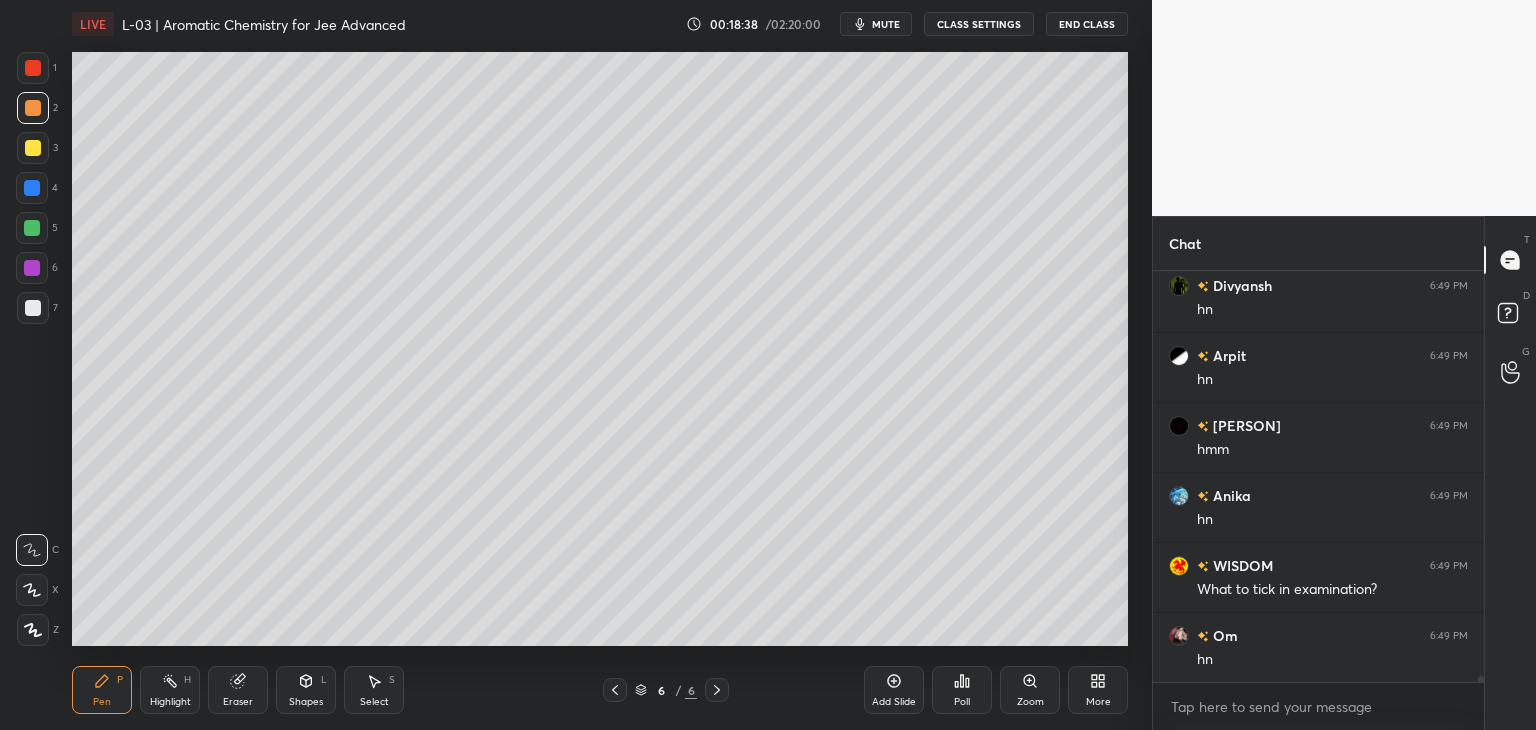 scroll, scrollTop: 27662, scrollLeft: 0, axis: vertical 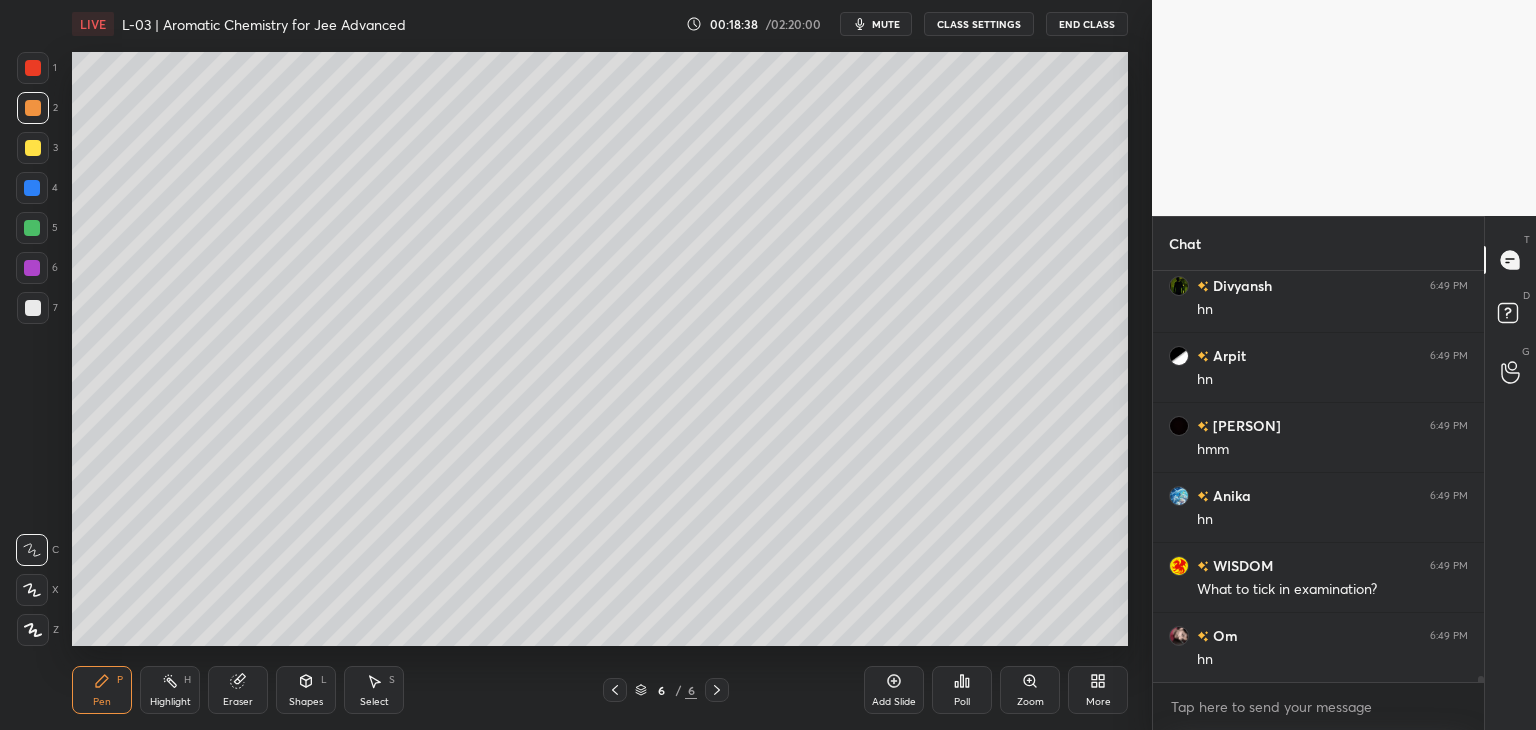 click at bounding box center [33, 68] 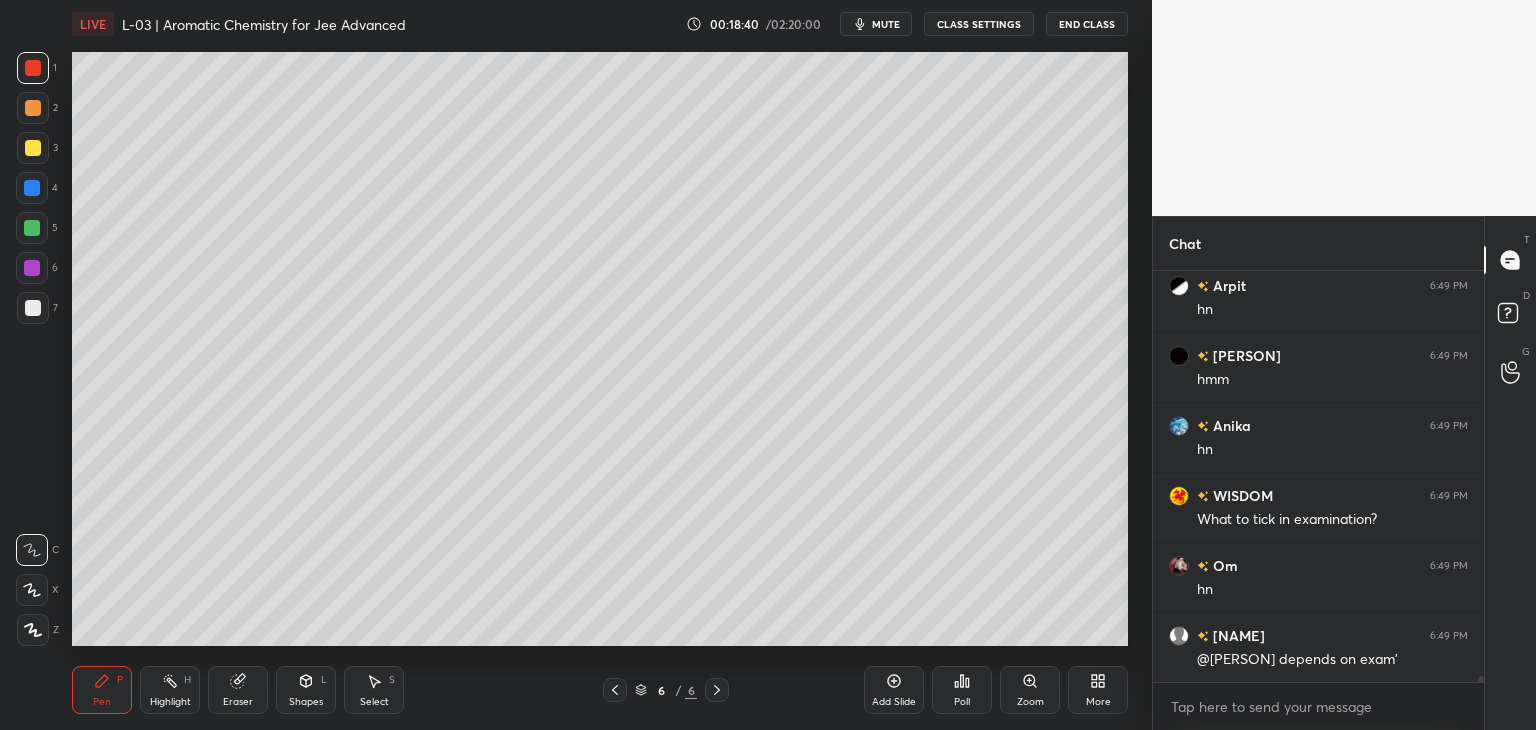 click at bounding box center [32, 188] 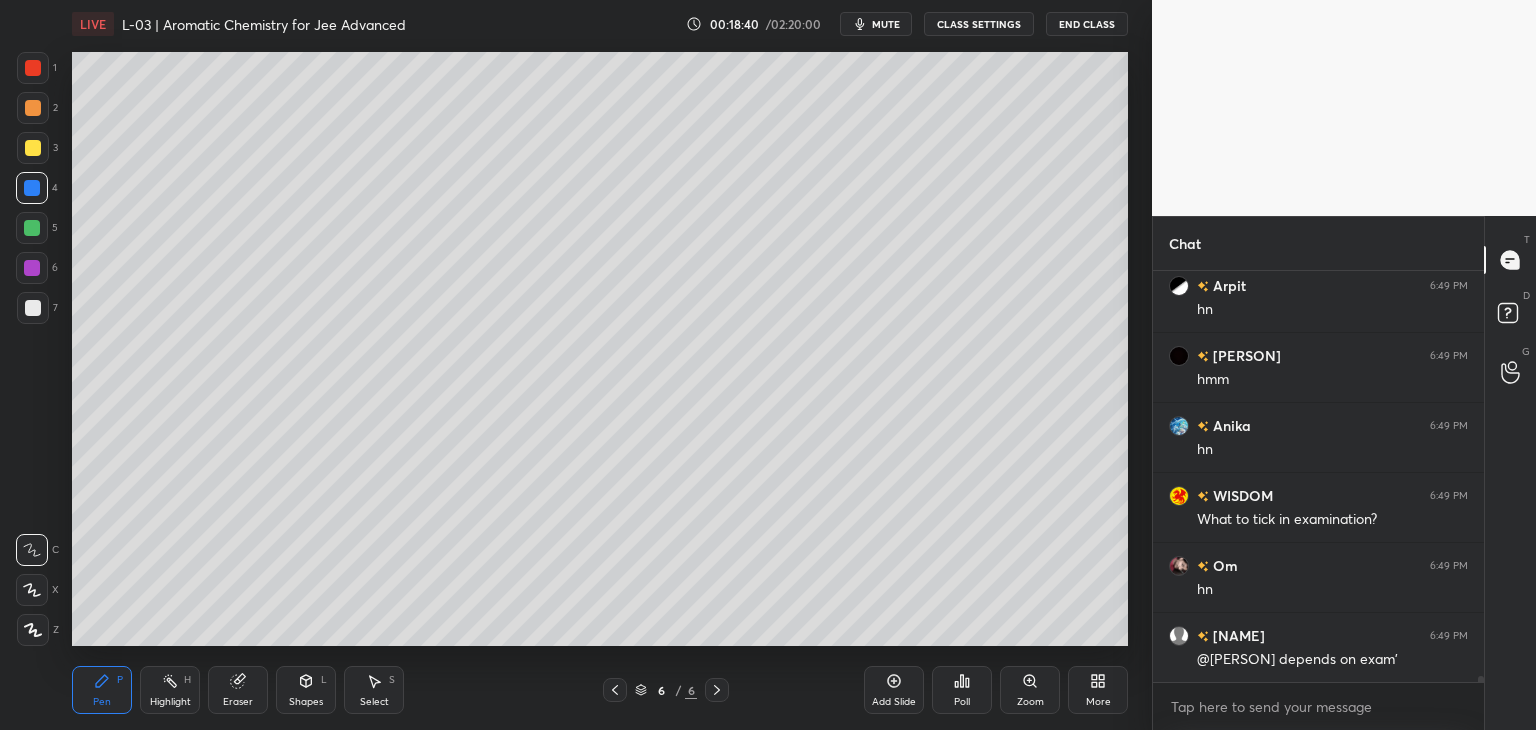 click at bounding box center (33, 148) 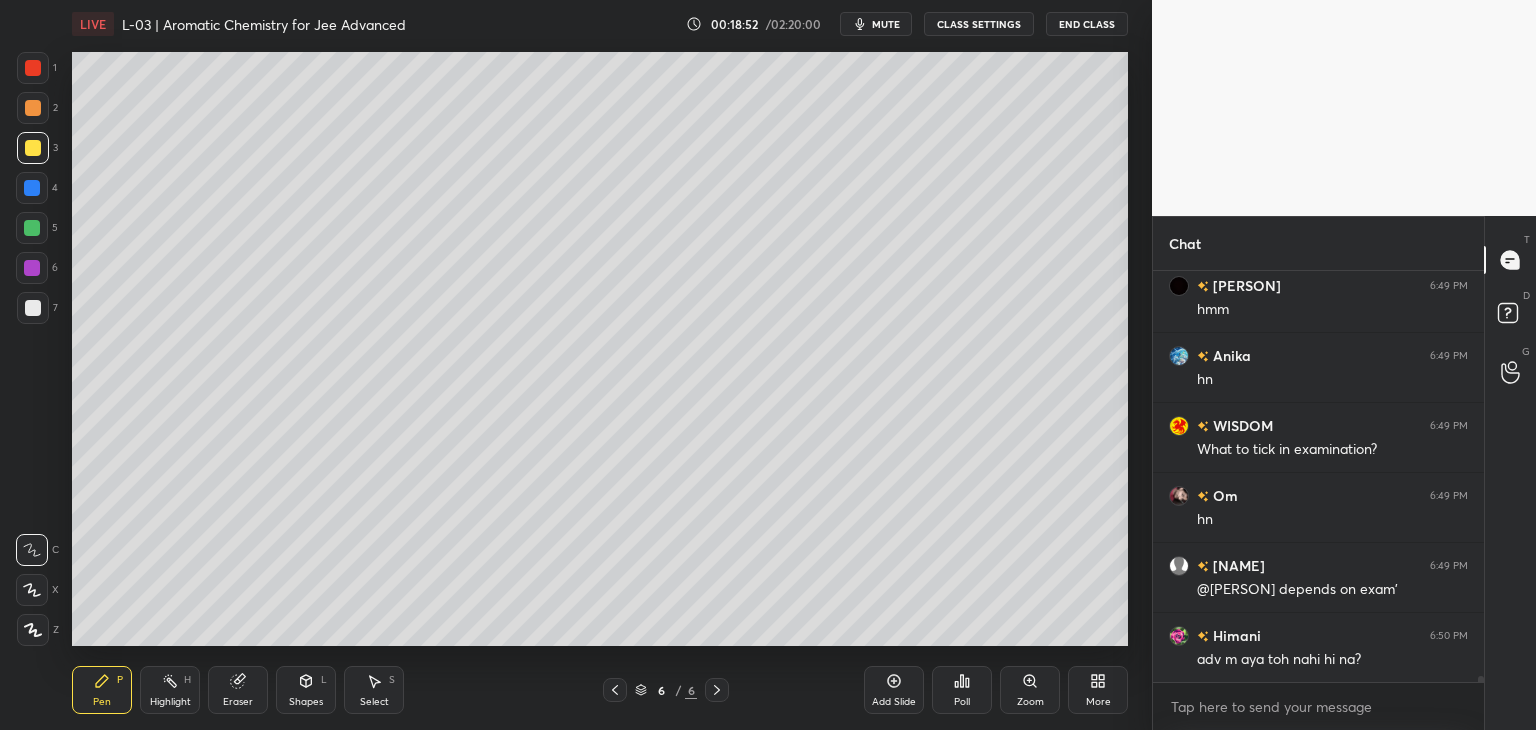 scroll, scrollTop: 27802, scrollLeft: 0, axis: vertical 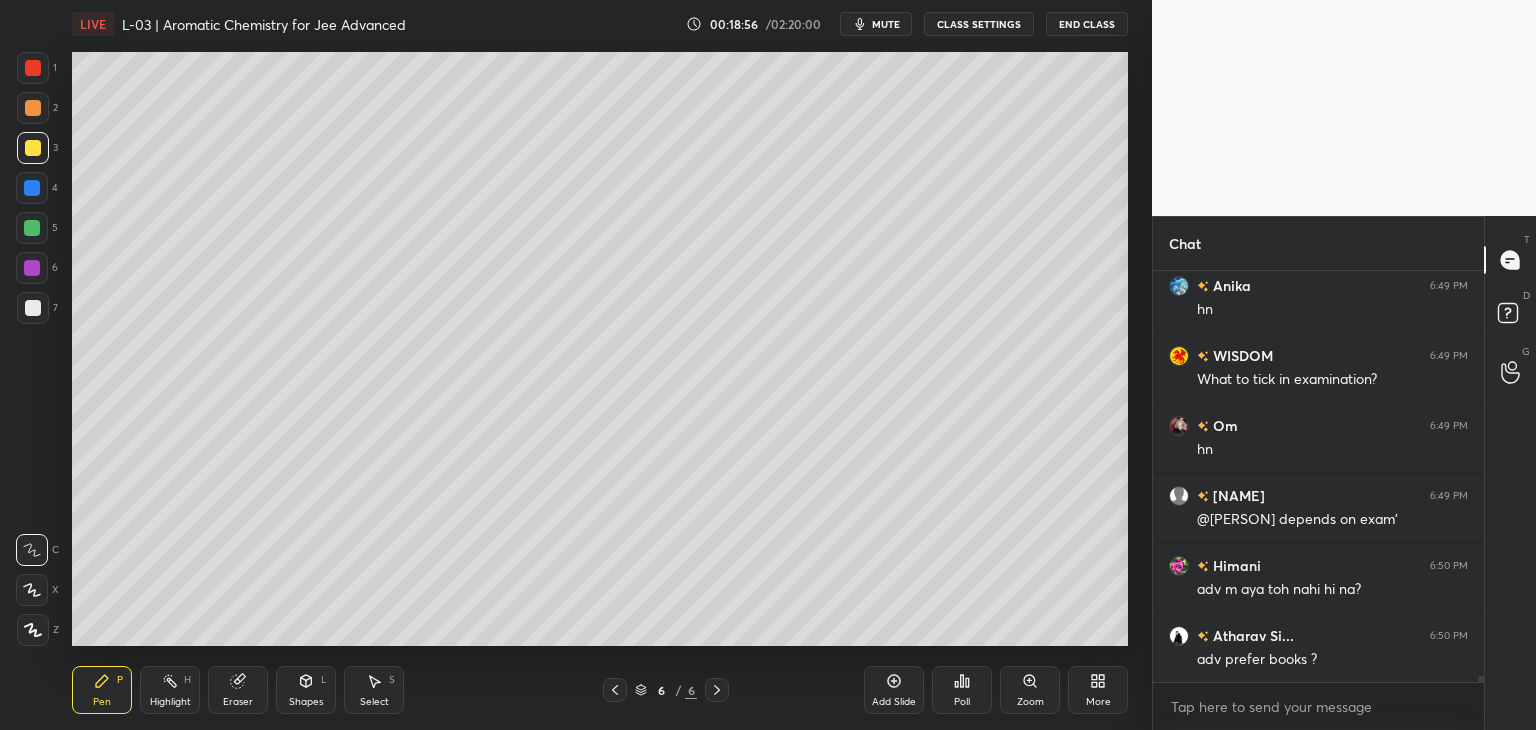 click 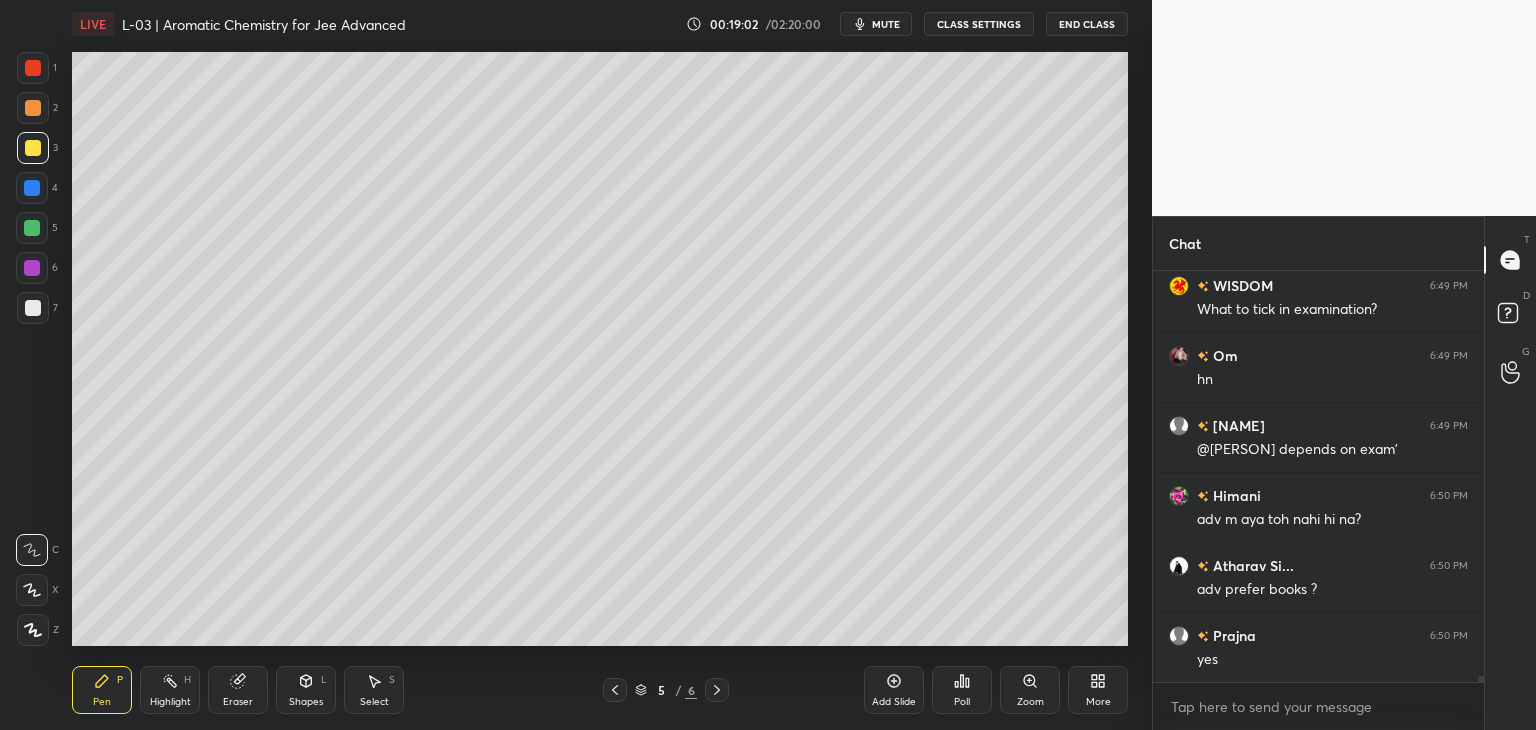 scroll, scrollTop: 27942, scrollLeft: 0, axis: vertical 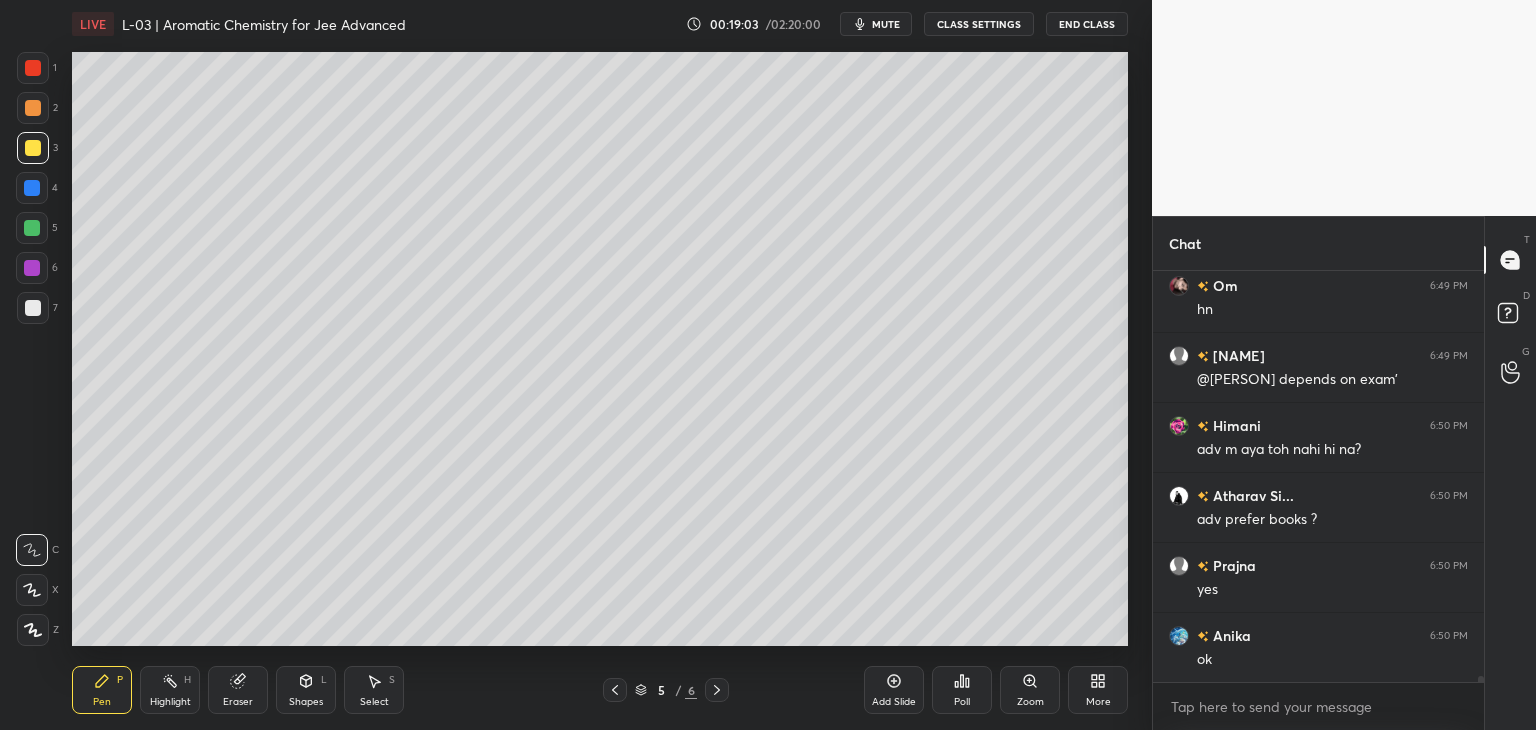 click 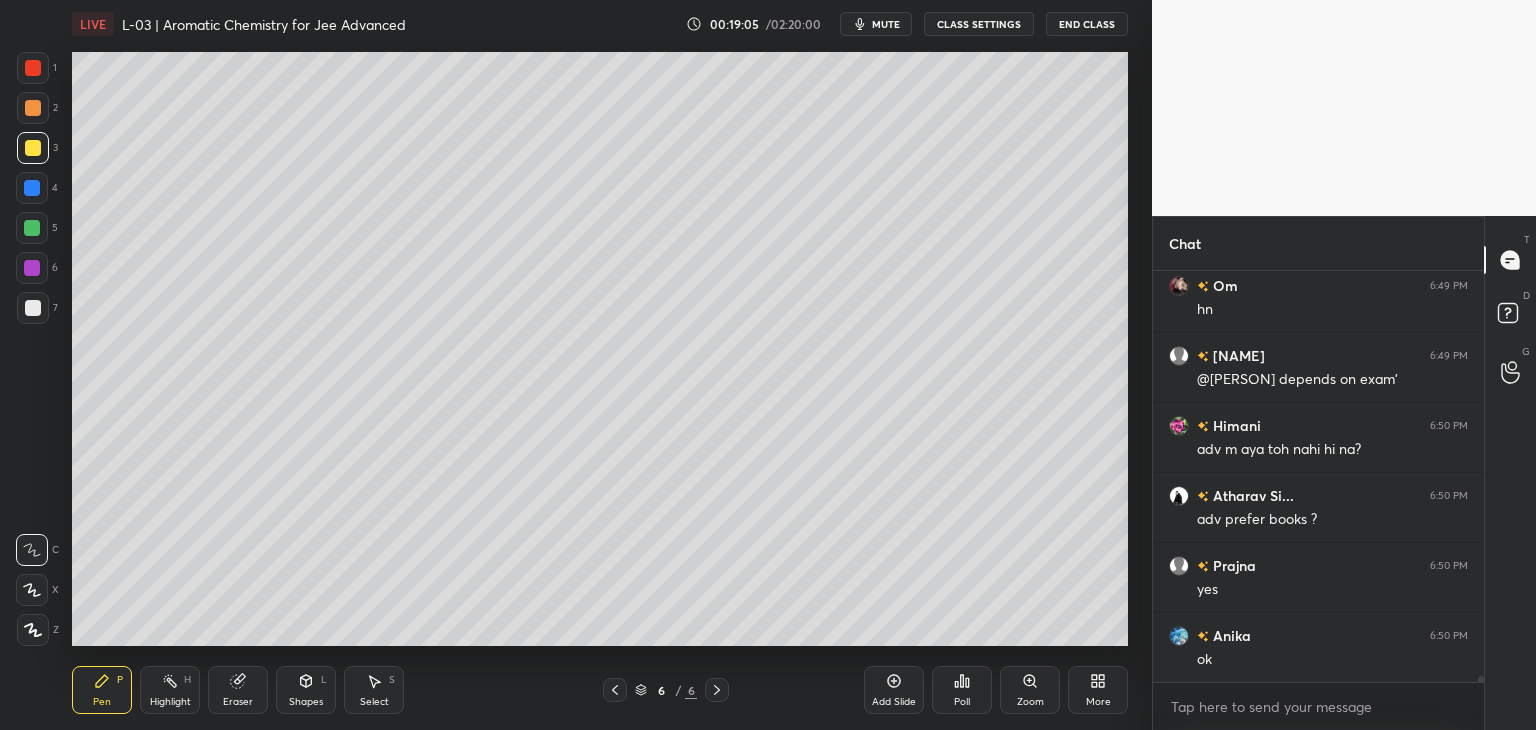 click on "Add Slide" at bounding box center [894, 690] 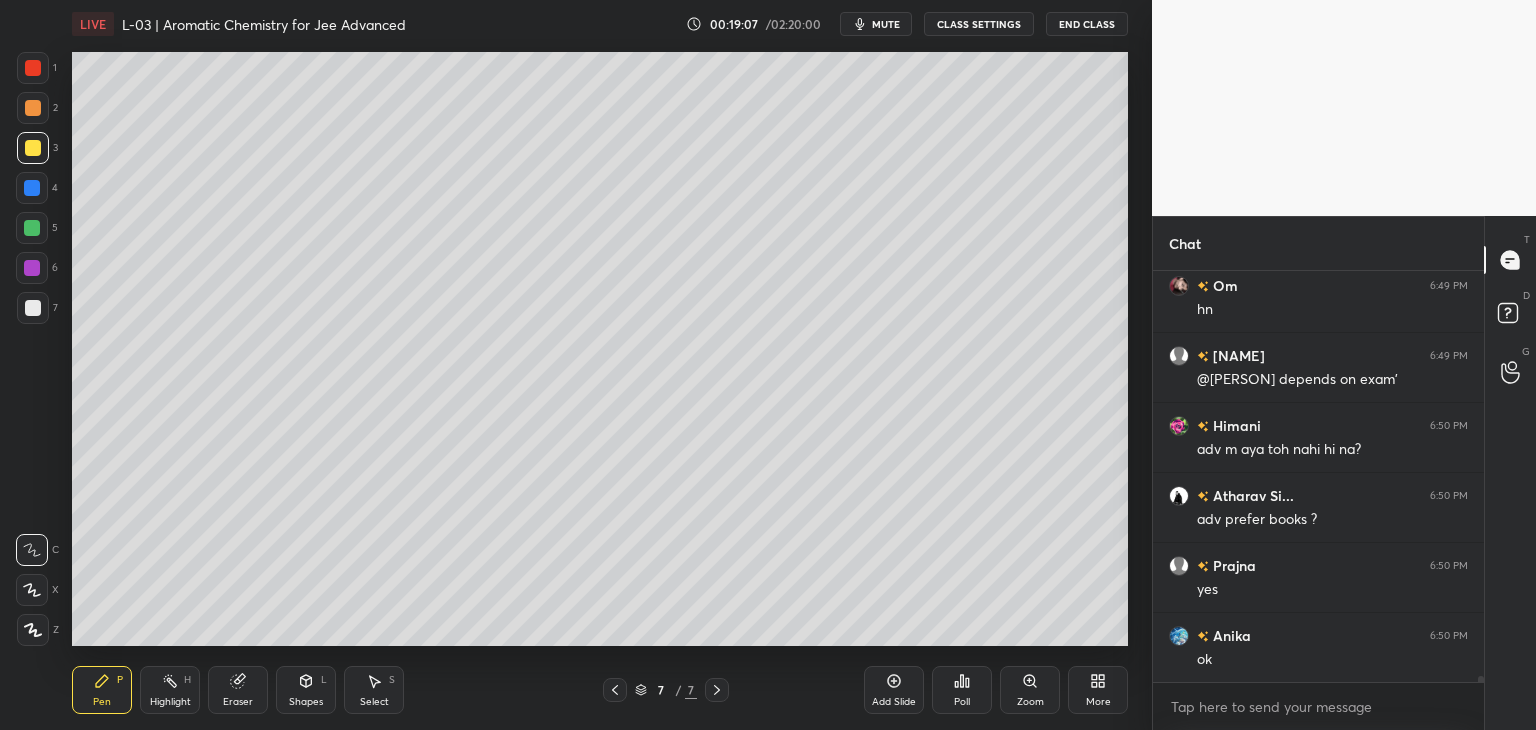scroll, scrollTop: 28012, scrollLeft: 0, axis: vertical 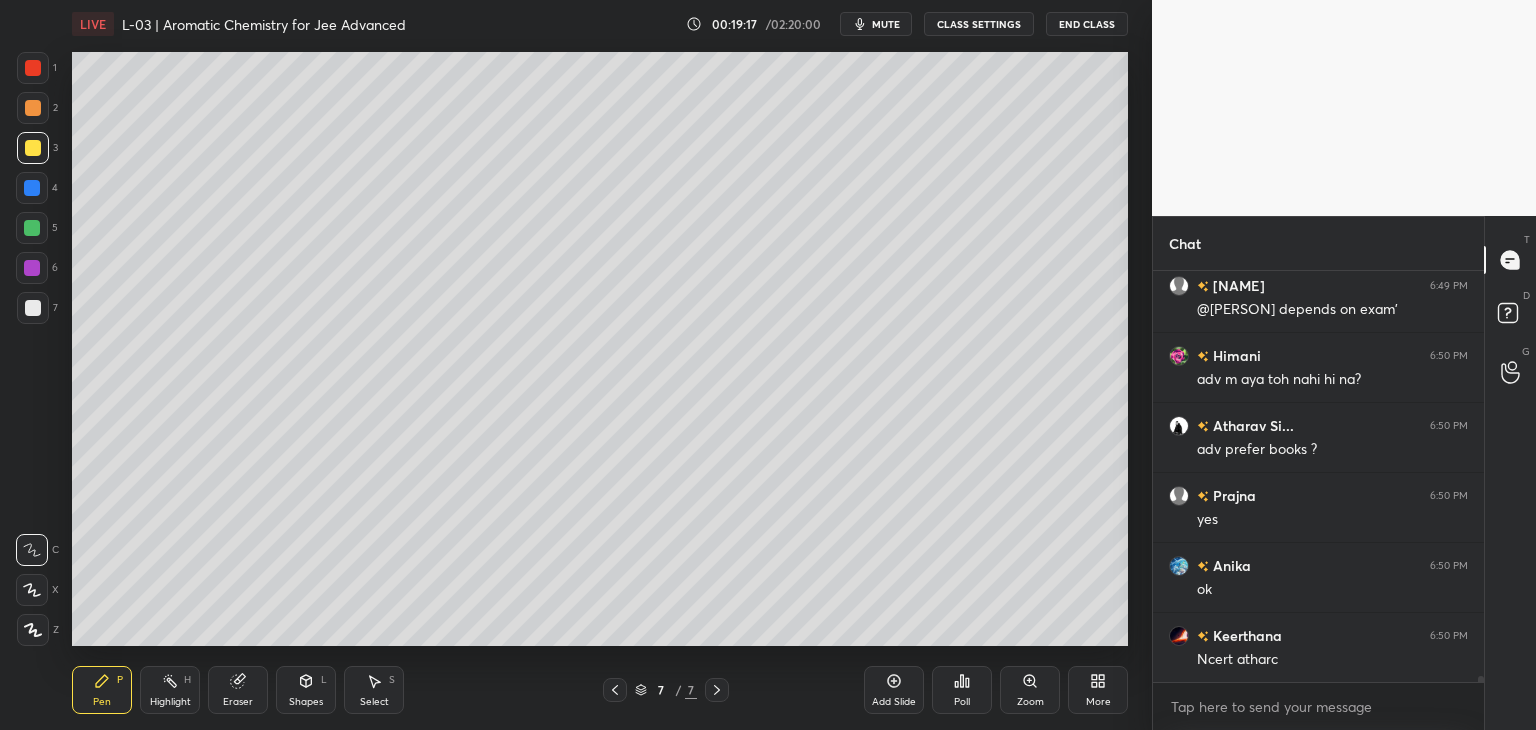 click 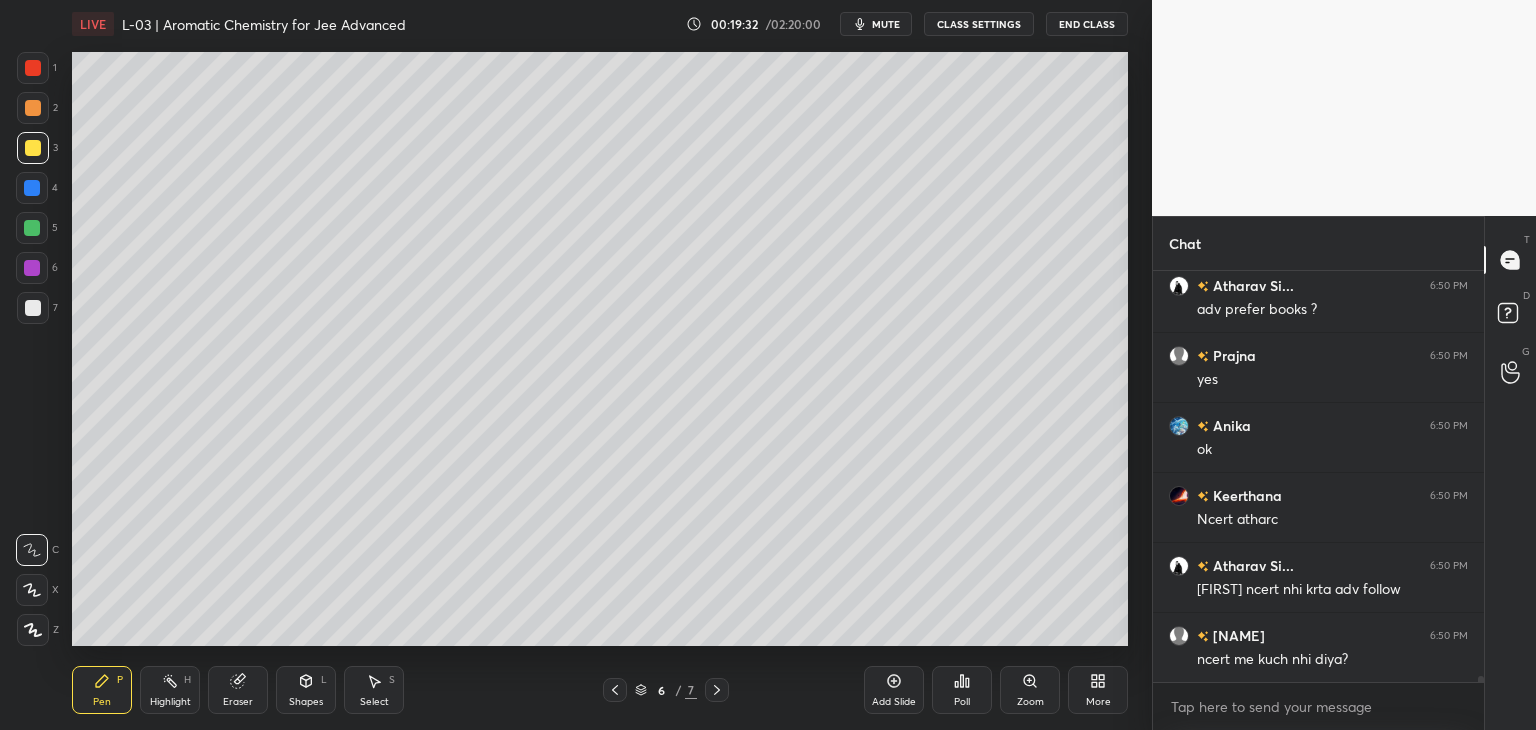 scroll, scrollTop: 28222, scrollLeft: 0, axis: vertical 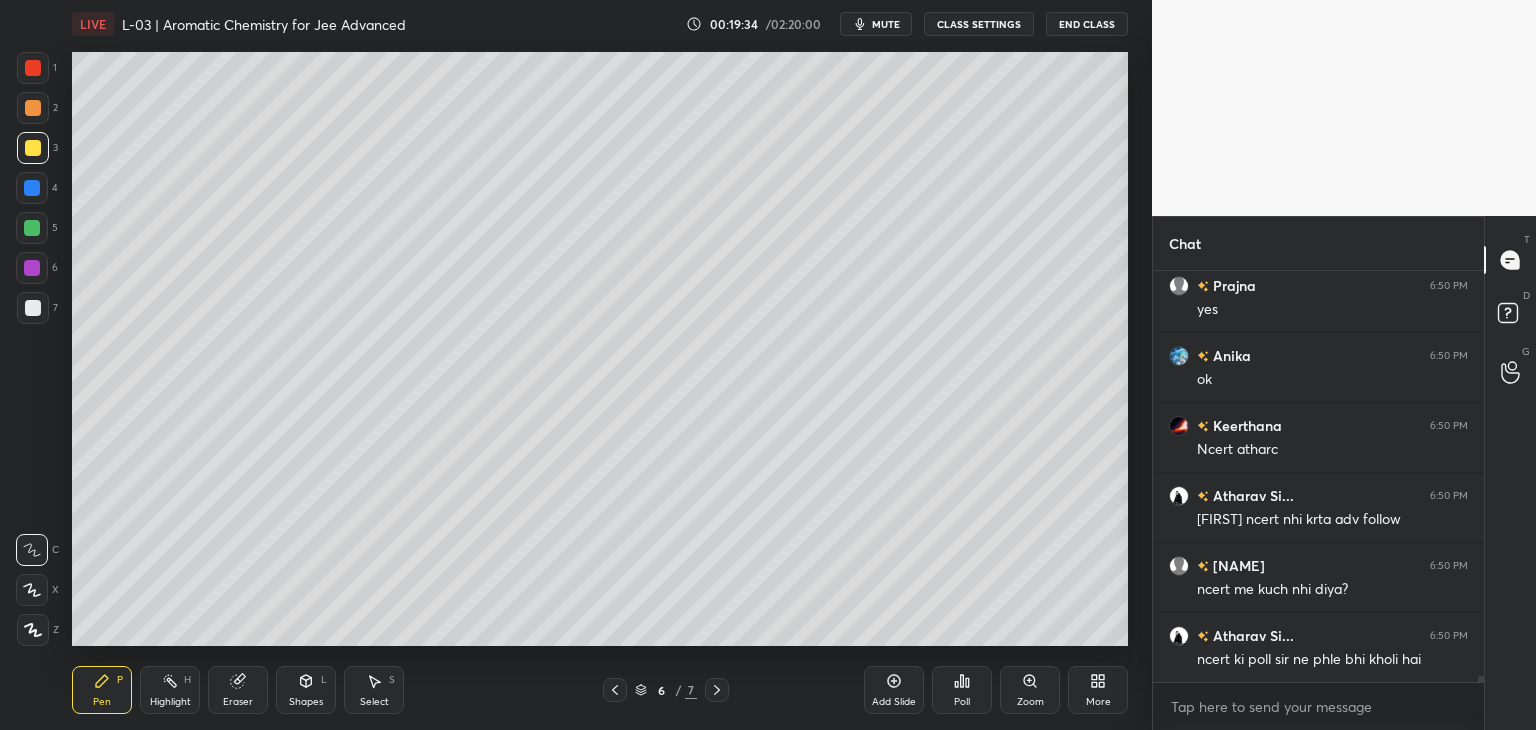 click 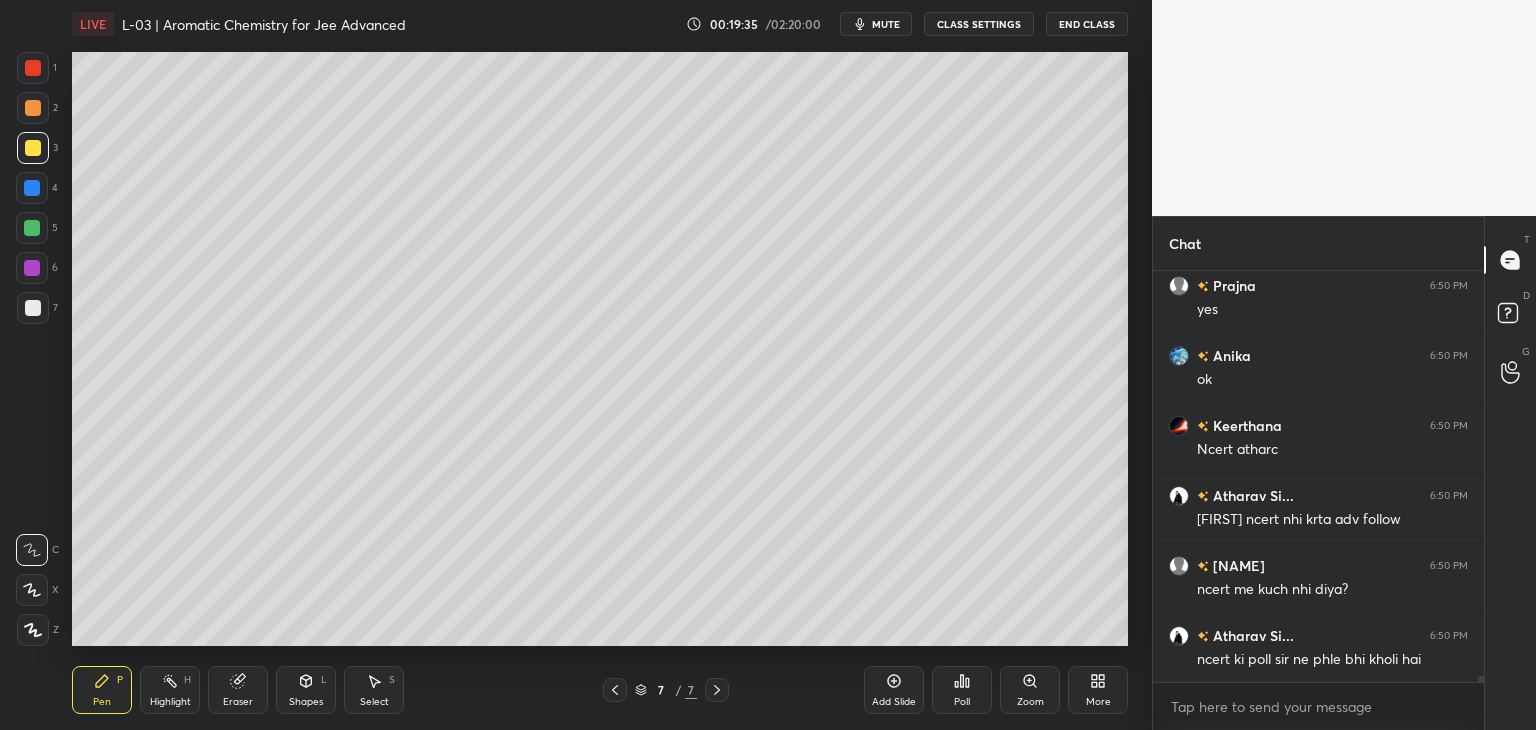 scroll, scrollTop: 28292, scrollLeft: 0, axis: vertical 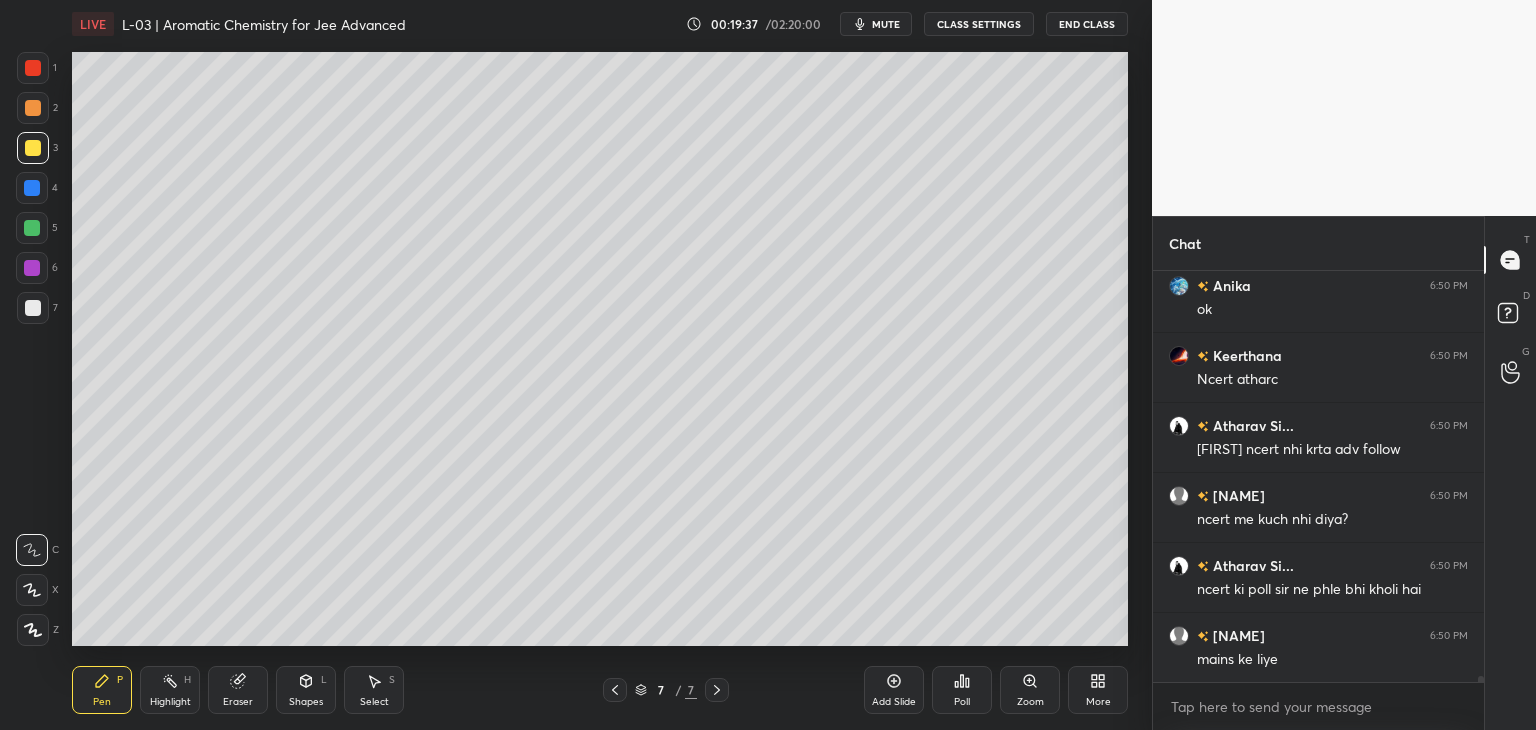click at bounding box center [33, 68] 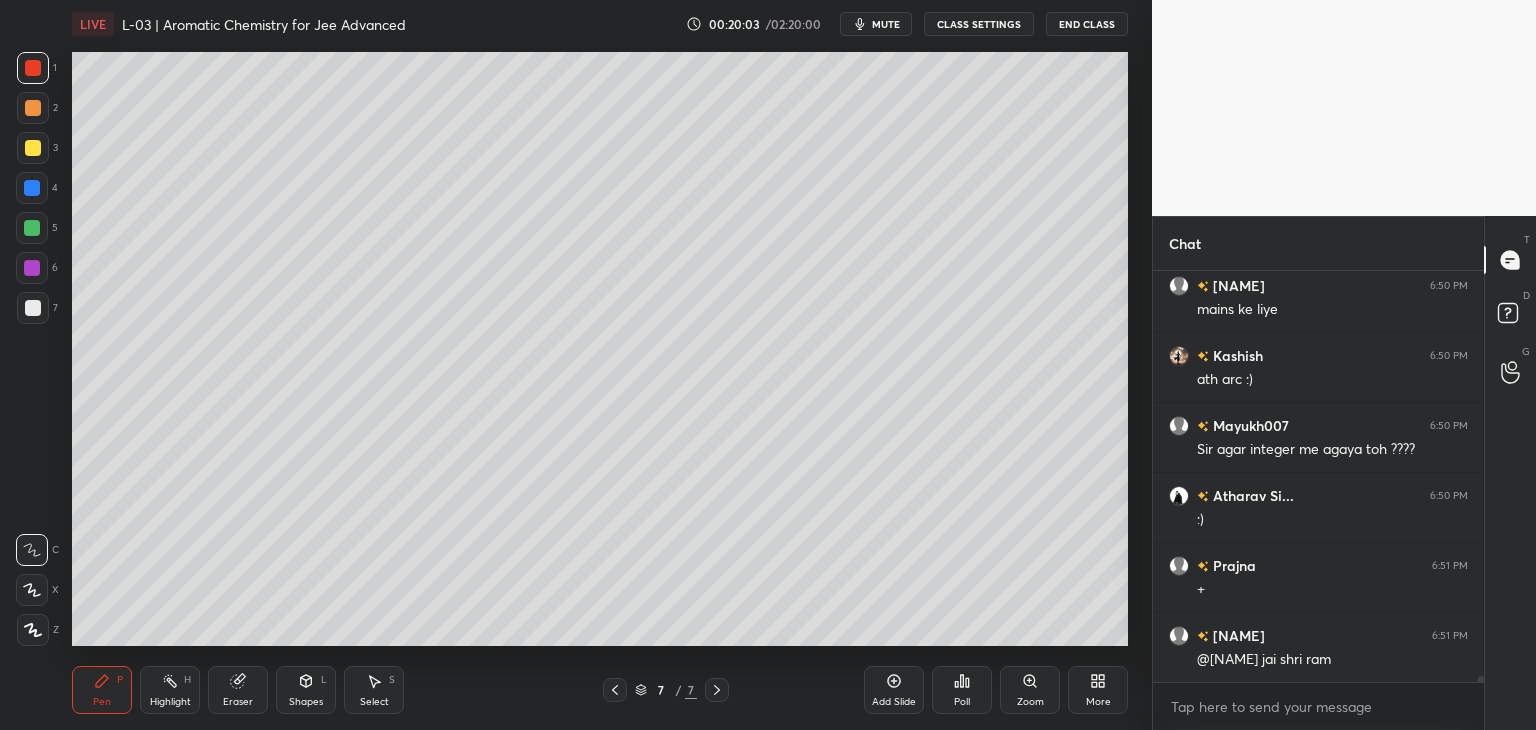 scroll, scrollTop: 28712, scrollLeft: 0, axis: vertical 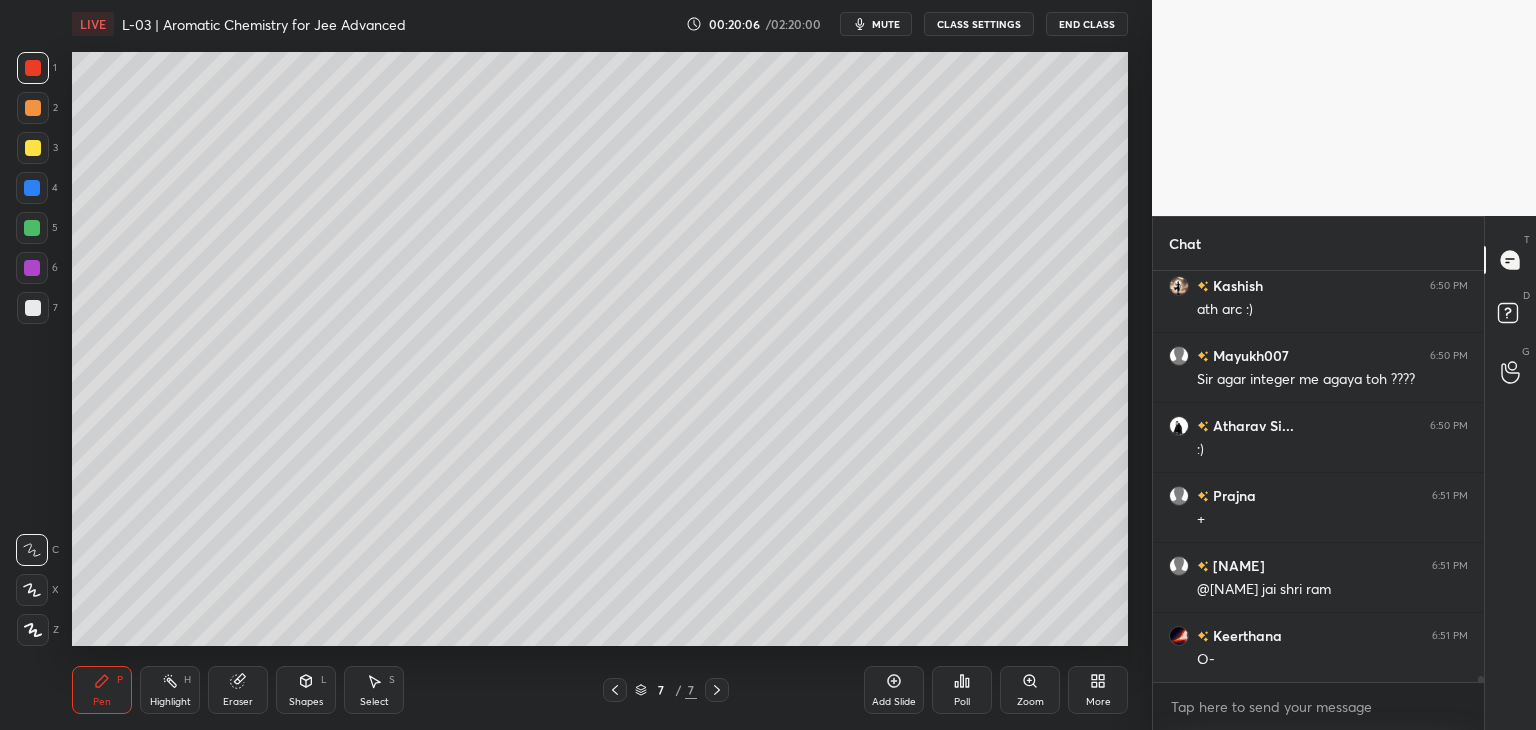 click at bounding box center [33, 148] 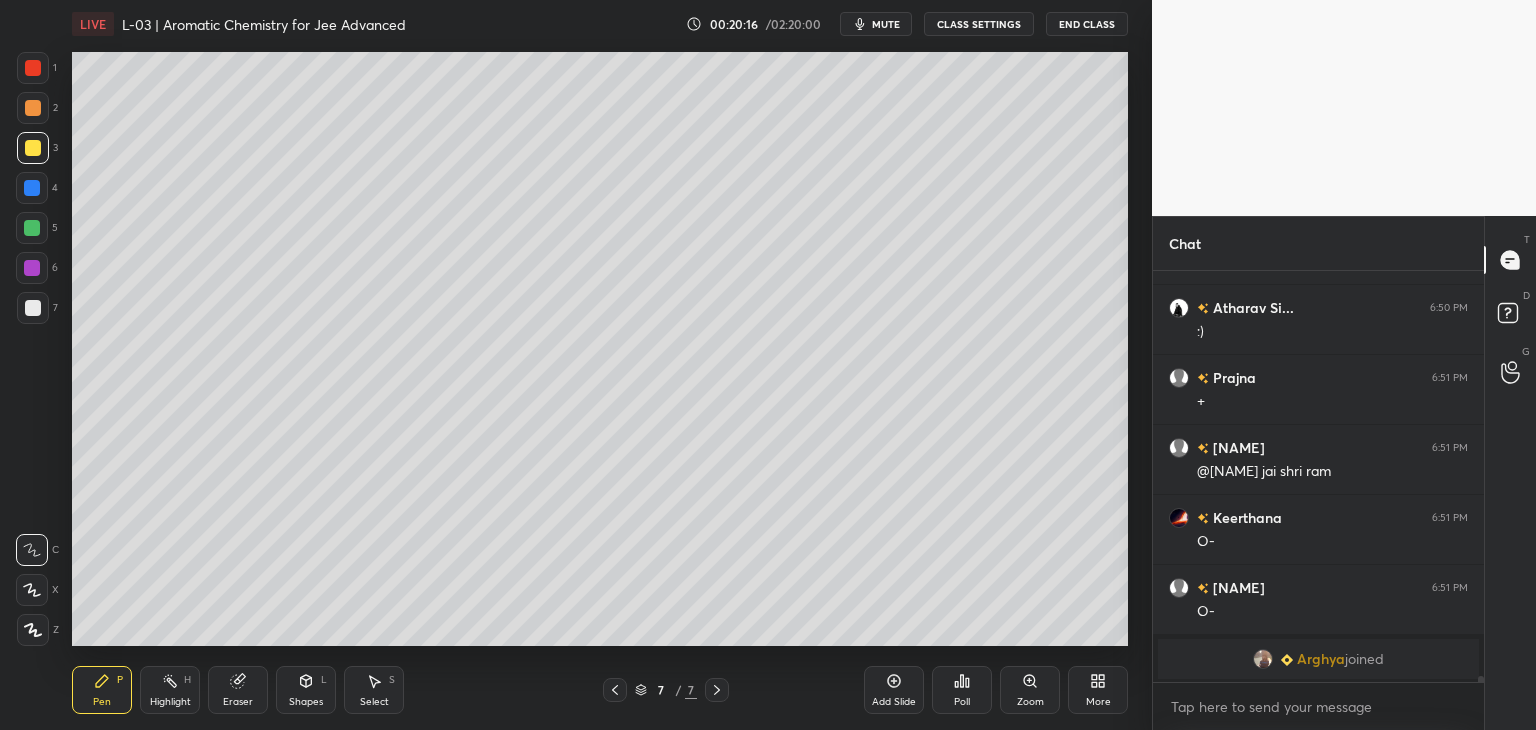 scroll, scrollTop: 26266, scrollLeft: 0, axis: vertical 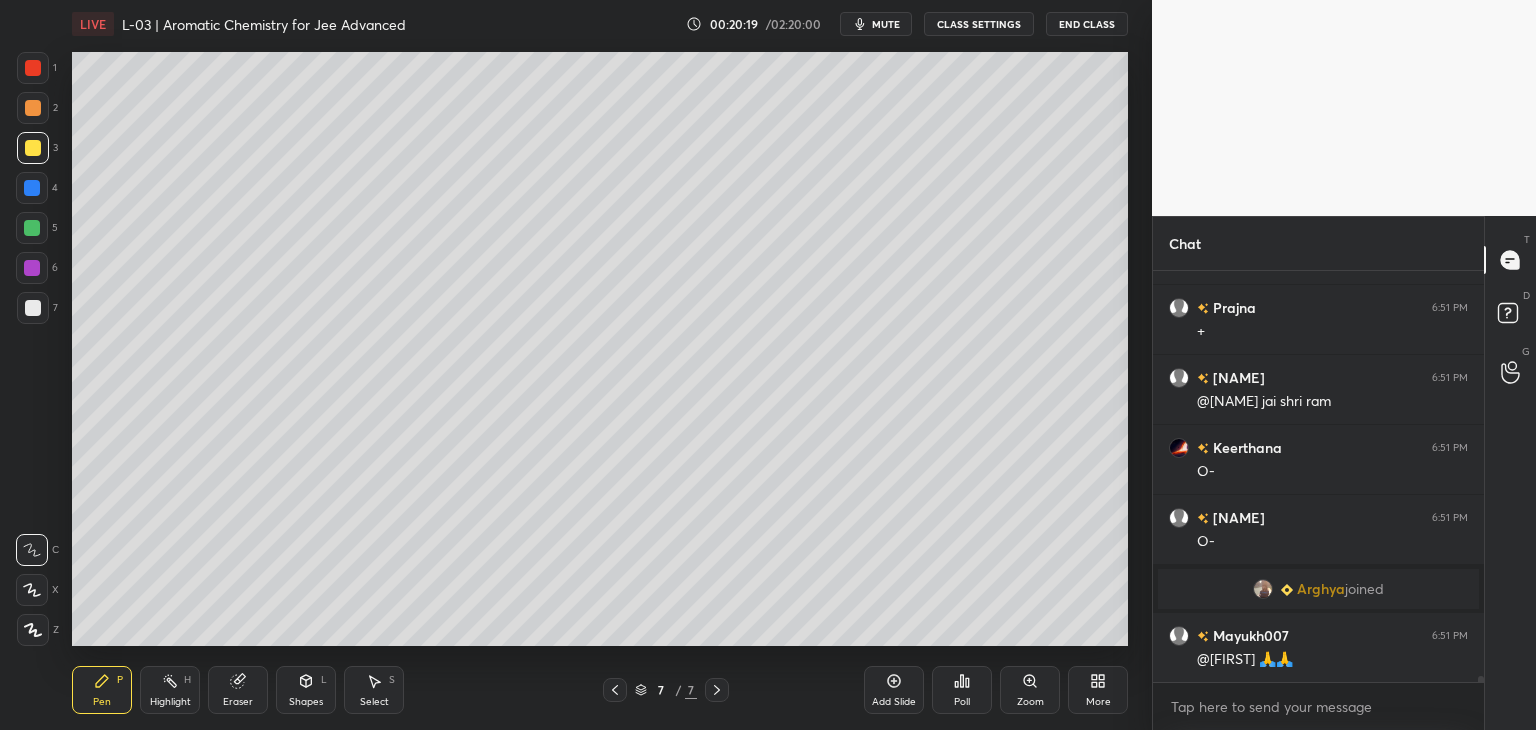 click on "Select S" at bounding box center [374, 690] 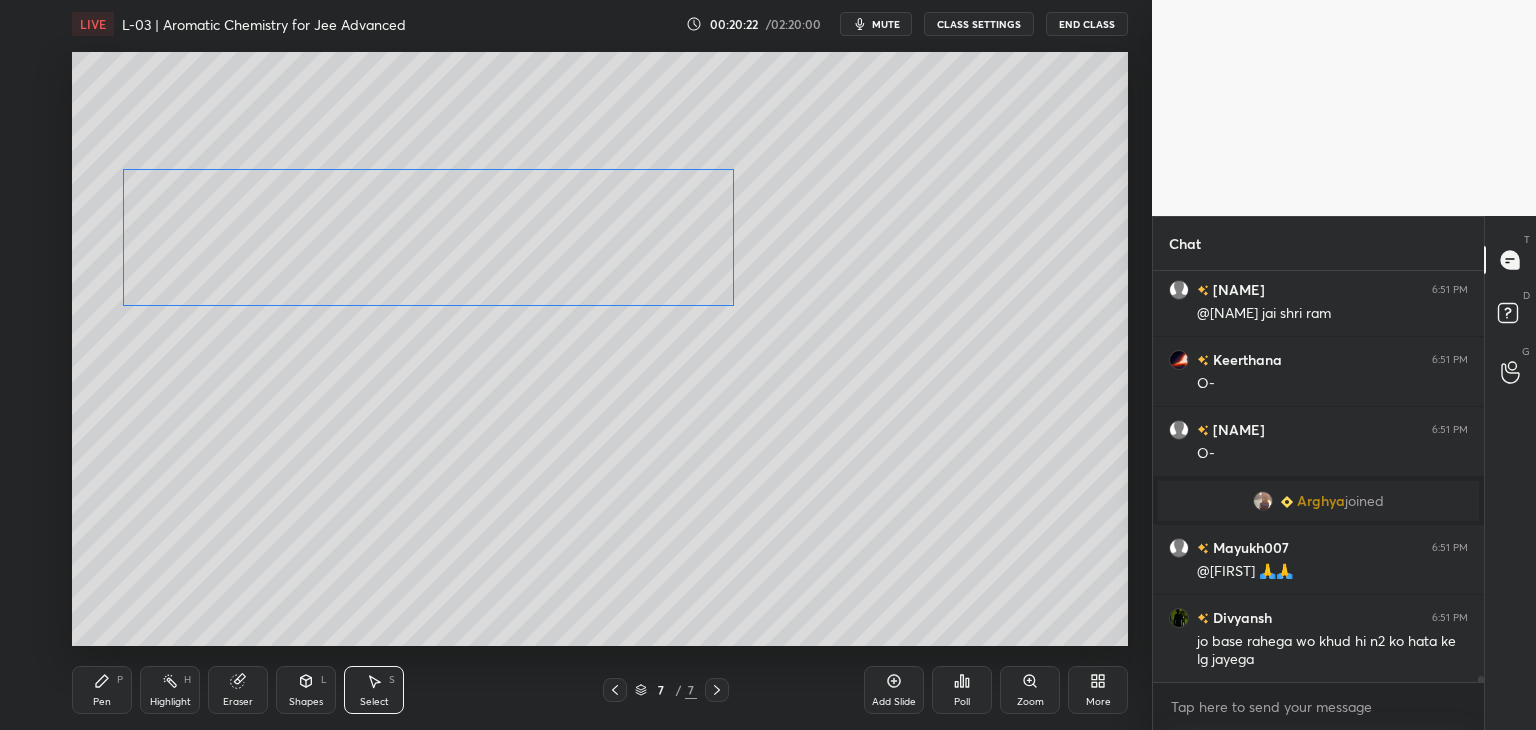 scroll, scrollTop: 26374, scrollLeft: 0, axis: vertical 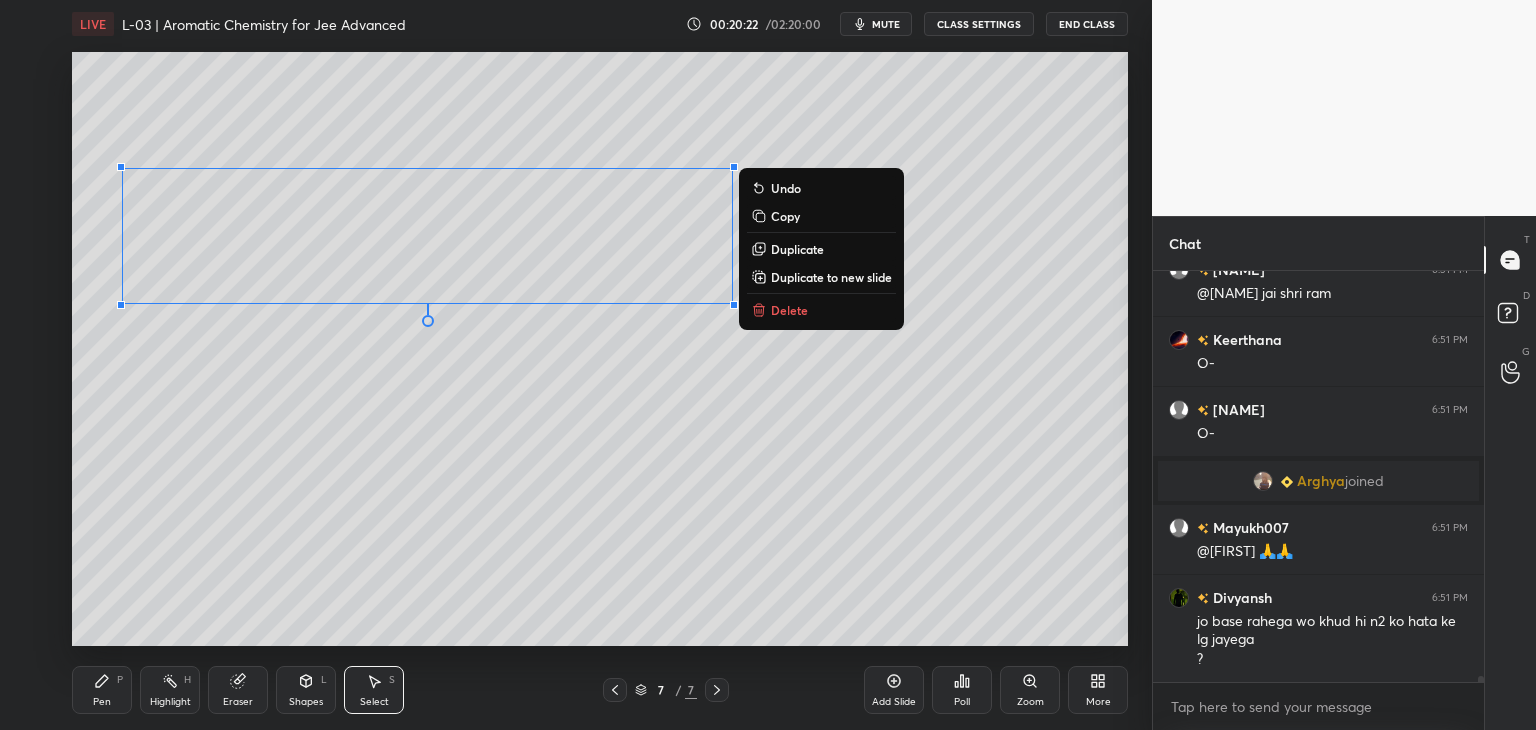 click on "0 ° Undo Copy Duplicate Duplicate to new slide Delete" at bounding box center (600, 349) 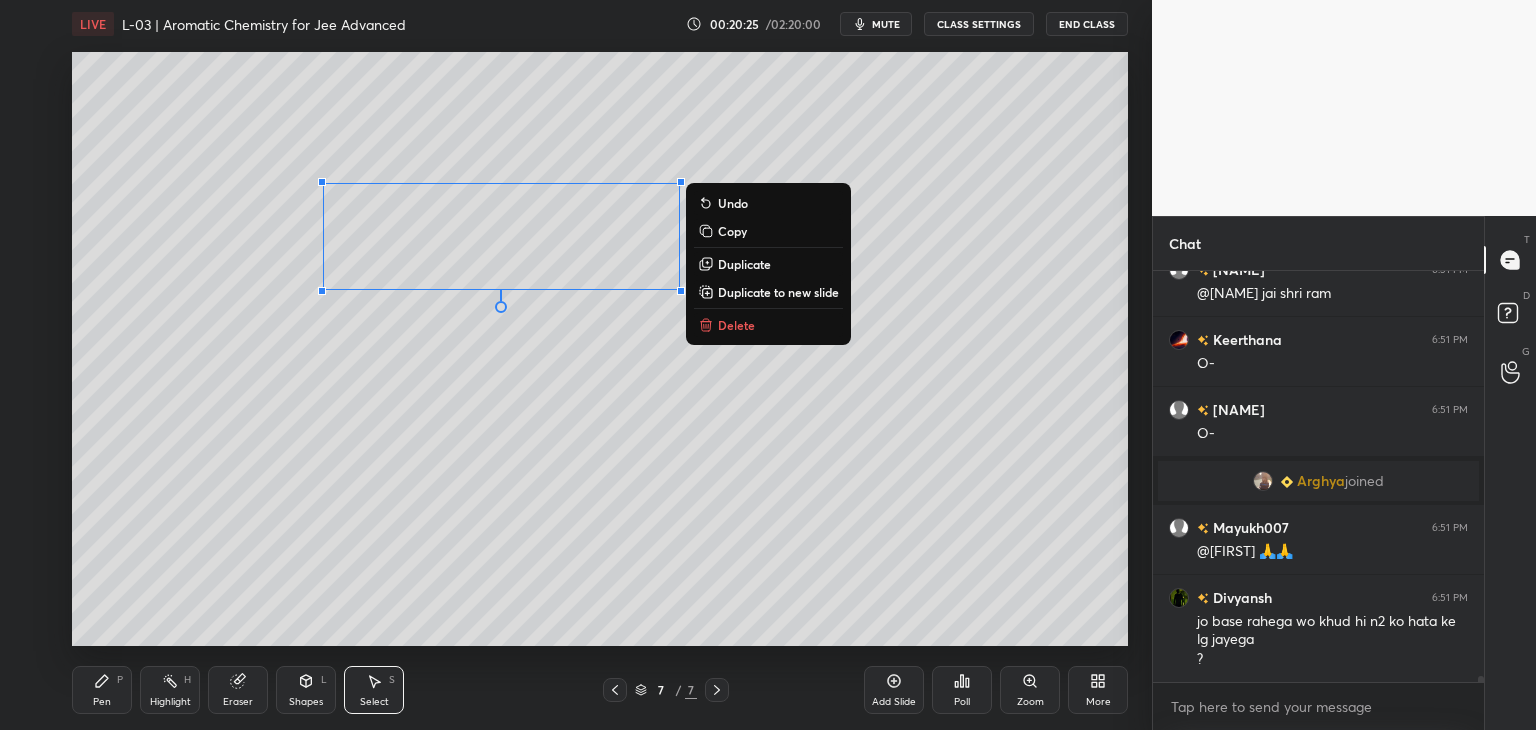 click on "0 ° Undo Copy Duplicate Duplicate to new slide Delete" at bounding box center (600, 349) 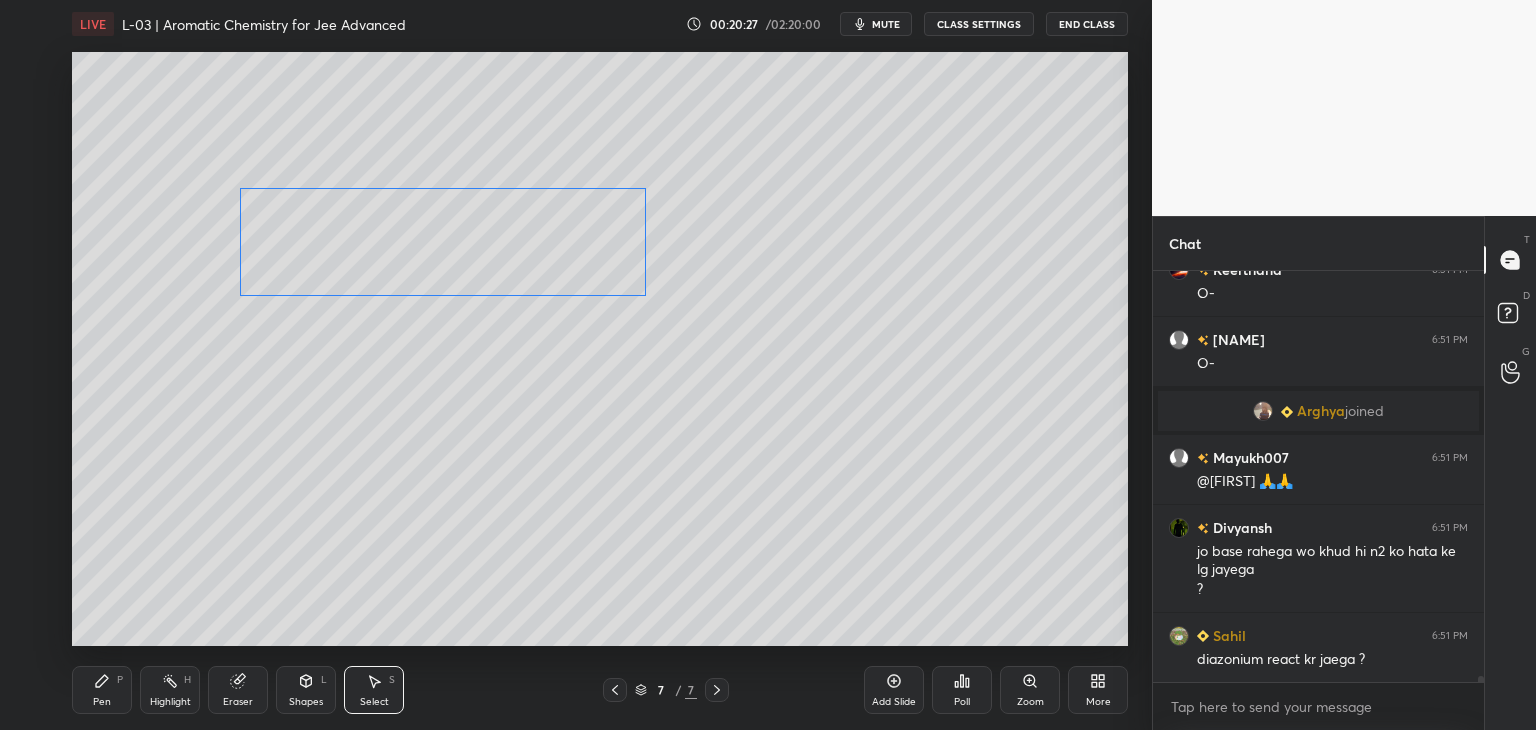 scroll, scrollTop: 26514, scrollLeft: 0, axis: vertical 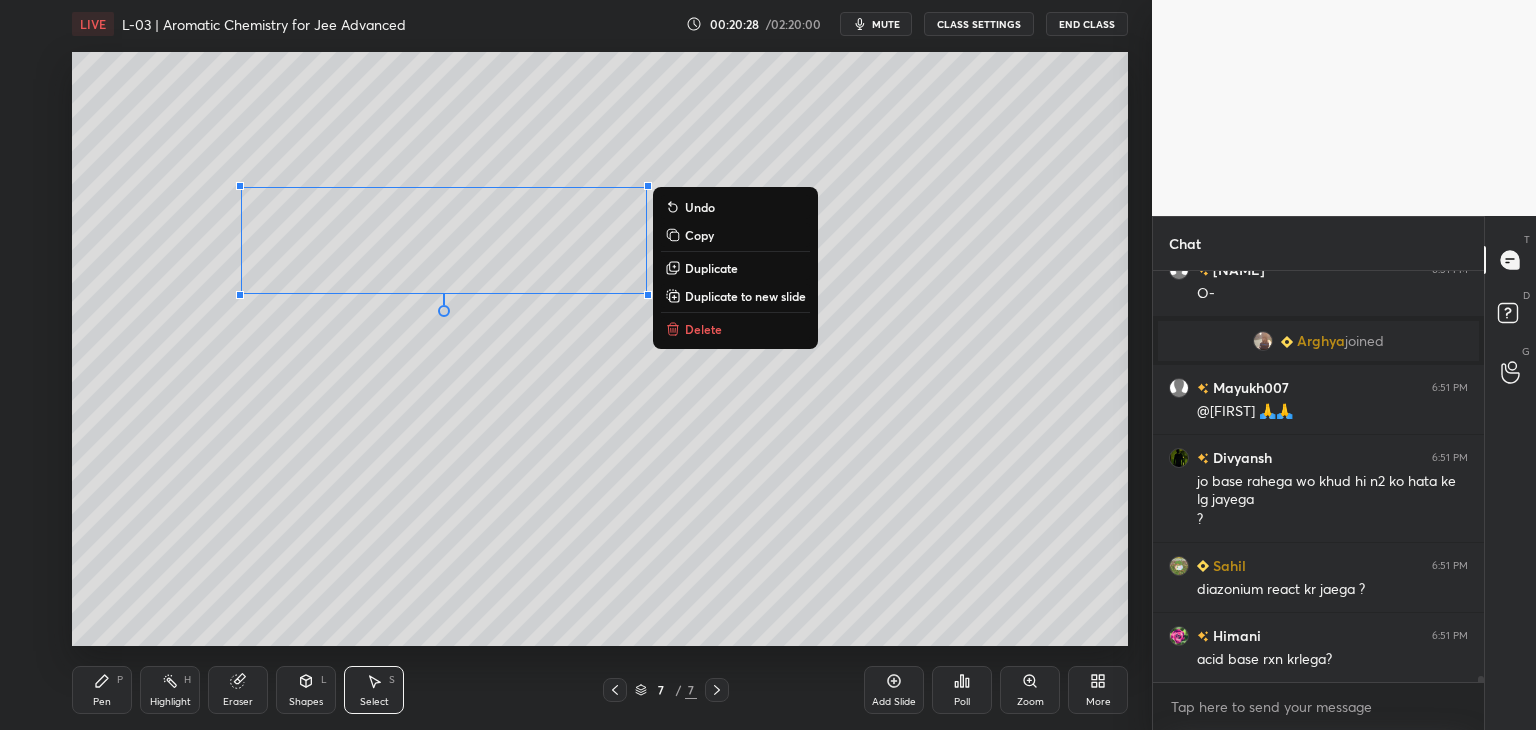 click on "0 ° Undo Copy Duplicate Duplicate to new slide Delete" at bounding box center (600, 349) 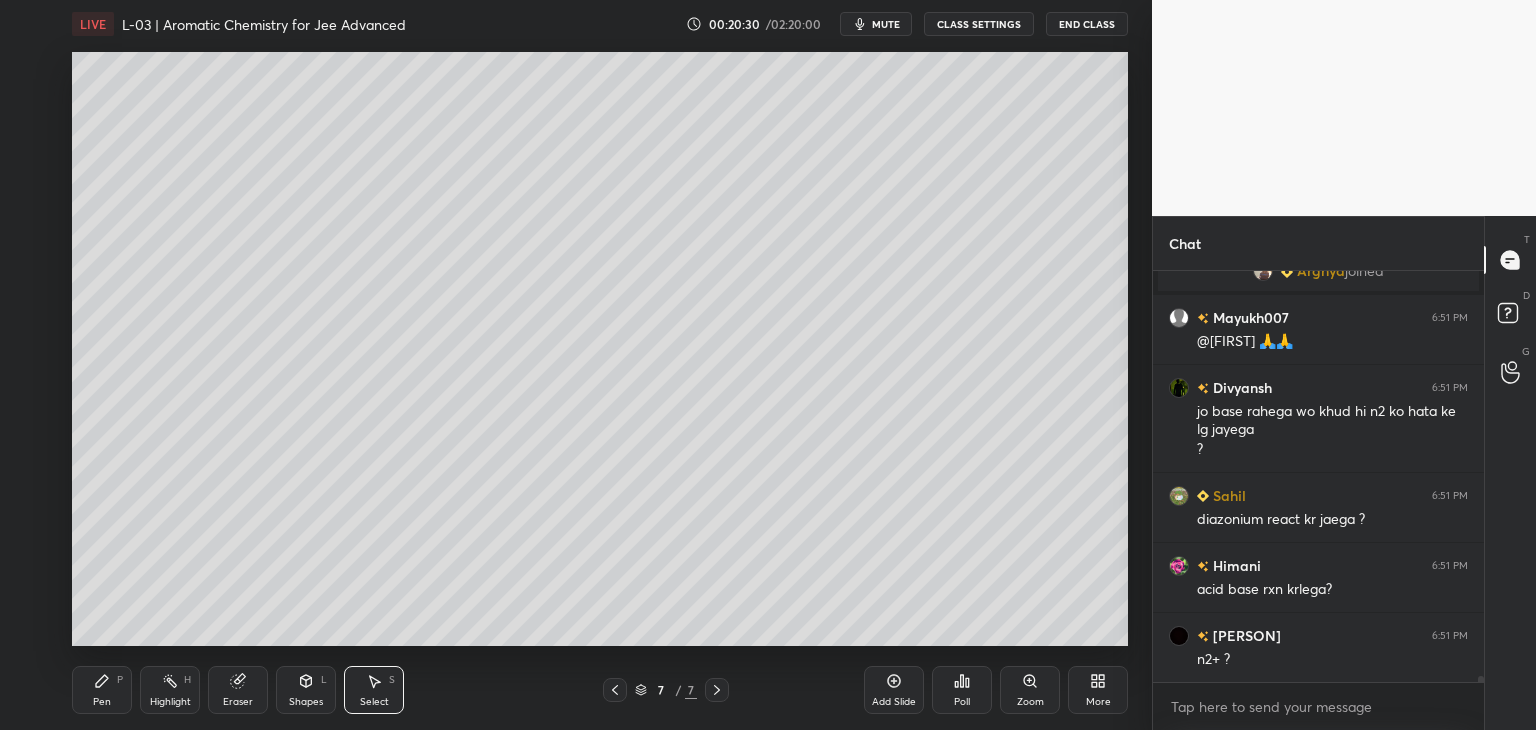 scroll, scrollTop: 26654, scrollLeft: 0, axis: vertical 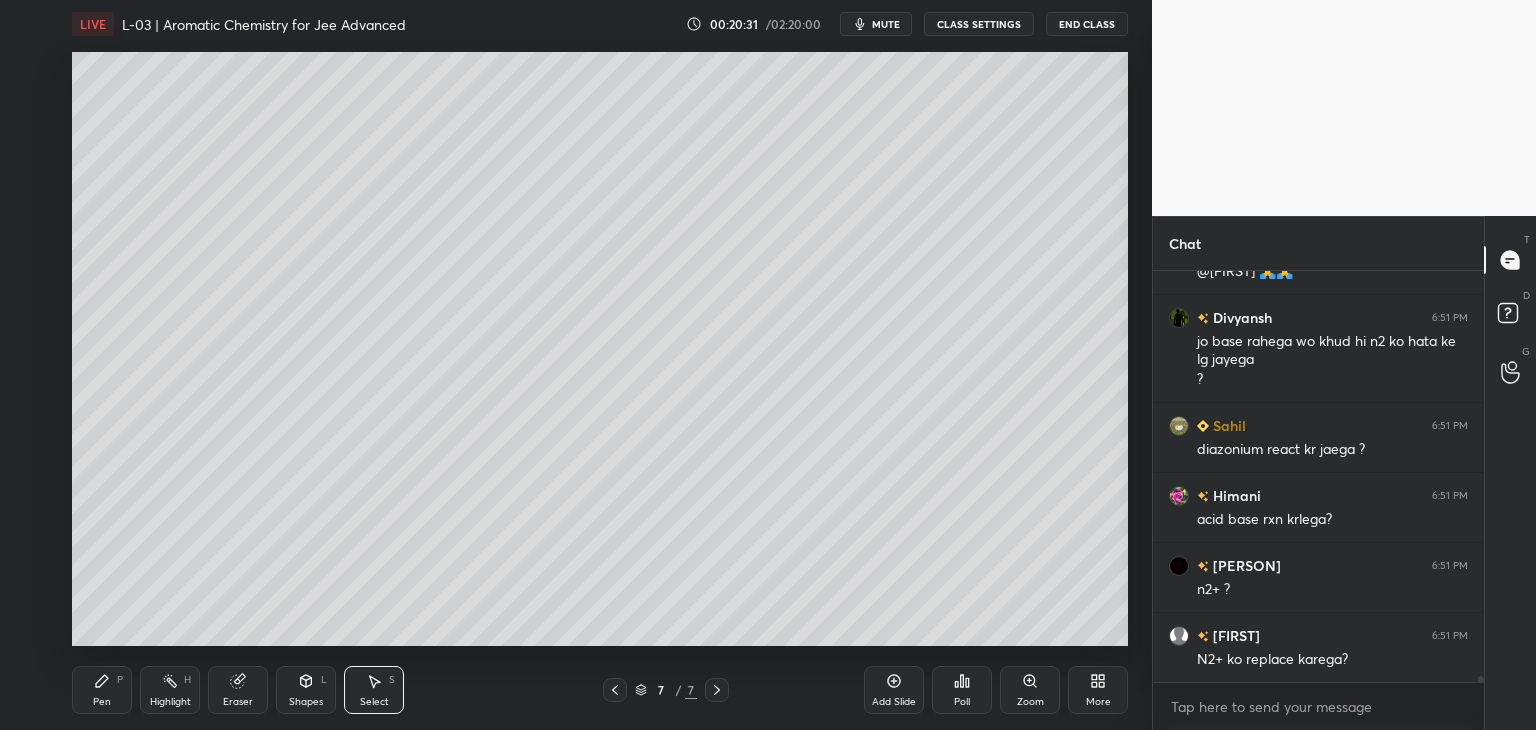 click 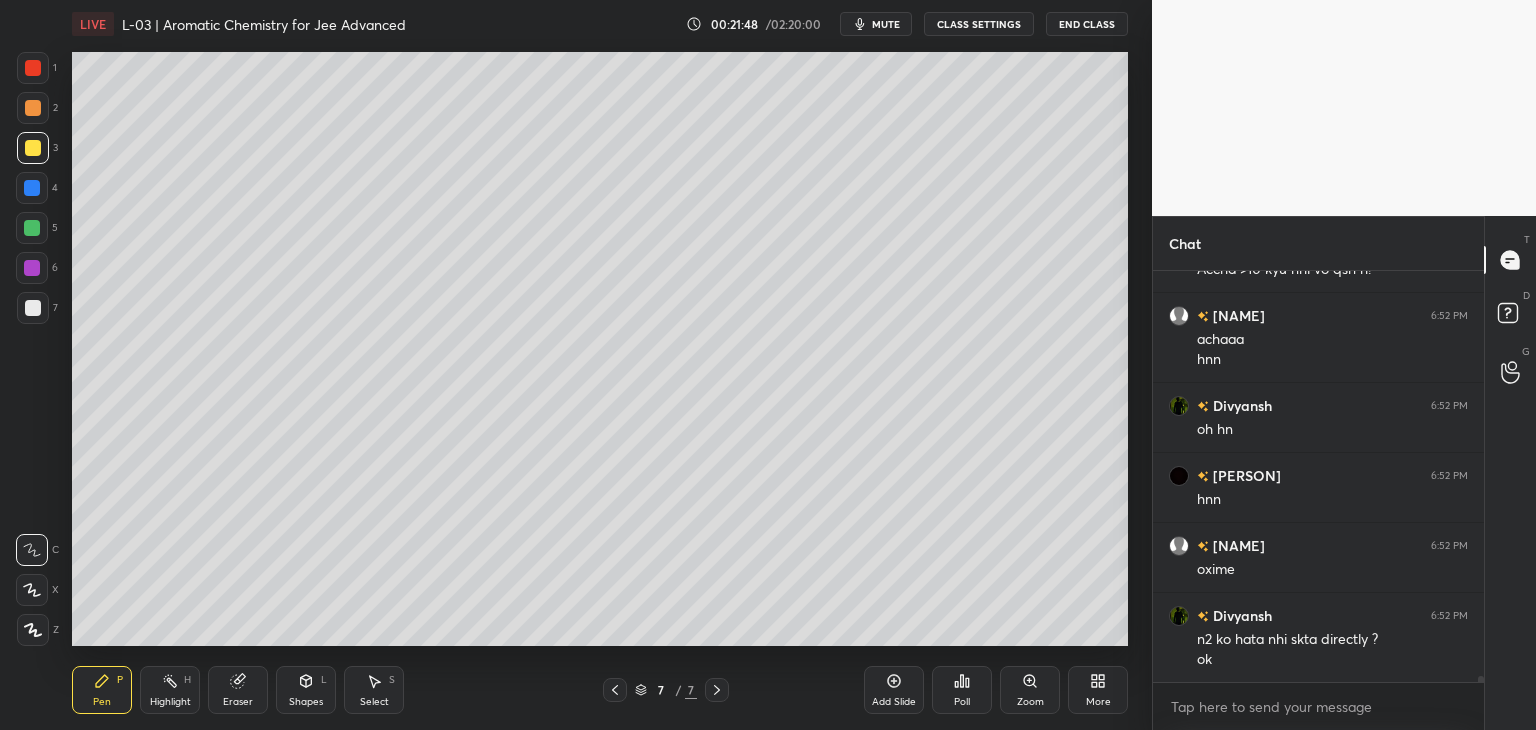 scroll, scrollTop: 27324, scrollLeft: 0, axis: vertical 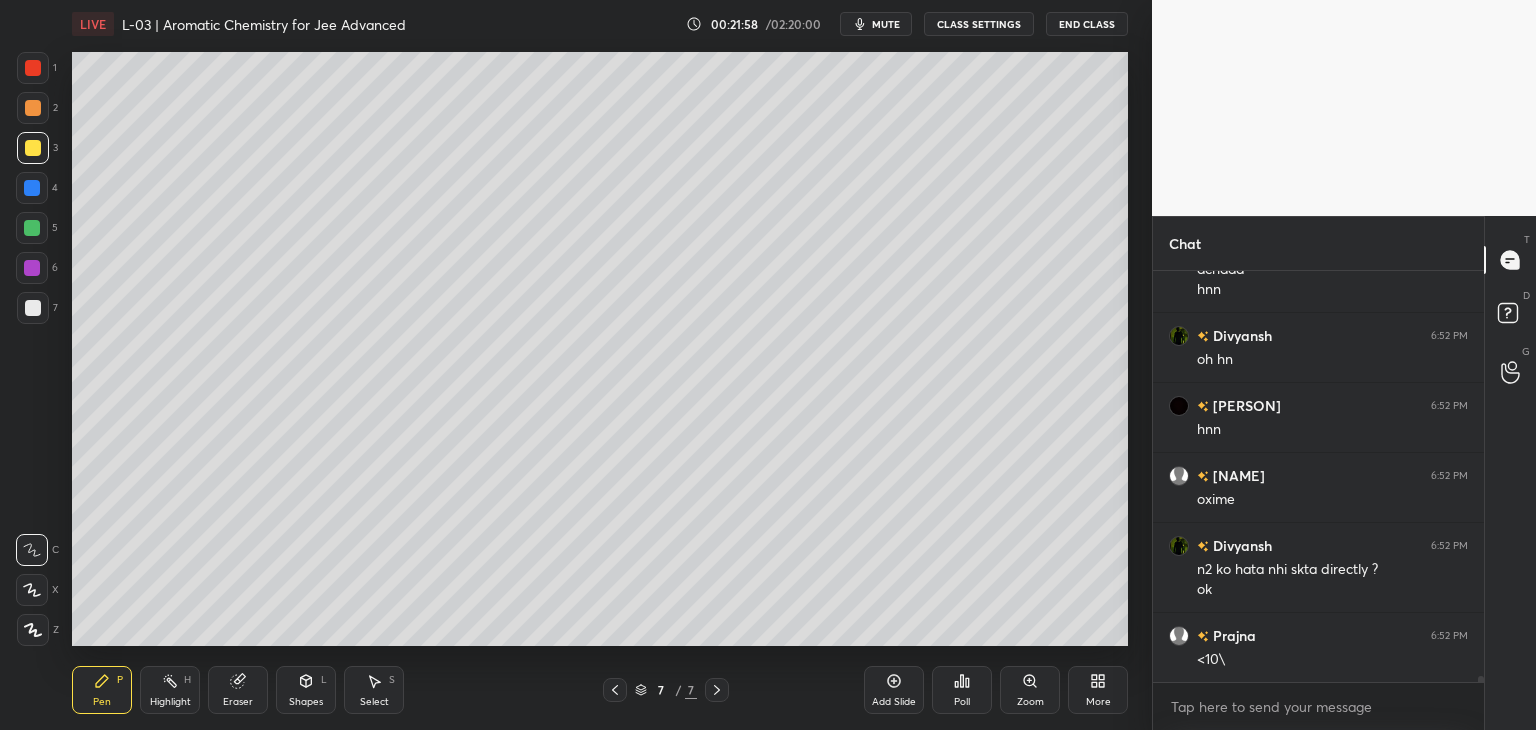 click on "Add Slide" at bounding box center [894, 690] 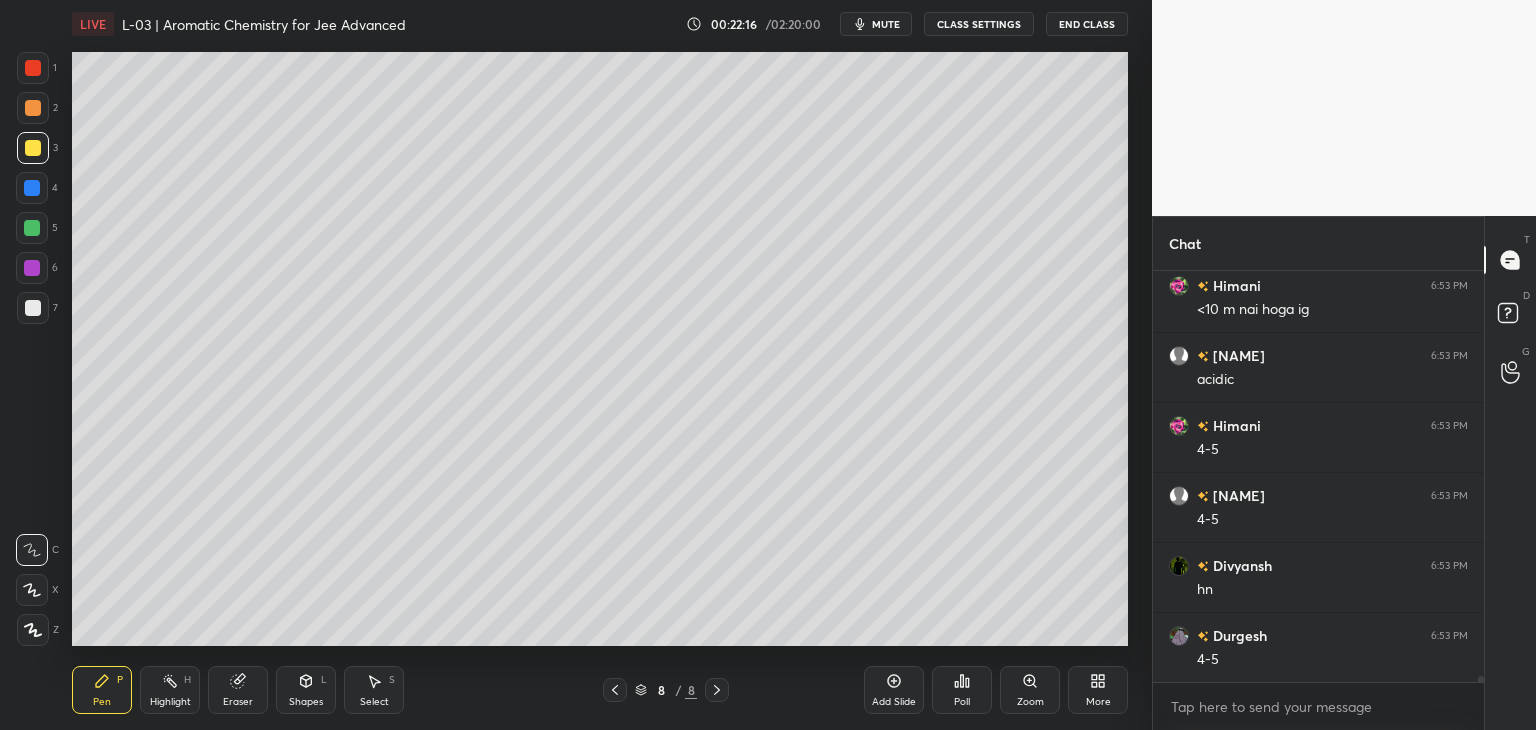 scroll, scrollTop: 27814, scrollLeft: 0, axis: vertical 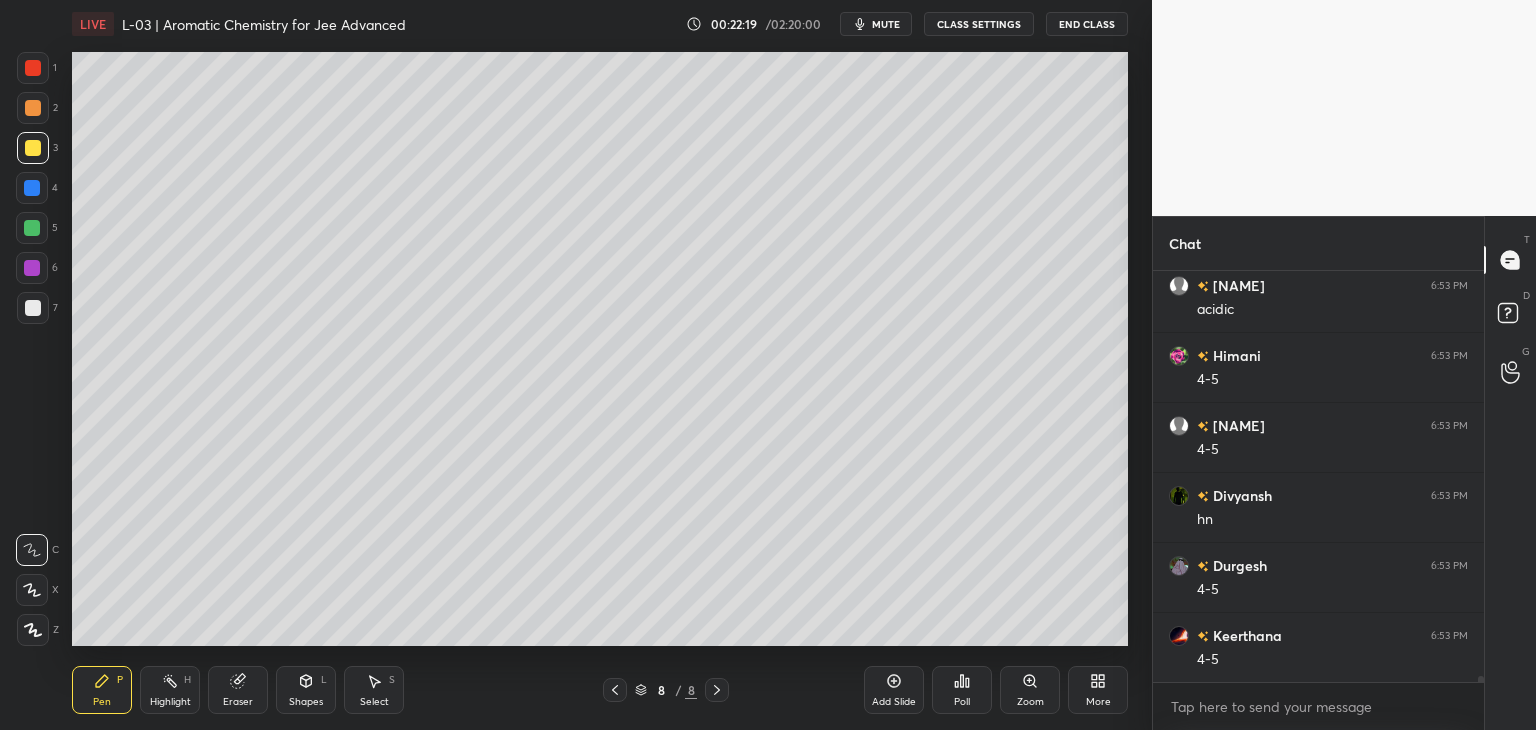 click on "Eraser" at bounding box center (238, 690) 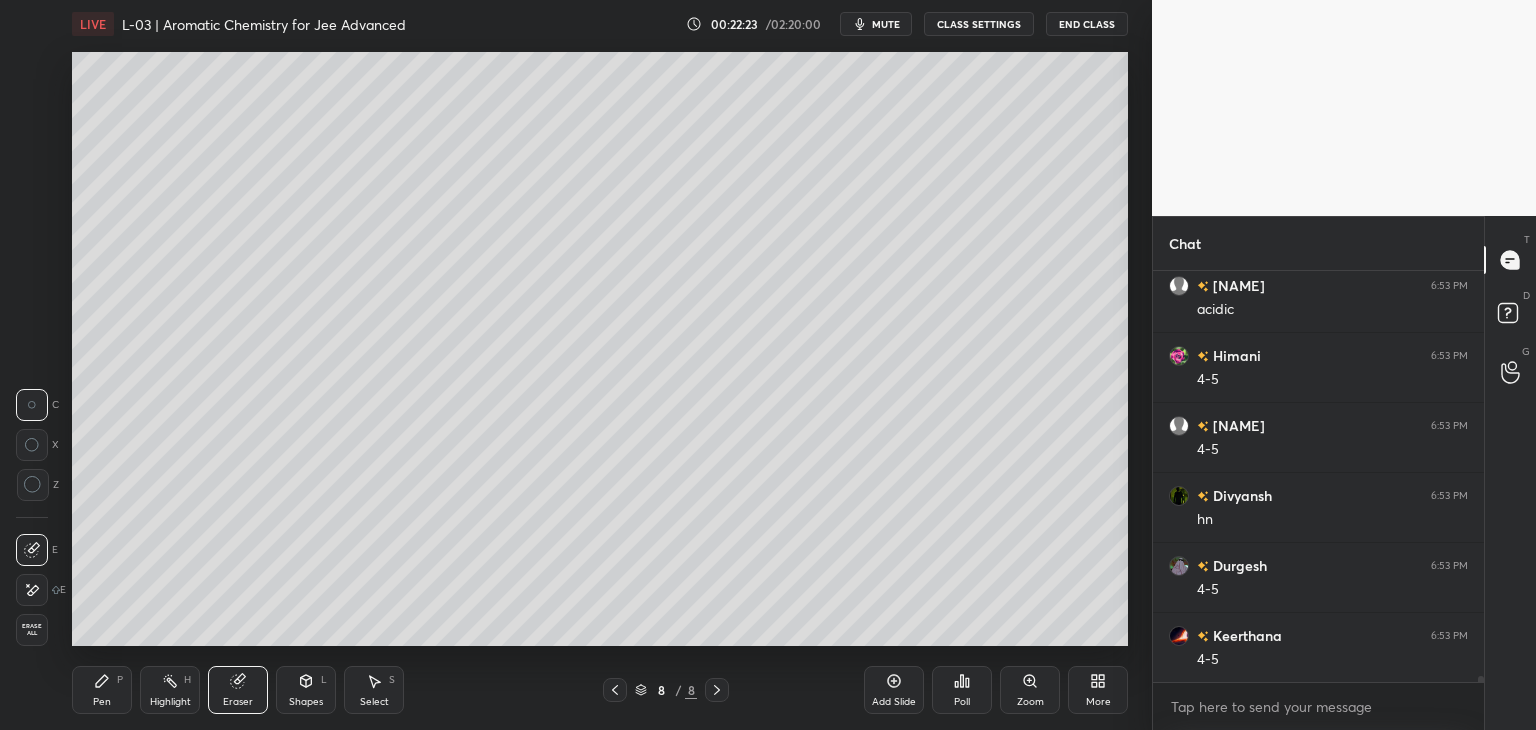 click on "Pen P" at bounding box center [102, 690] 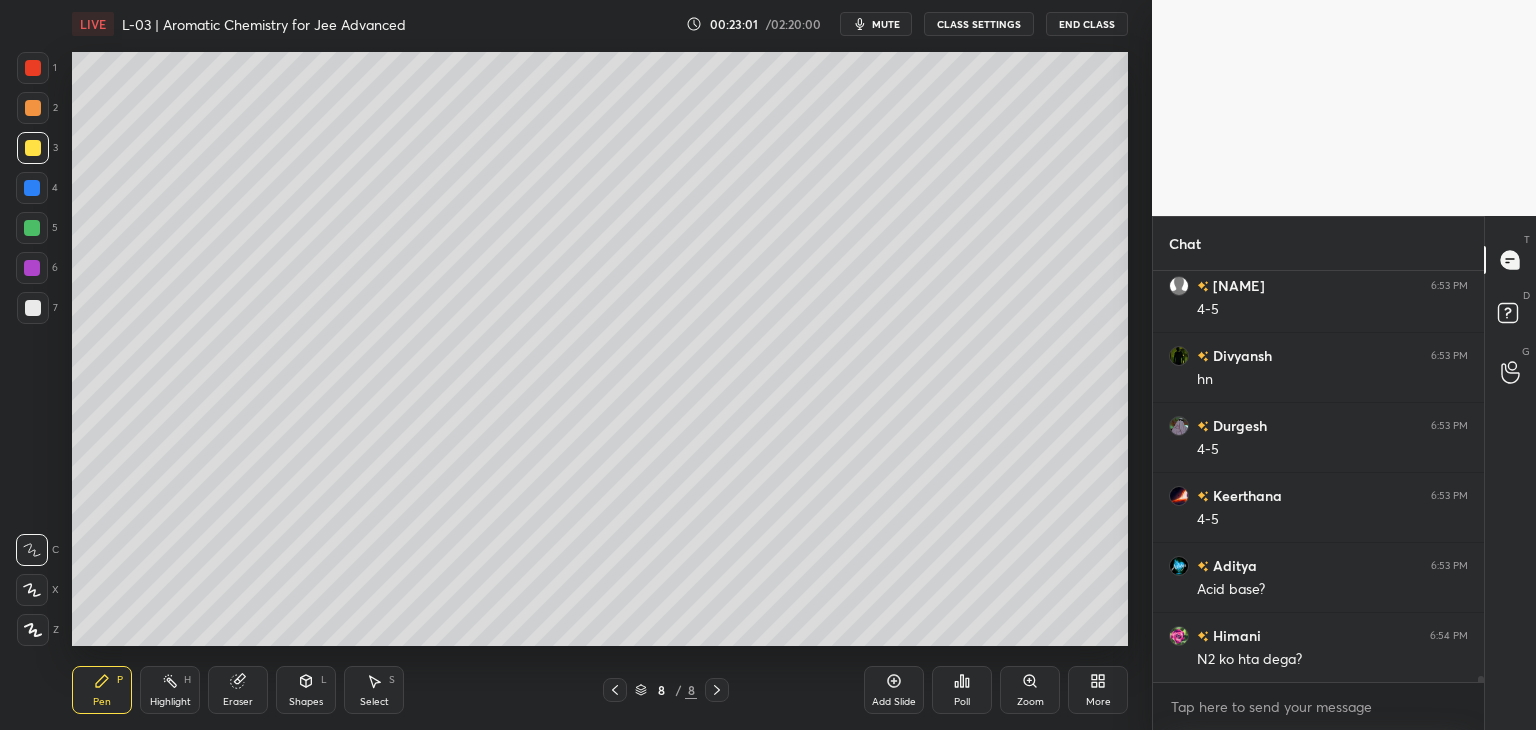 scroll, scrollTop: 28024, scrollLeft: 0, axis: vertical 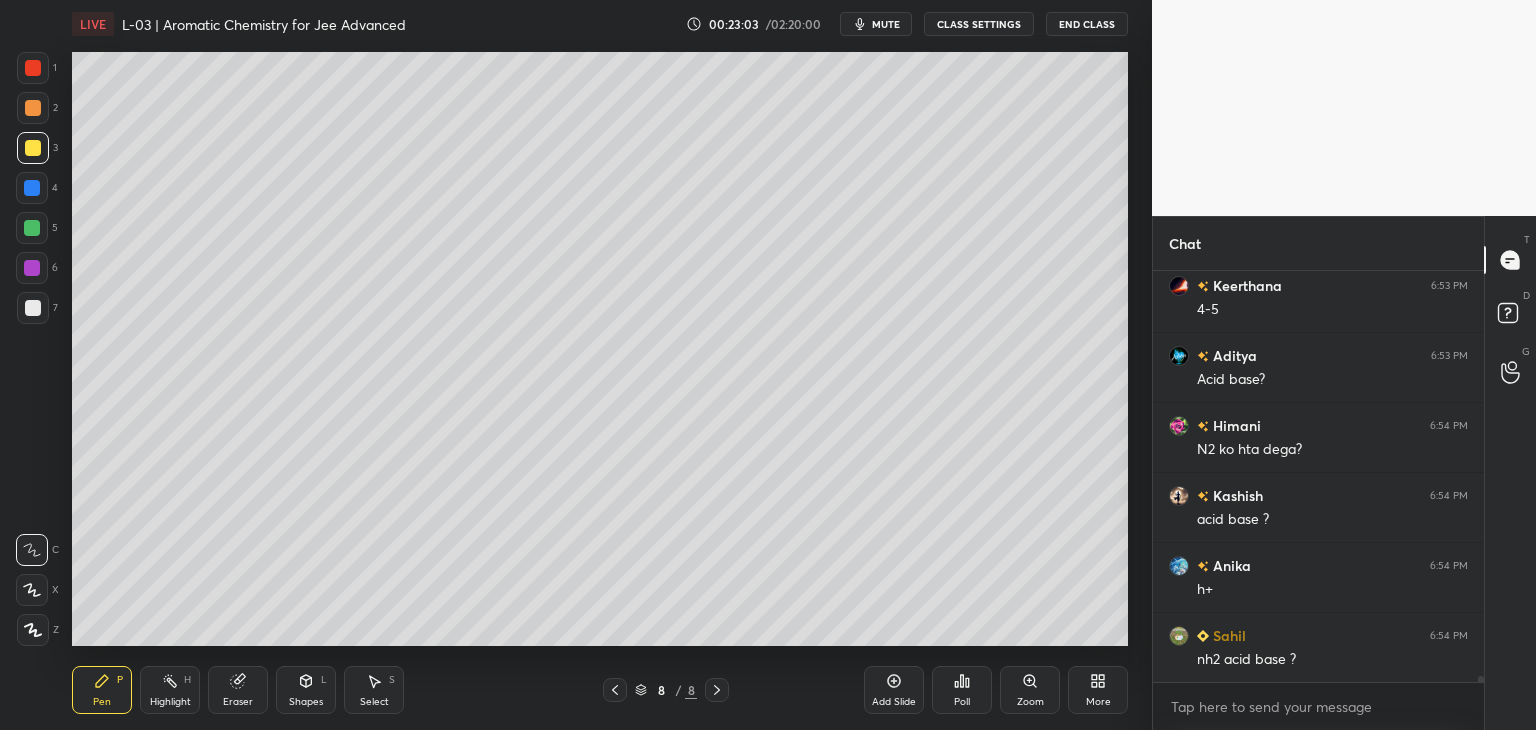 click on "1" at bounding box center (37, 68) 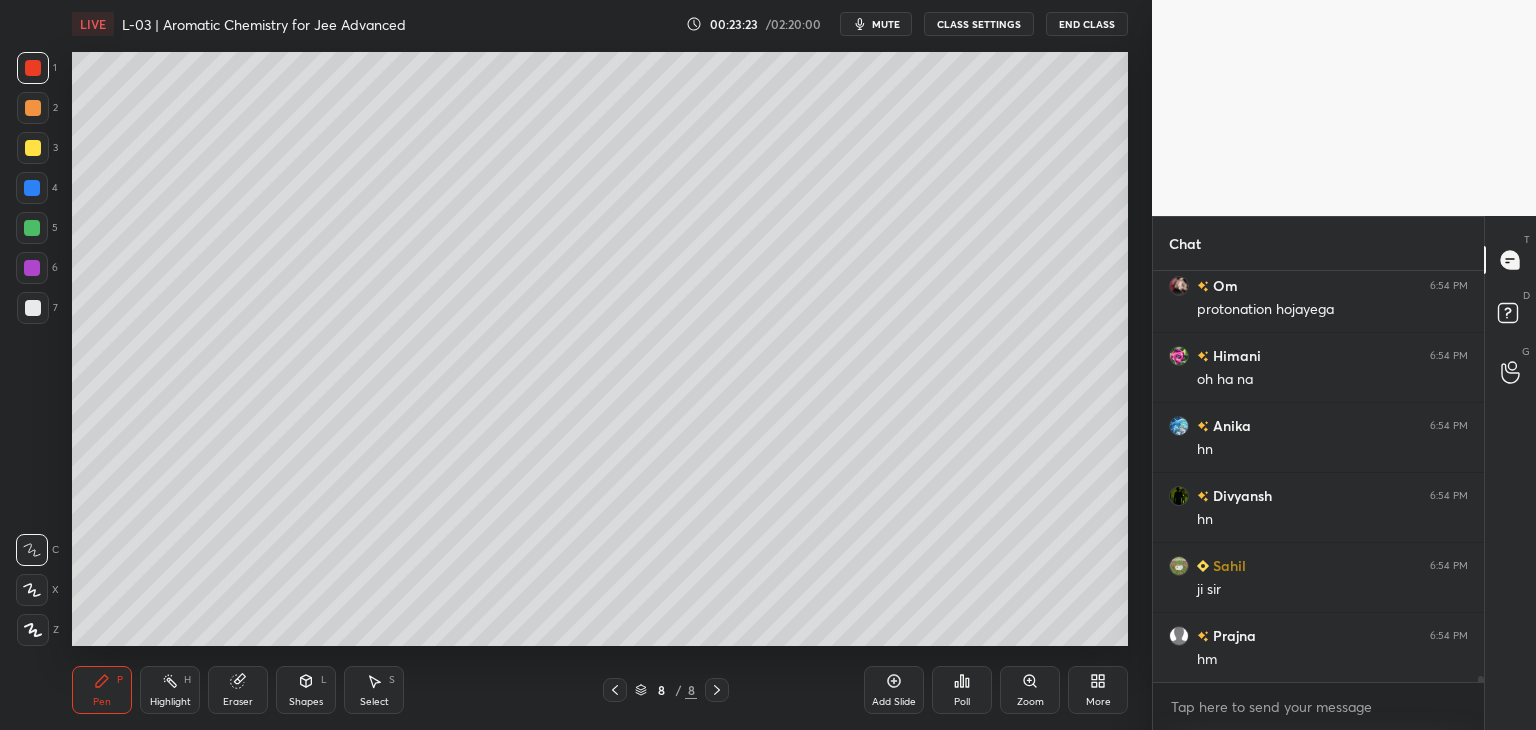 scroll, scrollTop: 28864, scrollLeft: 0, axis: vertical 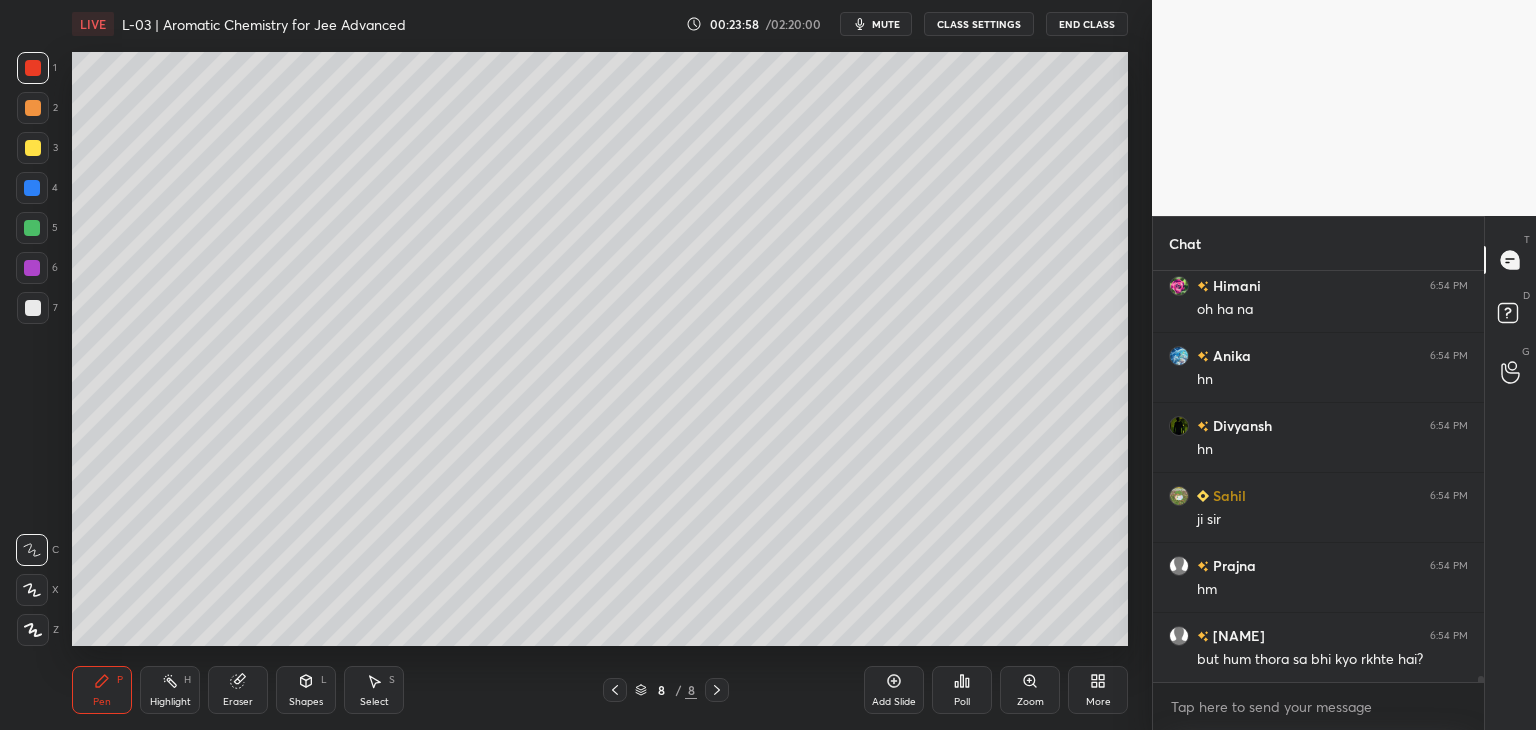 click 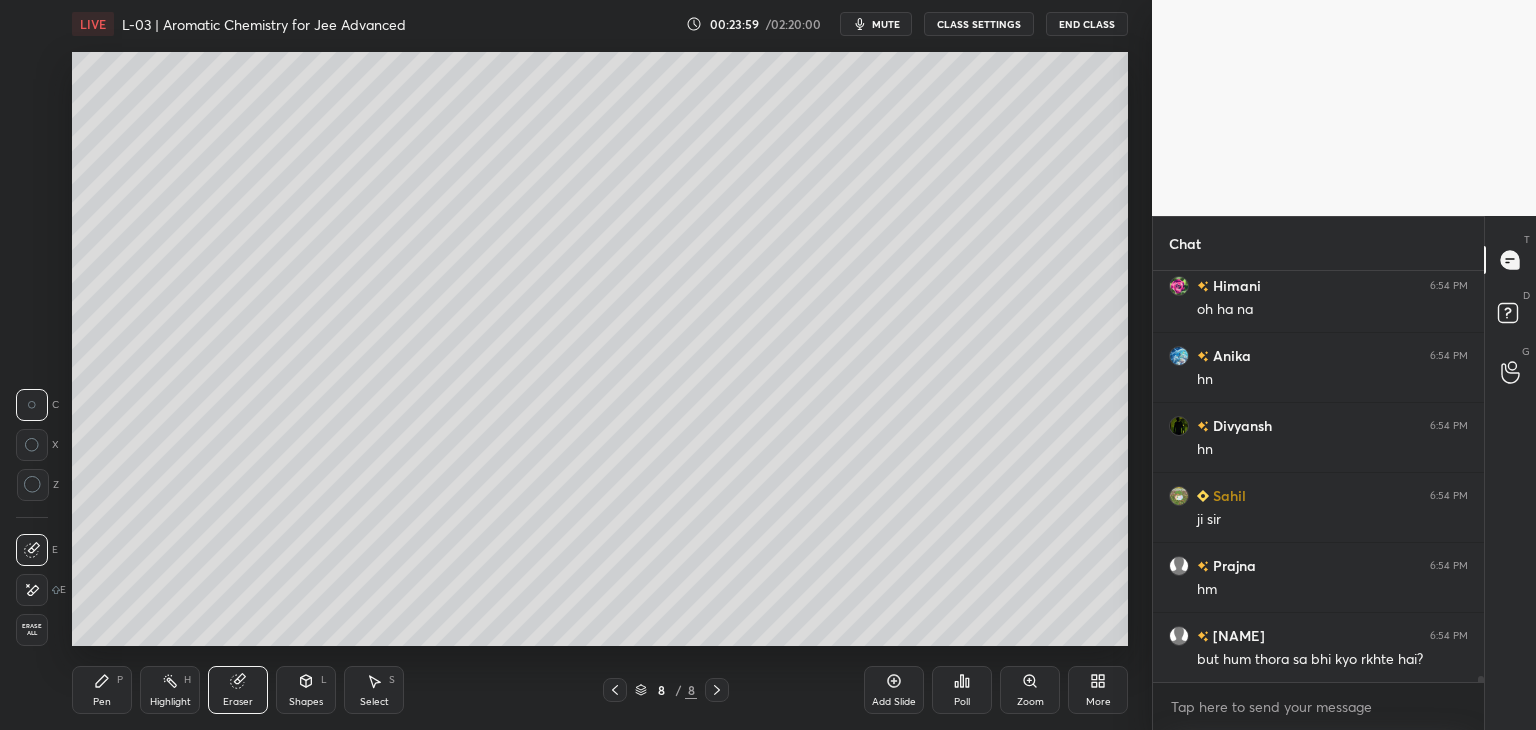 click on "Pen" at bounding box center [102, 702] 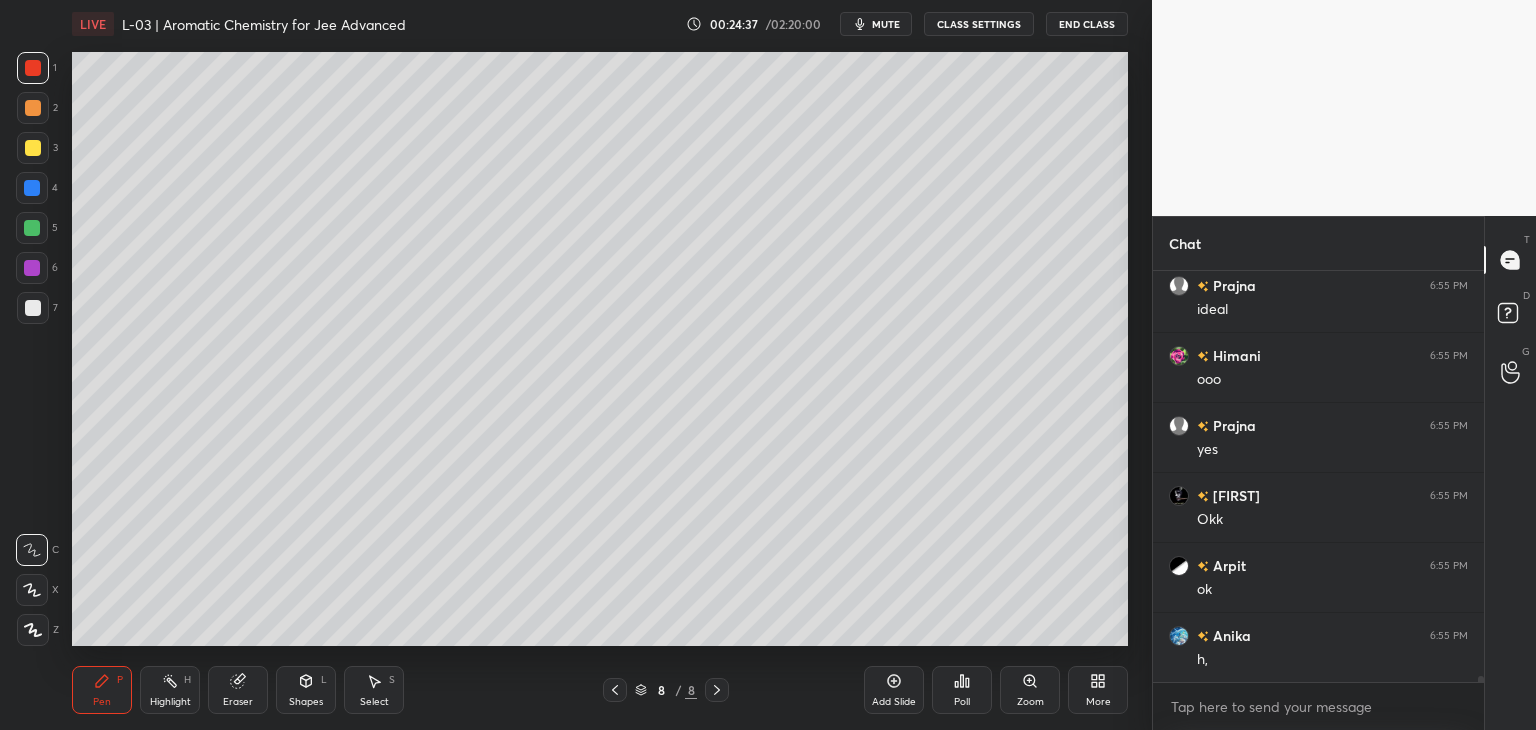 scroll, scrollTop: 29774, scrollLeft: 0, axis: vertical 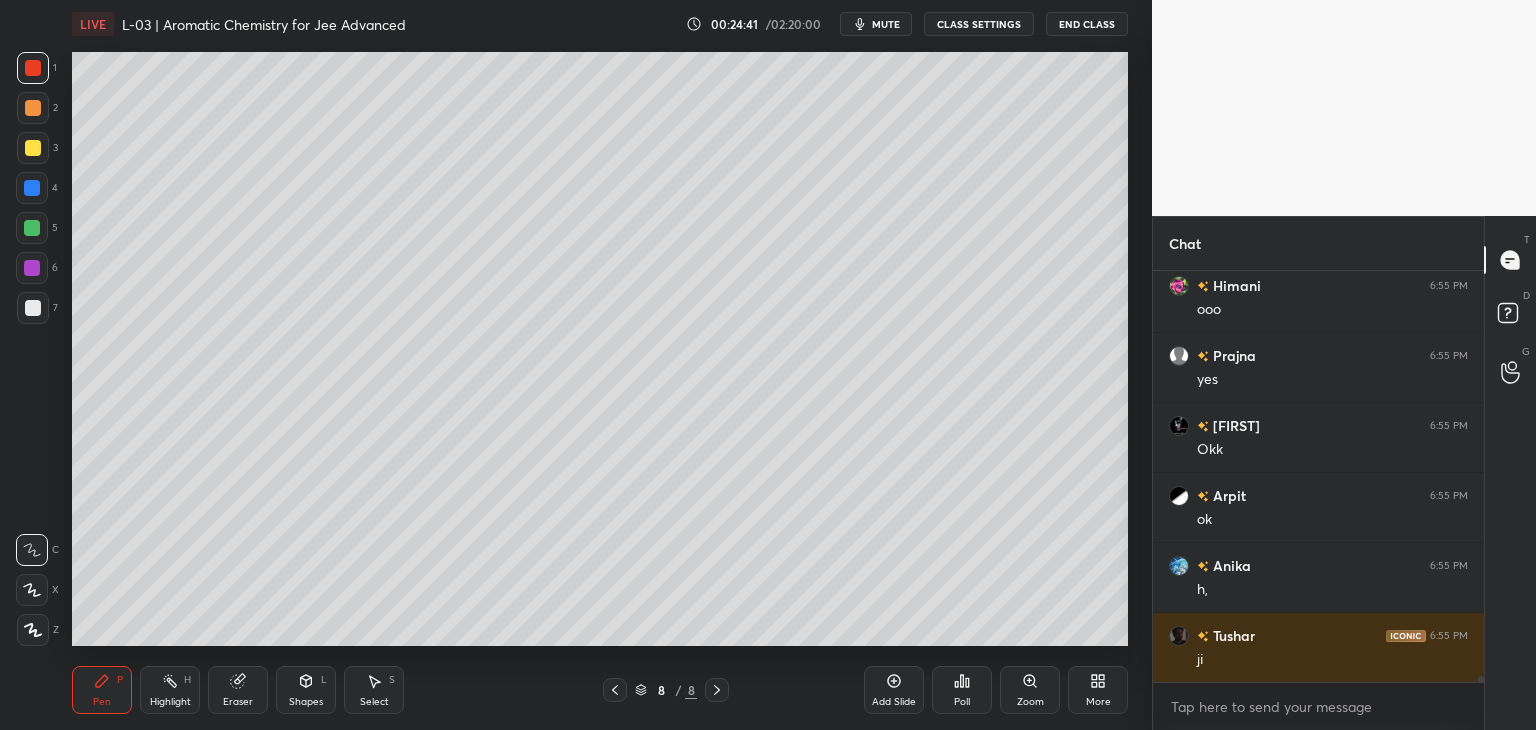 click 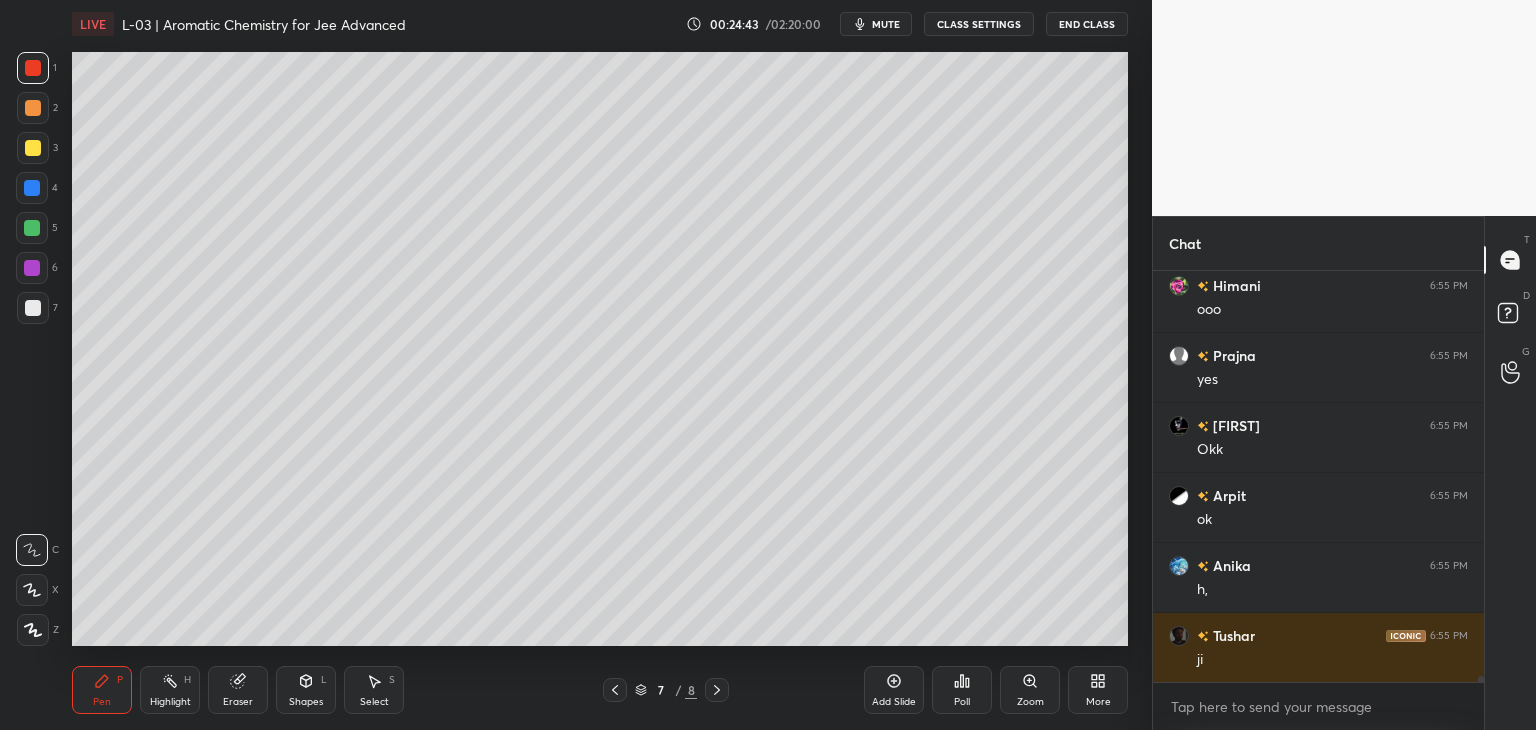 click at bounding box center [615, 690] 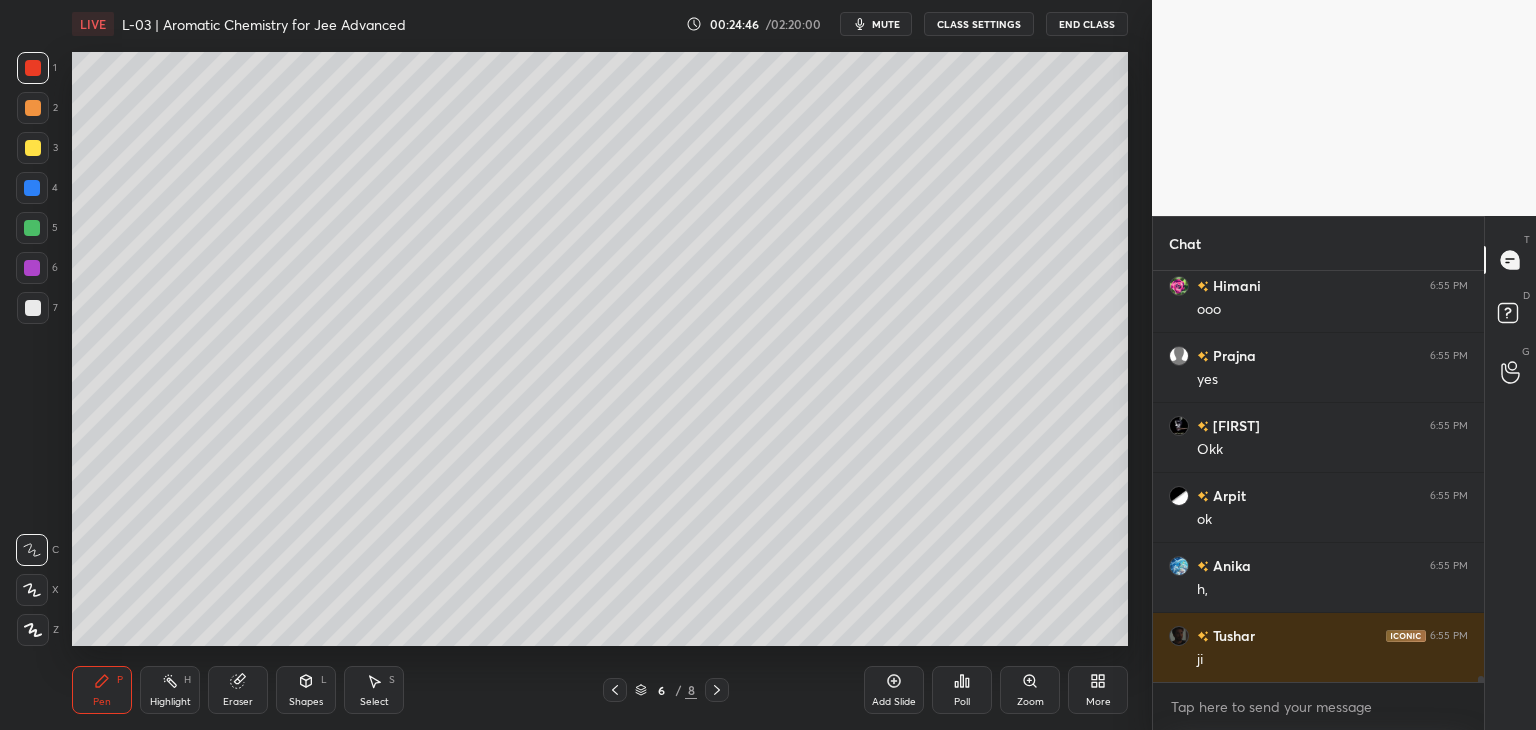 click 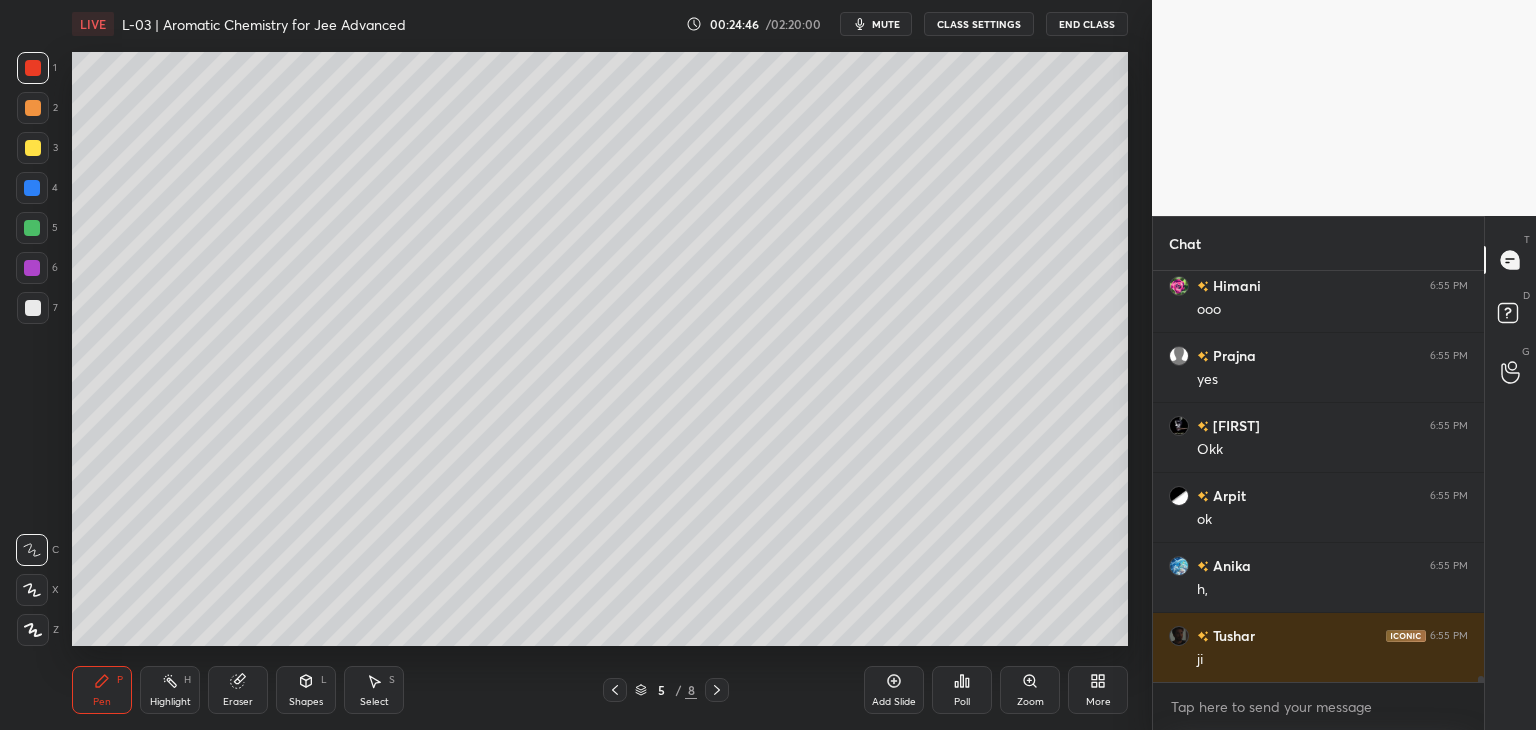 scroll, scrollTop: 29844, scrollLeft: 0, axis: vertical 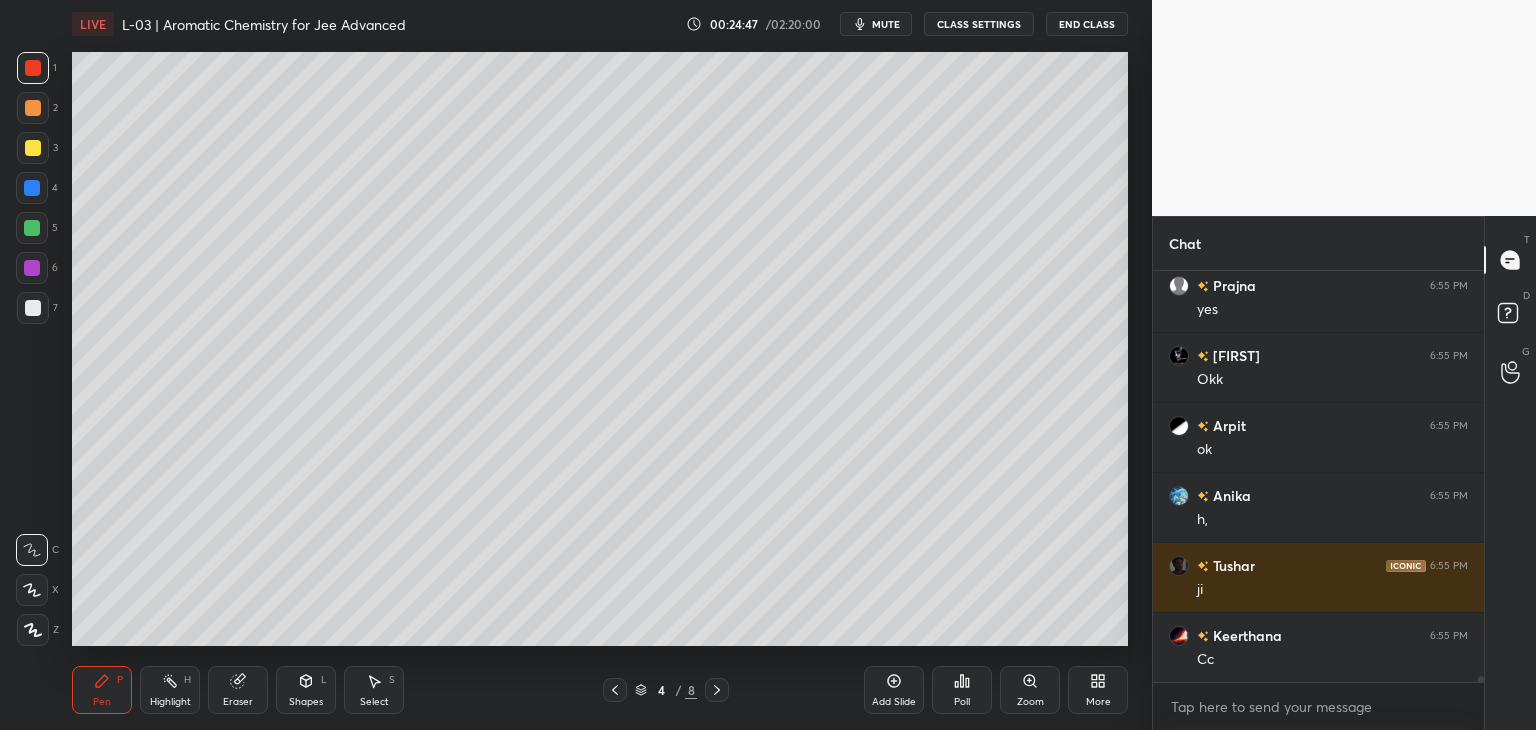 click 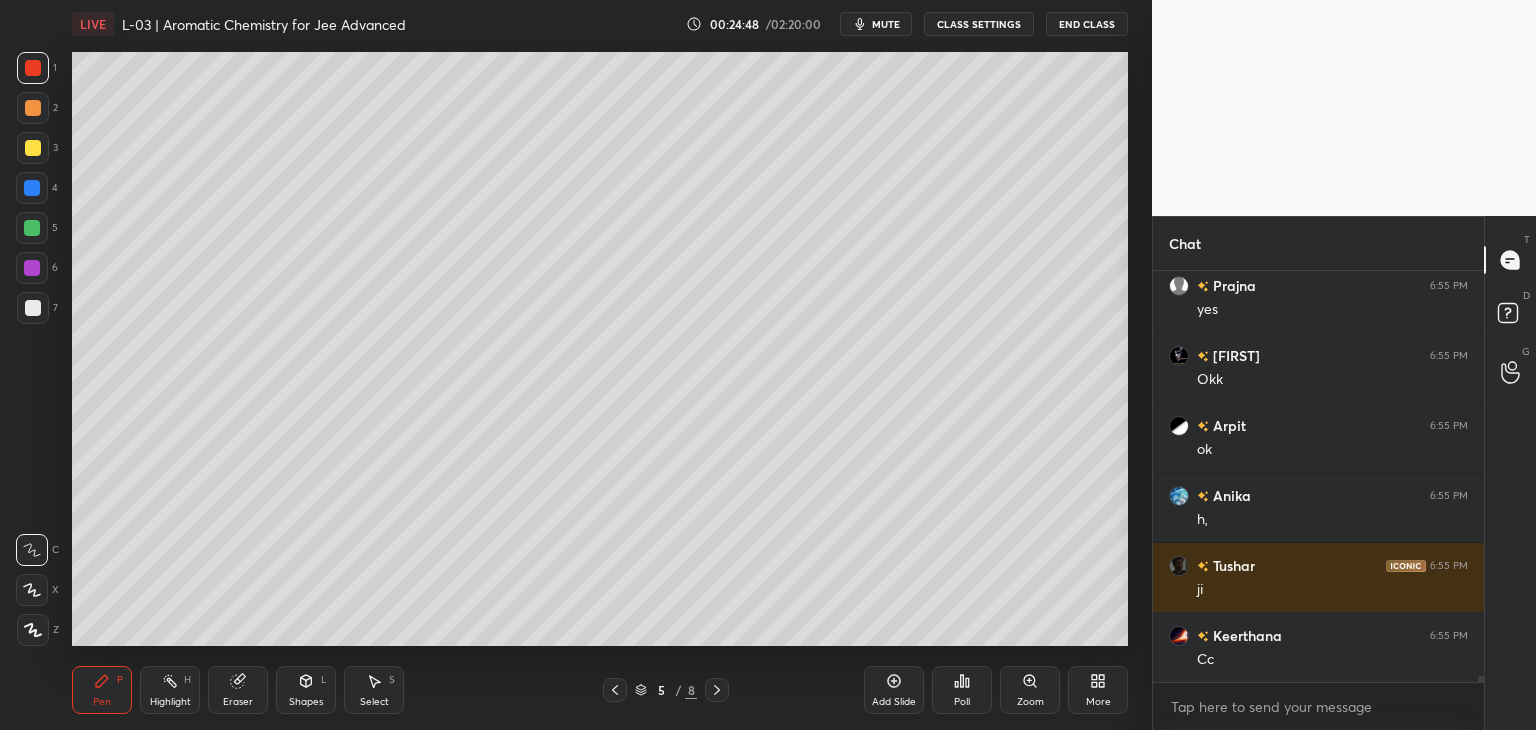 click at bounding box center [717, 690] 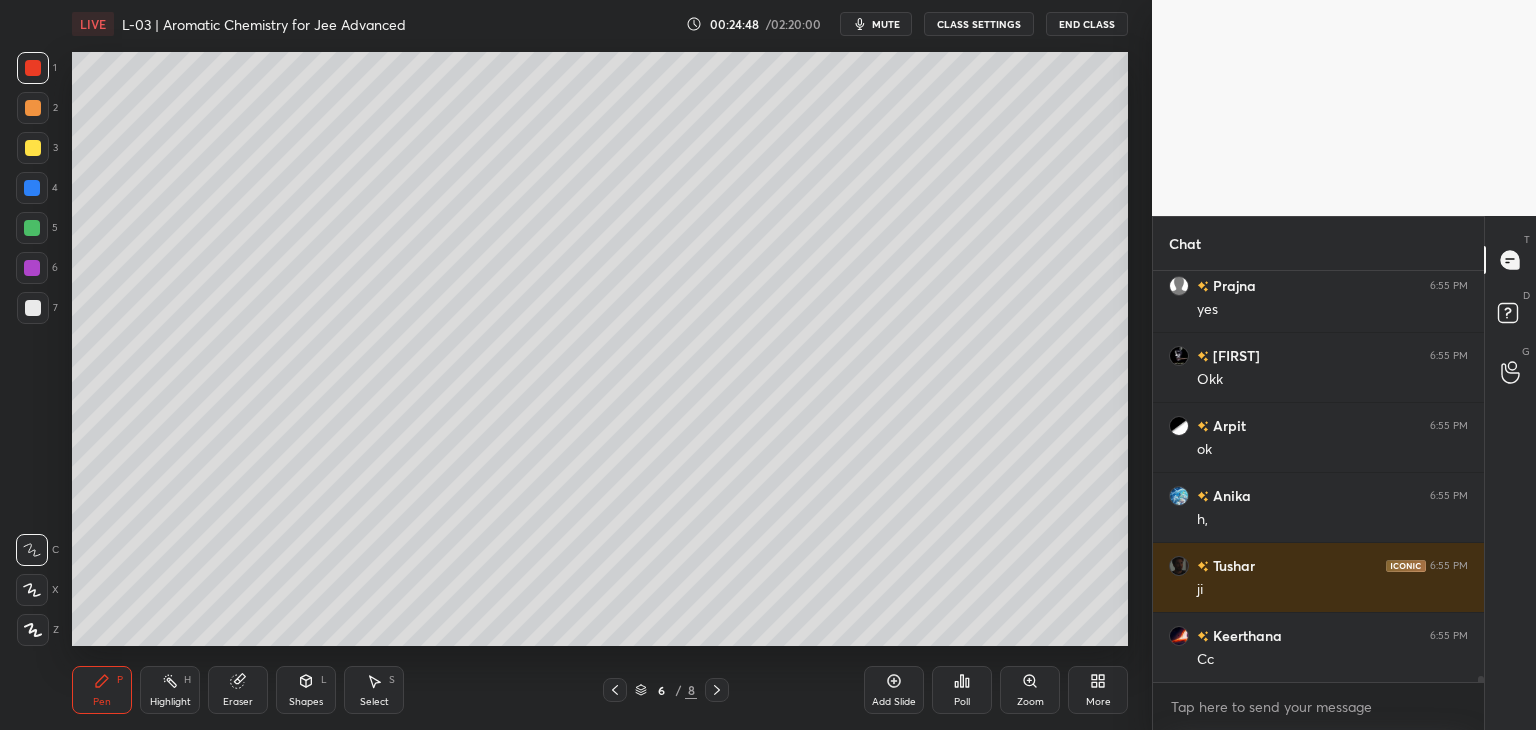 click at bounding box center (717, 690) 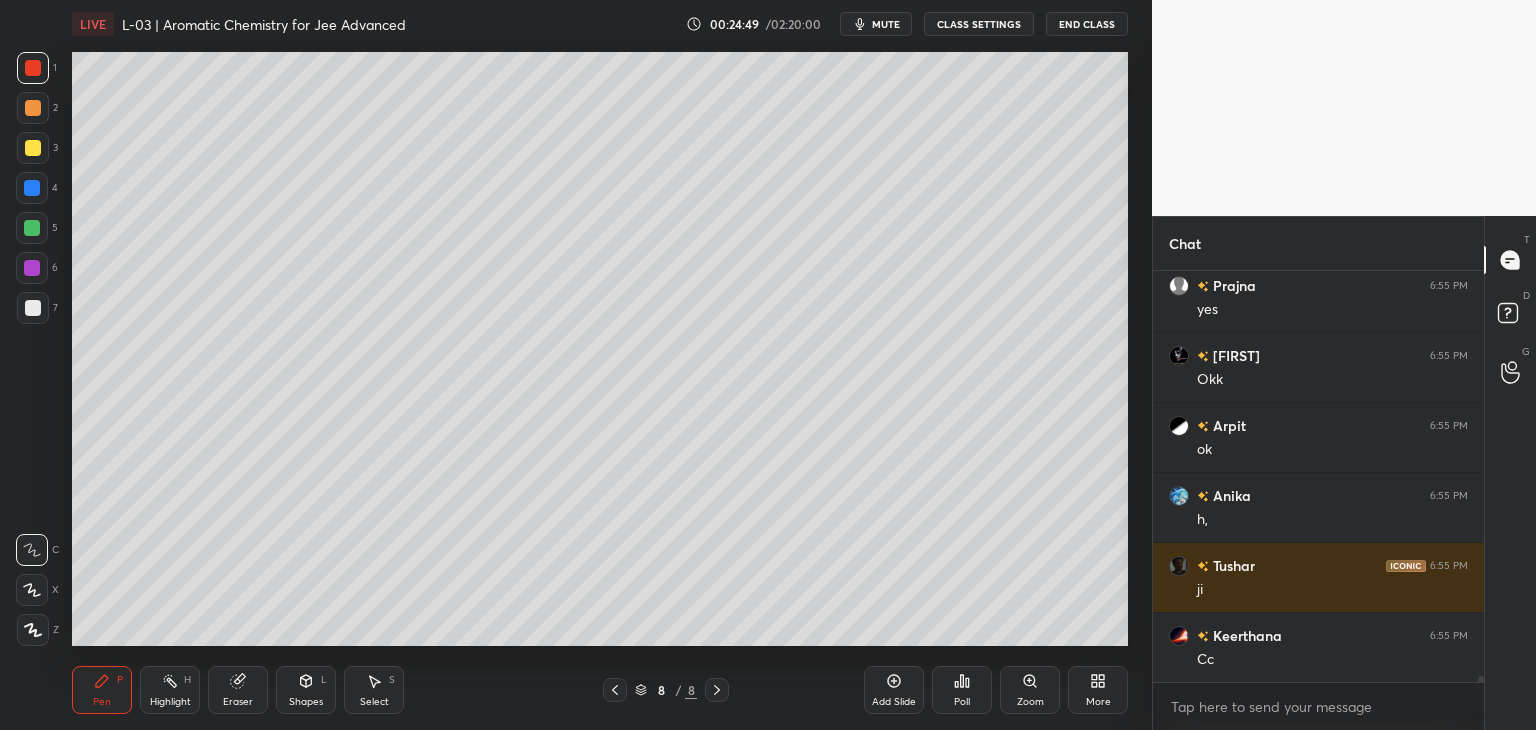 click 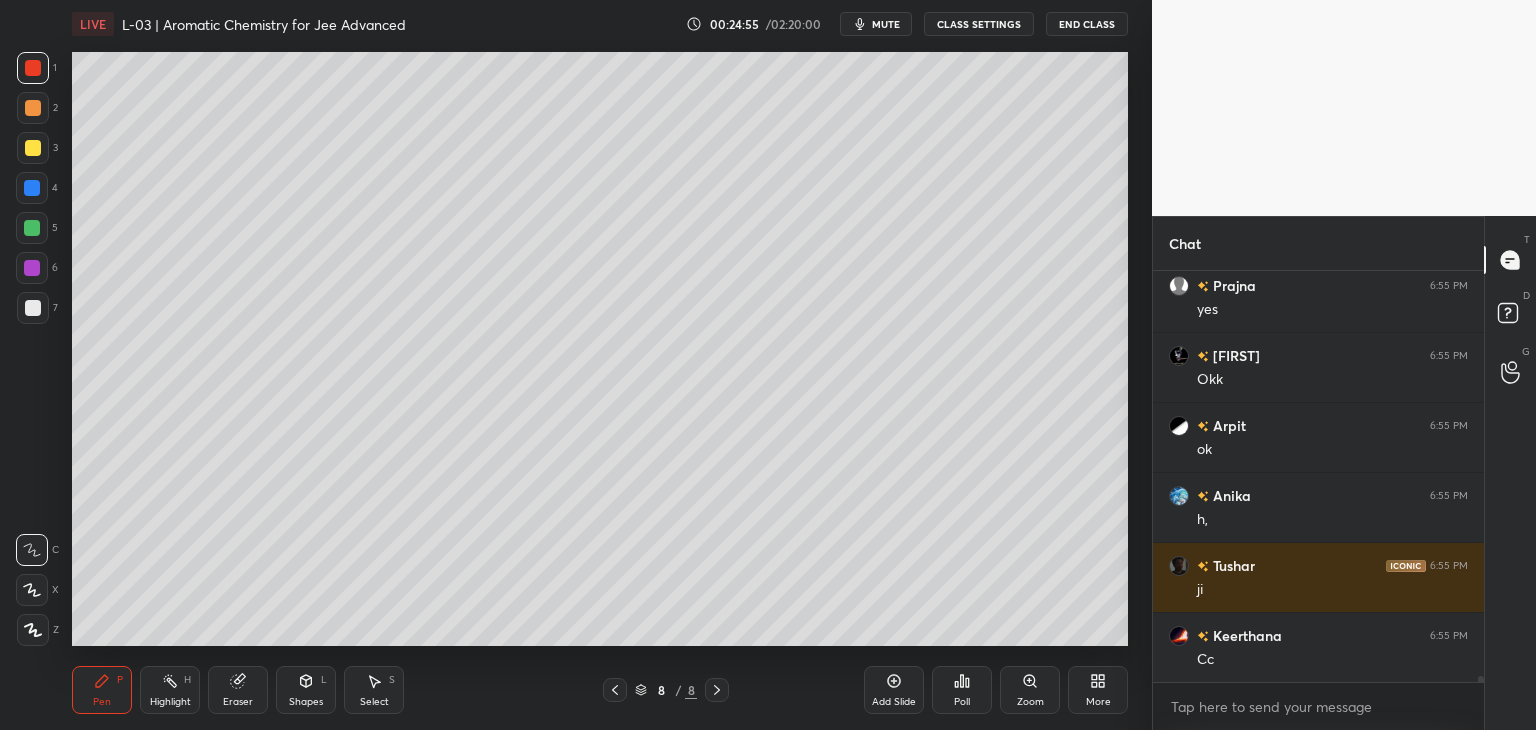 scroll, scrollTop: 29914, scrollLeft: 0, axis: vertical 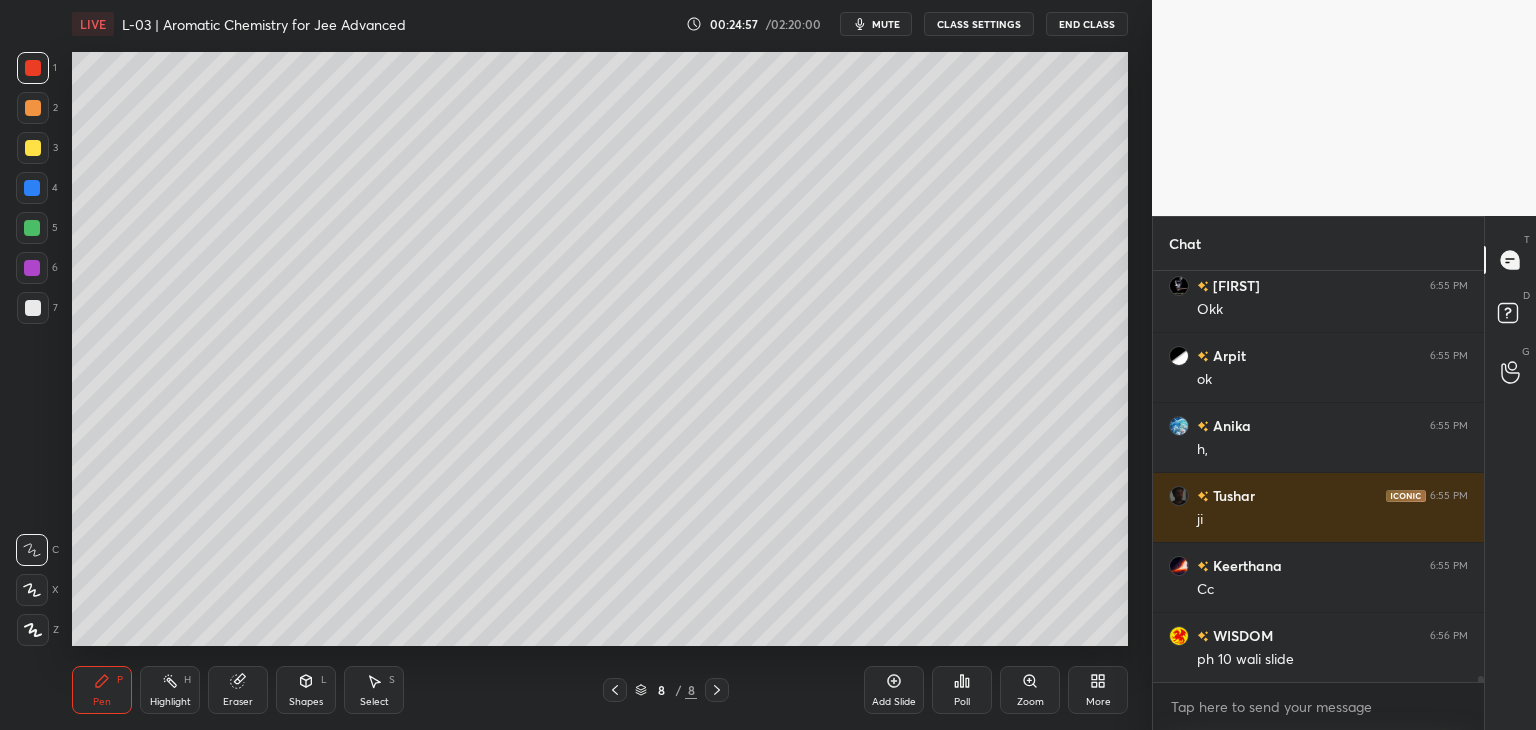 click 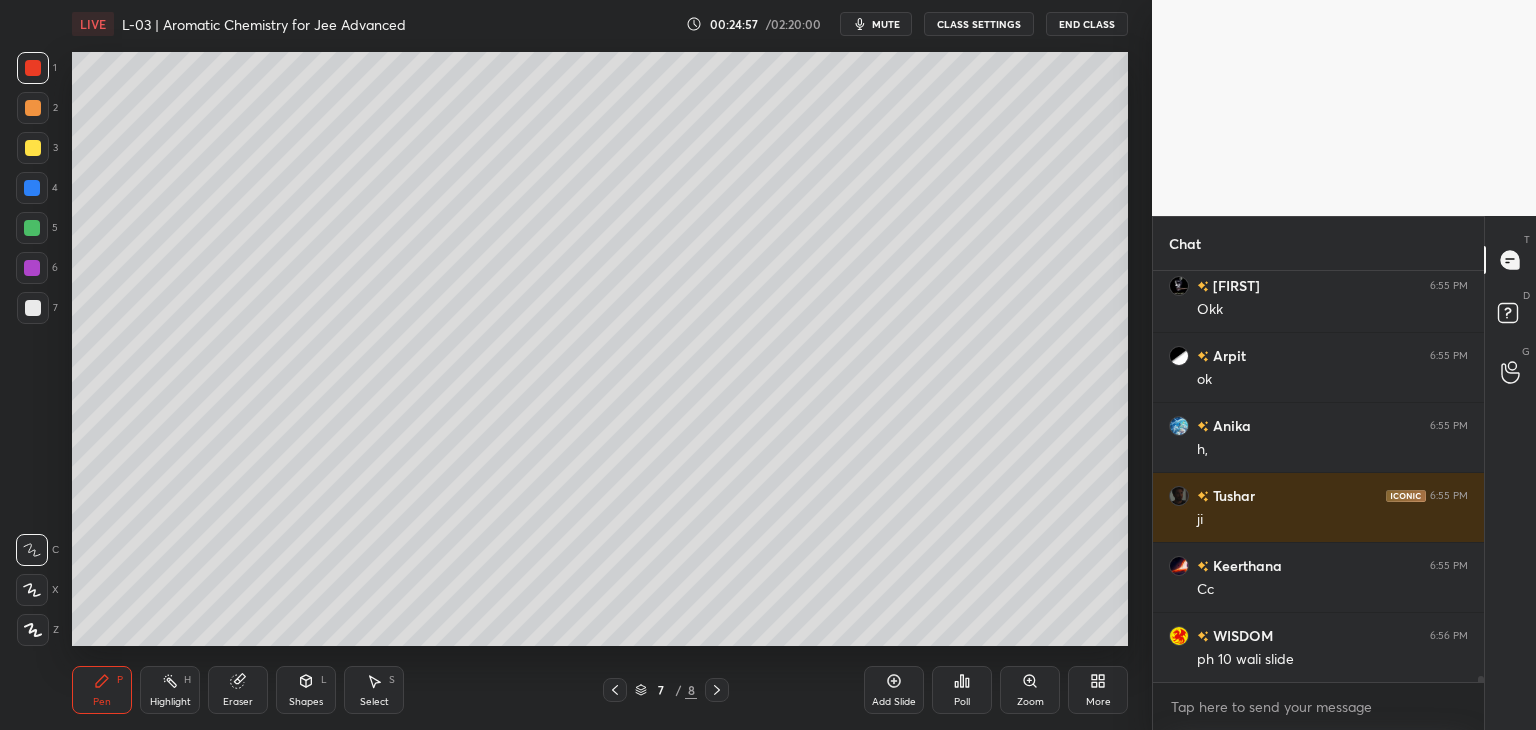 click 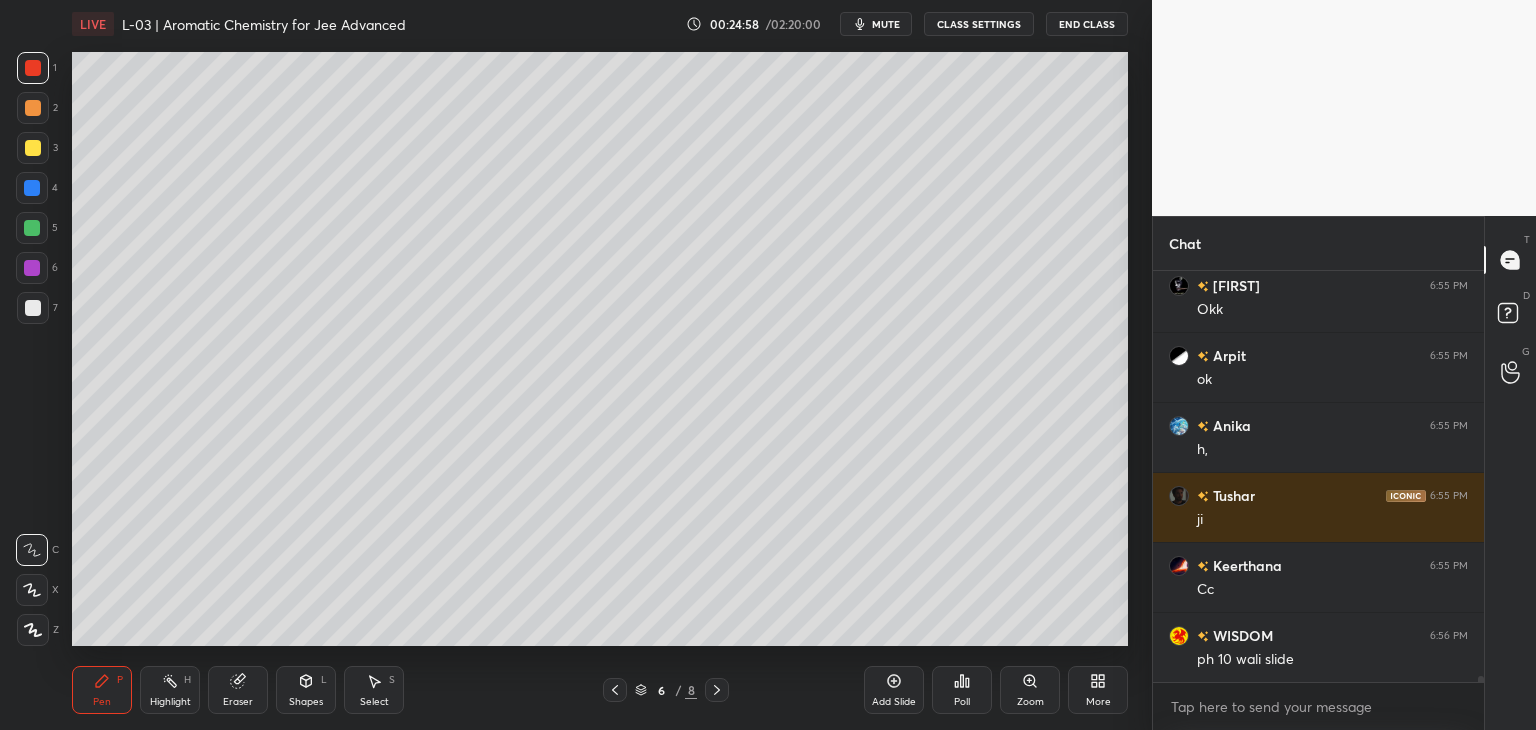 click 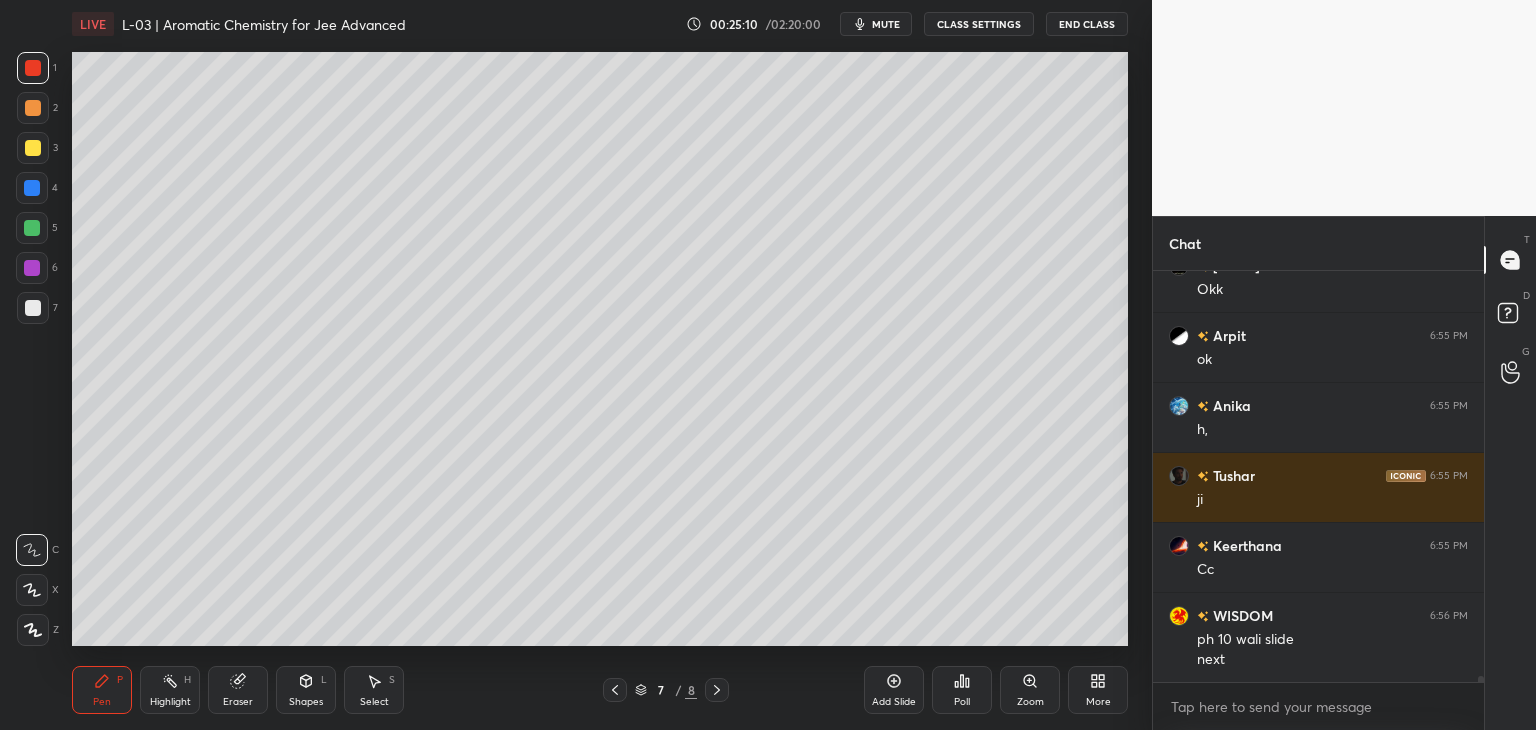 scroll, scrollTop: 30004, scrollLeft: 0, axis: vertical 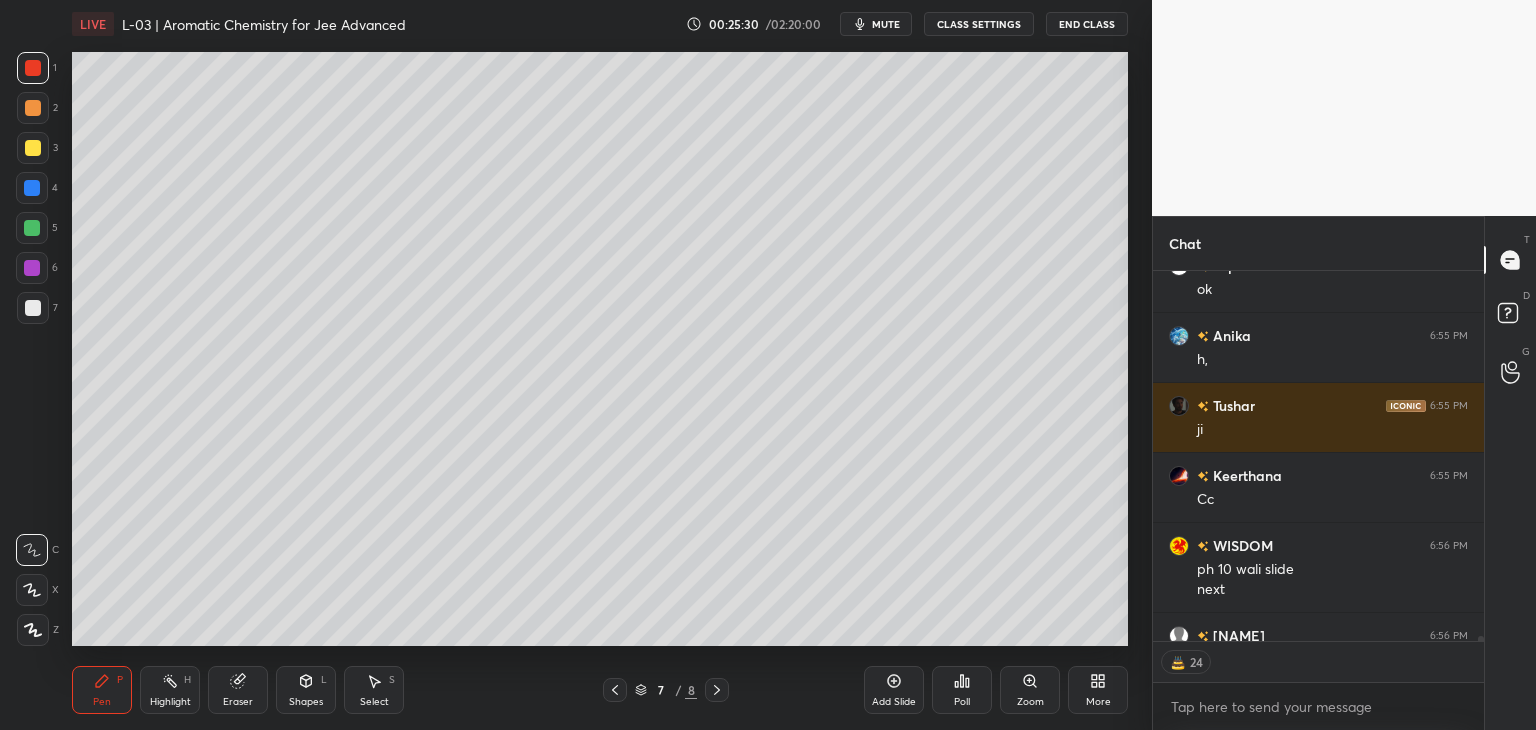 click 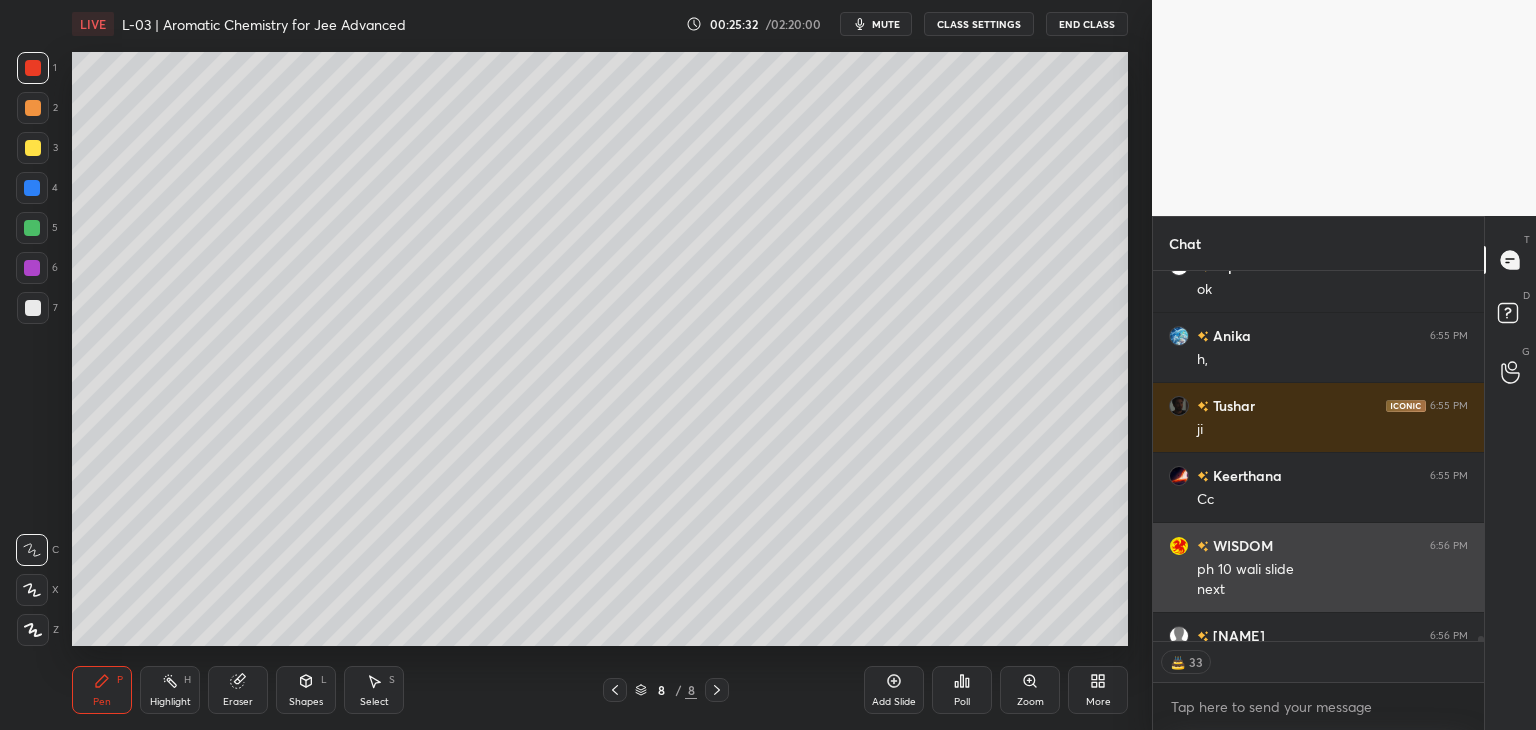 scroll, scrollTop: 30044, scrollLeft: 0, axis: vertical 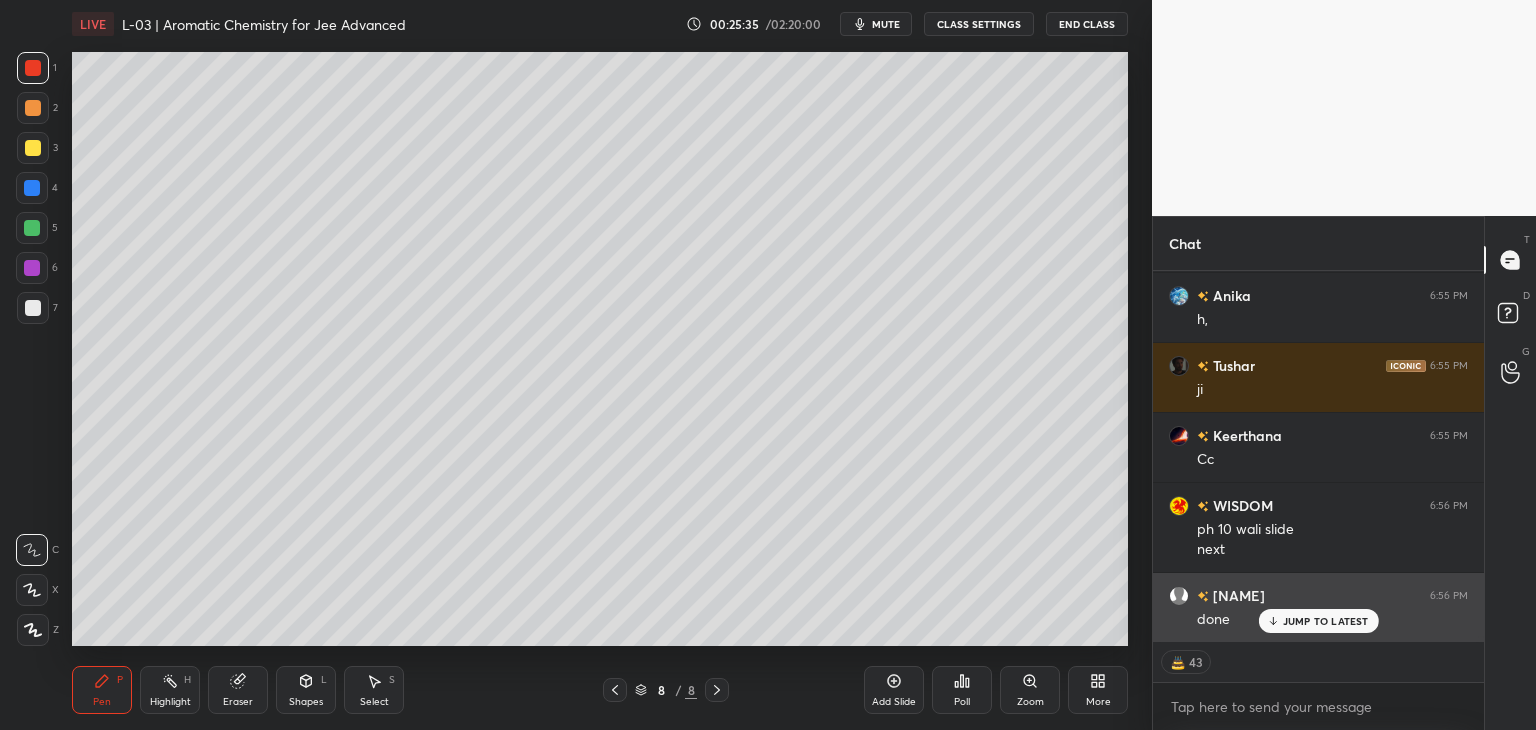 click on "JUMP TO LATEST" at bounding box center (1326, 621) 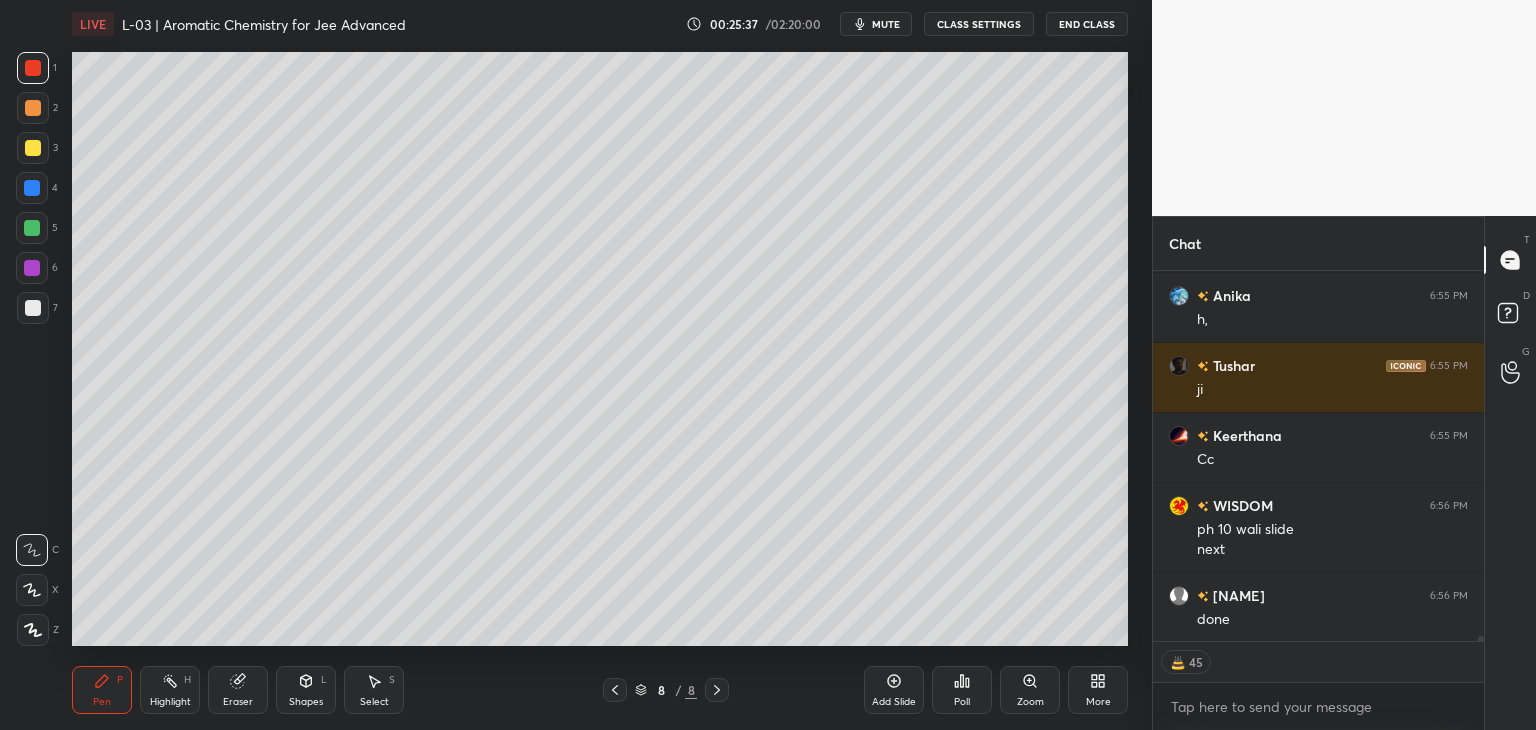 click on "Add Slide" at bounding box center (894, 690) 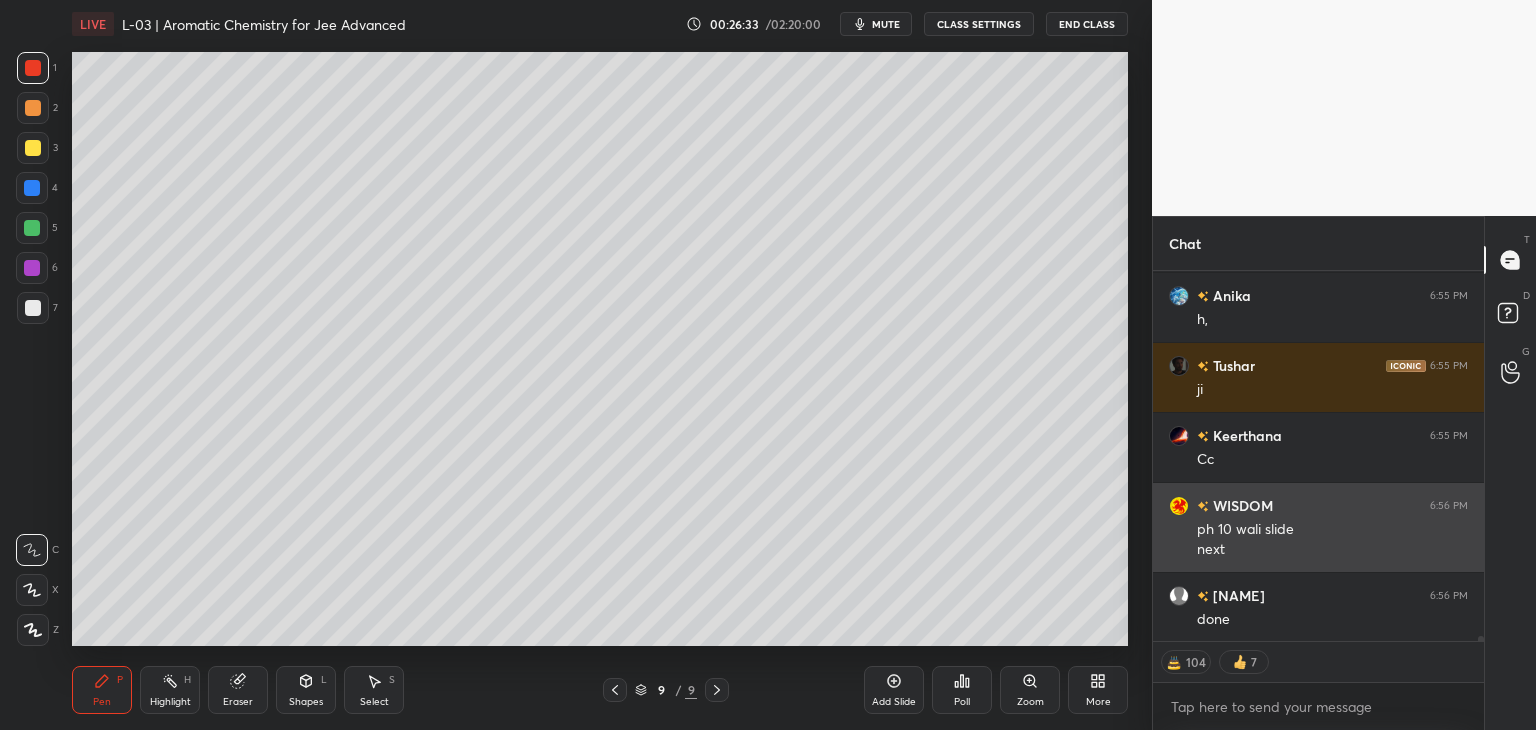 scroll, scrollTop: 6, scrollLeft: 6, axis: both 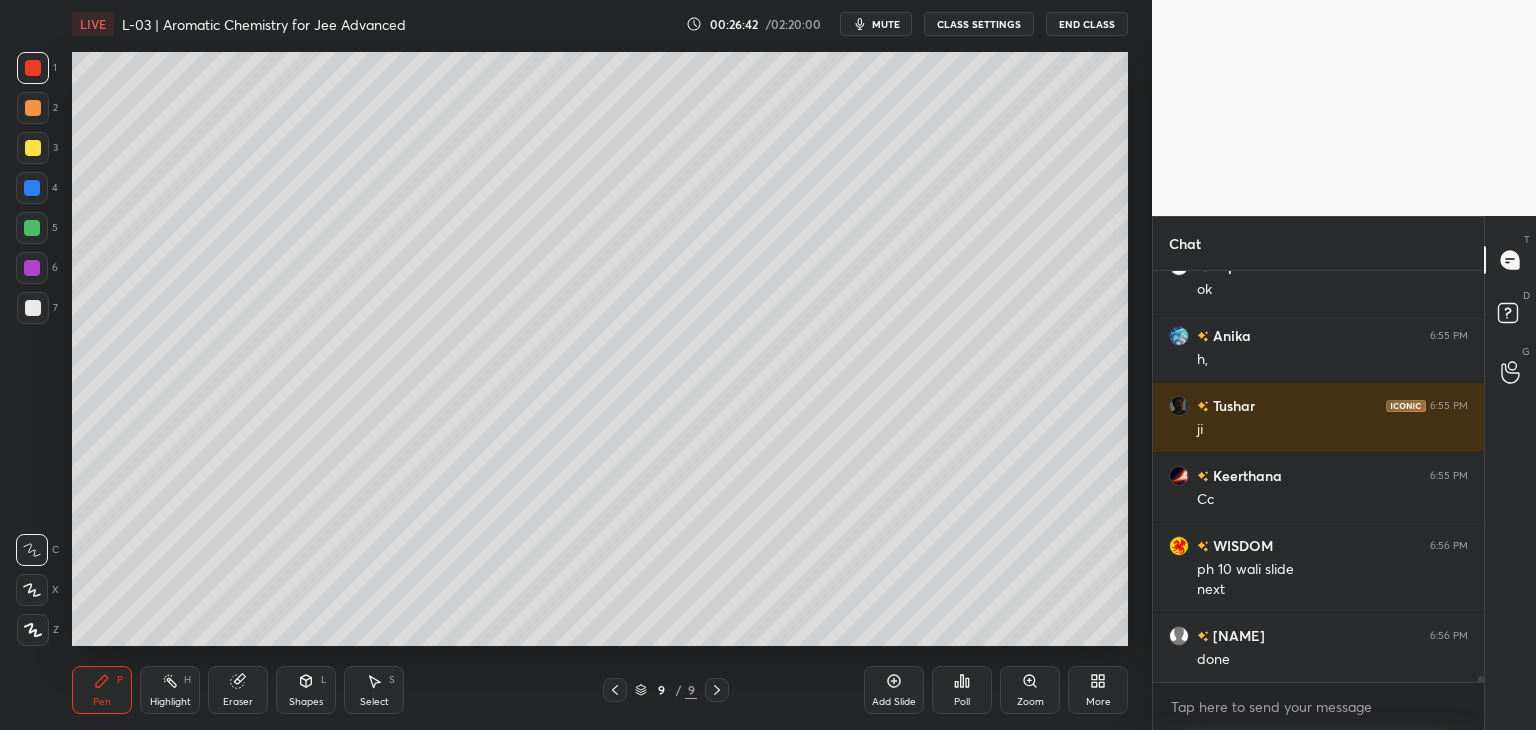 click 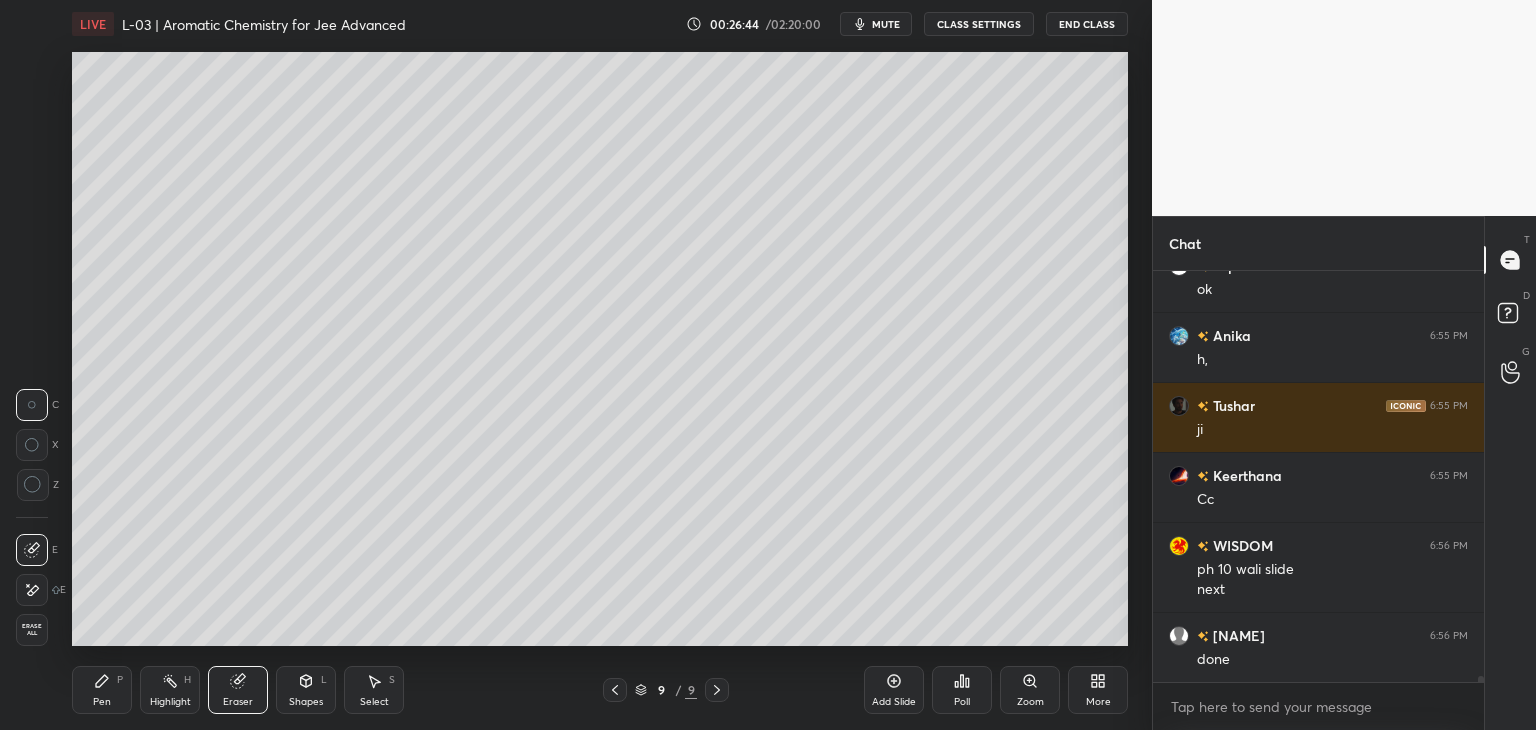 click 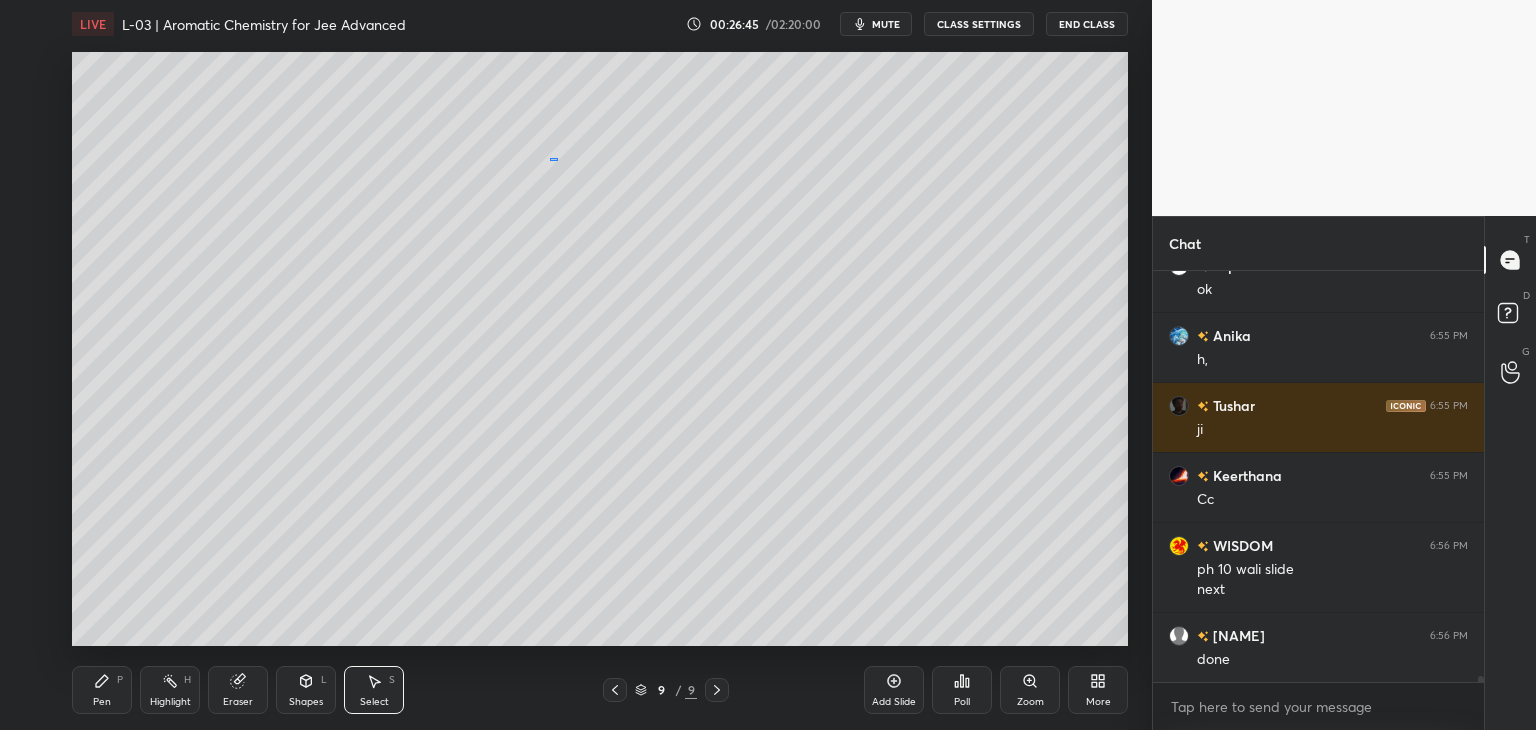 click on "0 ° Undo Copy Duplicate Duplicate to new slide Delete" at bounding box center (600, 349) 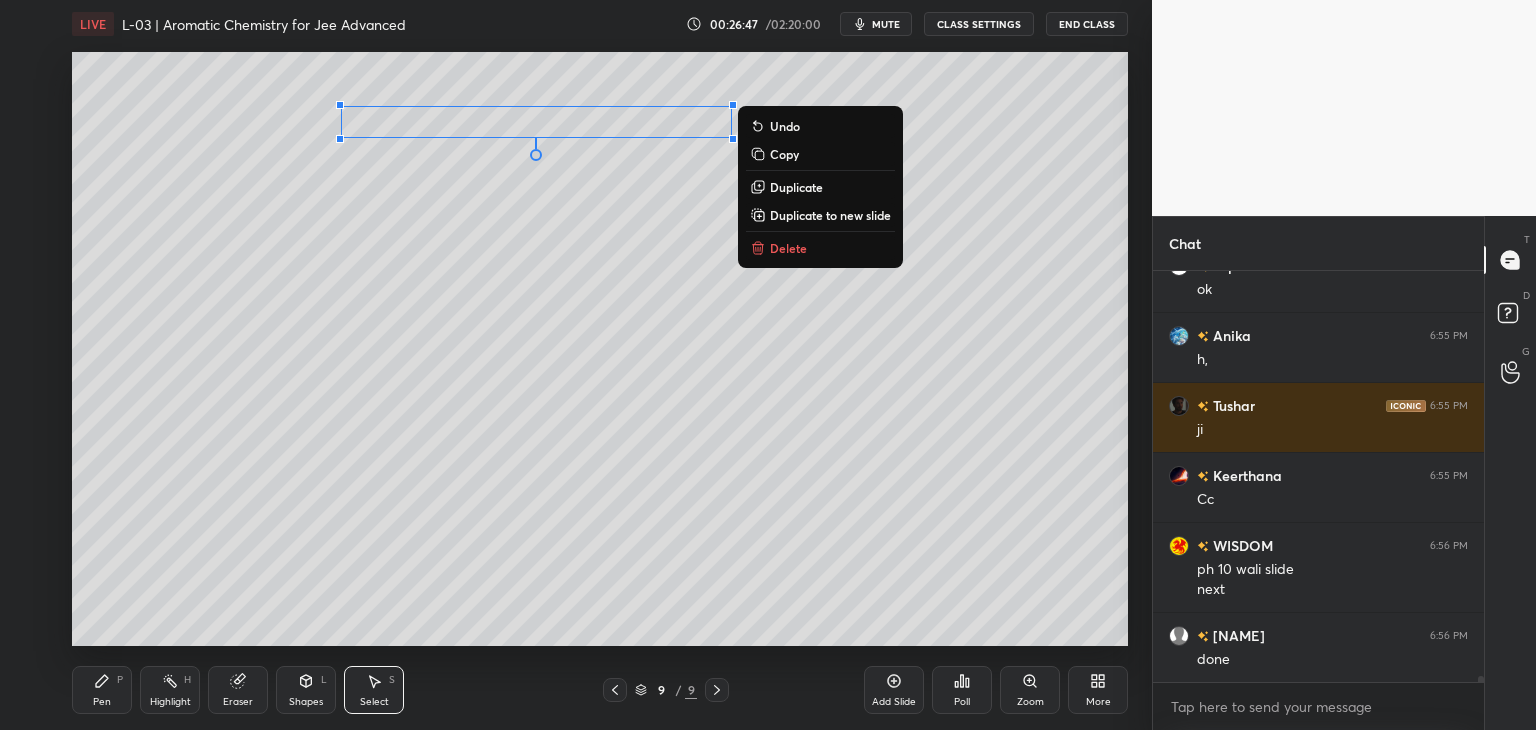 click on "Delete" at bounding box center (820, 248) 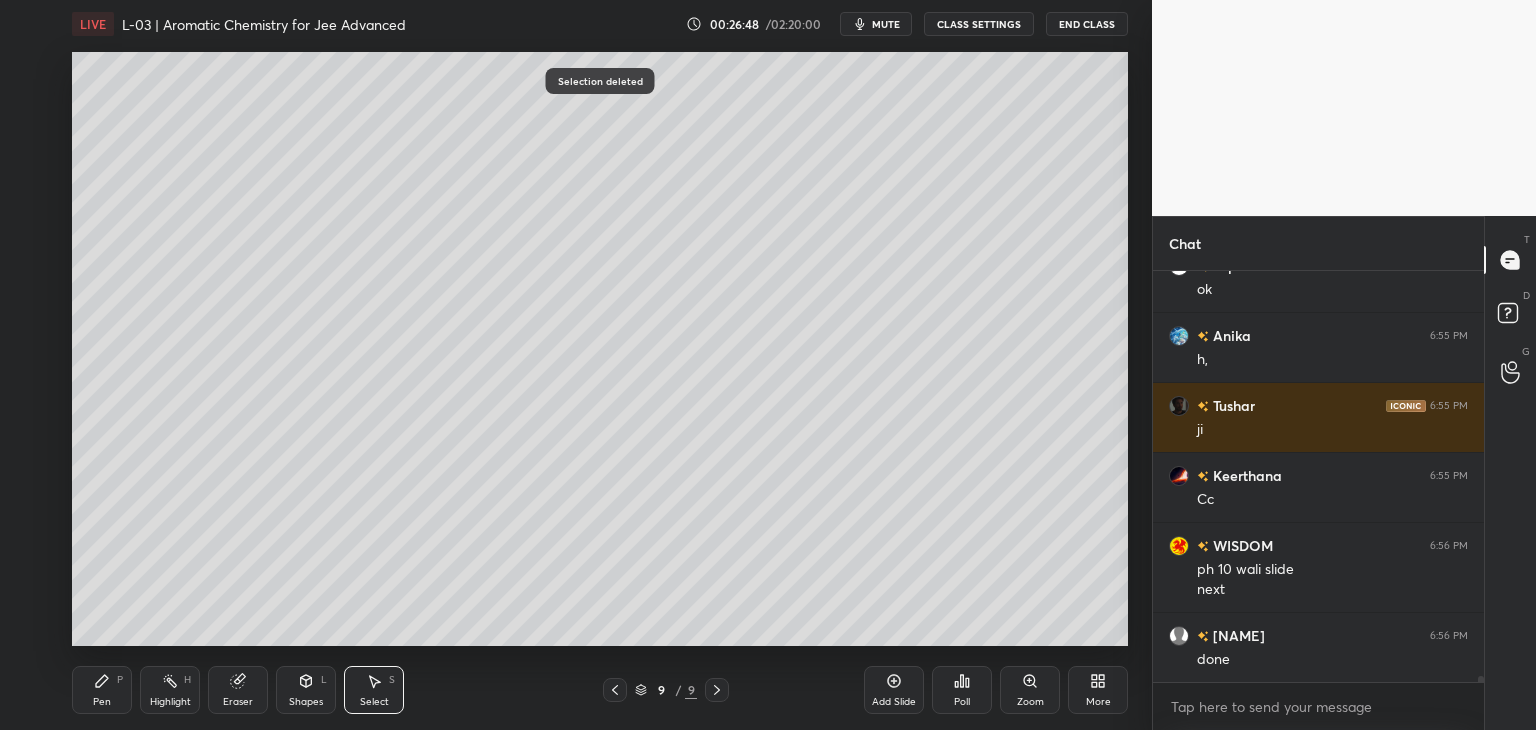 click 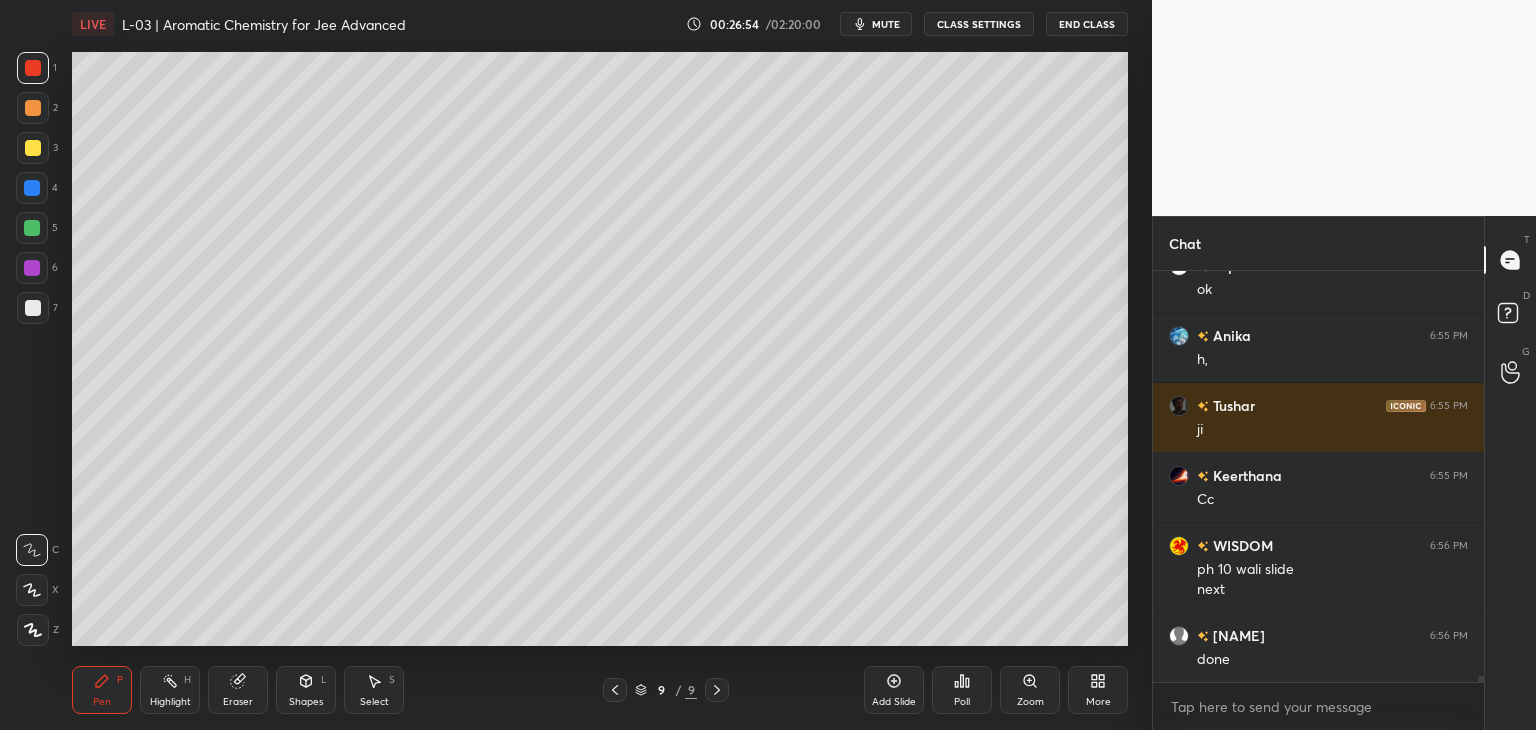 scroll, scrollTop: 30074, scrollLeft: 0, axis: vertical 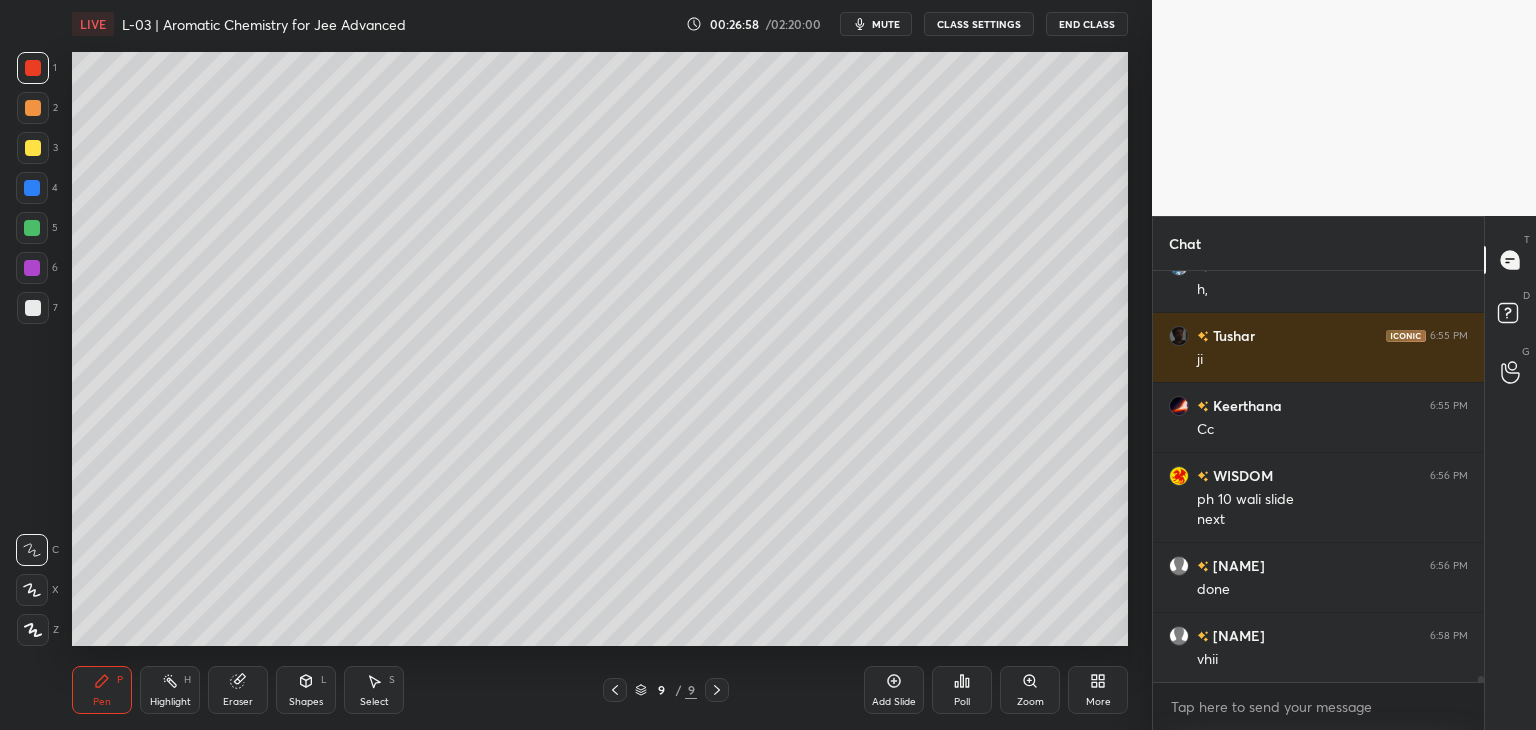 click at bounding box center [33, 108] 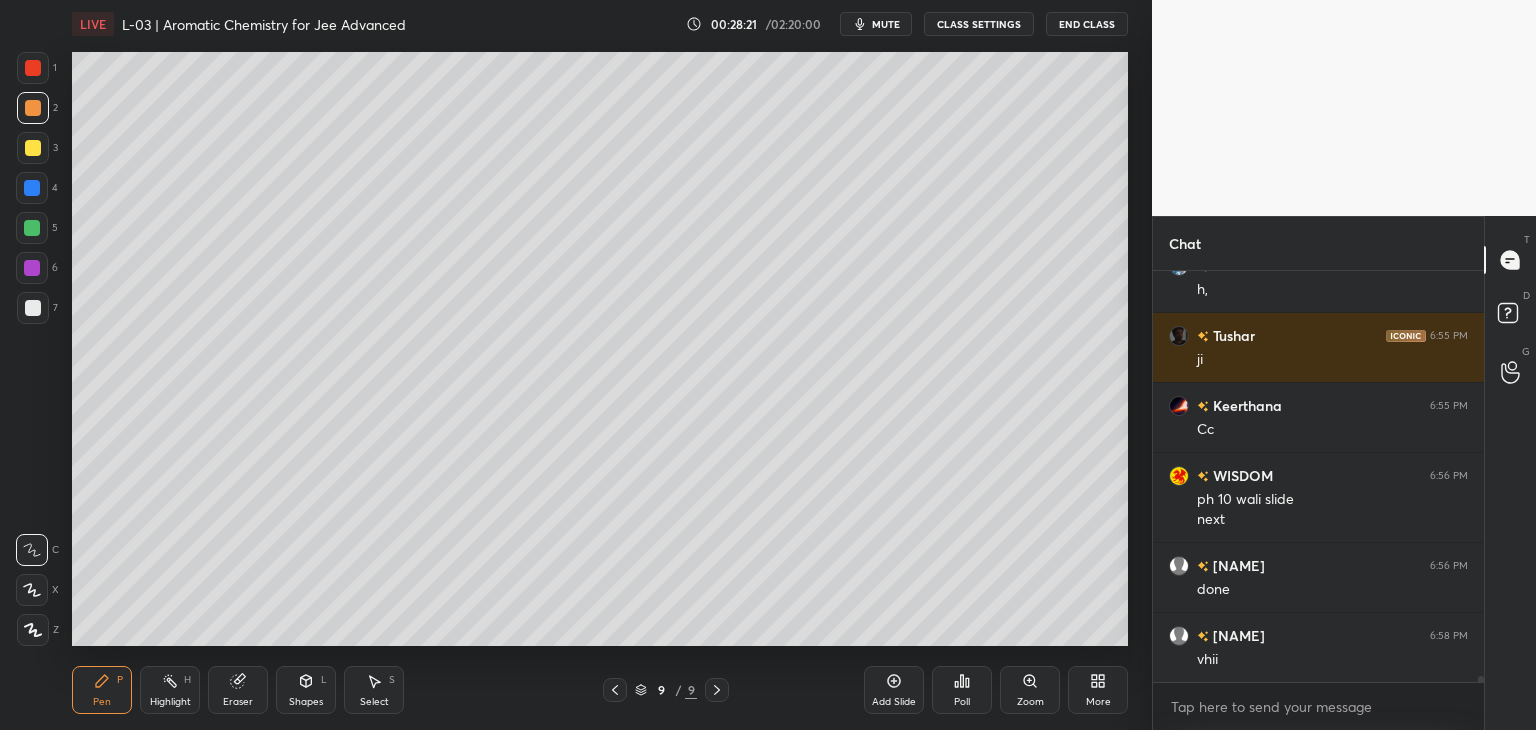click at bounding box center (33, 148) 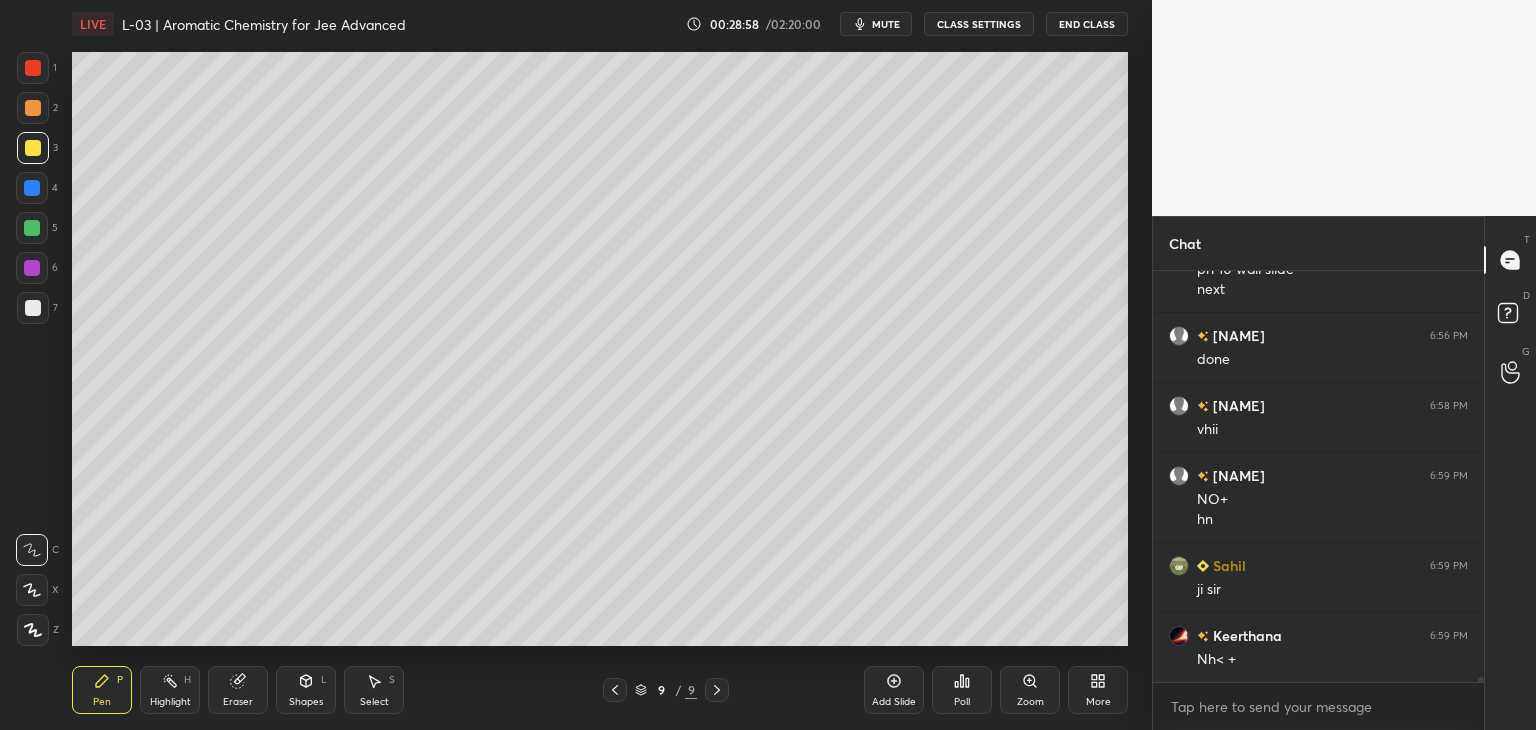 scroll, scrollTop: 30374, scrollLeft: 0, axis: vertical 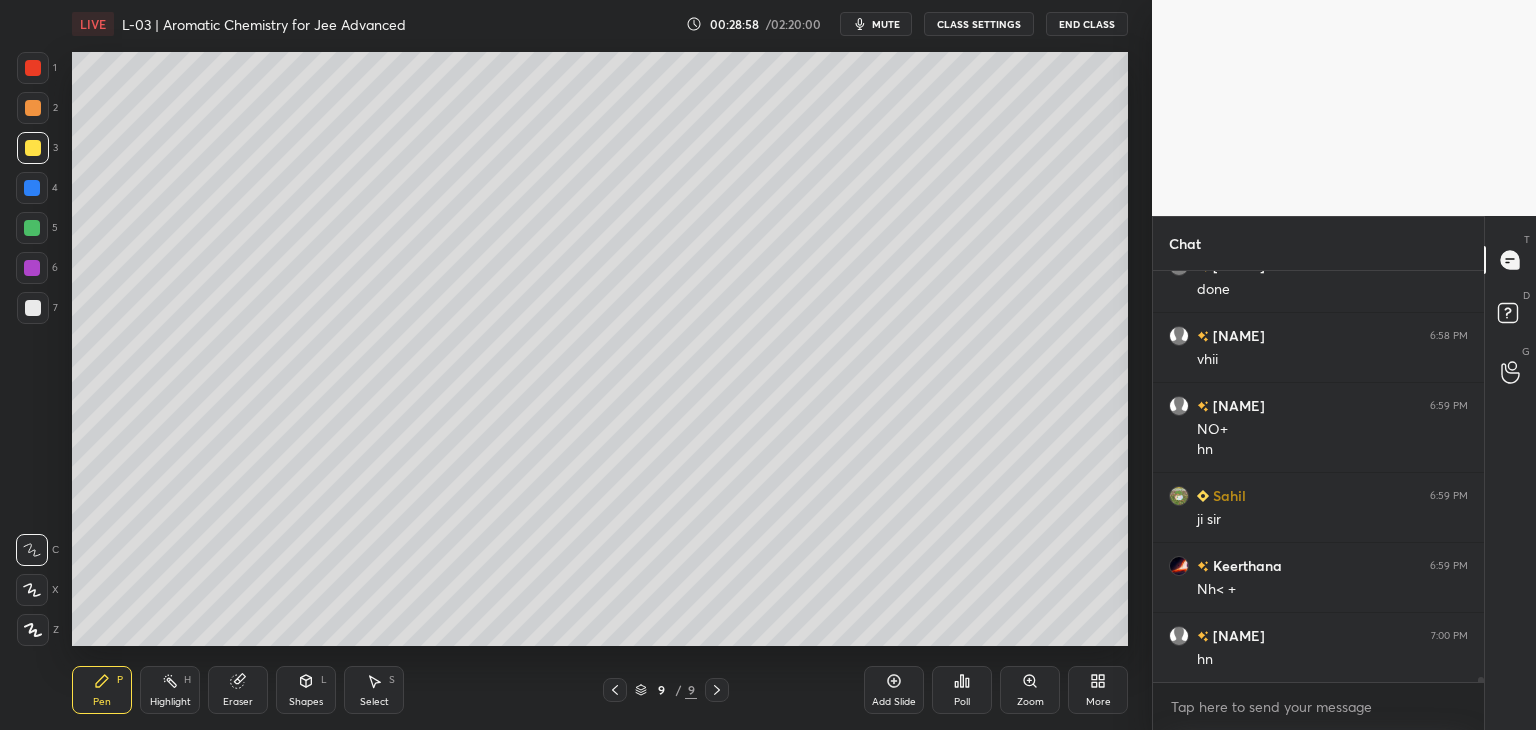 click on "Eraser" at bounding box center [238, 690] 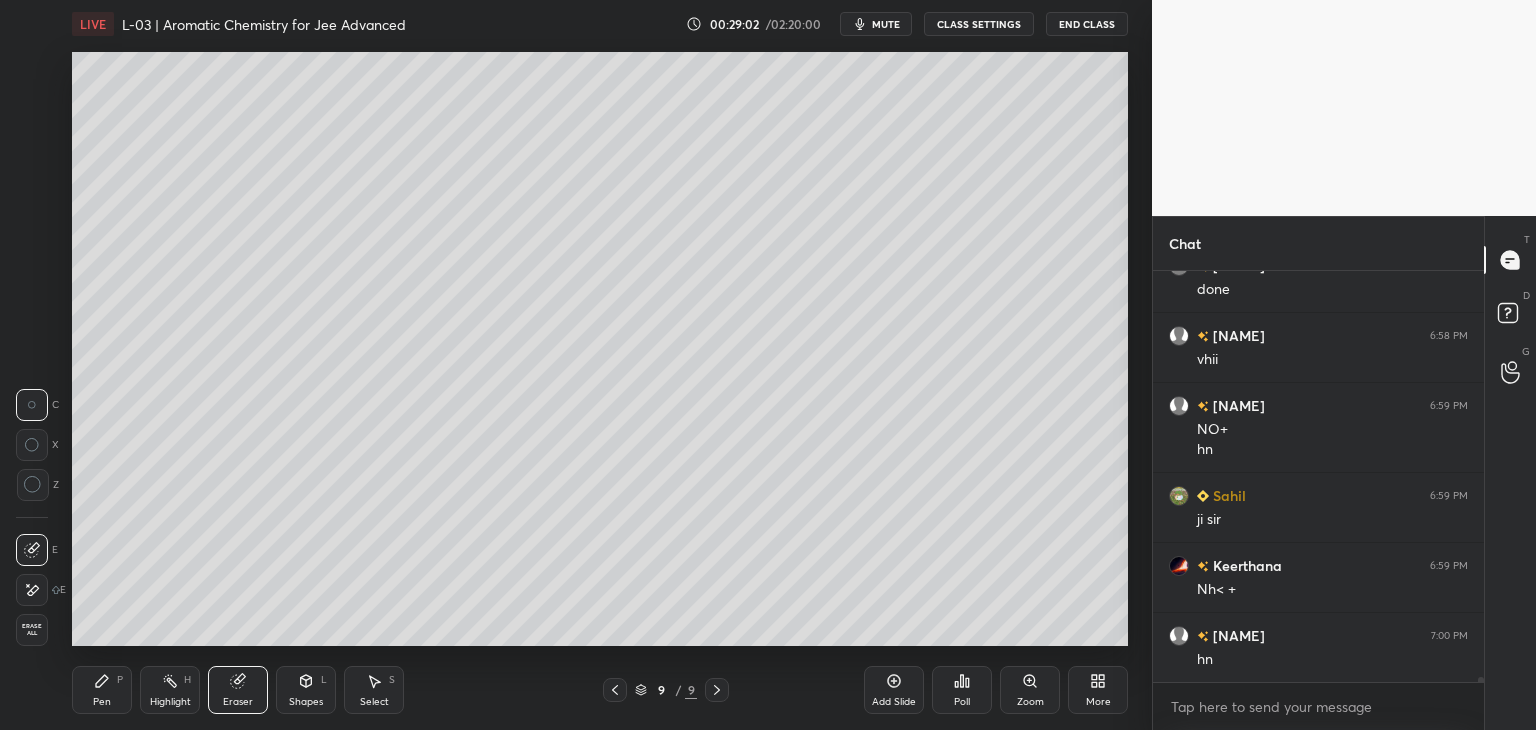 click on "Pen P" at bounding box center (102, 690) 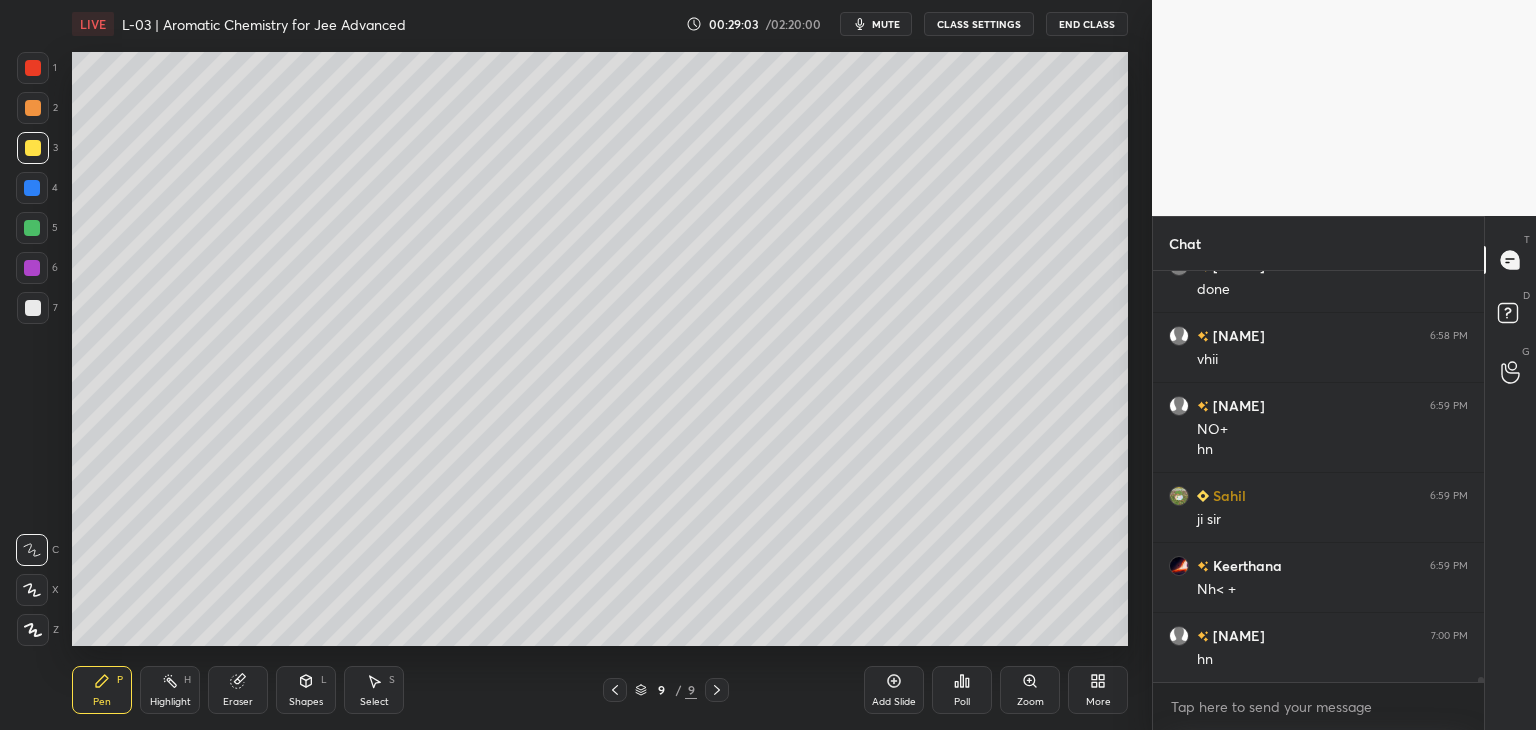 scroll, scrollTop: 30444, scrollLeft: 0, axis: vertical 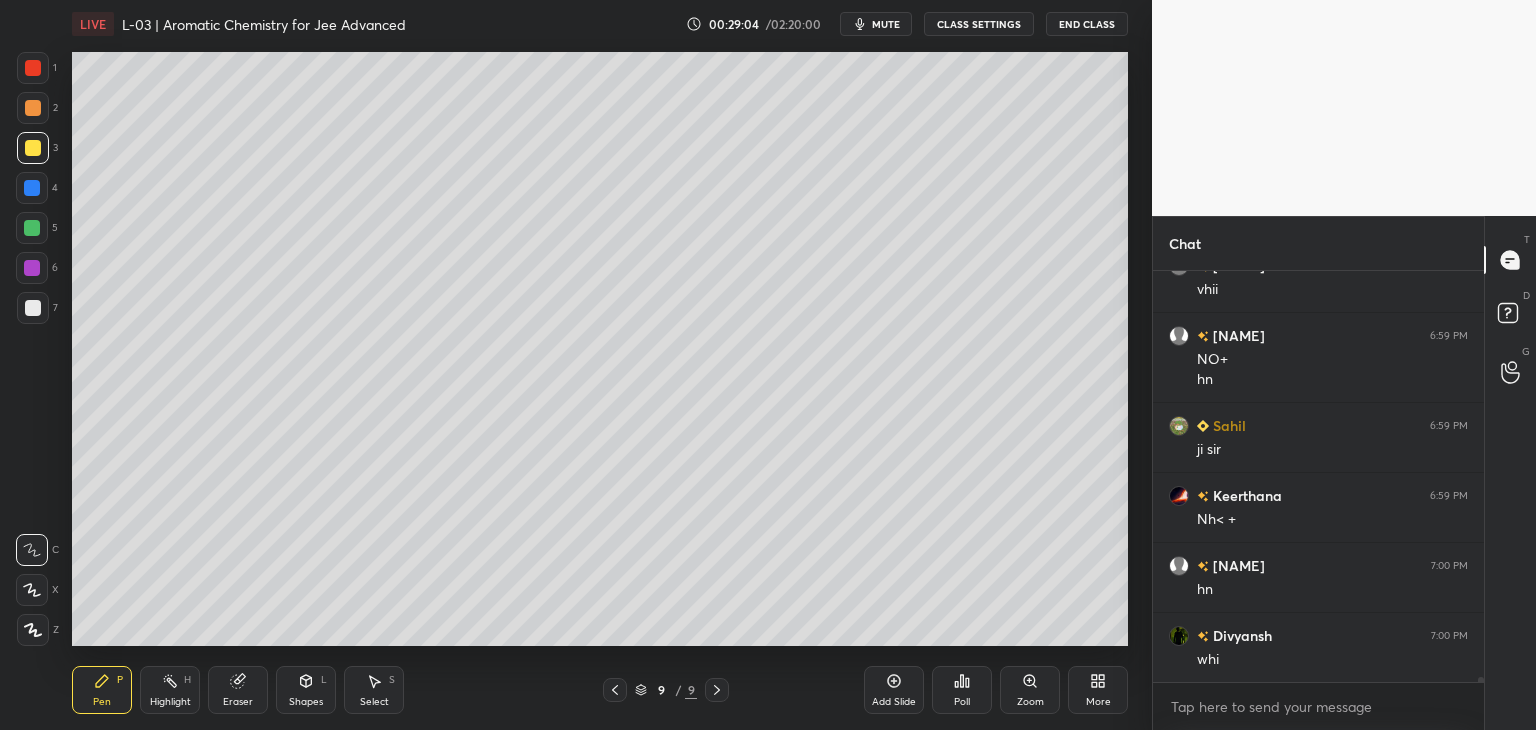 click on "Eraser" at bounding box center (238, 690) 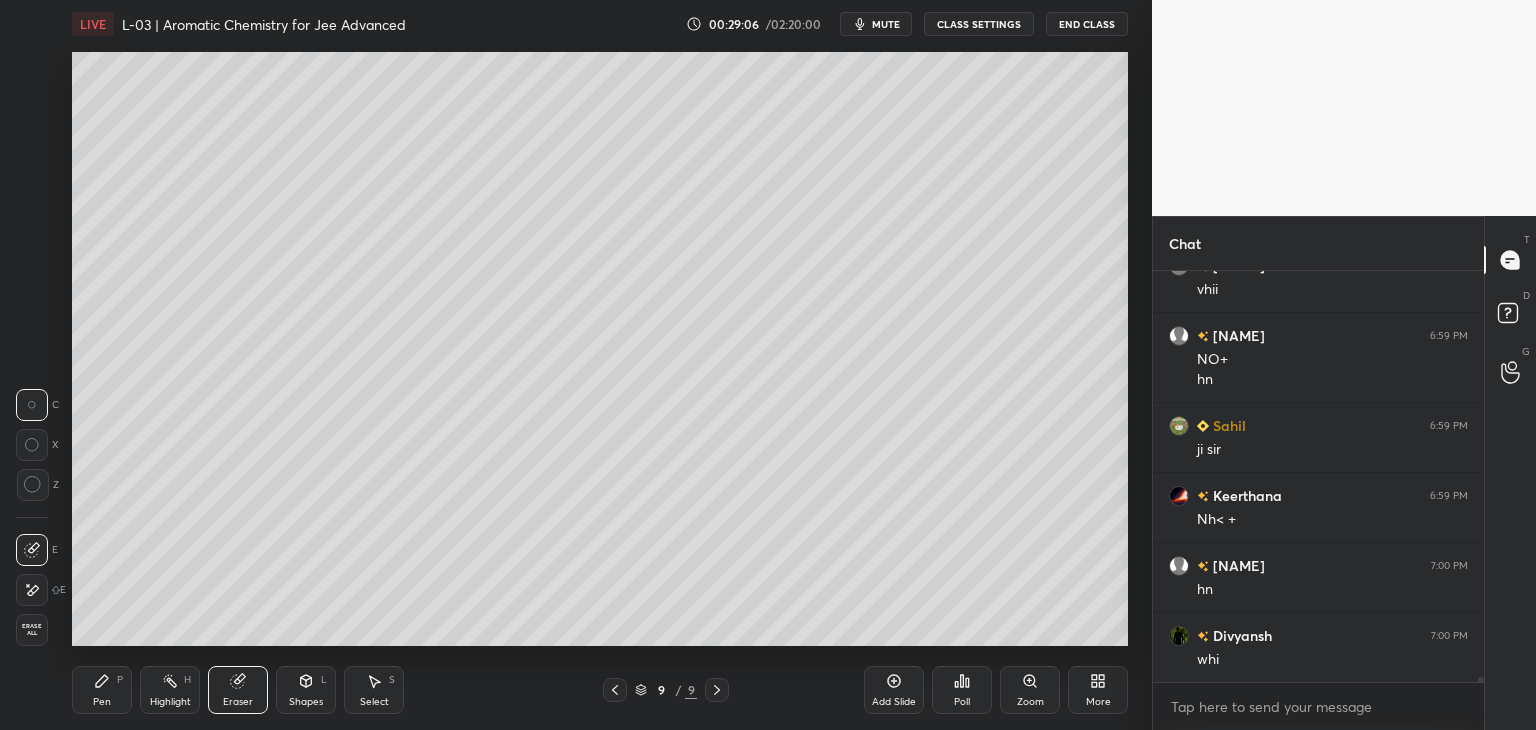 click on "Pen P" at bounding box center [102, 690] 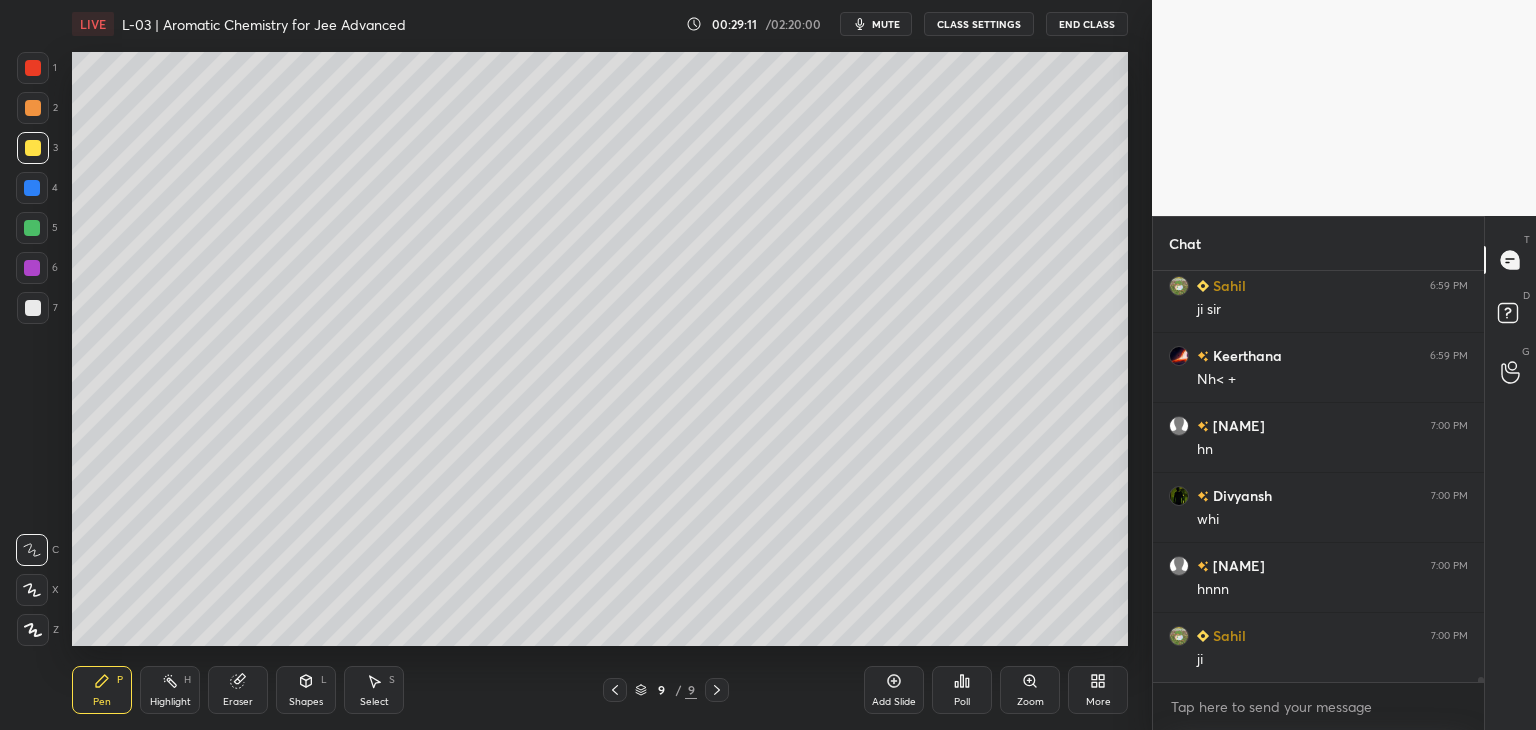 scroll, scrollTop: 30654, scrollLeft: 0, axis: vertical 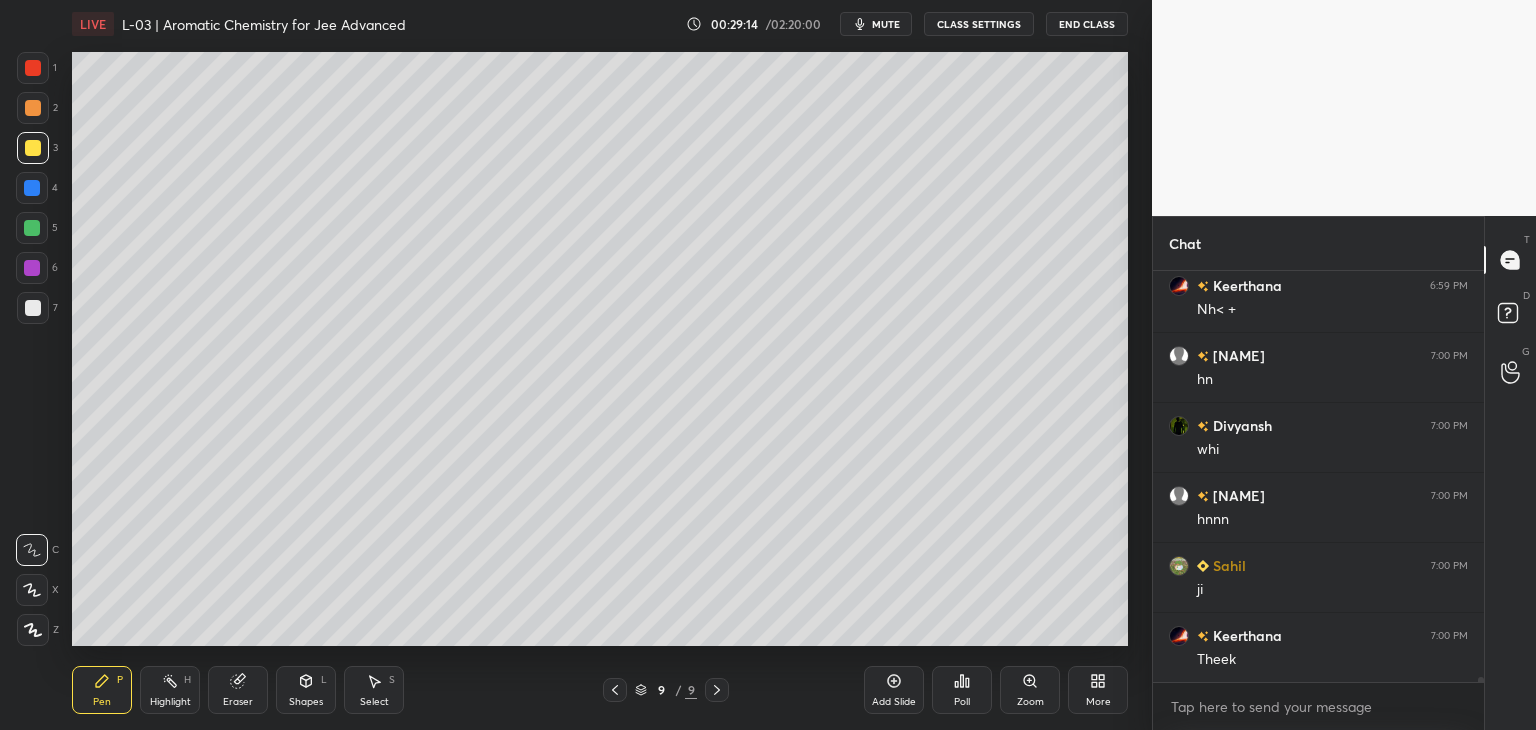 click 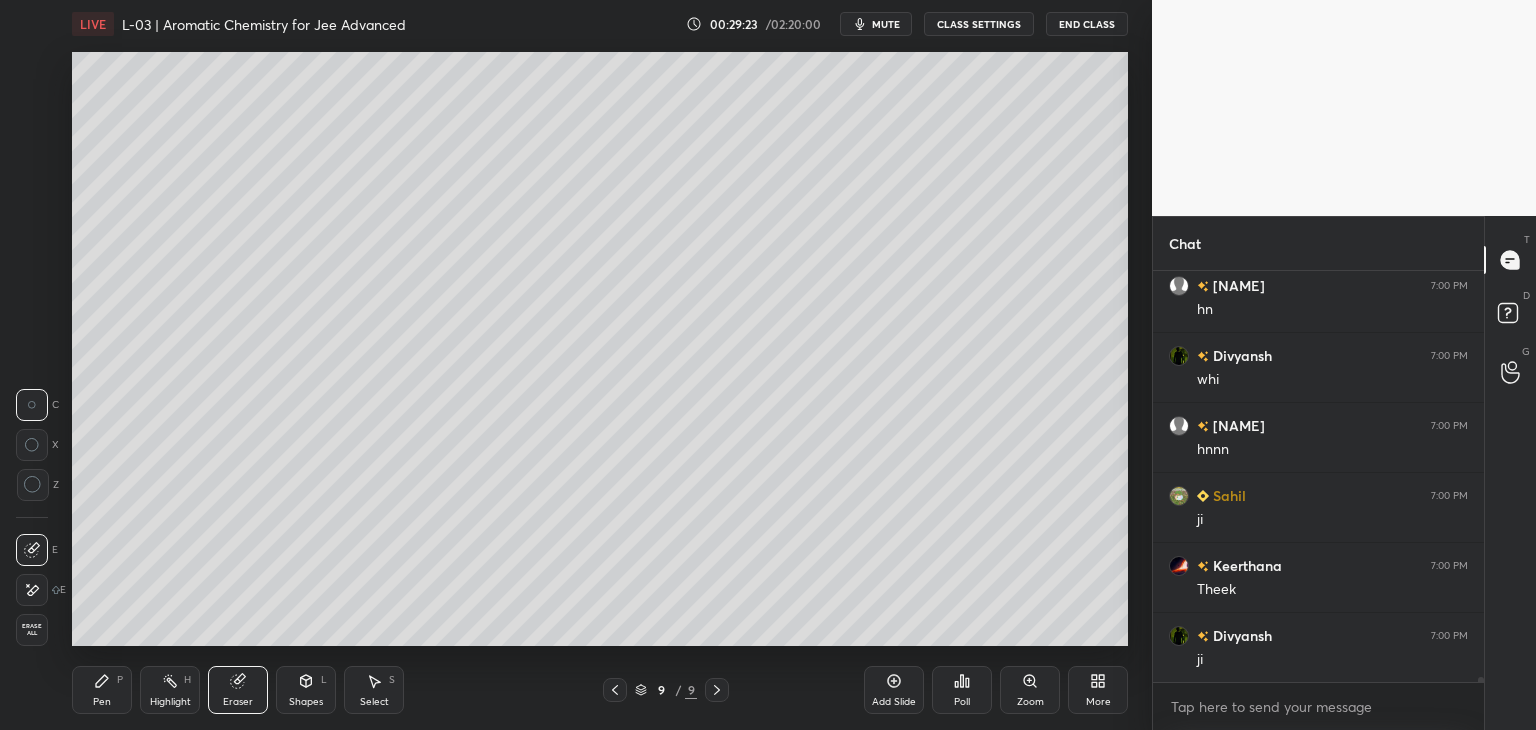 scroll, scrollTop: 30794, scrollLeft: 0, axis: vertical 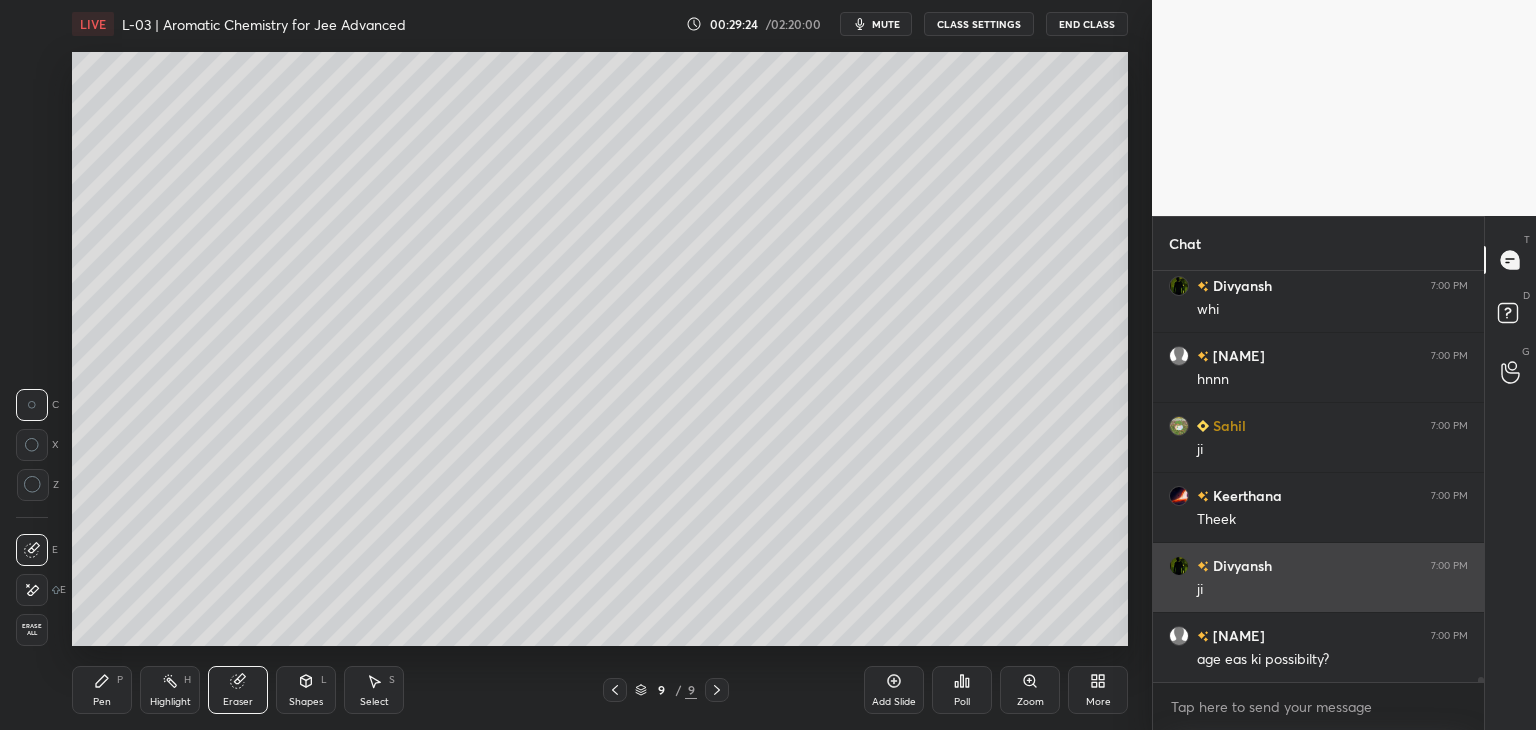 click on "Pen" at bounding box center [102, 702] 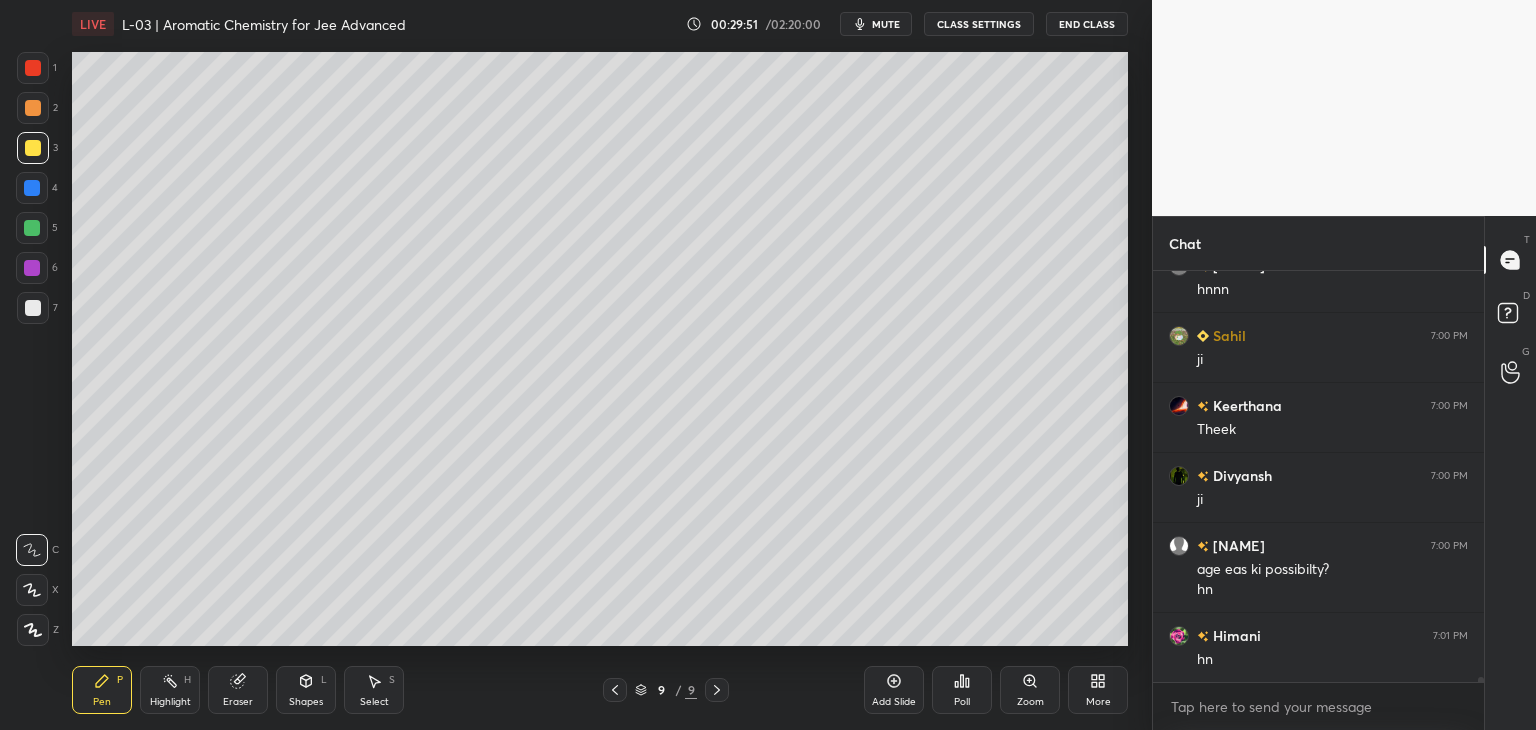 scroll, scrollTop: 30954, scrollLeft: 0, axis: vertical 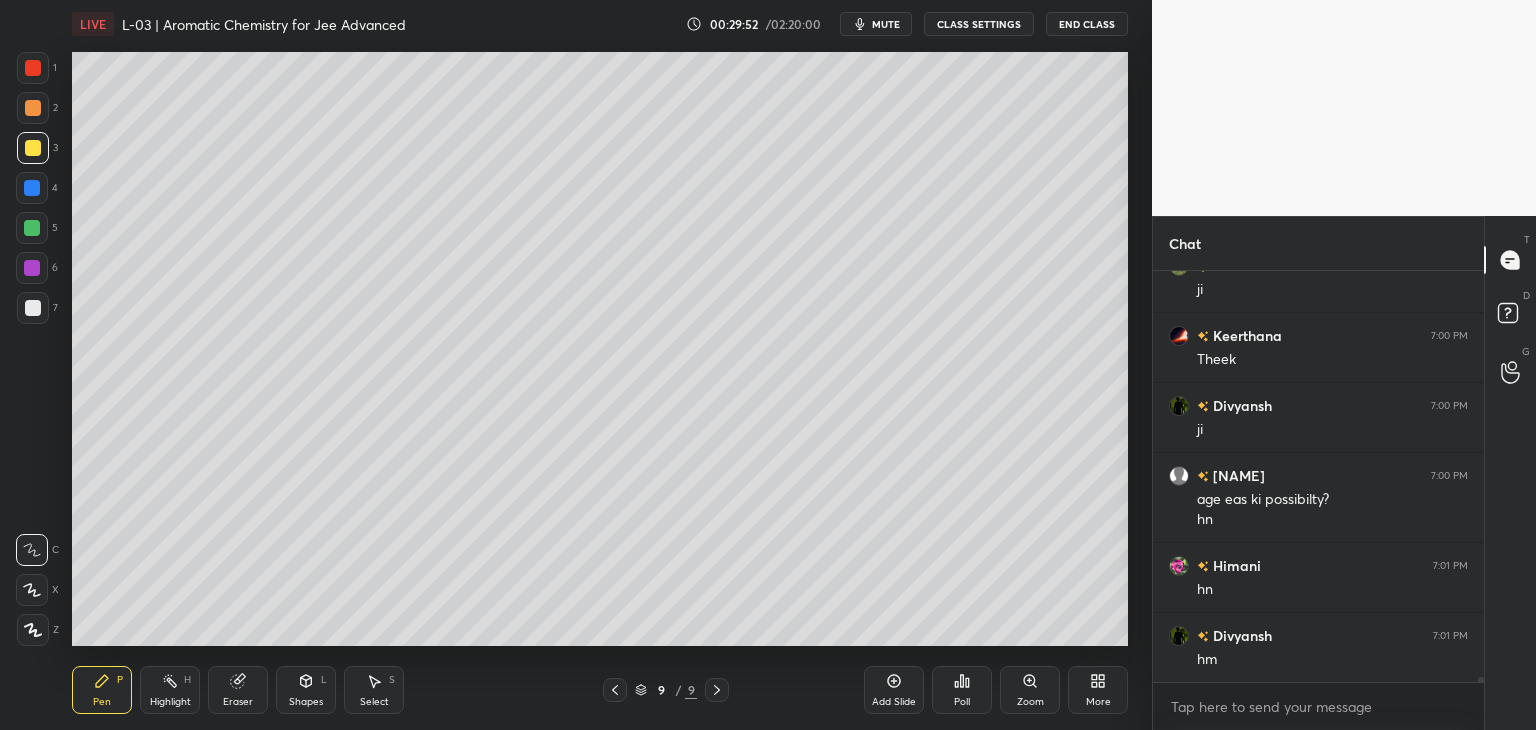 click on "Add Slide" at bounding box center [894, 690] 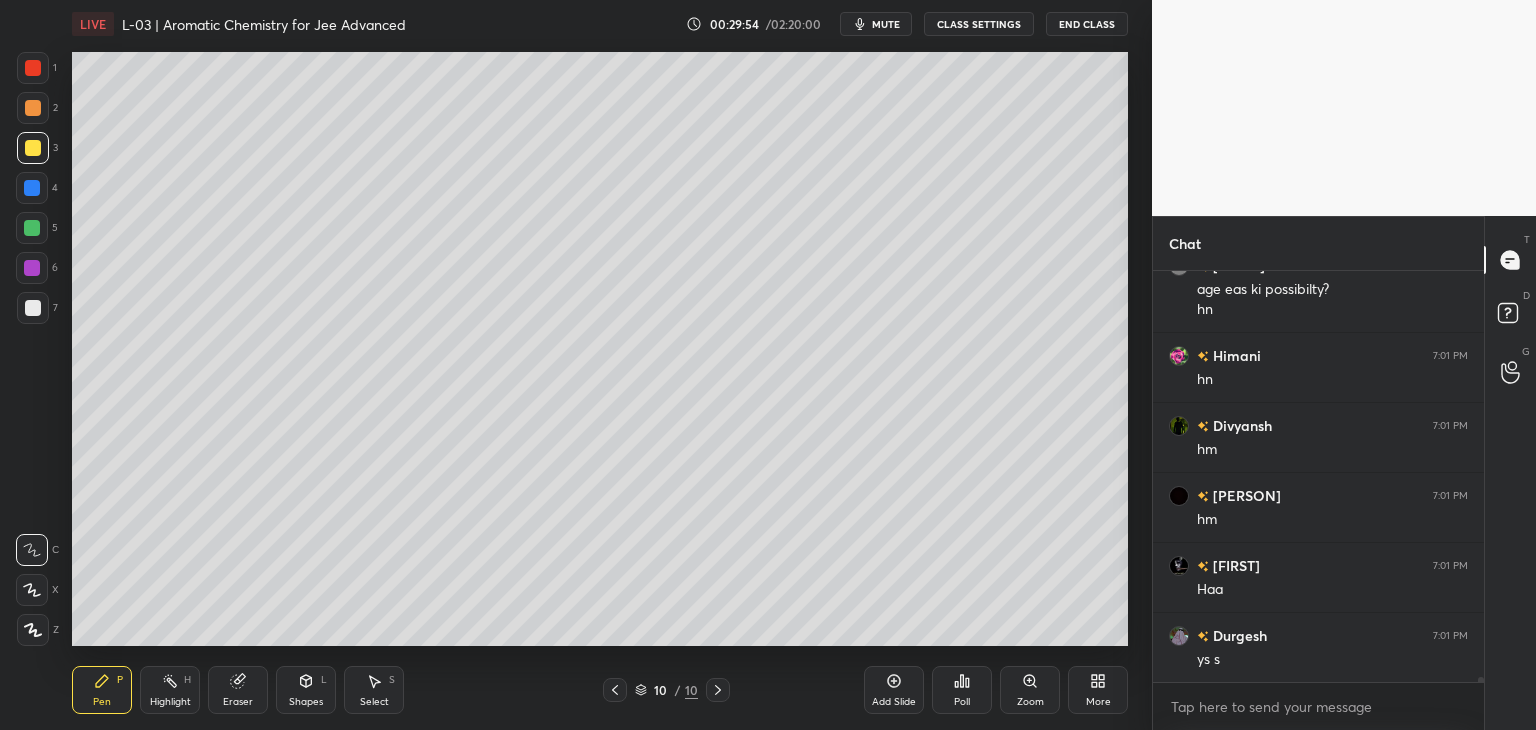 scroll, scrollTop: 31234, scrollLeft: 0, axis: vertical 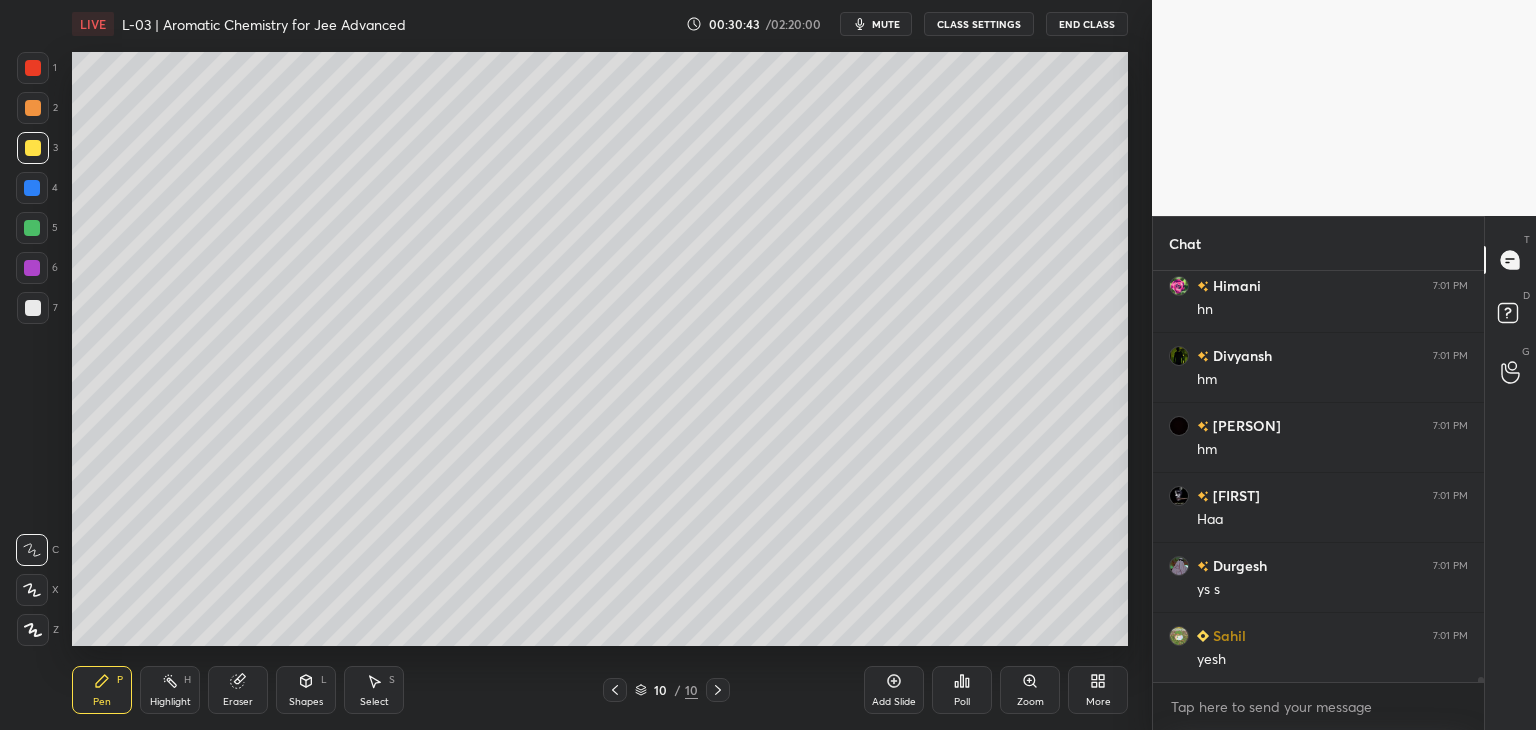 click 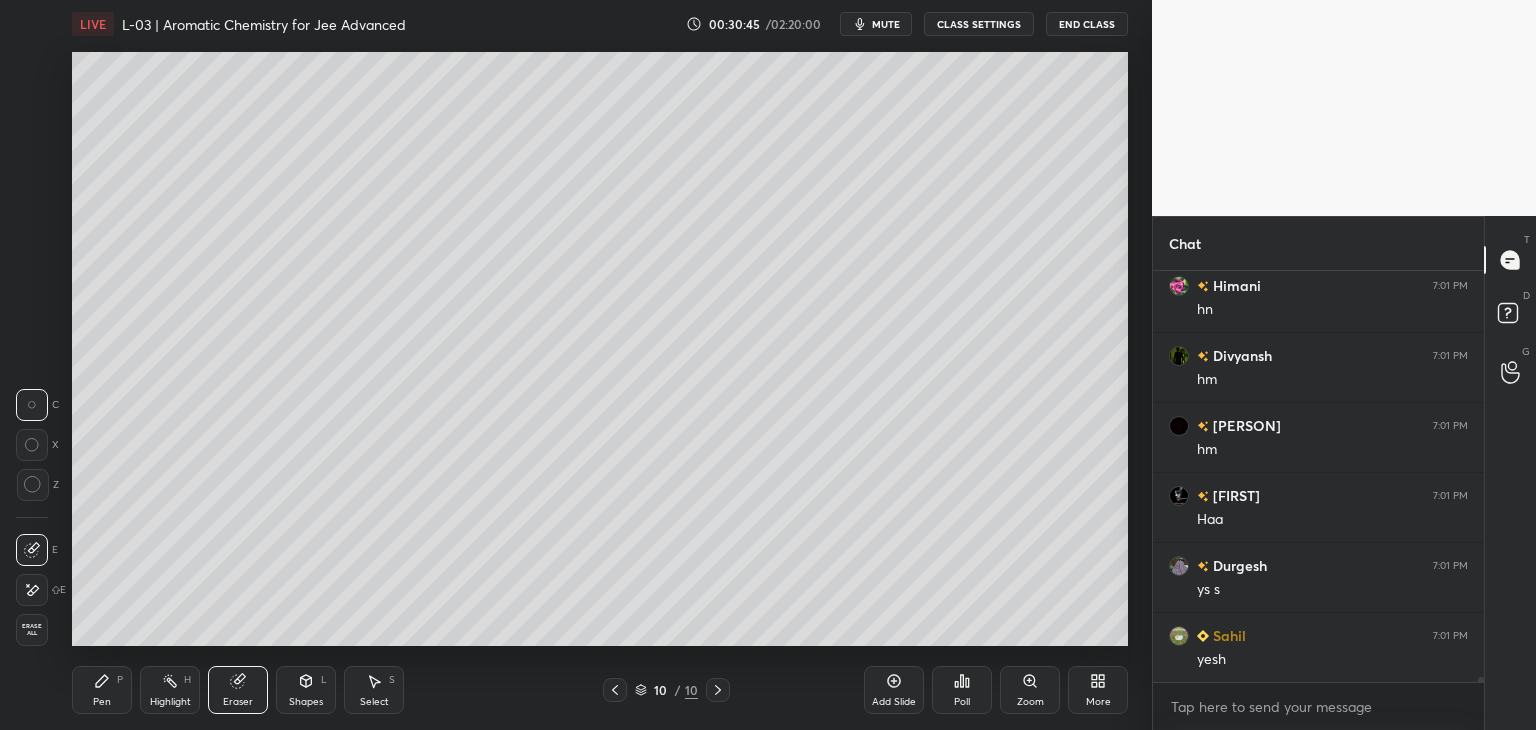 click 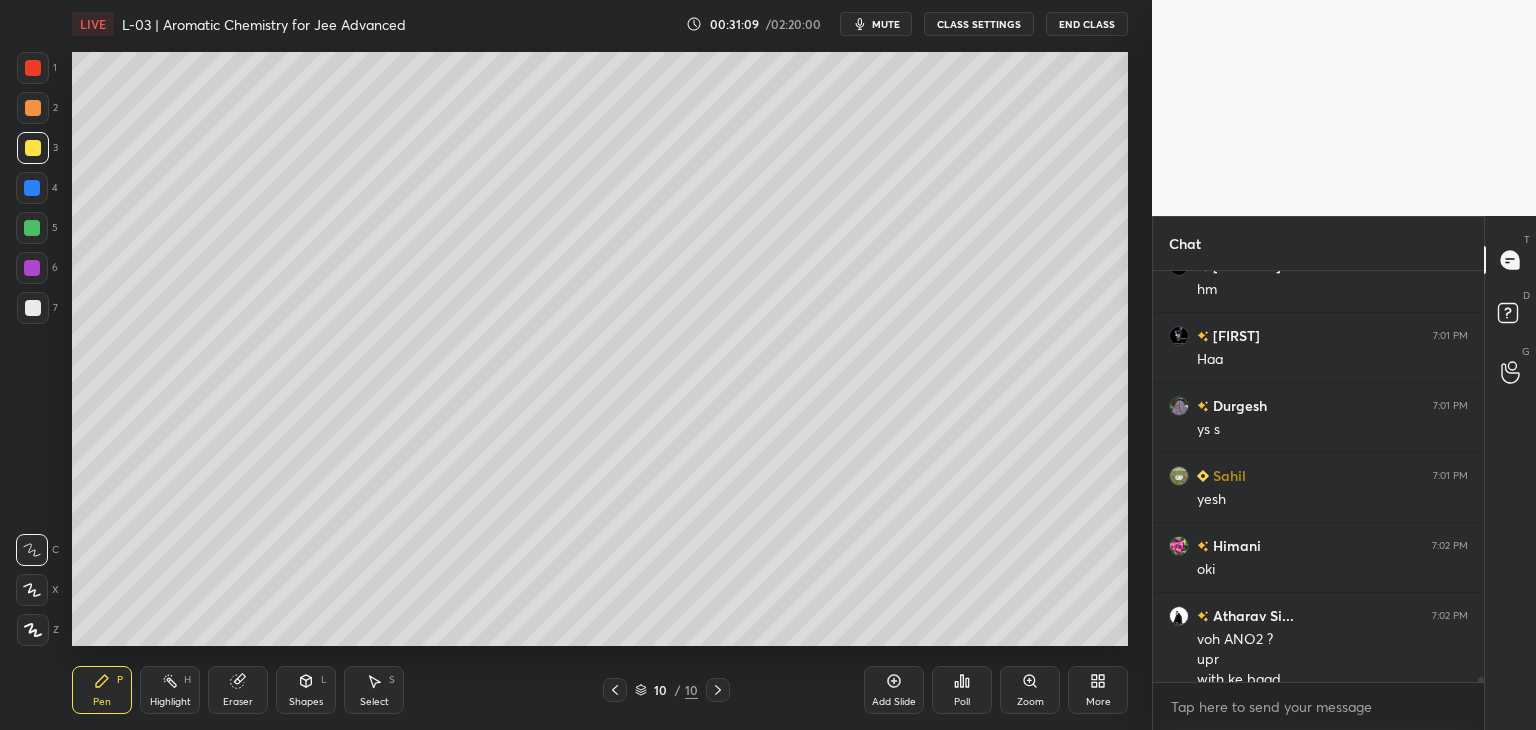 scroll, scrollTop: 31414, scrollLeft: 0, axis: vertical 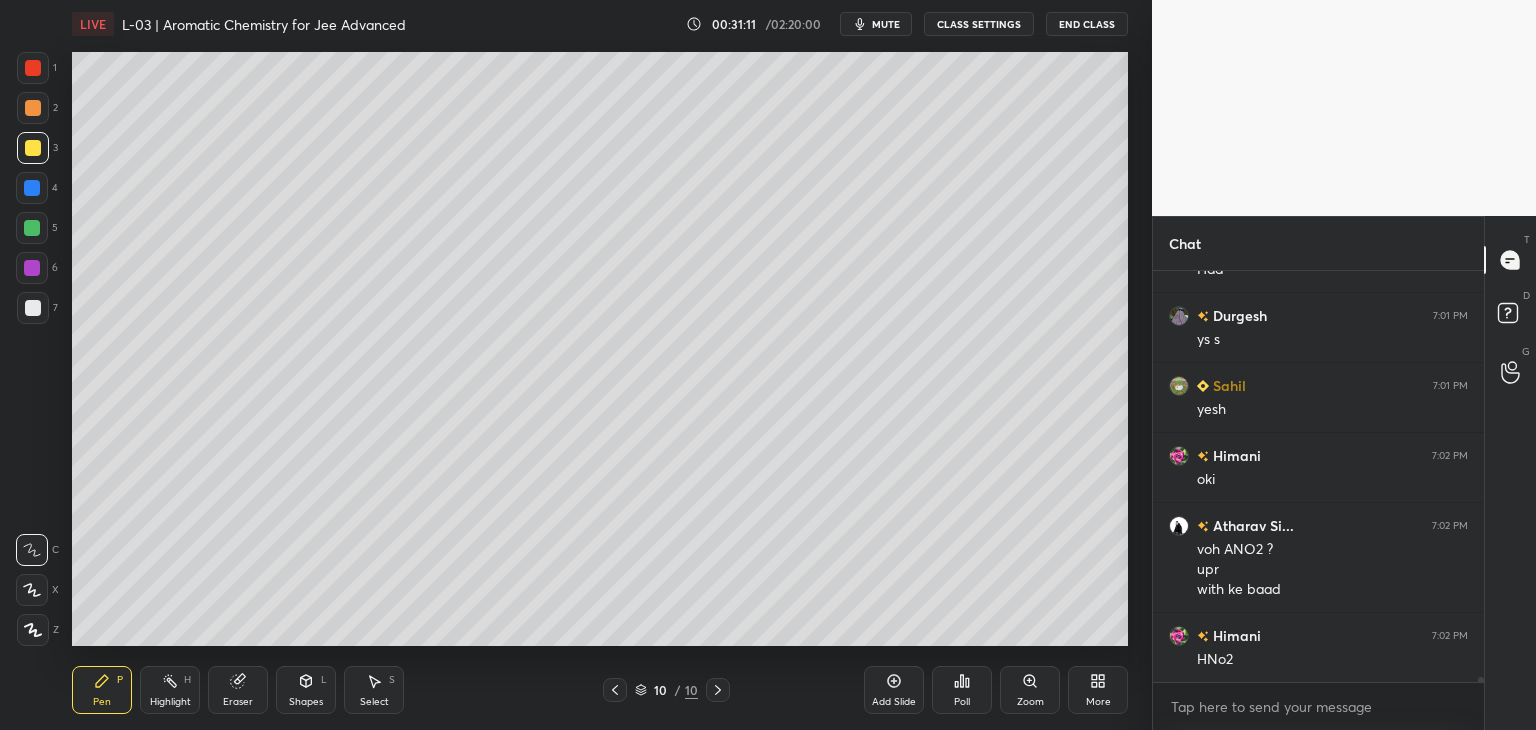 click on "Eraser" at bounding box center [238, 690] 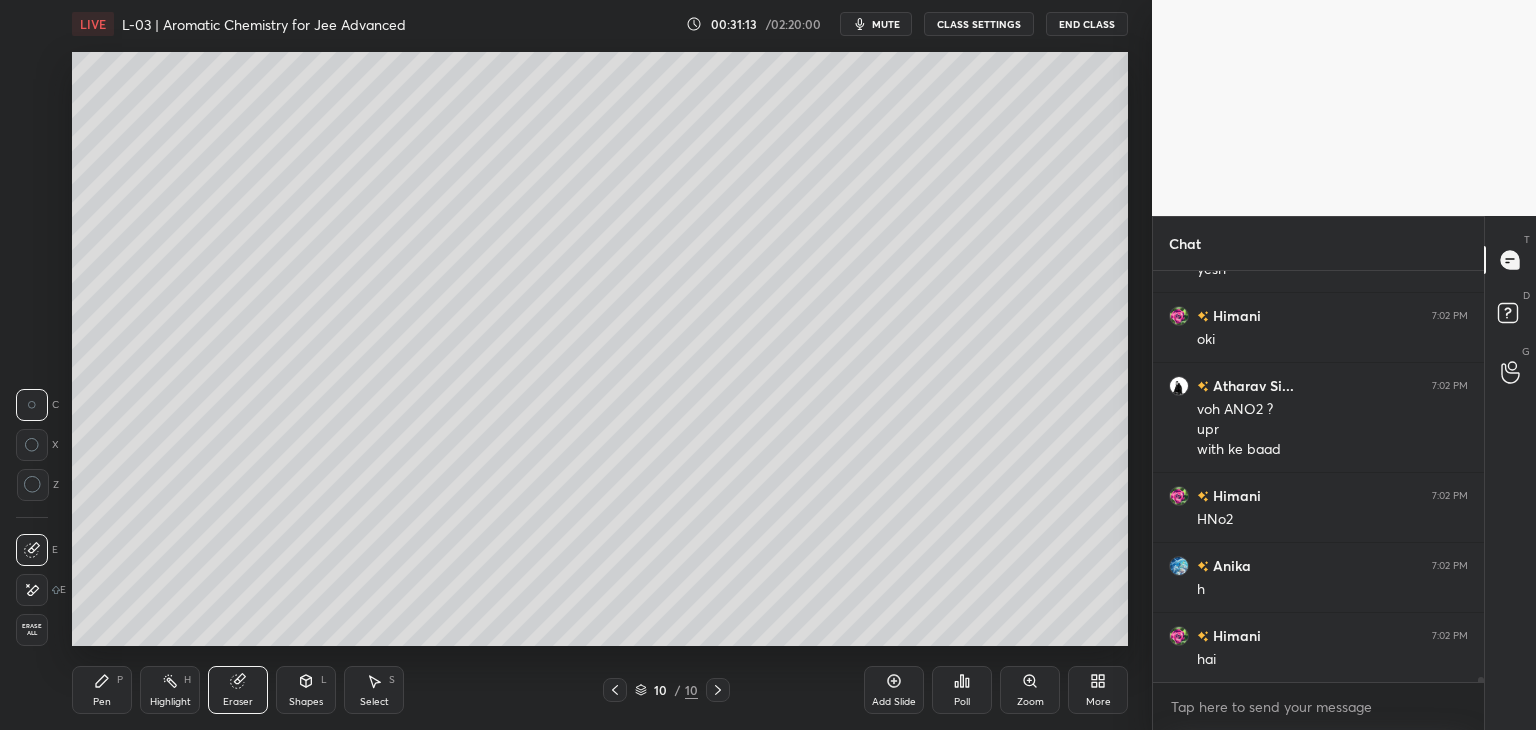 scroll, scrollTop: 31694, scrollLeft: 0, axis: vertical 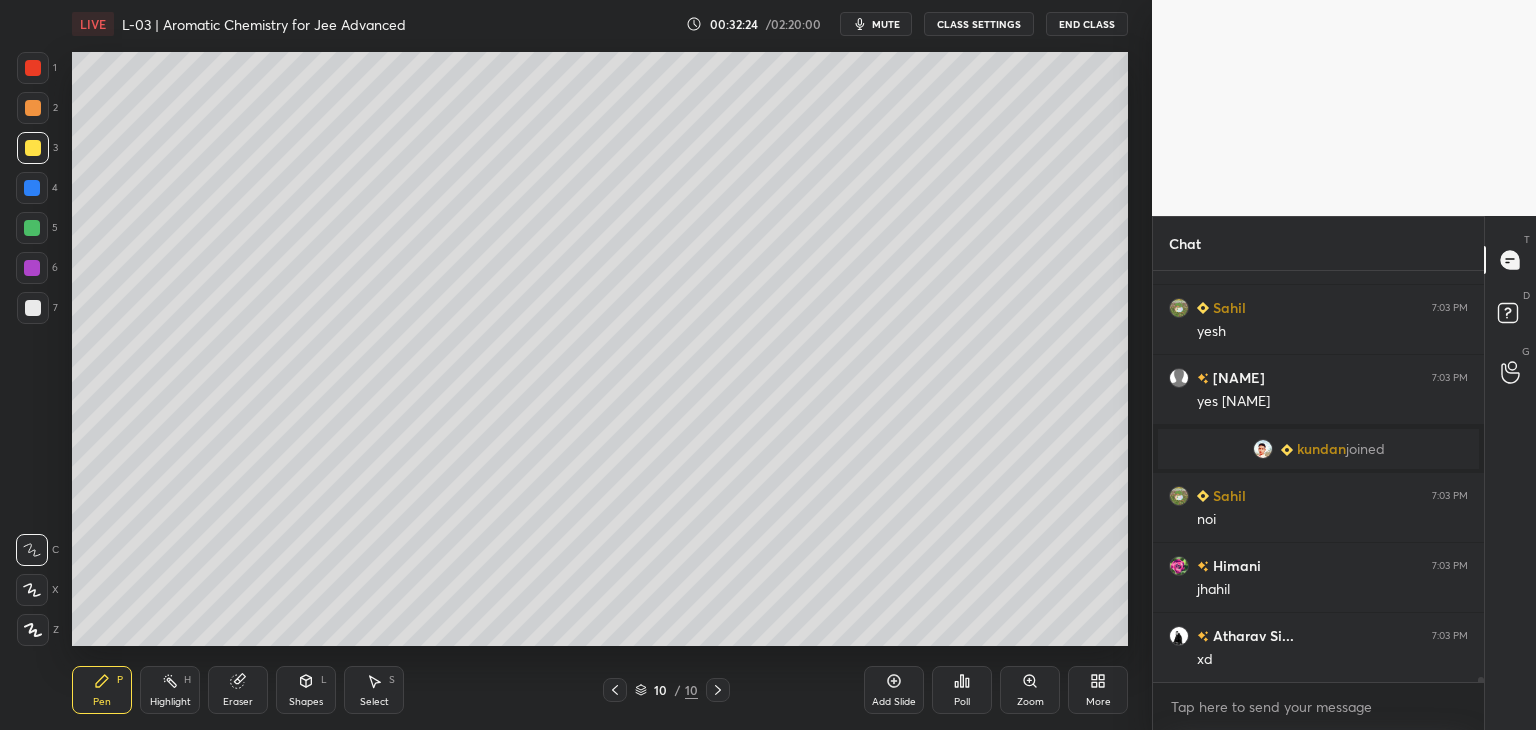 click on "Add Slide" at bounding box center [894, 690] 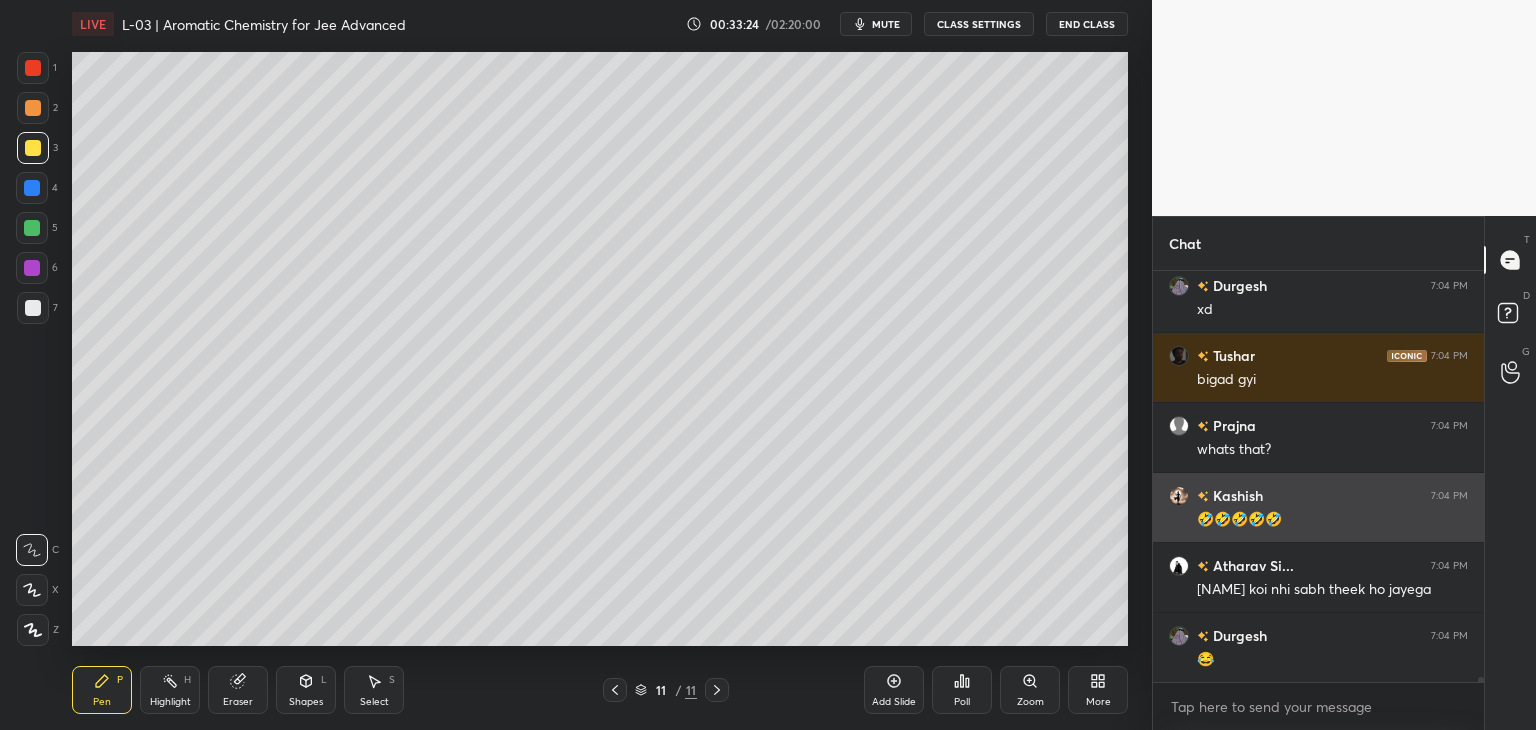 scroll, scrollTop: 34444, scrollLeft: 0, axis: vertical 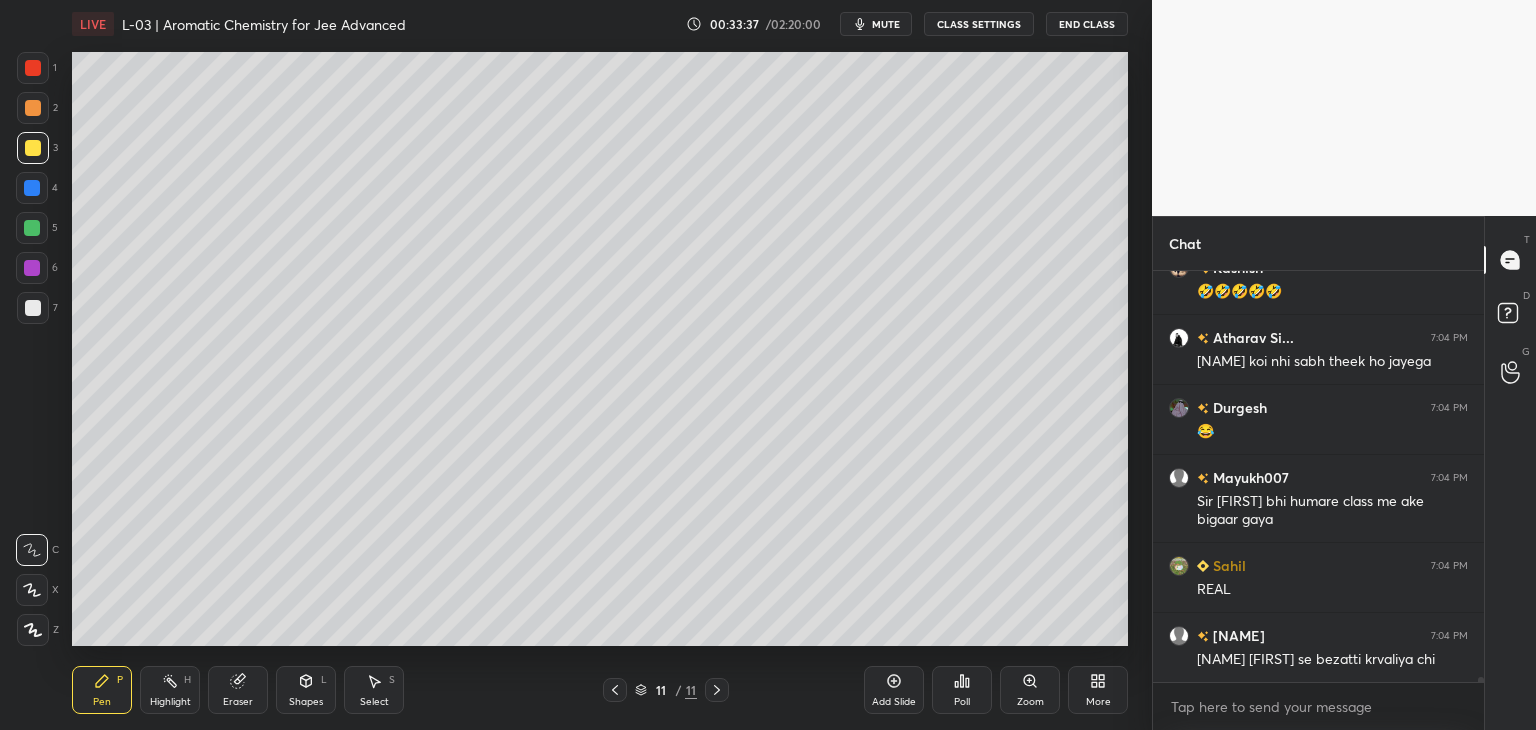 click at bounding box center (33, 68) 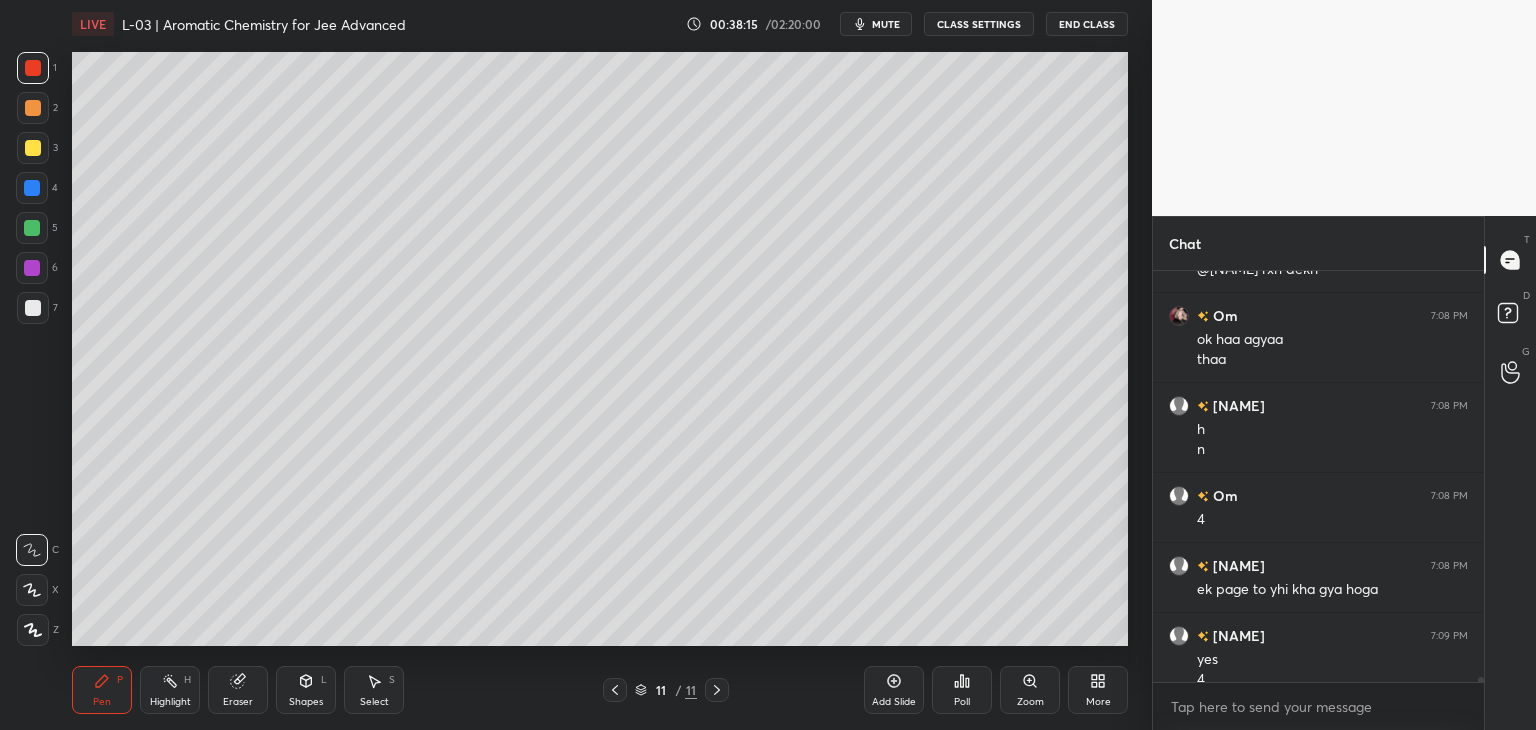 scroll, scrollTop: 36644, scrollLeft: 0, axis: vertical 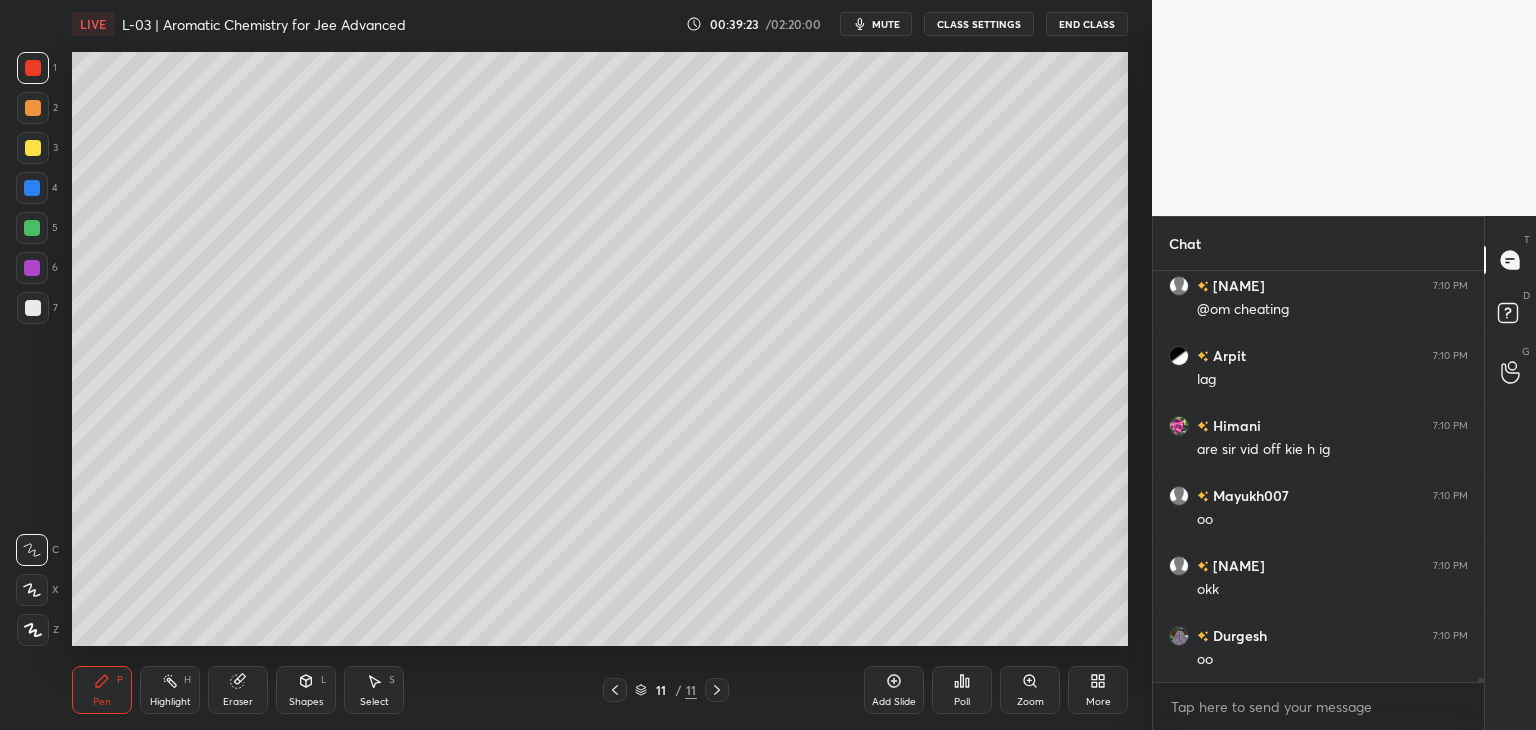 click on "More" at bounding box center (1098, 690) 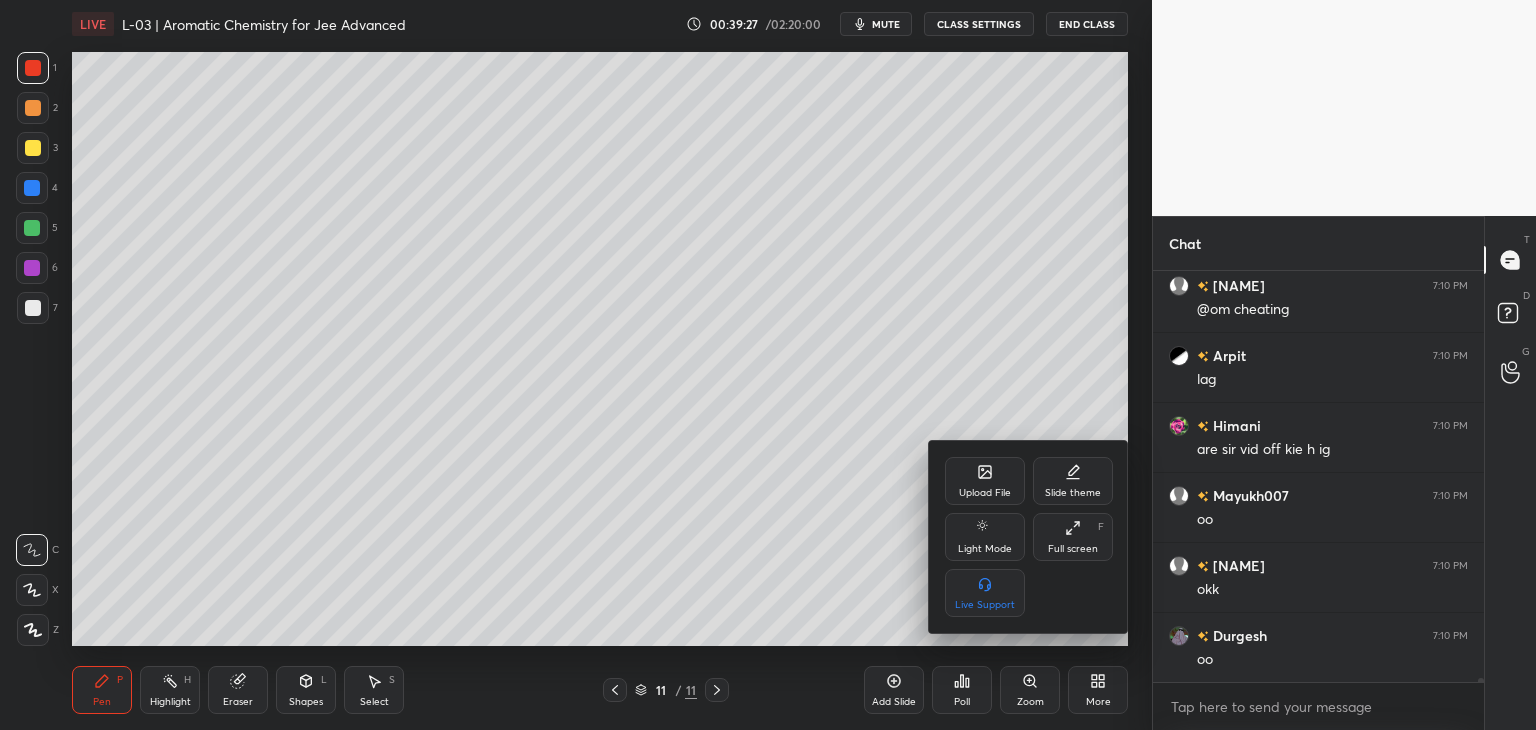 click on "Upload File" at bounding box center [985, 481] 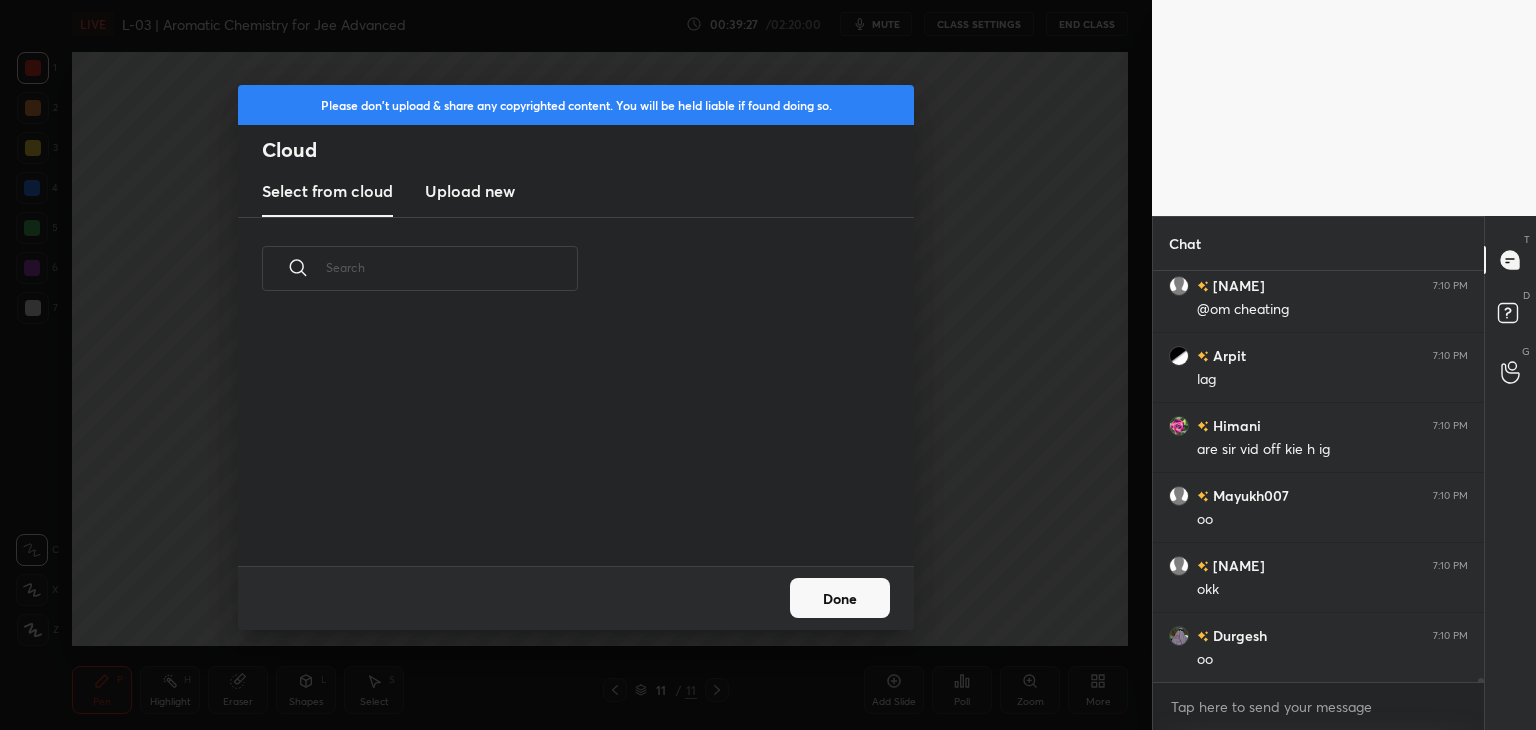 scroll, scrollTop: 5, scrollLeft: 10, axis: both 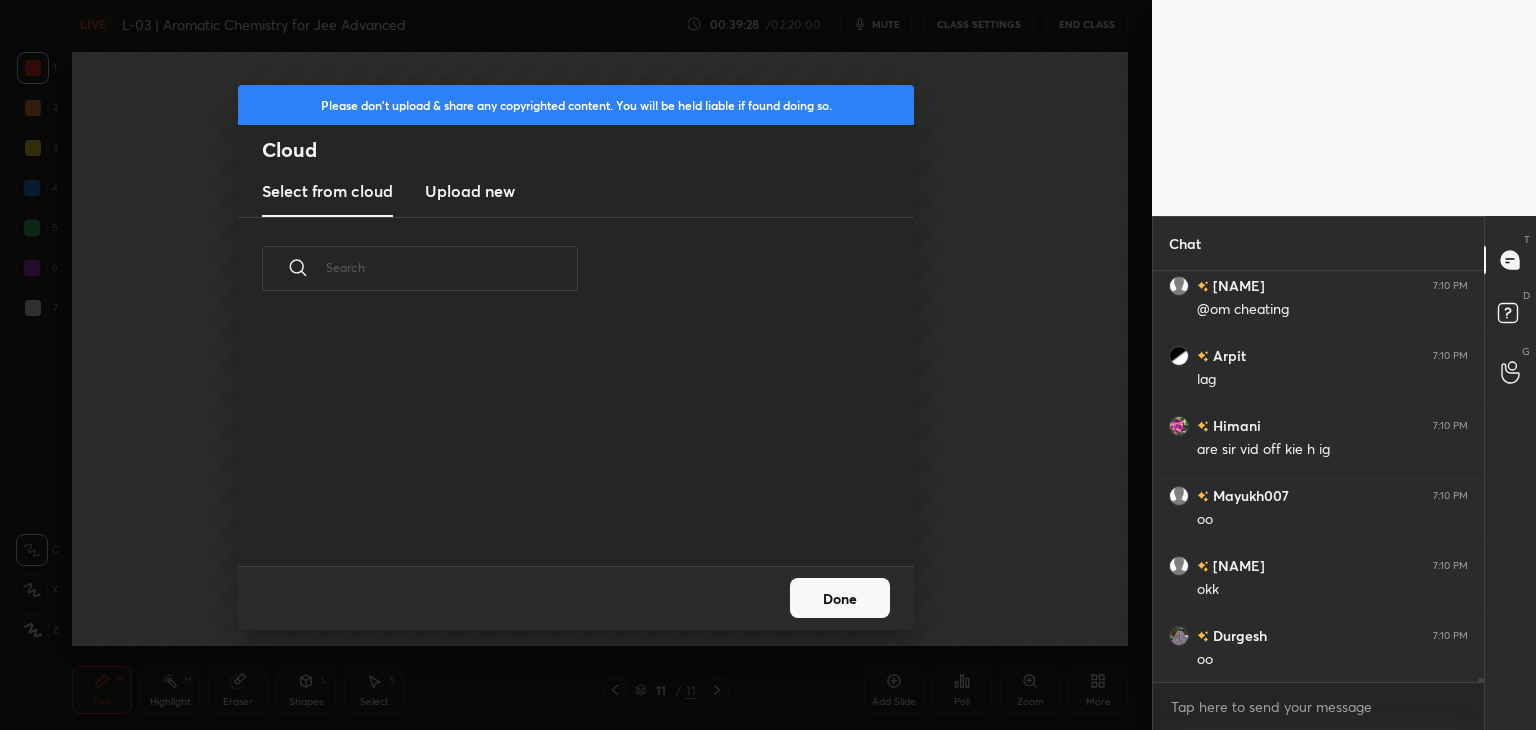 click on "Upload new" at bounding box center (470, 191) 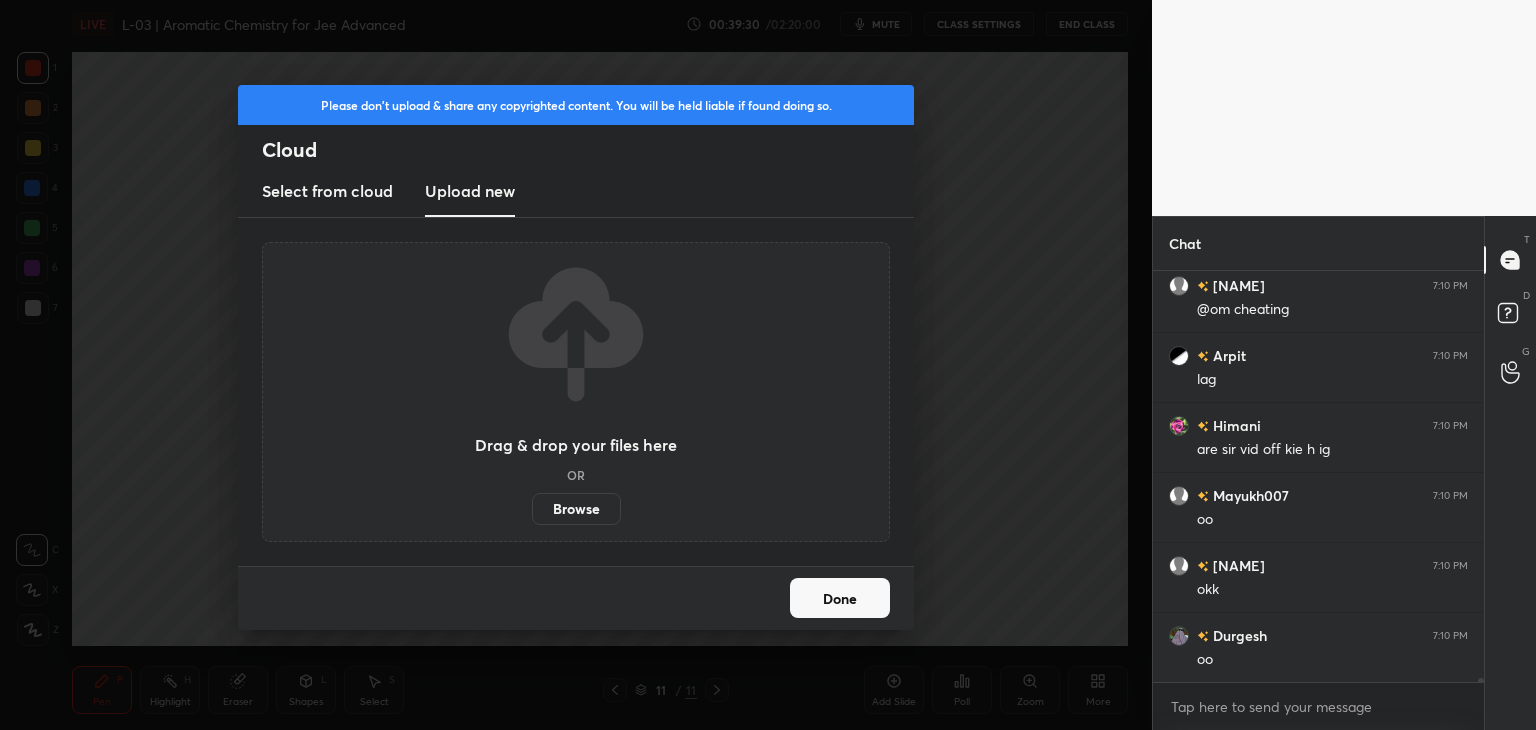 click on "Browse" at bounding box center [576, 509] 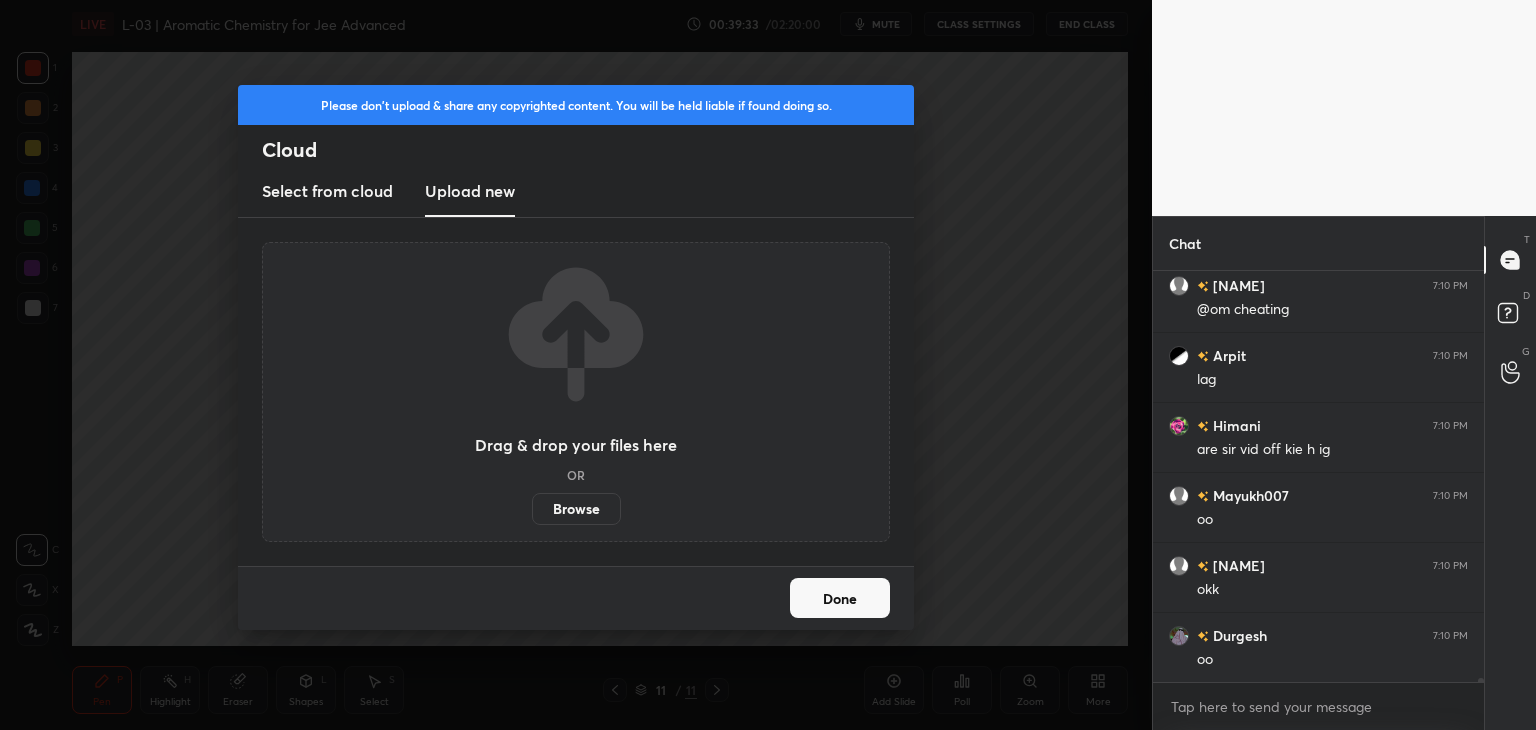 scroll, scrollTop: 37554, scrollLeft: 0, axis: vertical 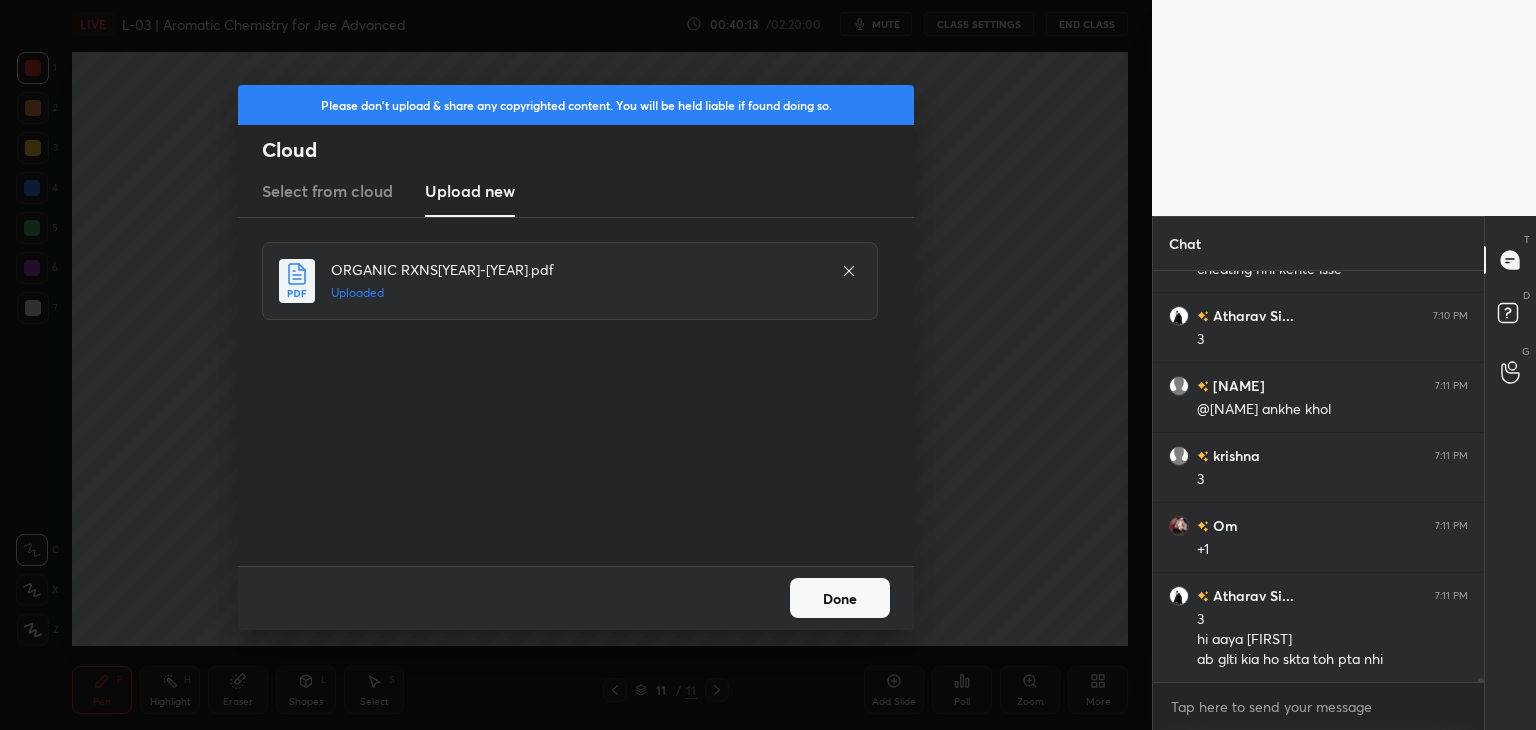 click on "Done" at bounding box center [840, 598] 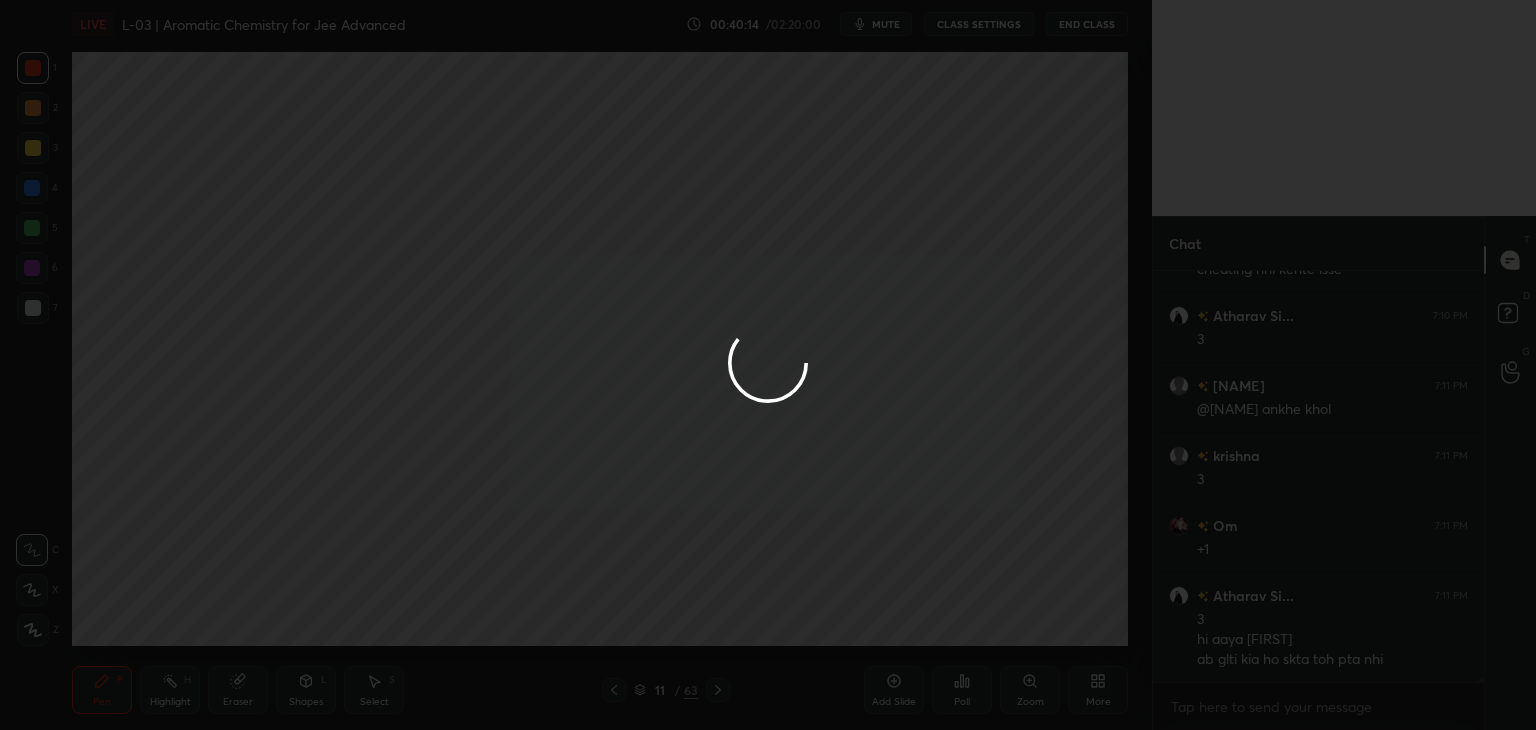 scroll, scrollTop: 38244, scrollLeft: 0, axis: vertical 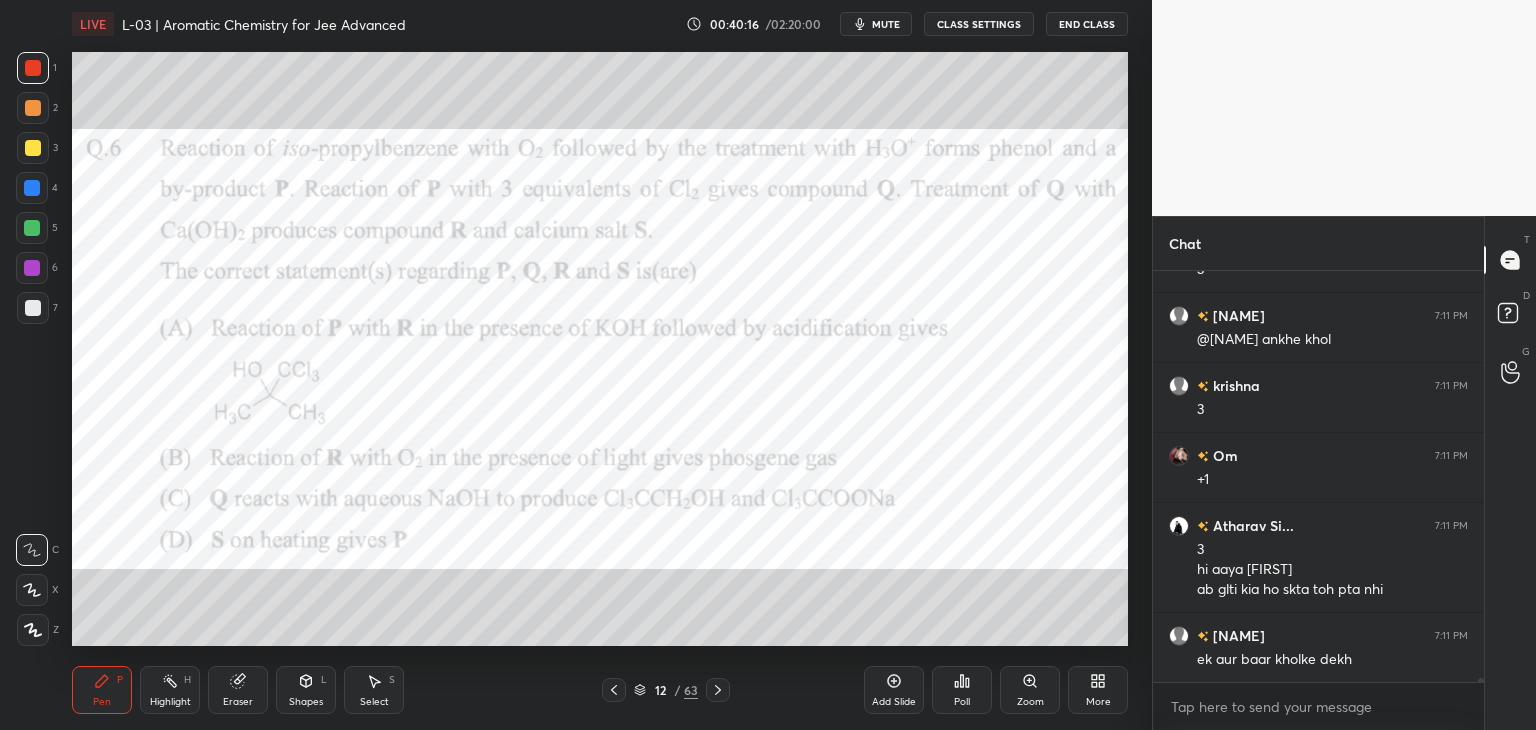 click at bounding box center (614, 690) 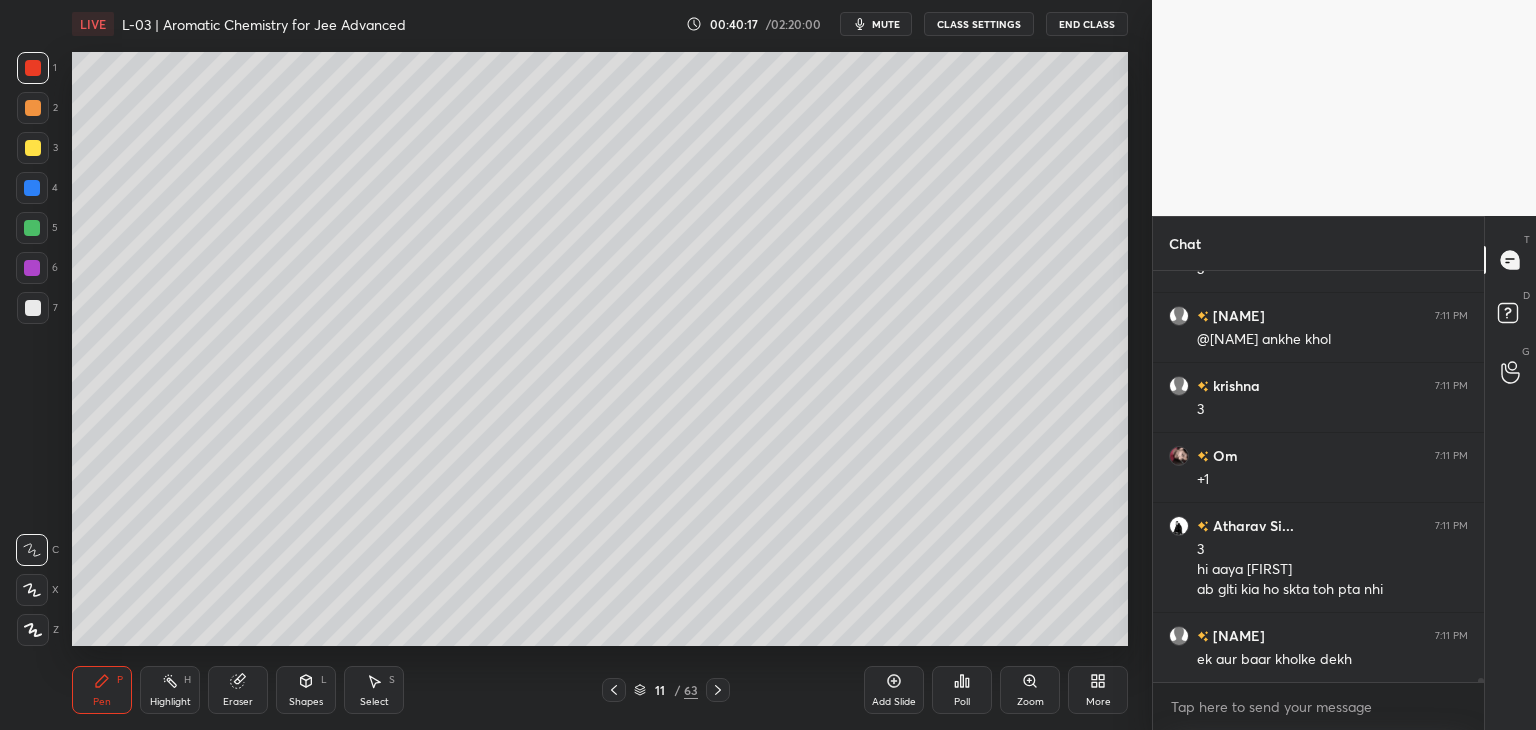 click 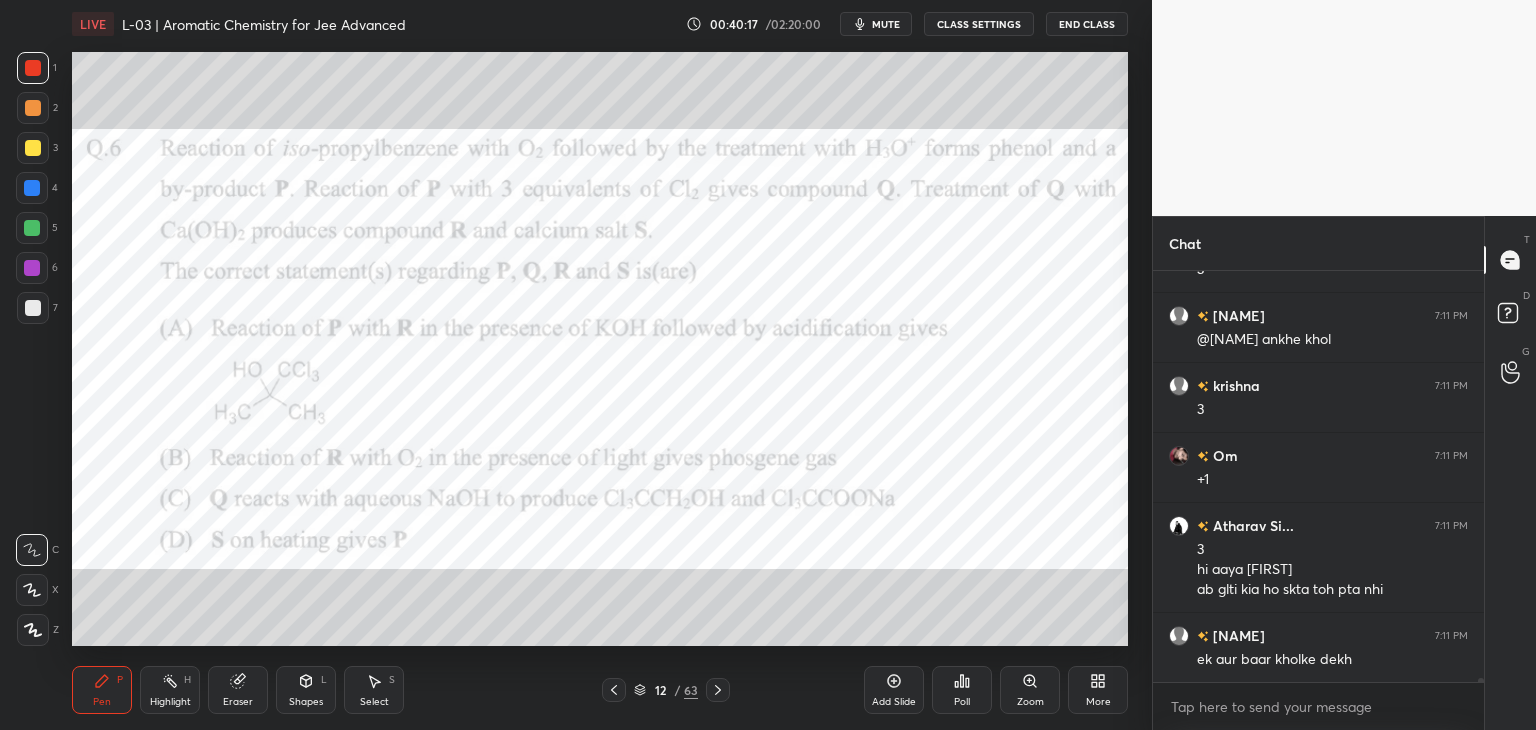 click 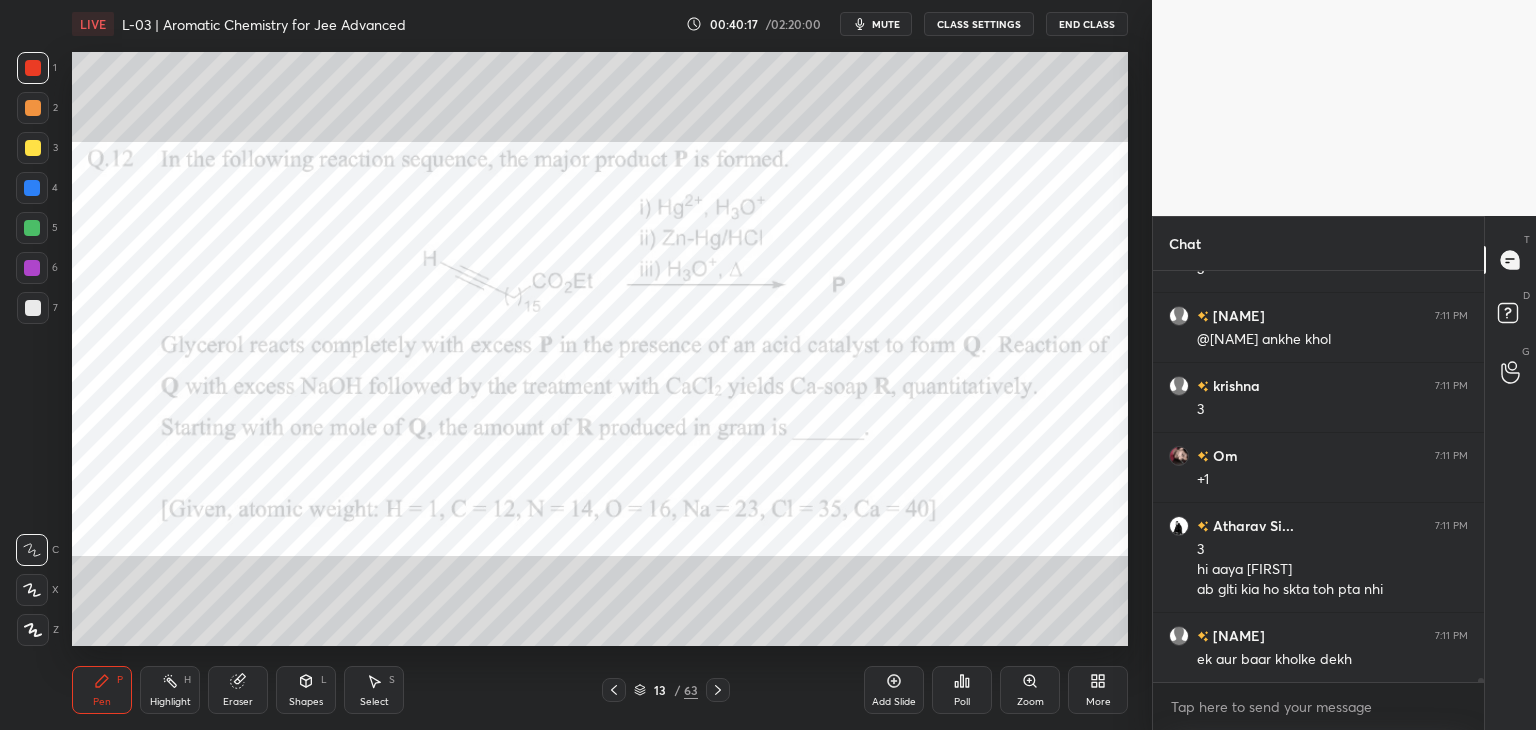 click 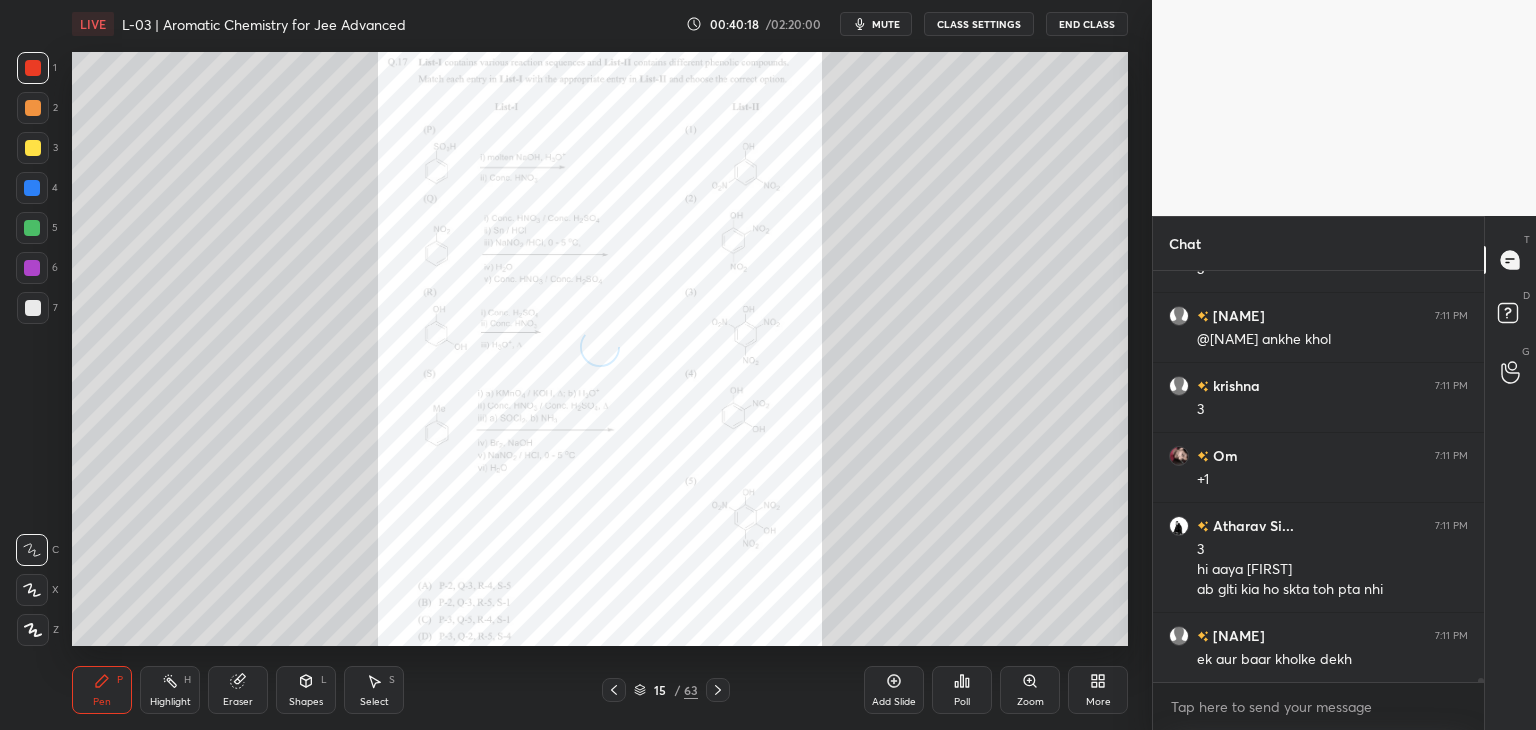 click 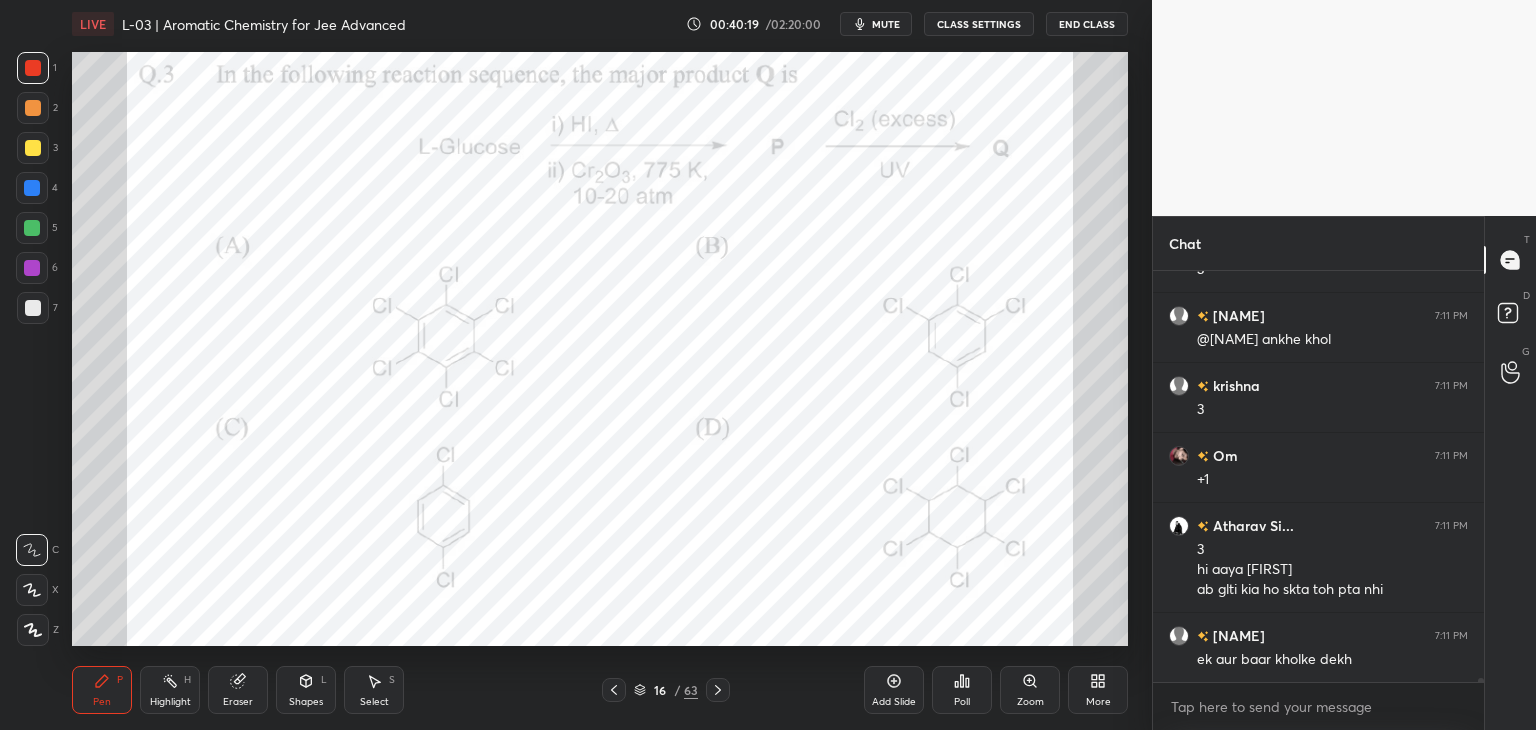 click 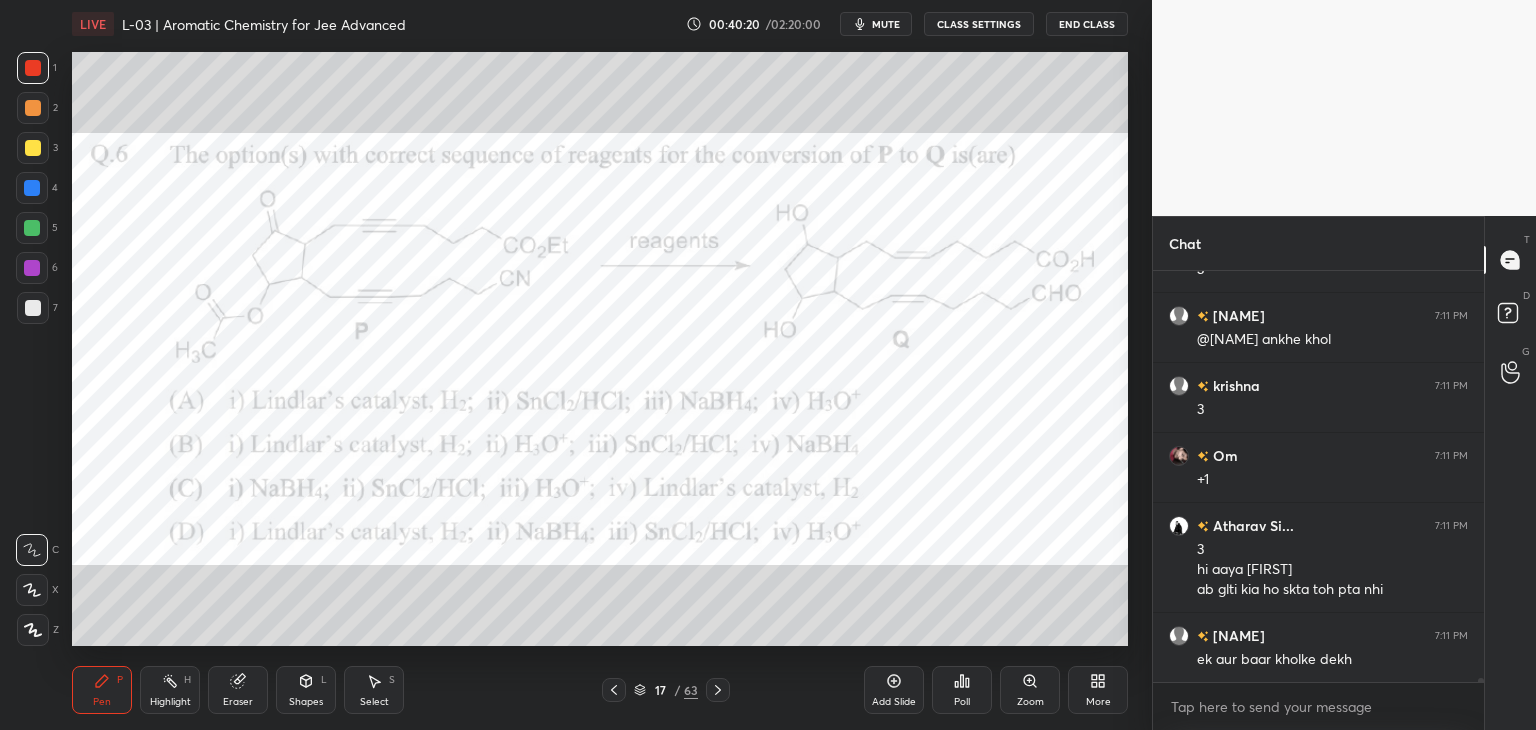 click 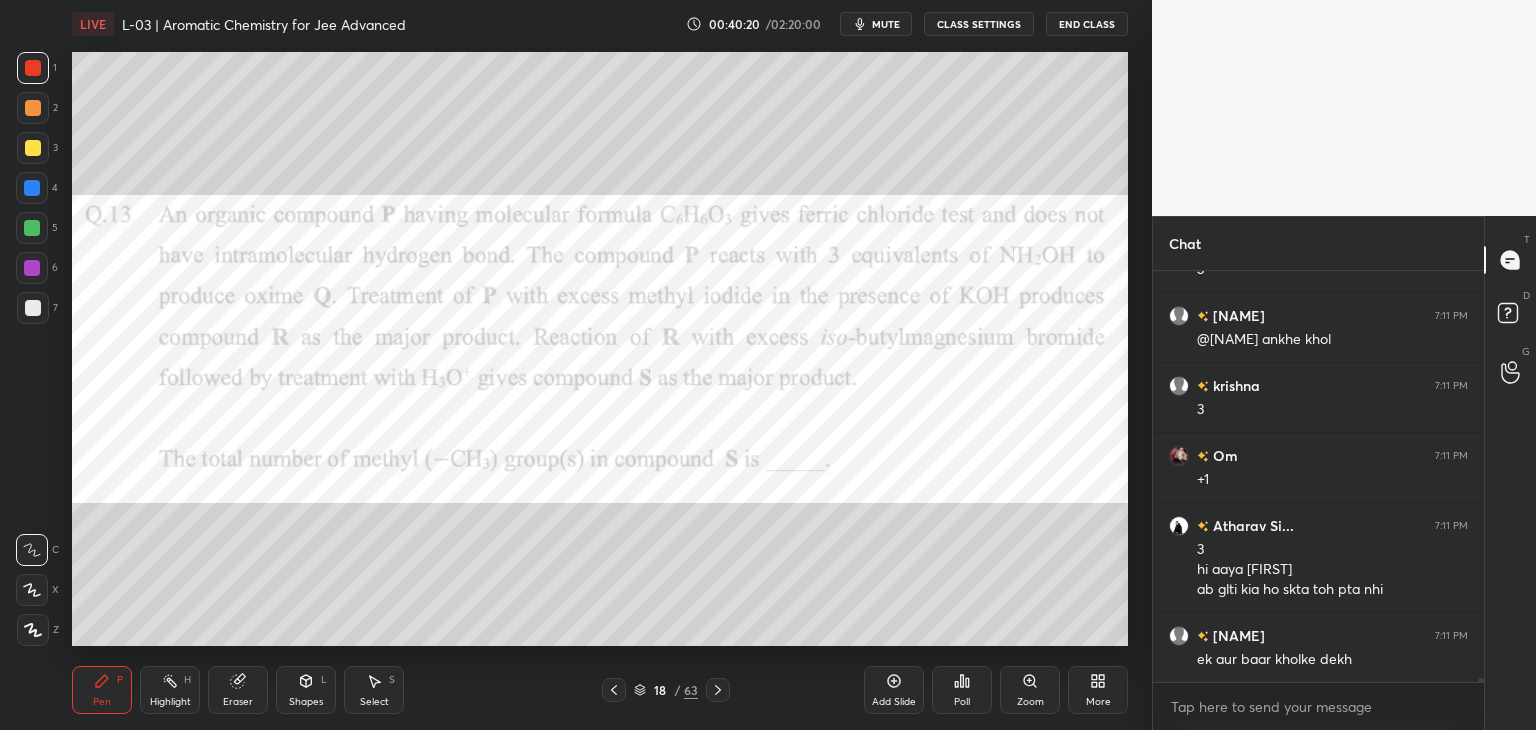 click 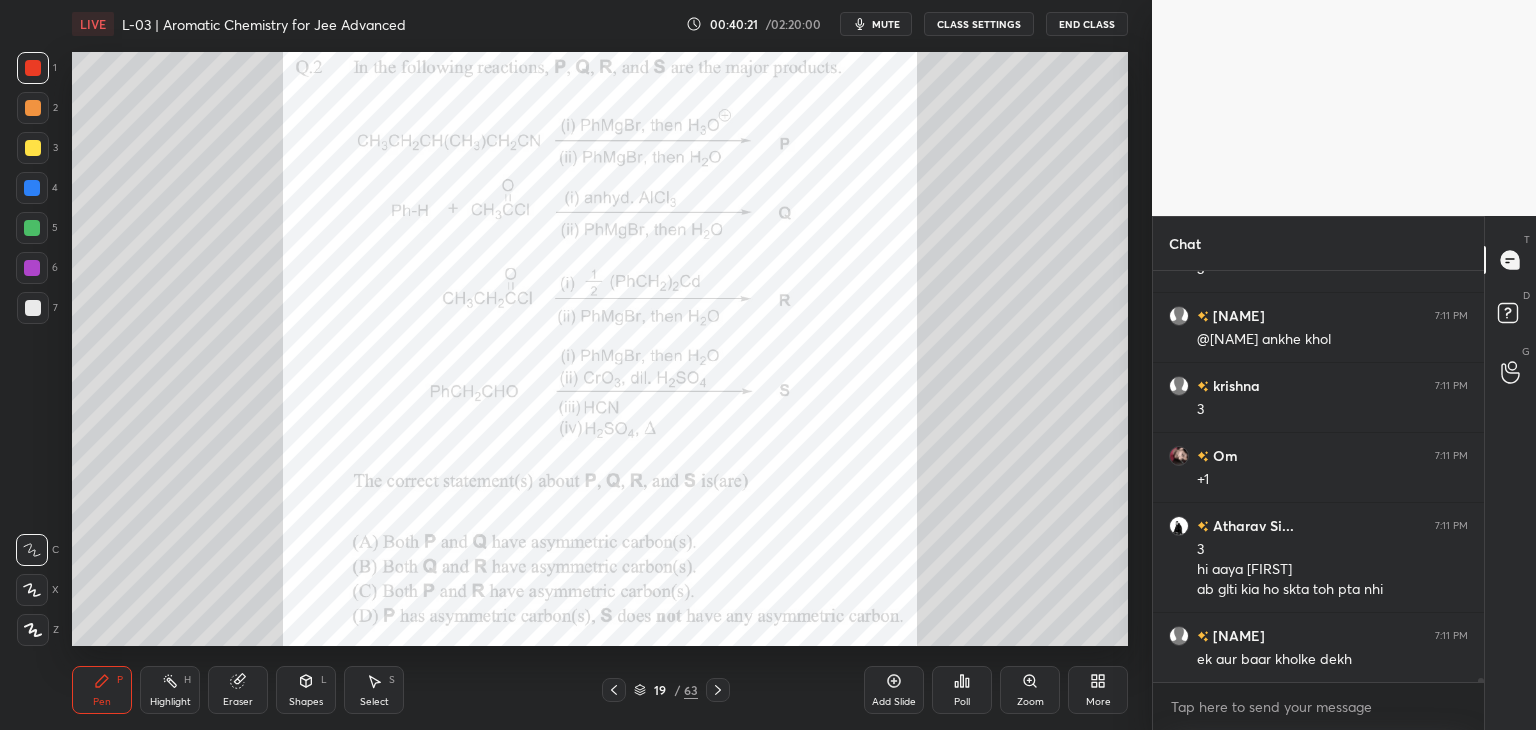 click 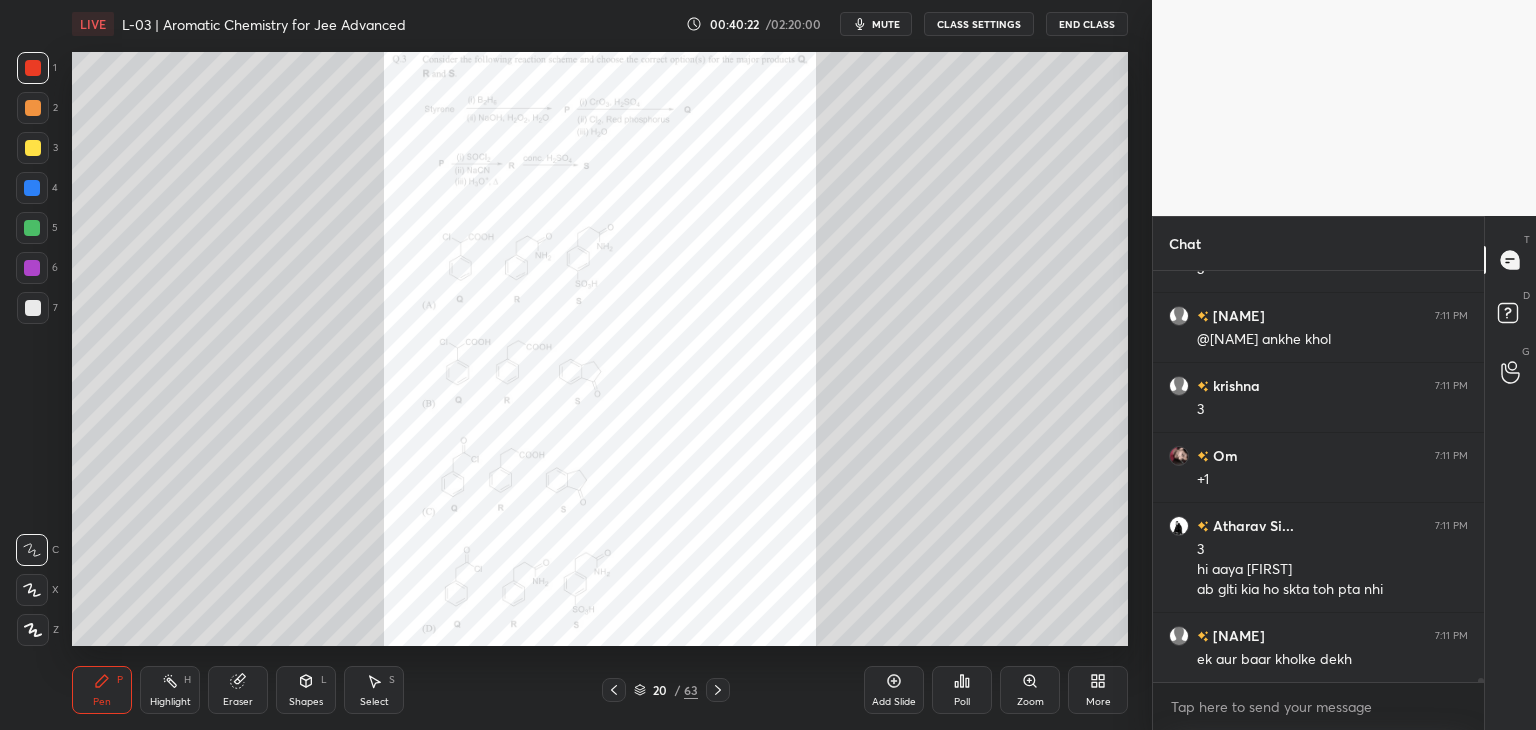 click 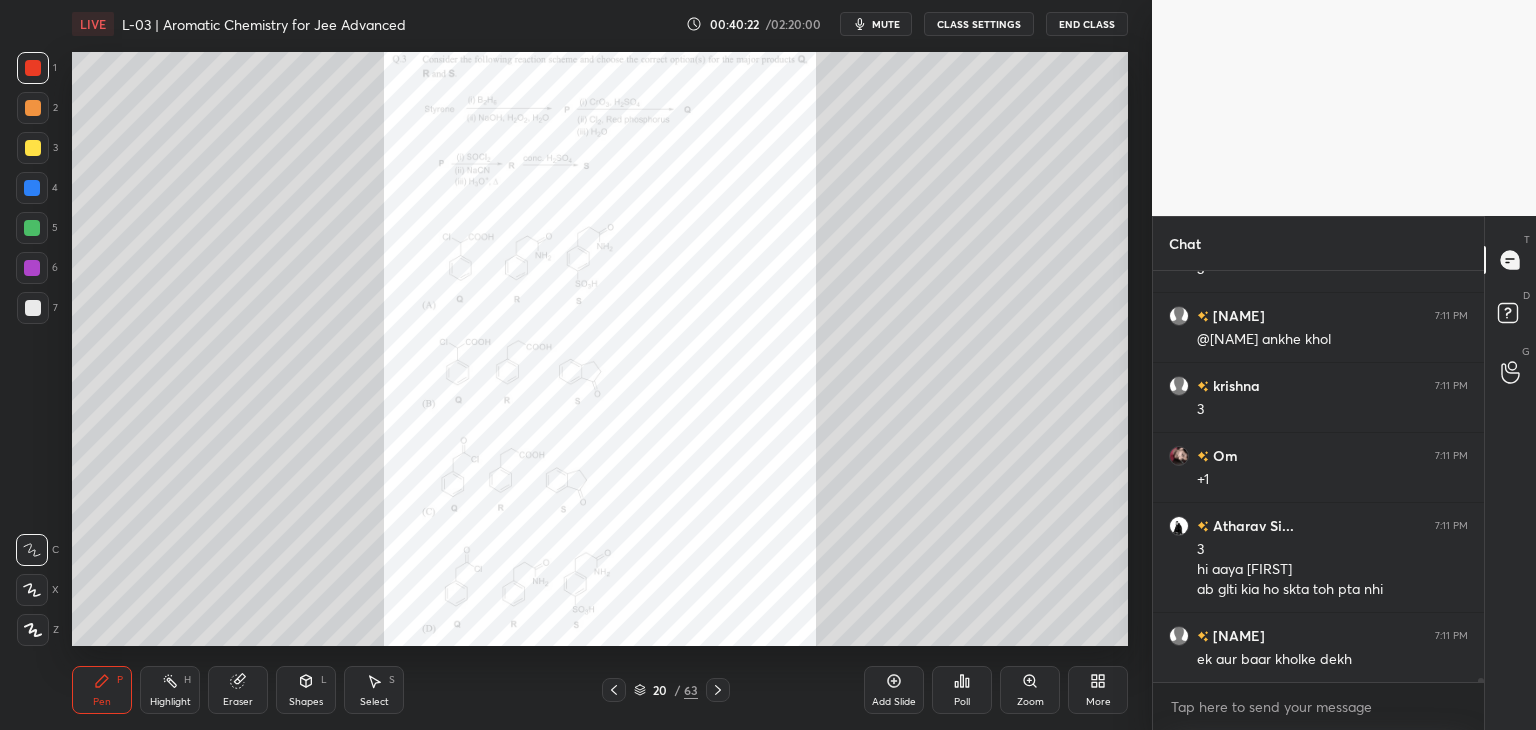 scroll, scrollTop: 38314, scrollLeft: 0, axis: vertical 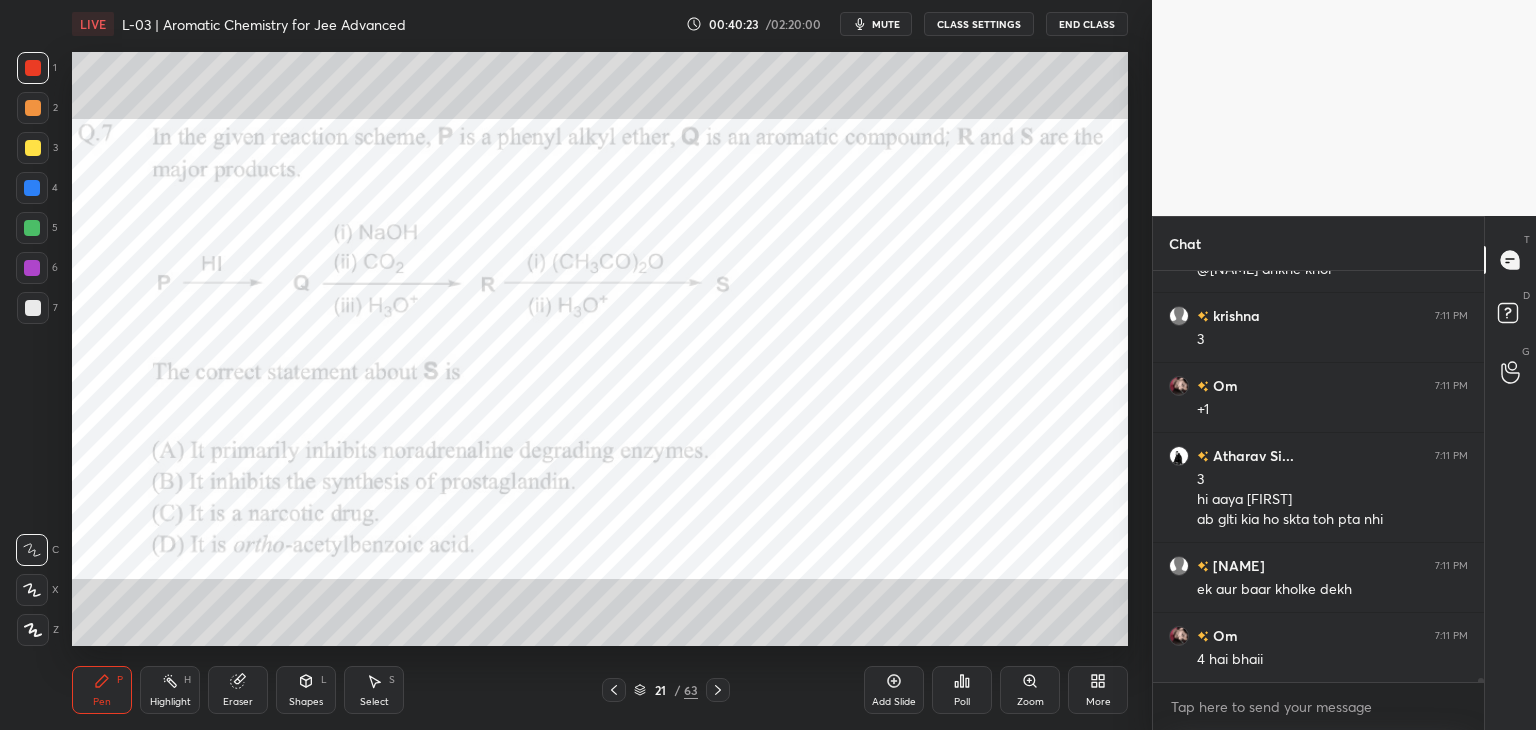 click 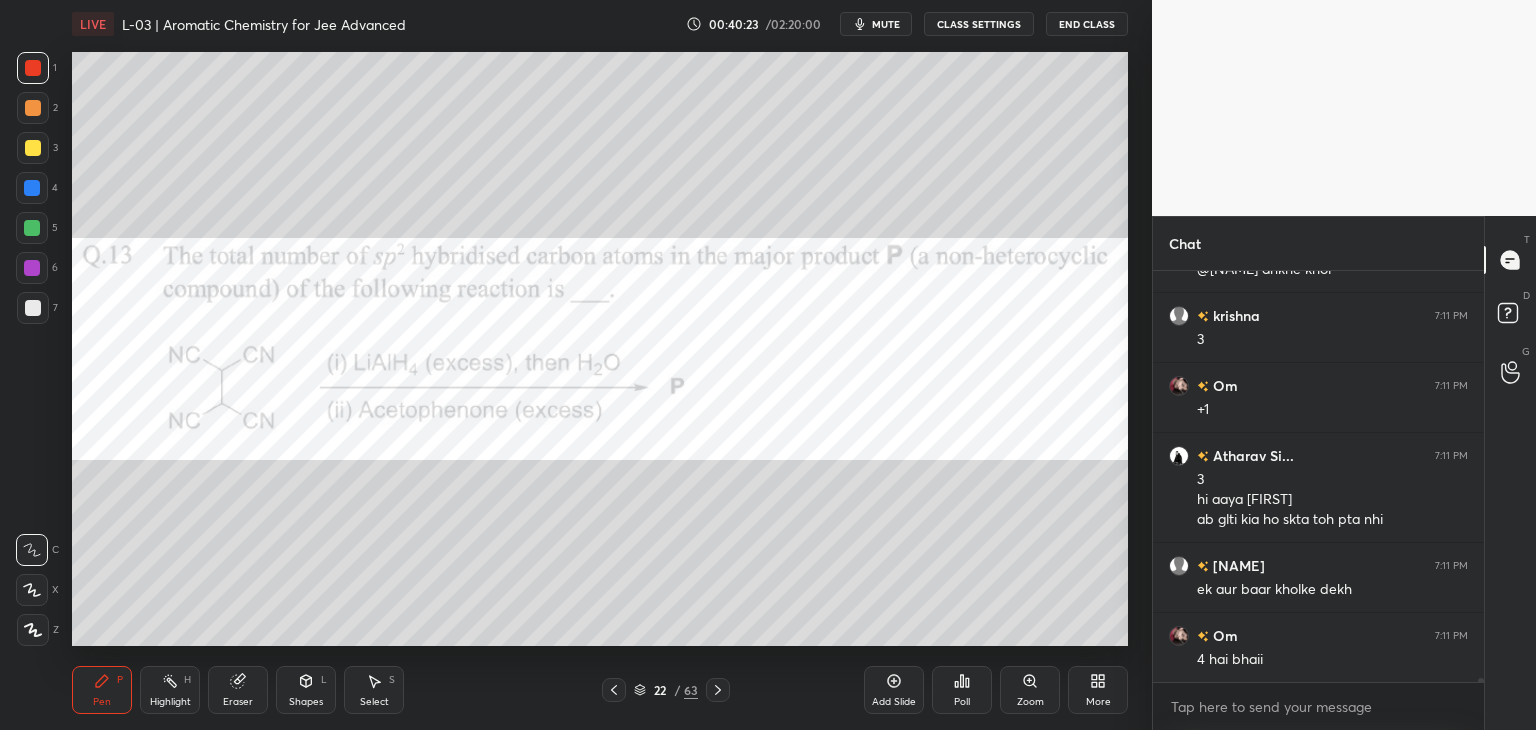 click 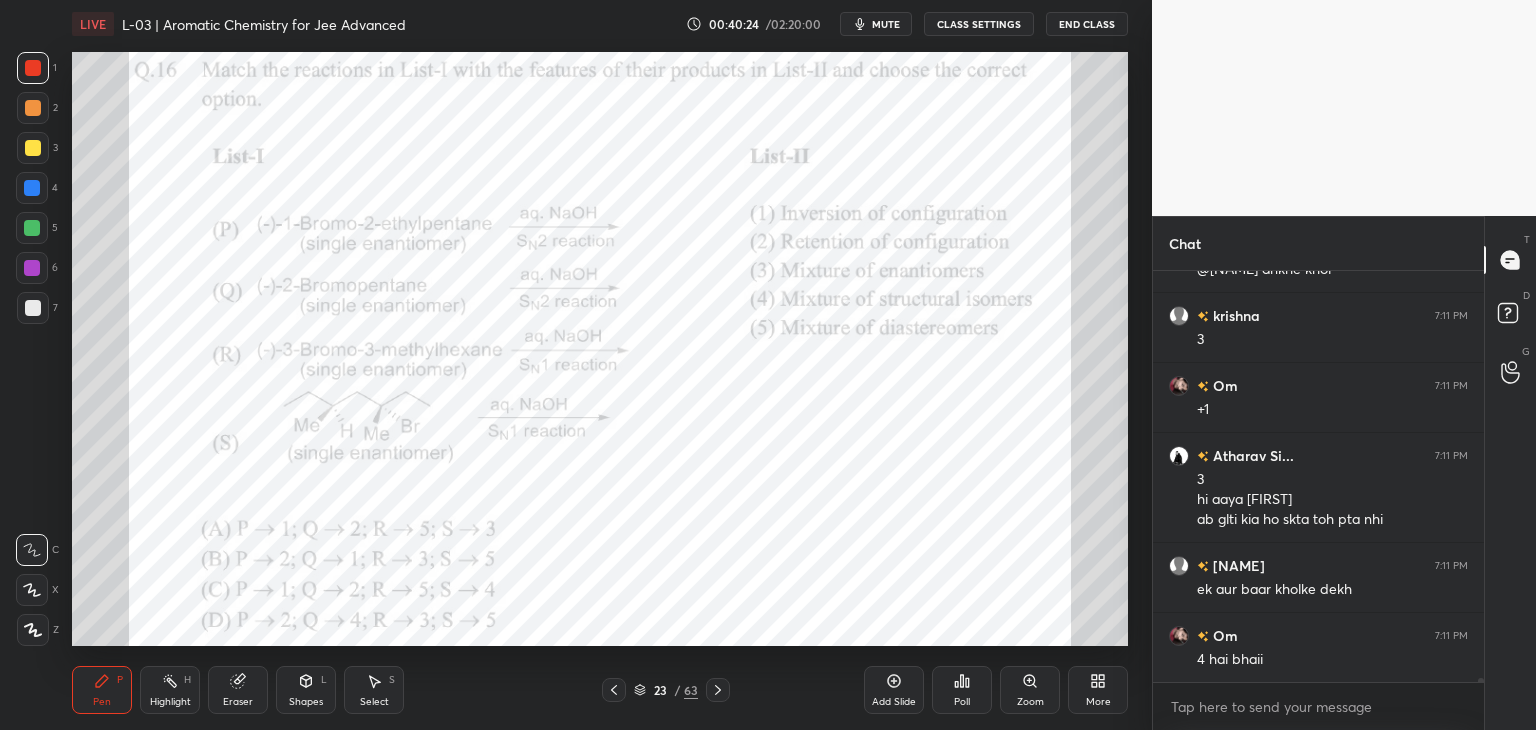 click 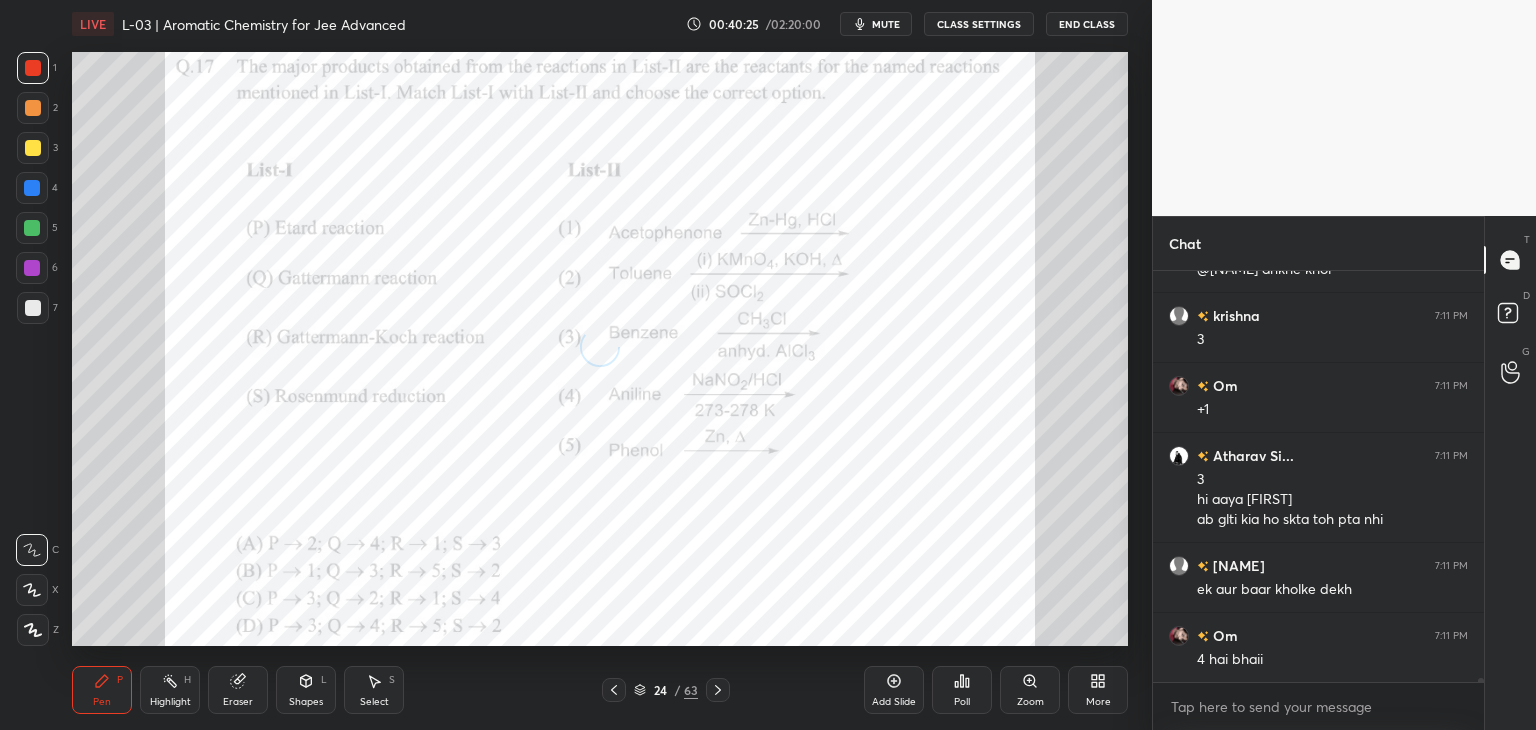 scroll, scrollTop: 38384, scrollLeft: 0, axis: vertical 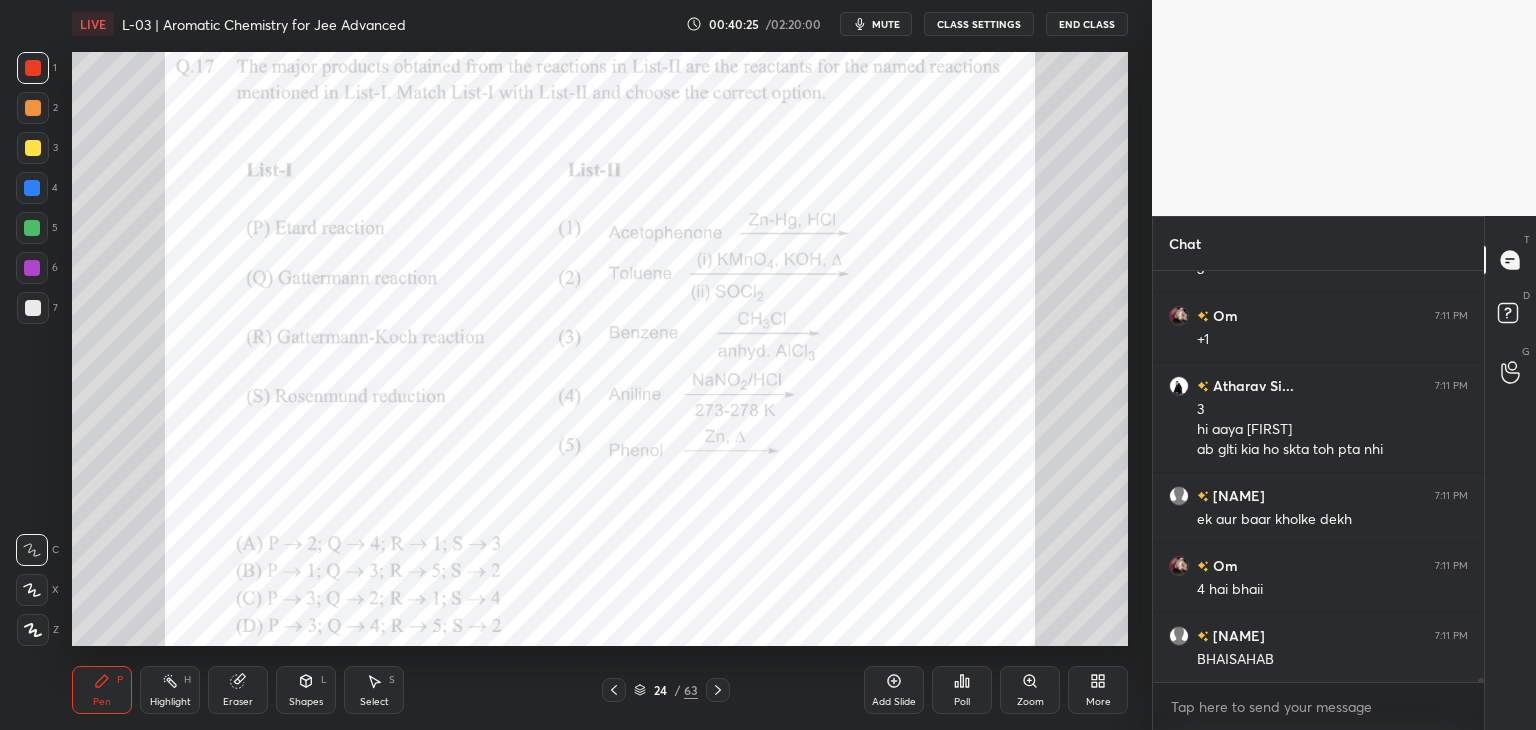 click 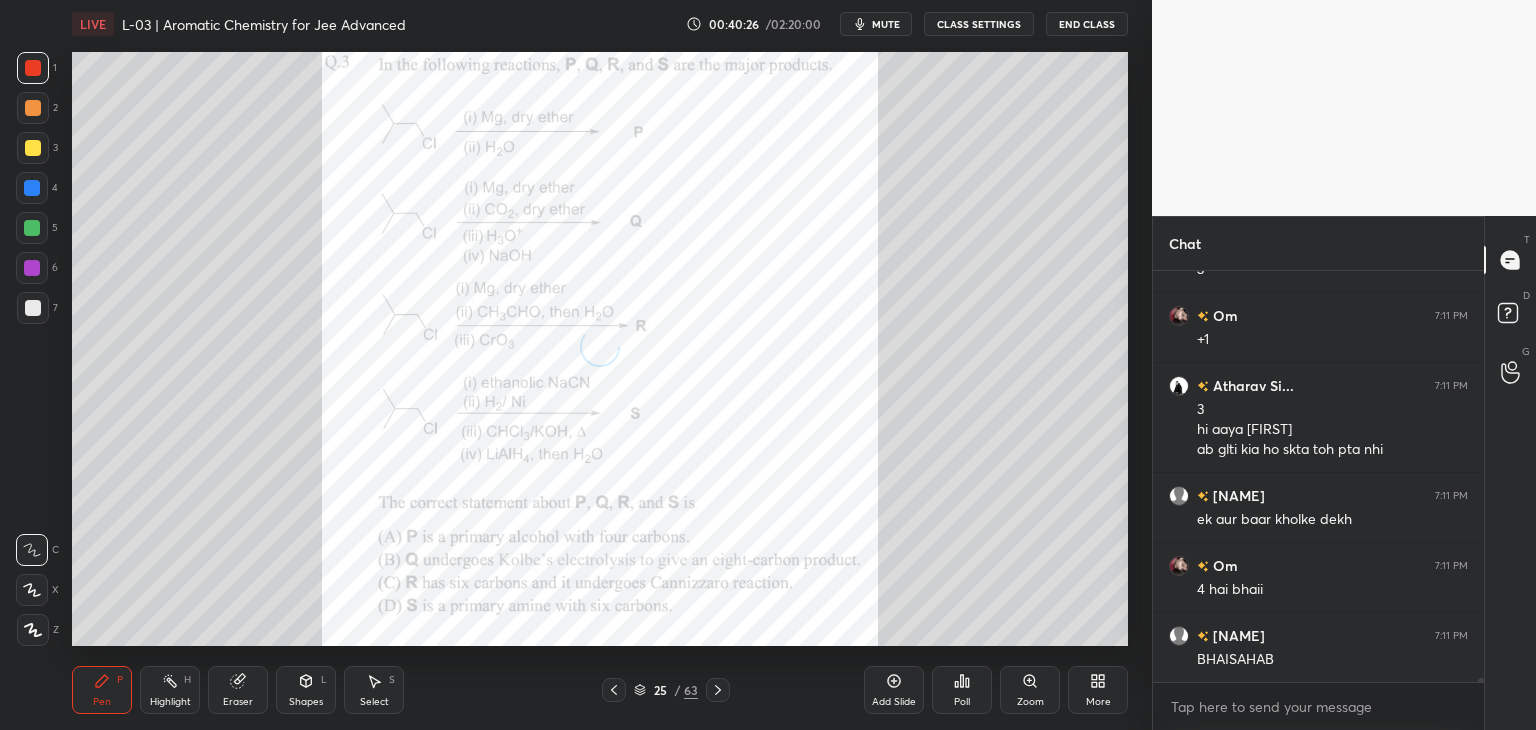 scroll, scrollTop: 38454, scrollLeft: 0, axis: vertical 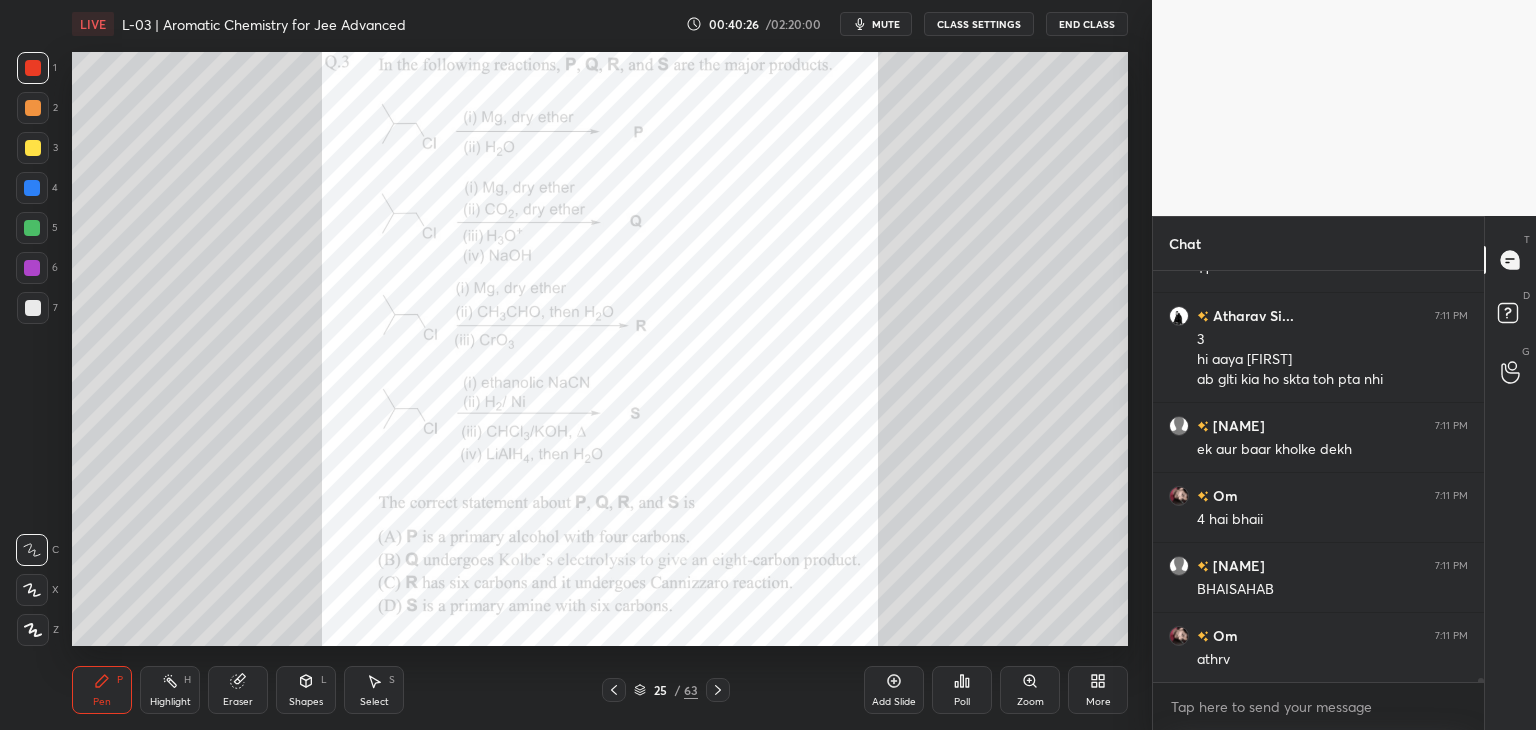click 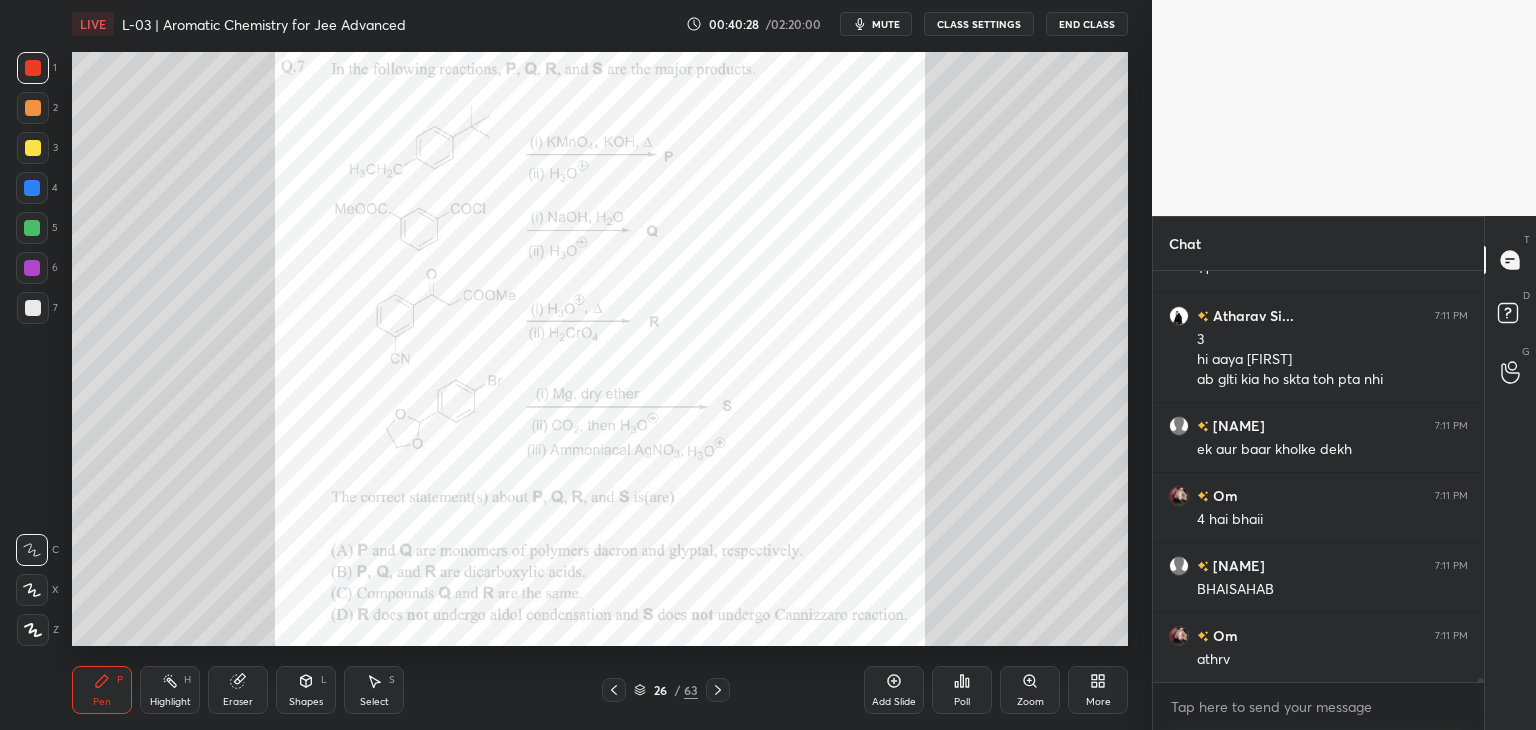 click 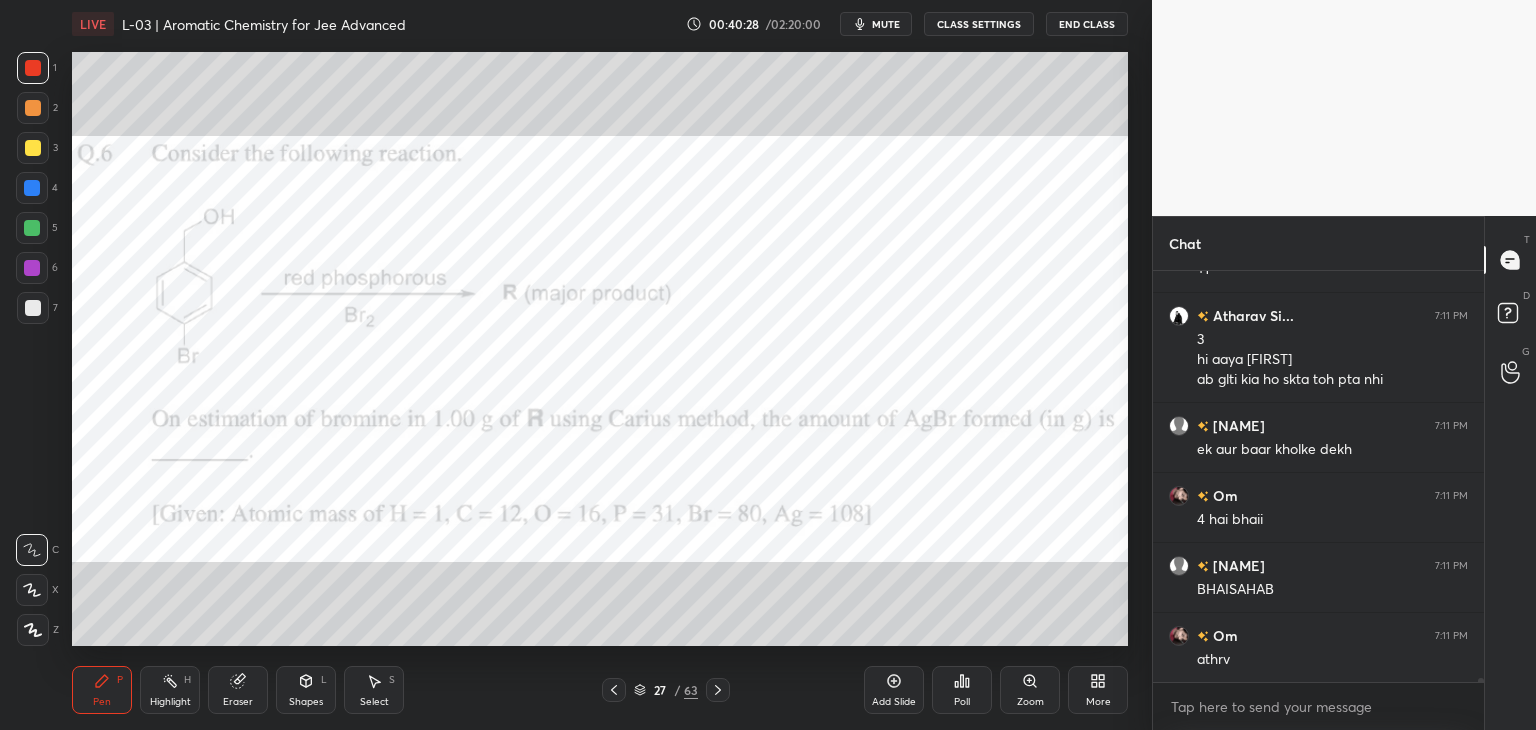 click 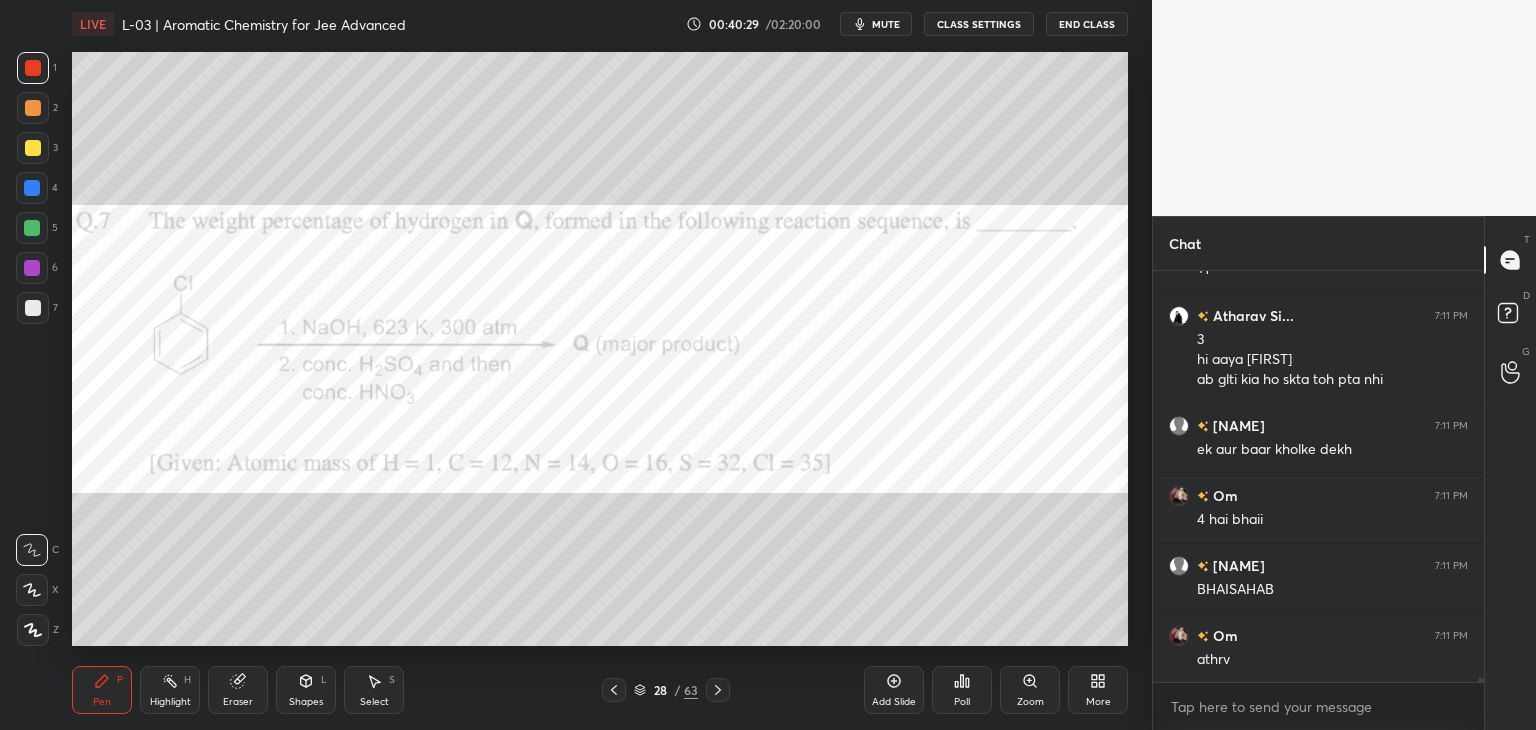 click 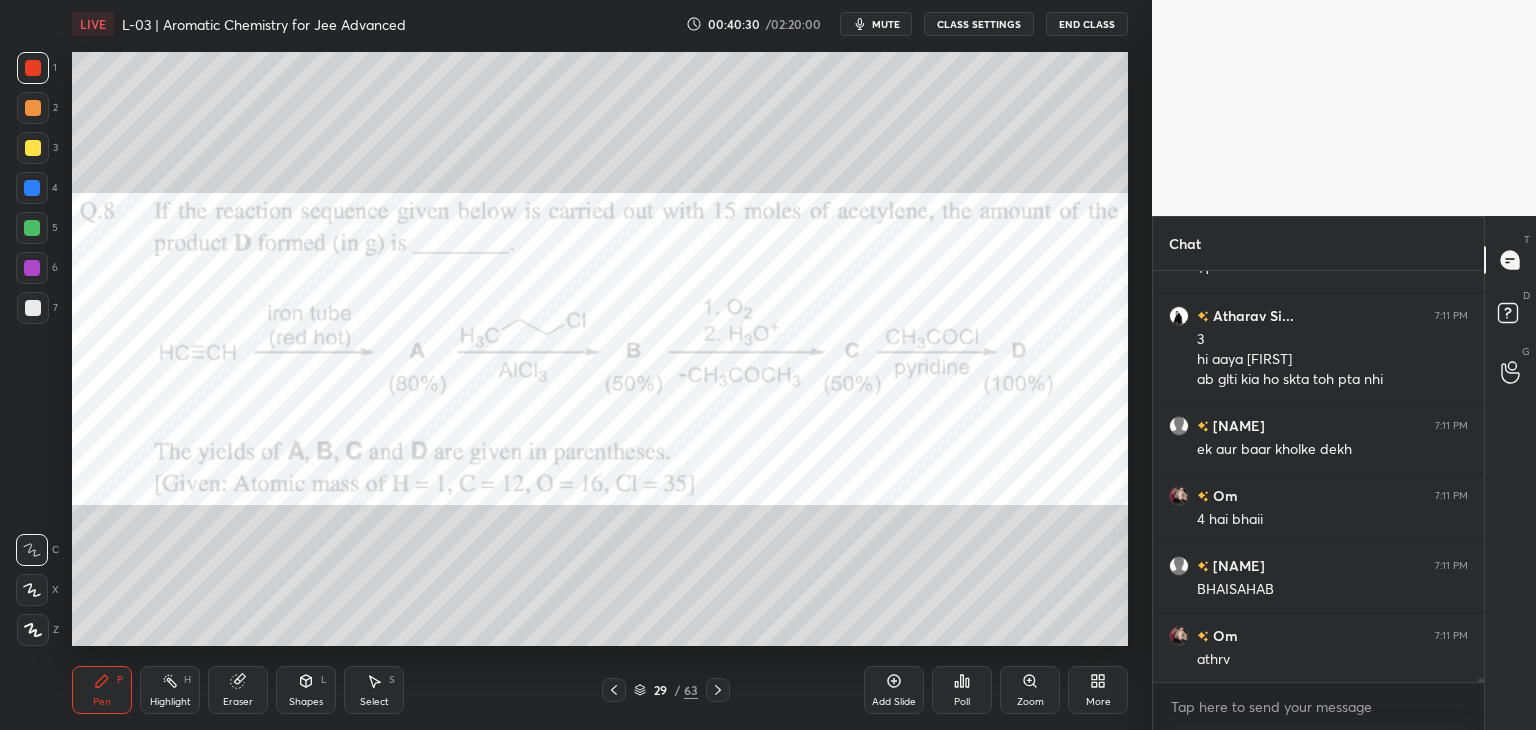 click 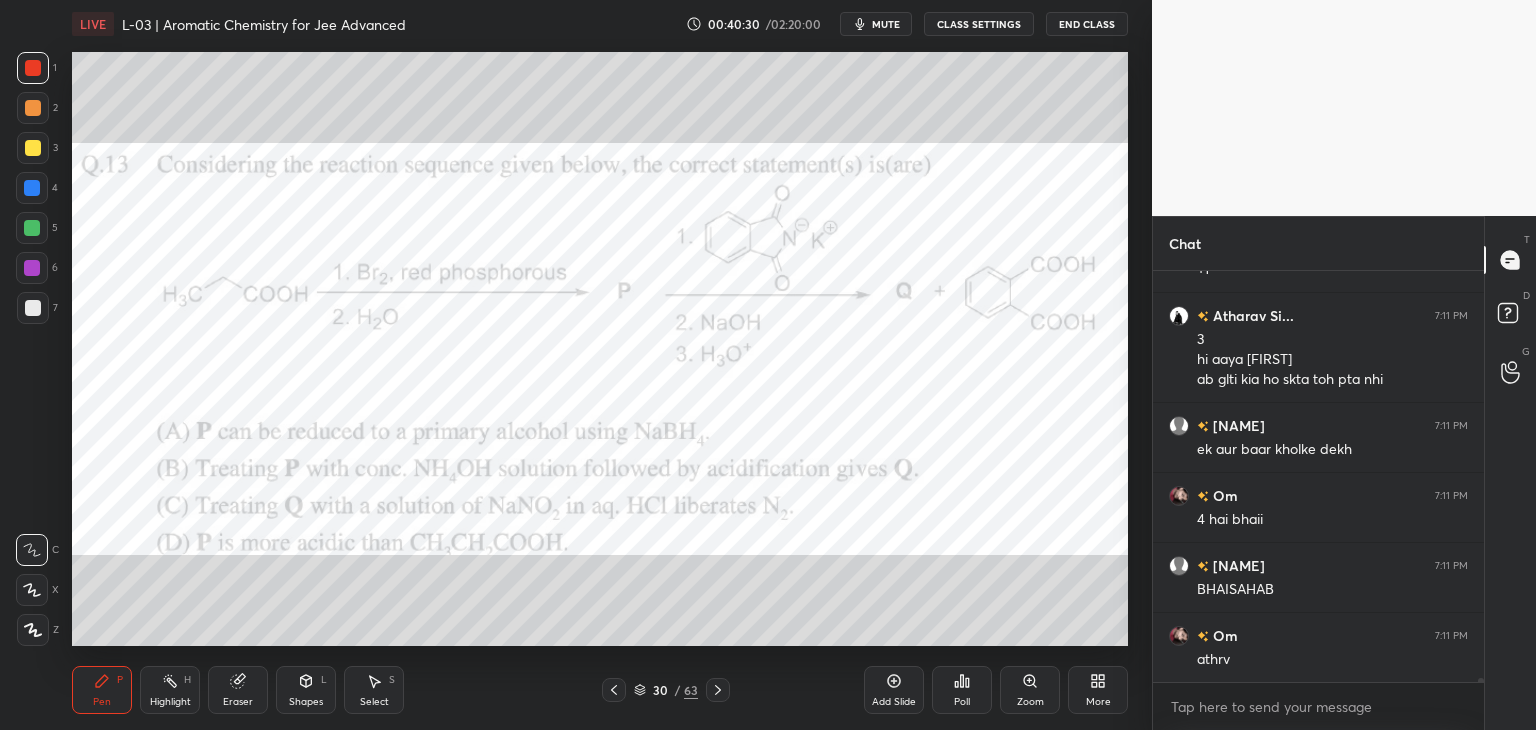 click 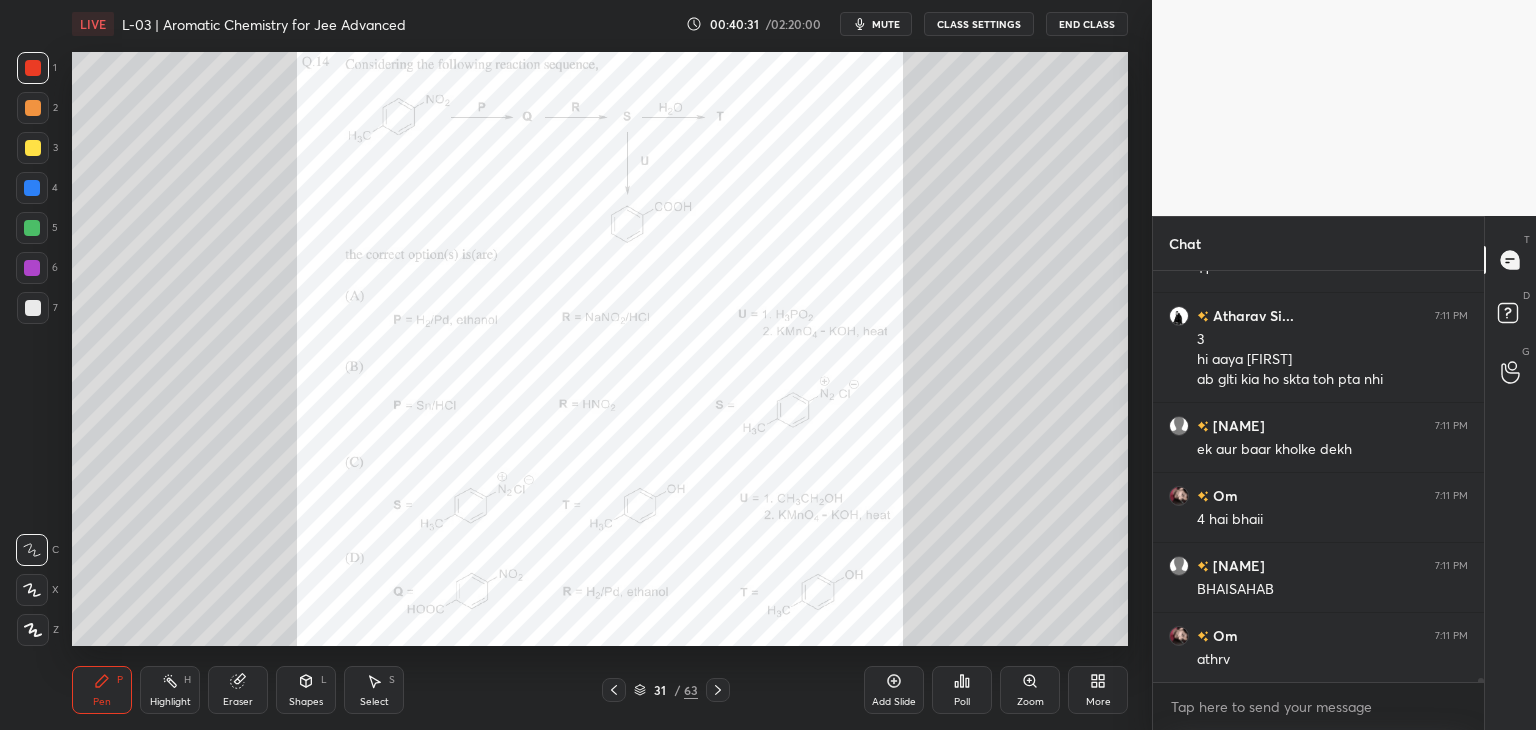 click 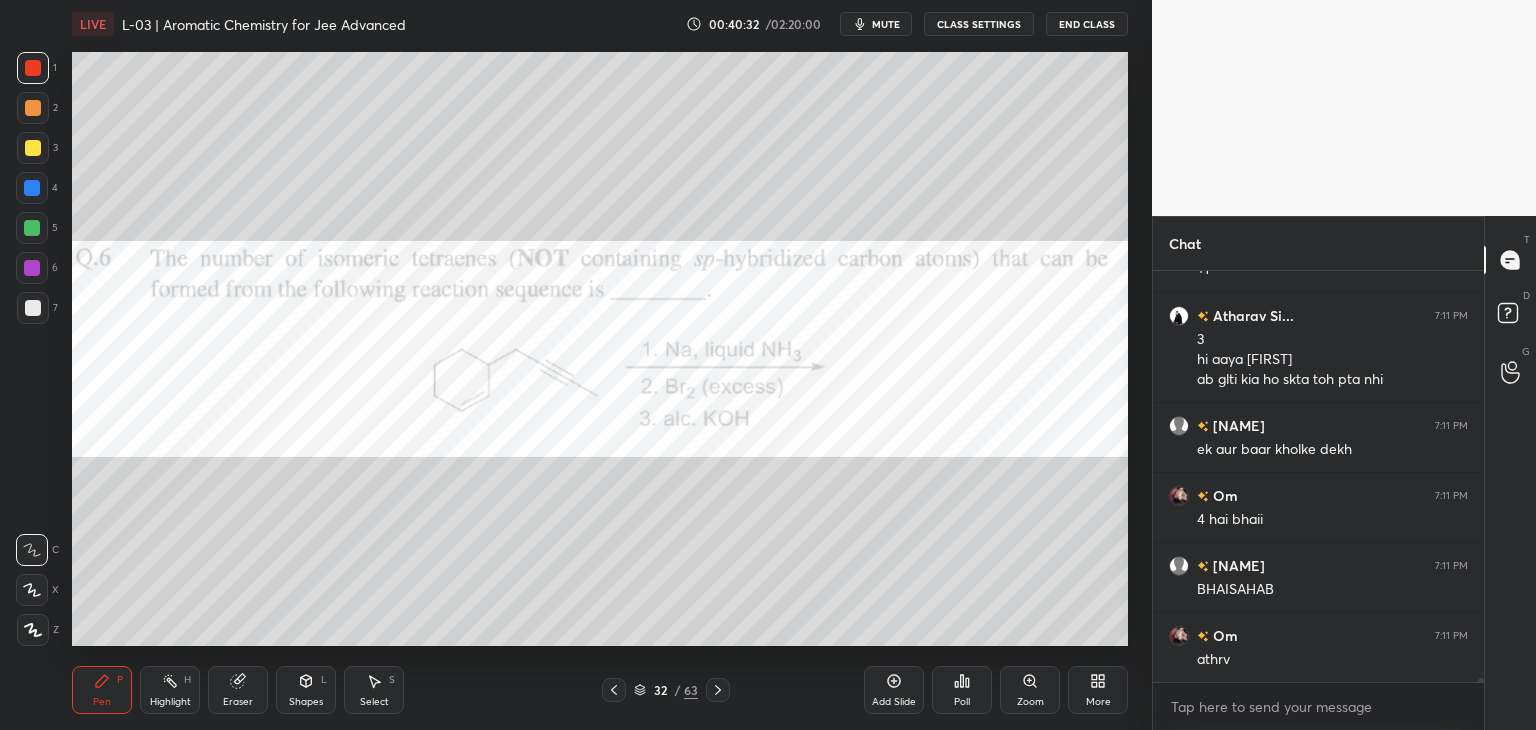 click 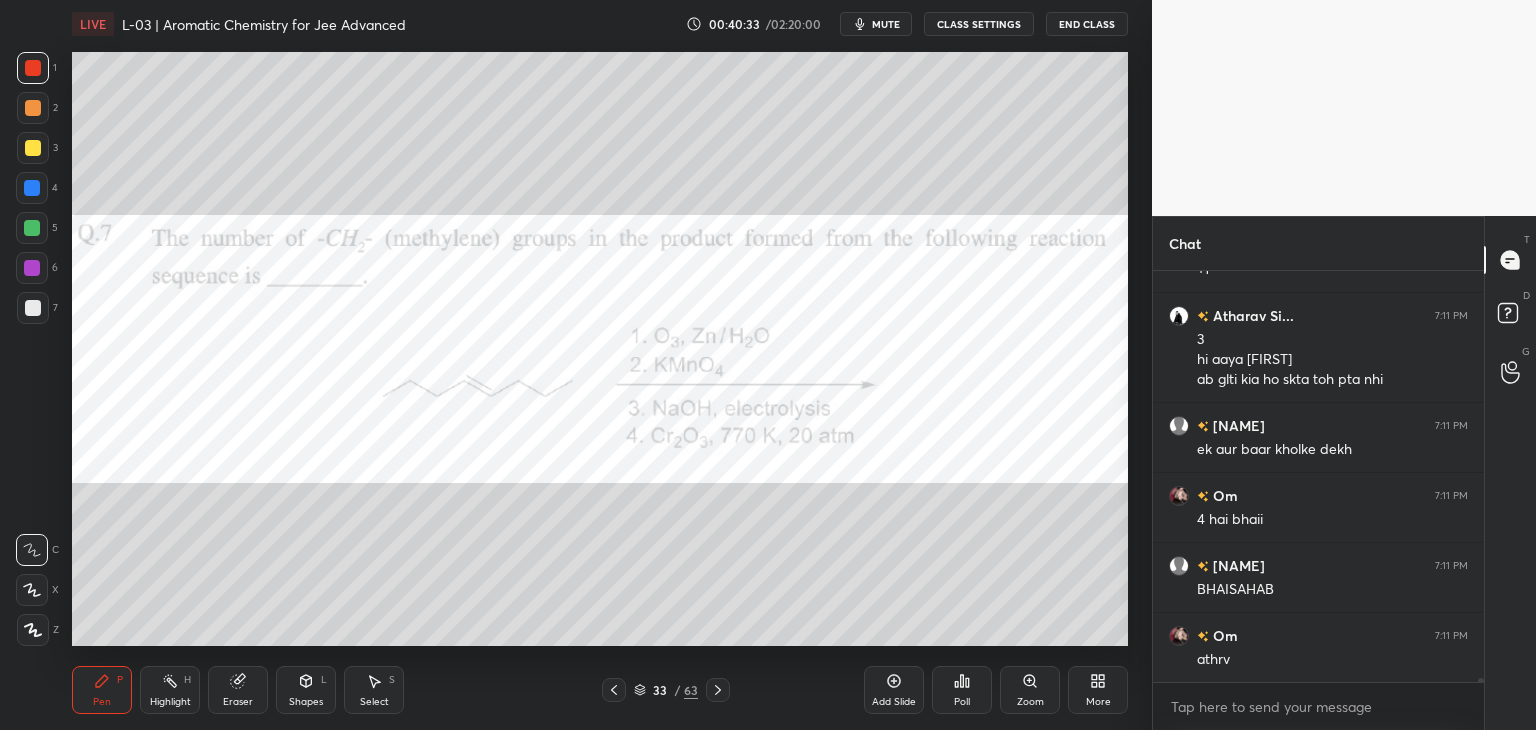 click 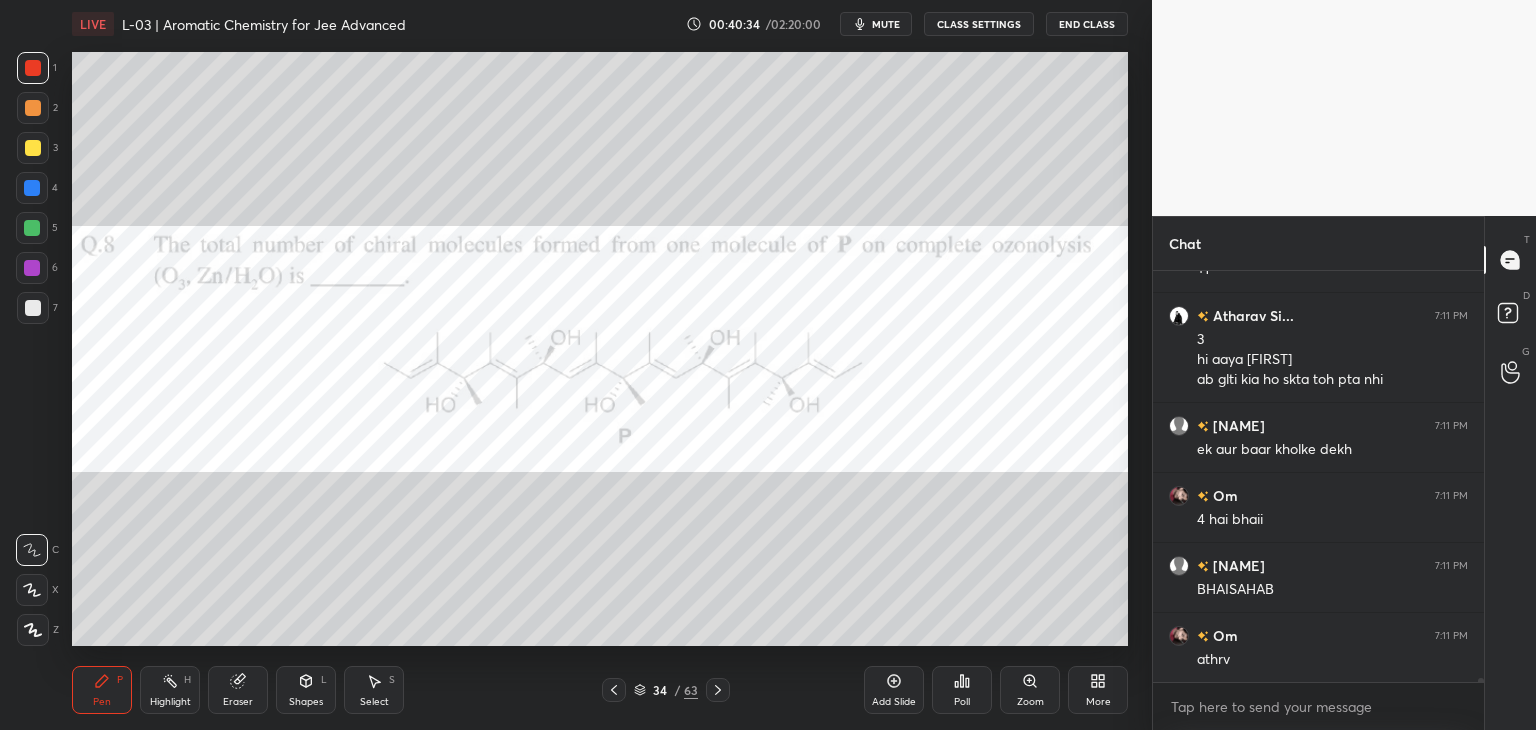 click 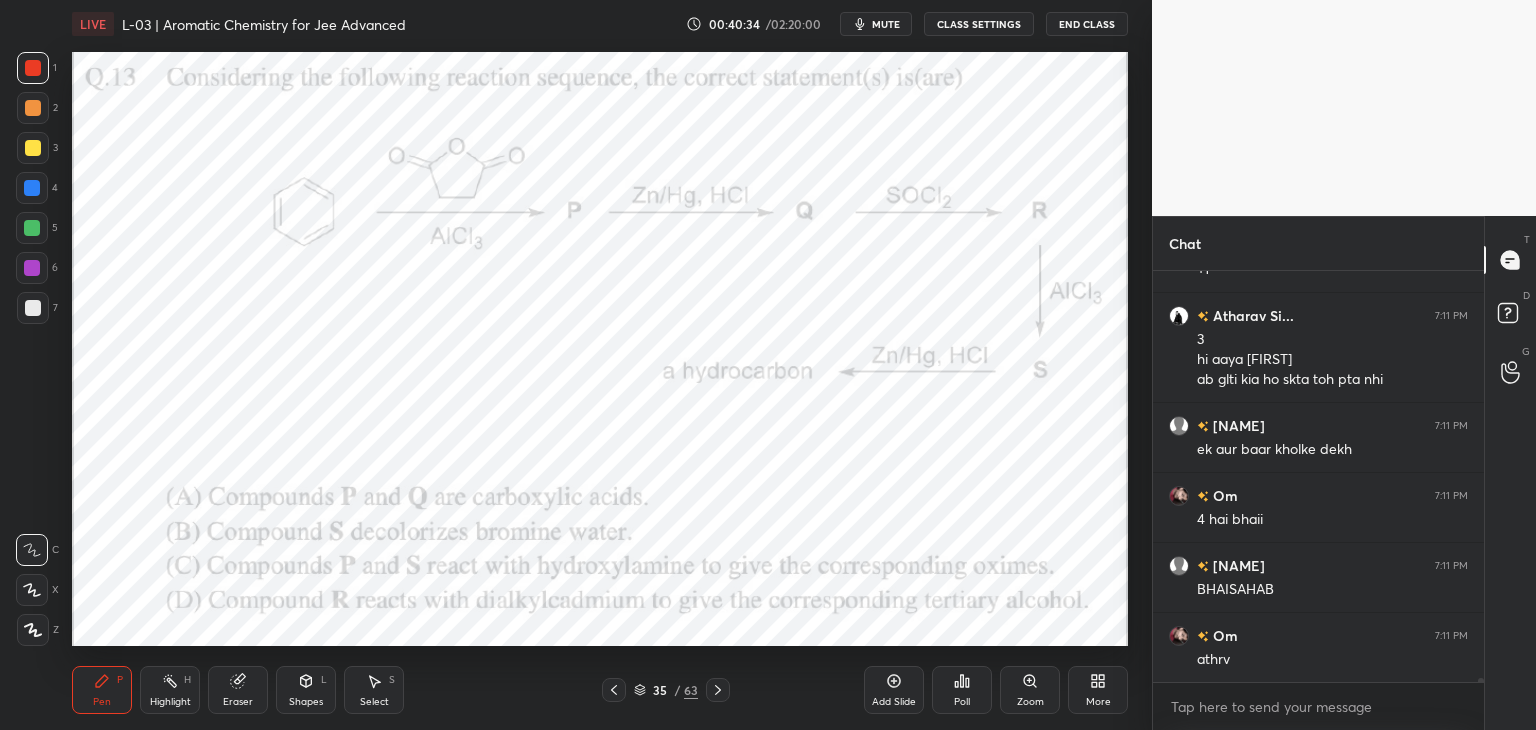 click 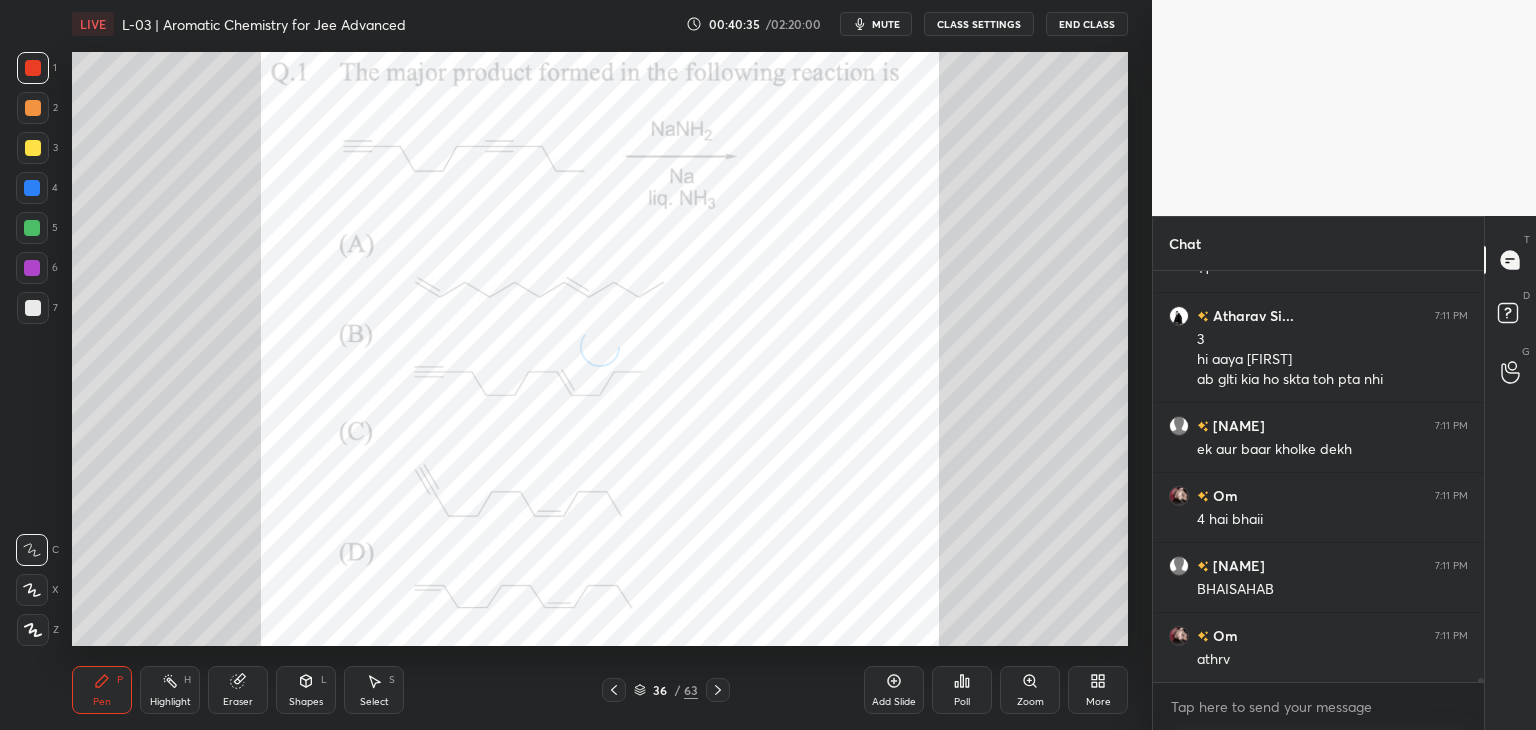 click 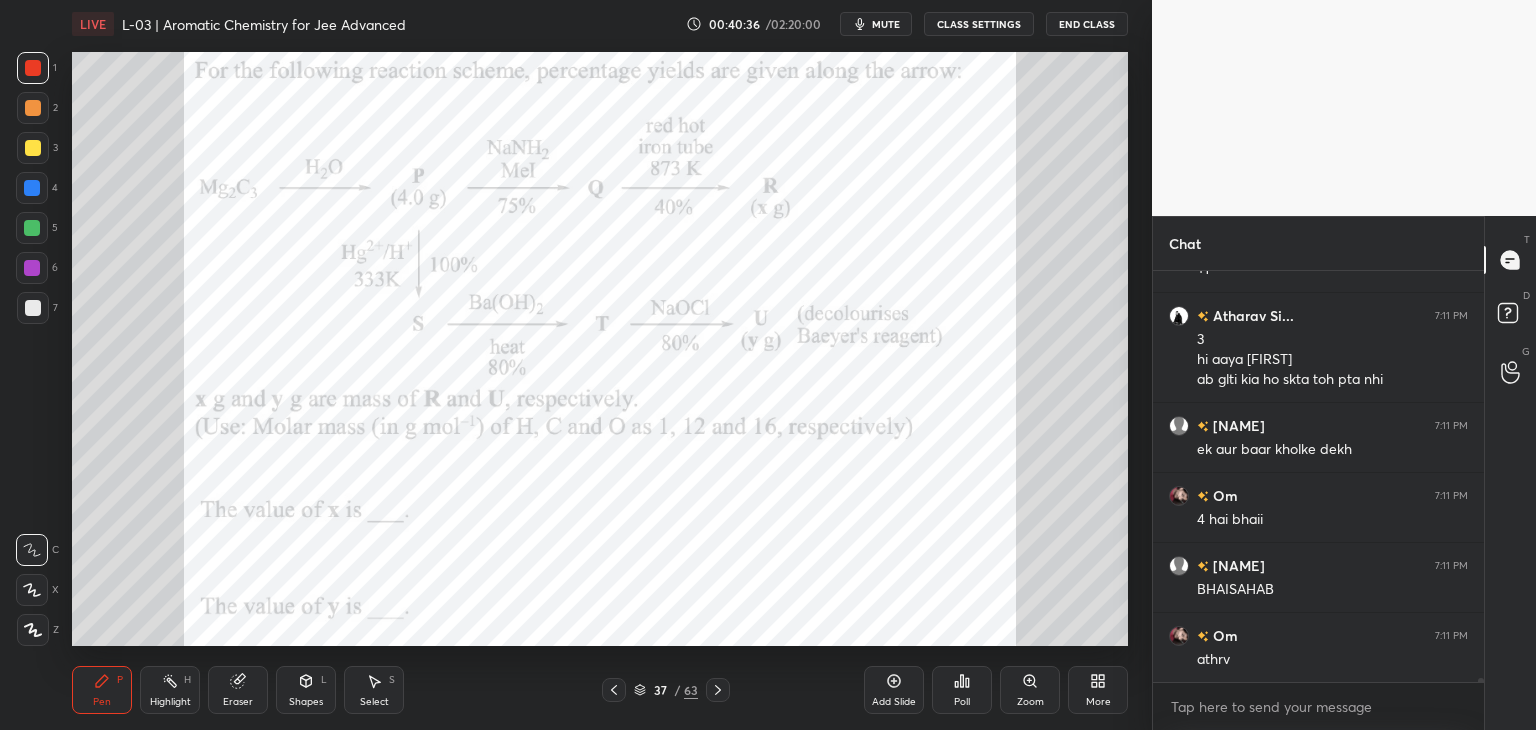 click 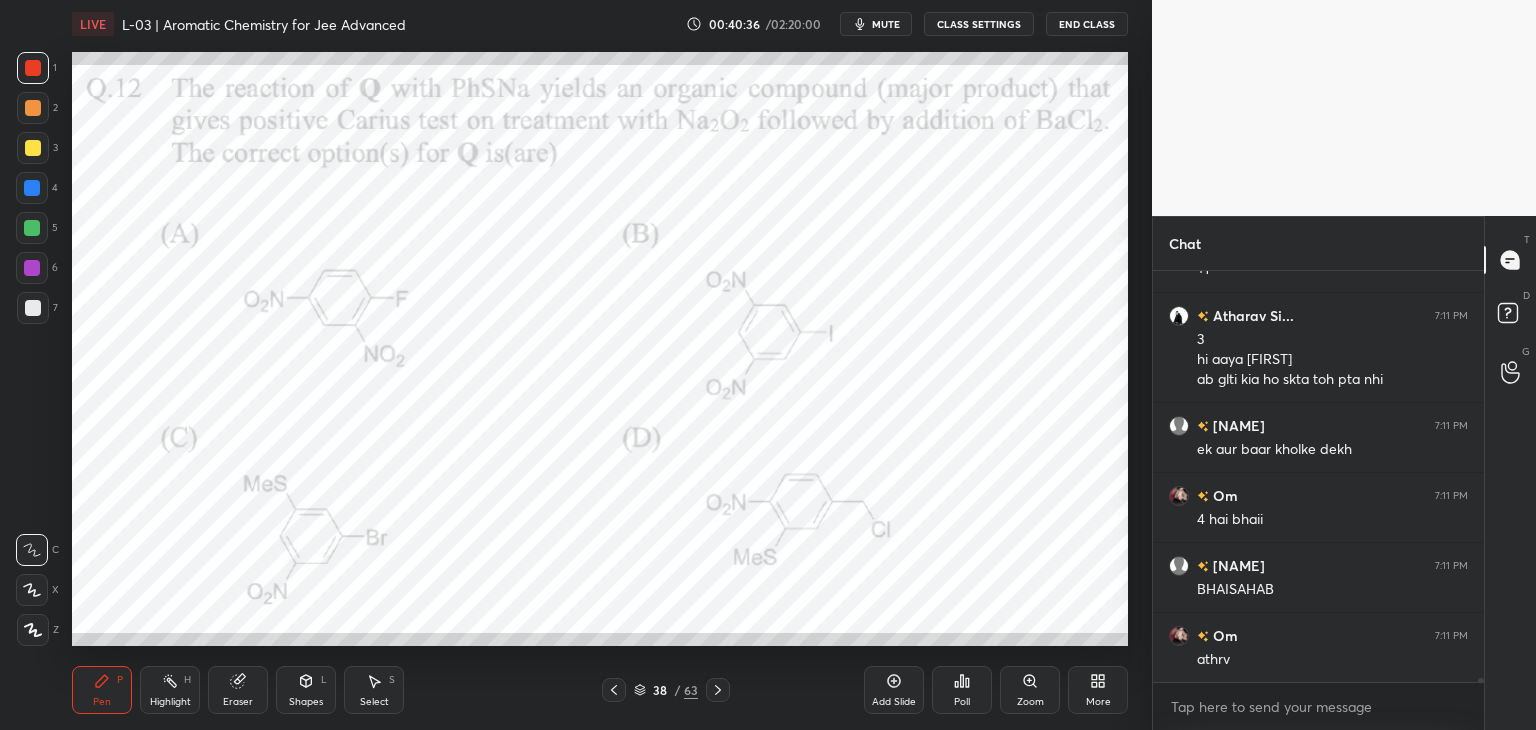 click 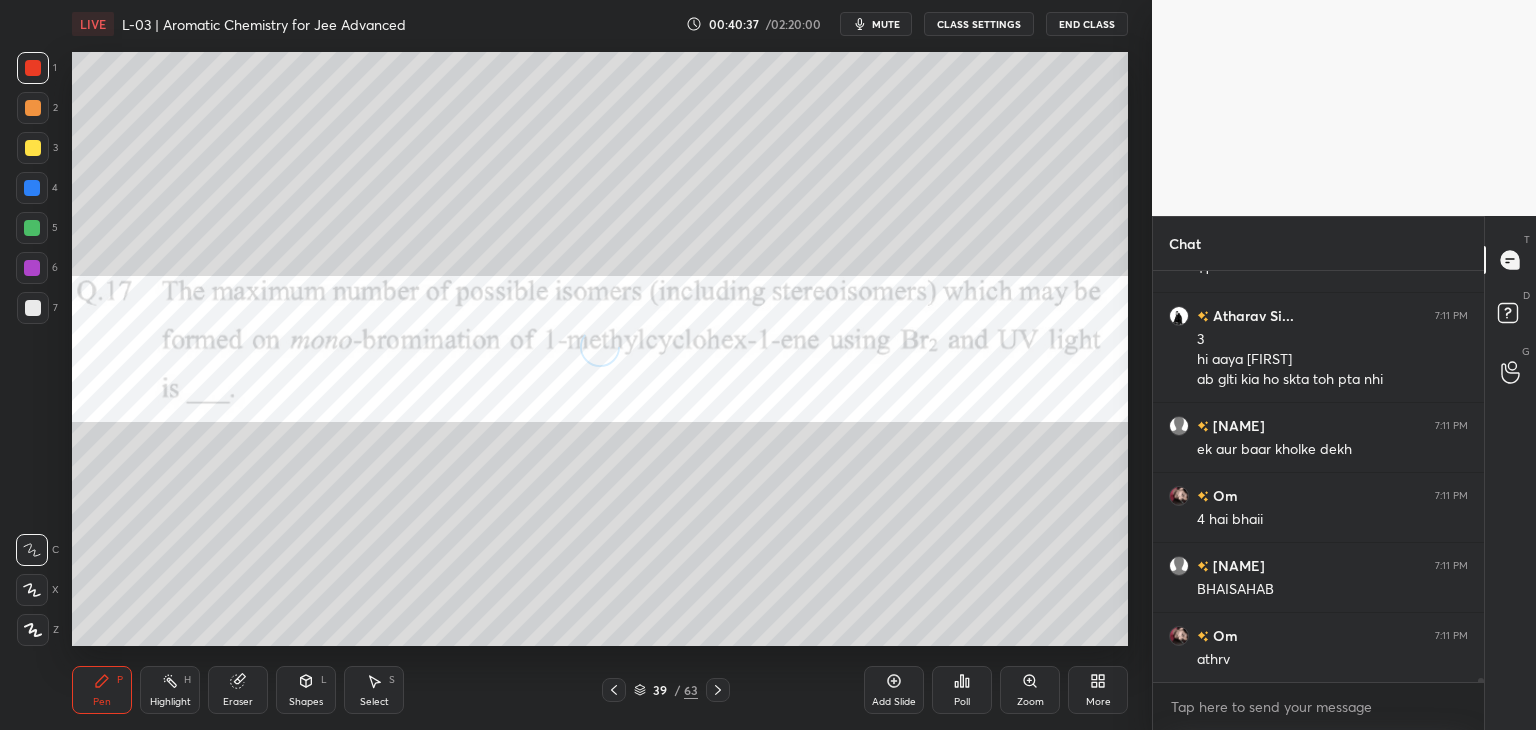 click 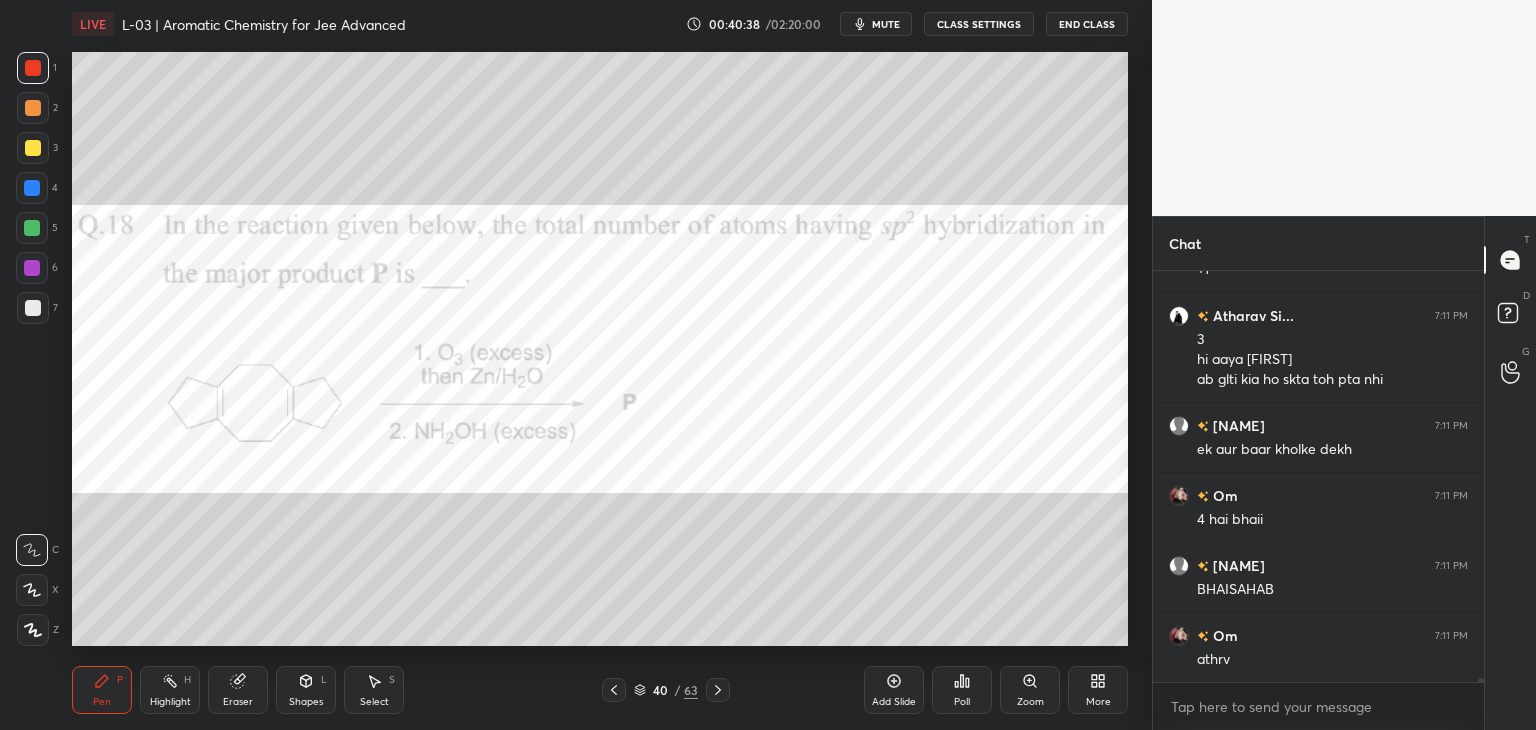 click 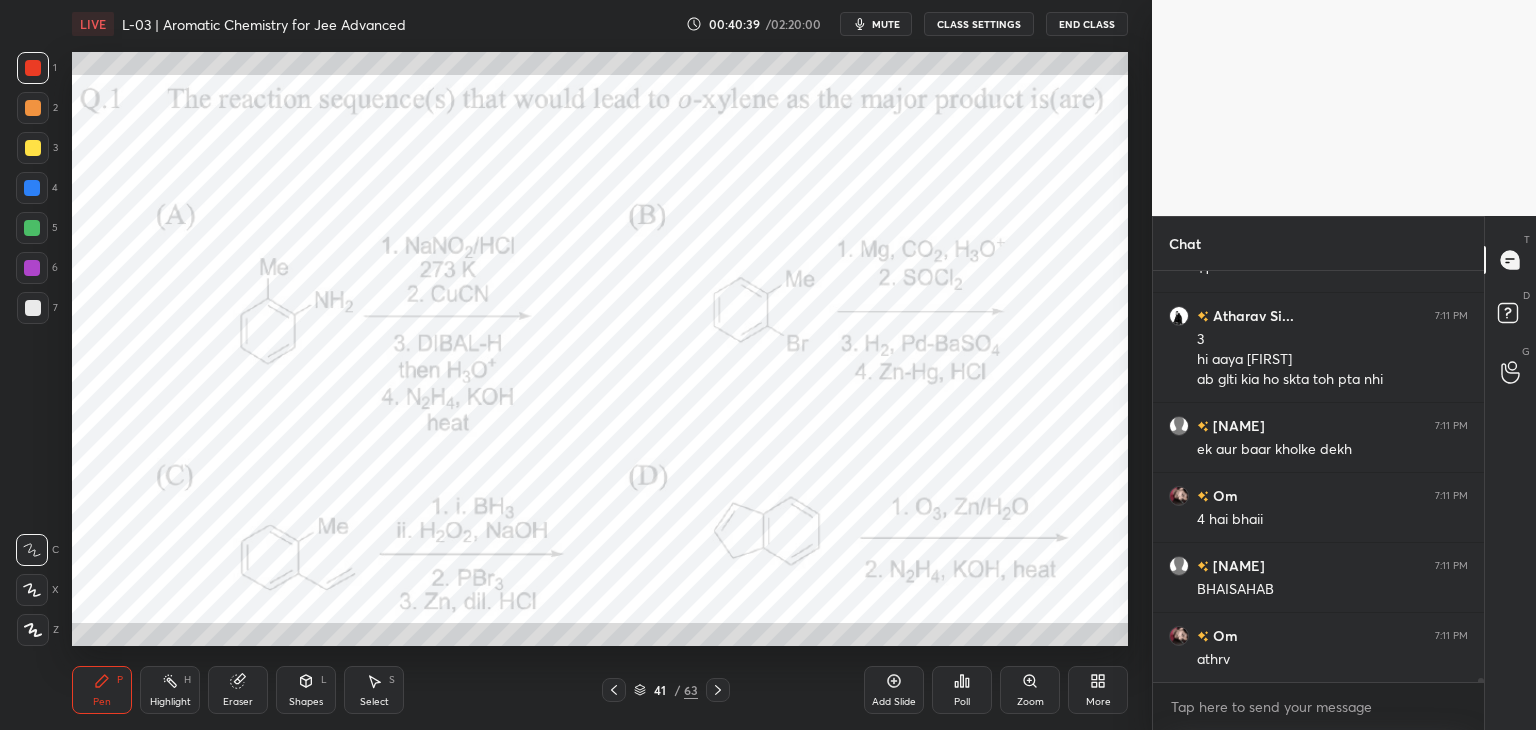 click 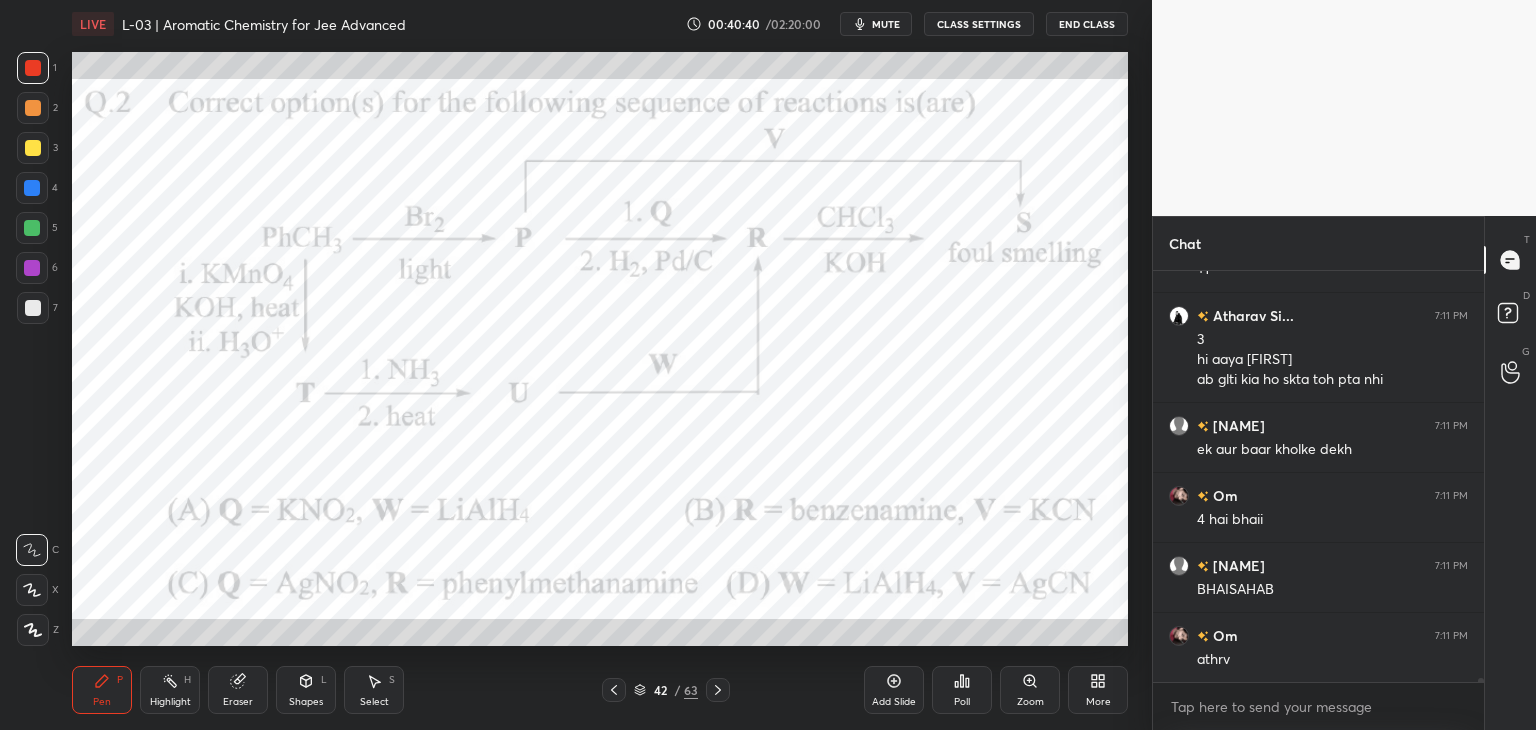 click 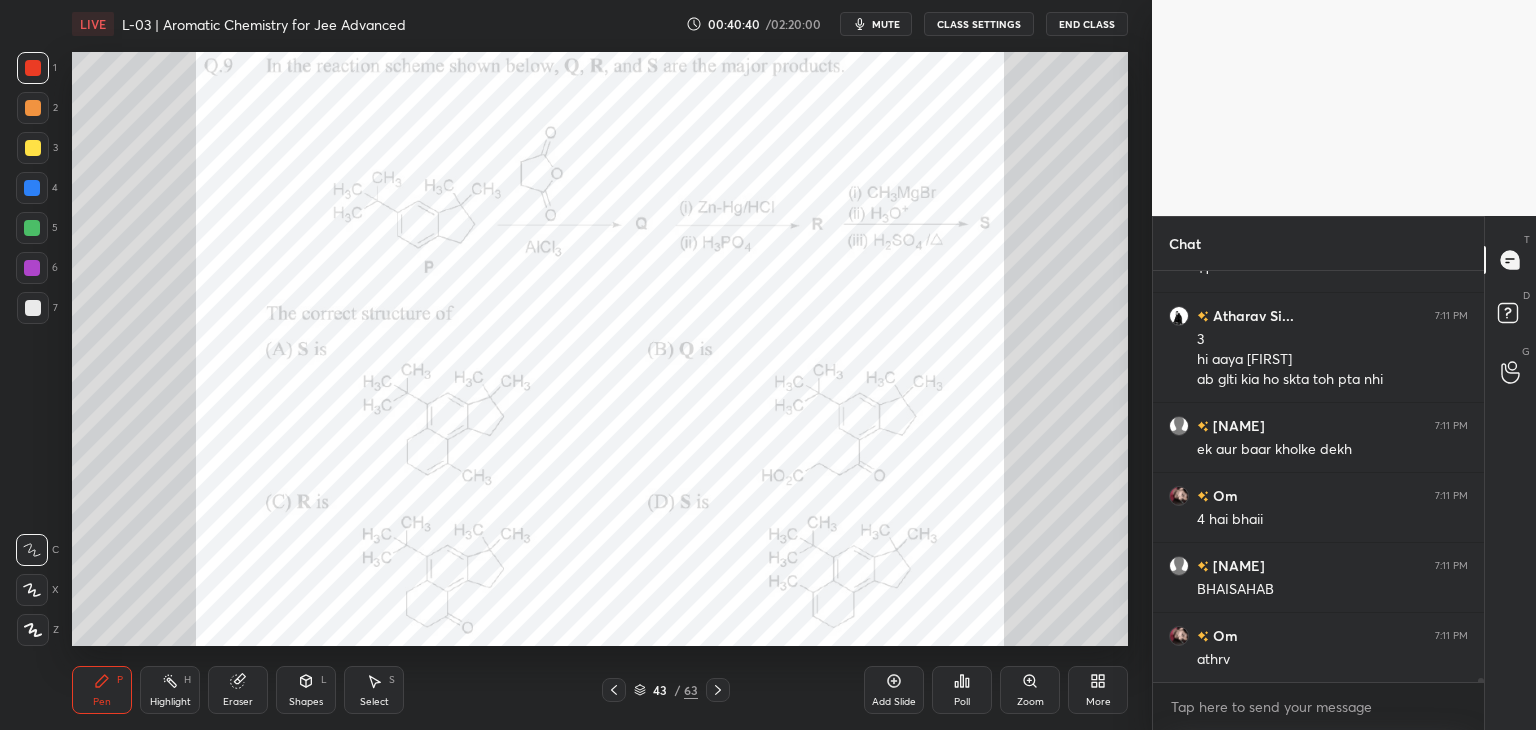 click 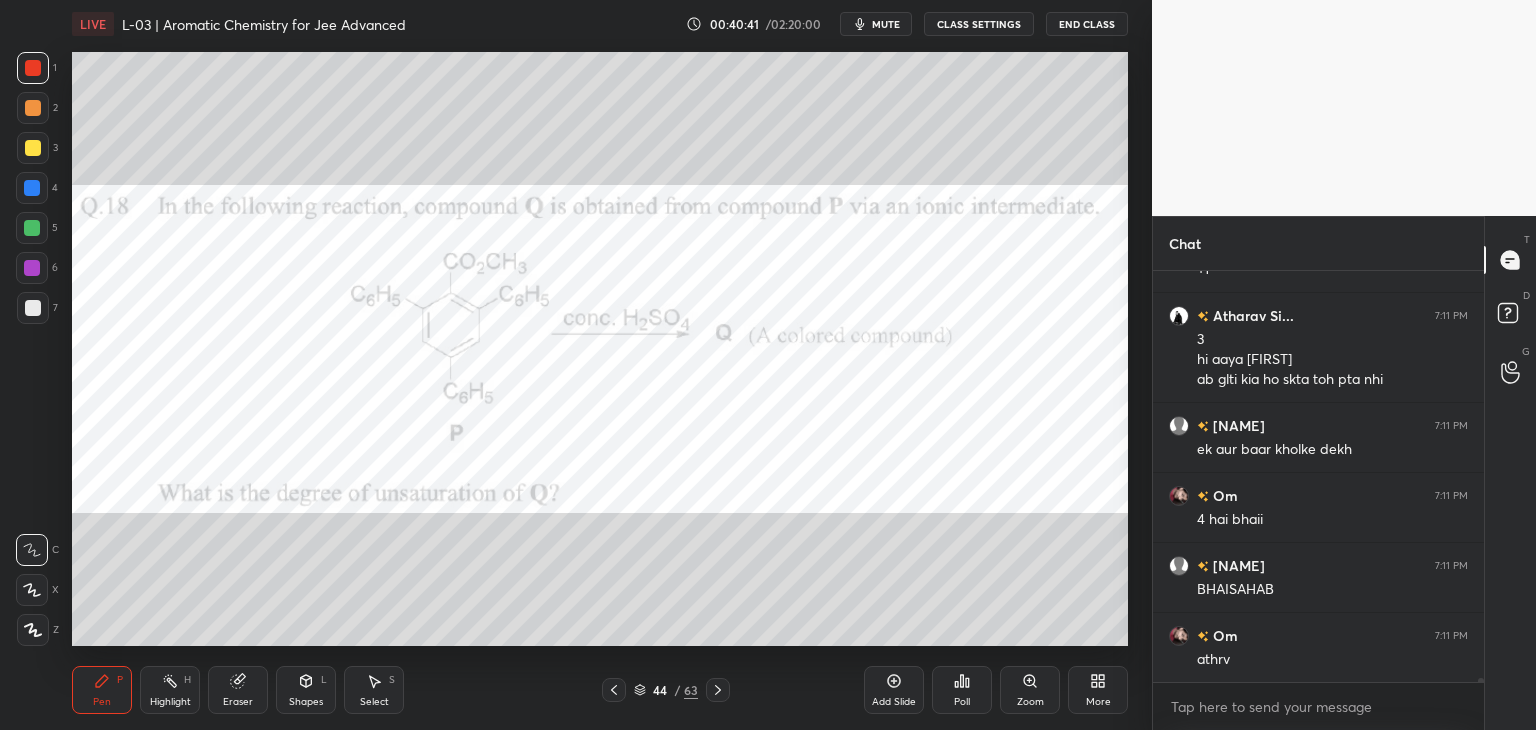 click 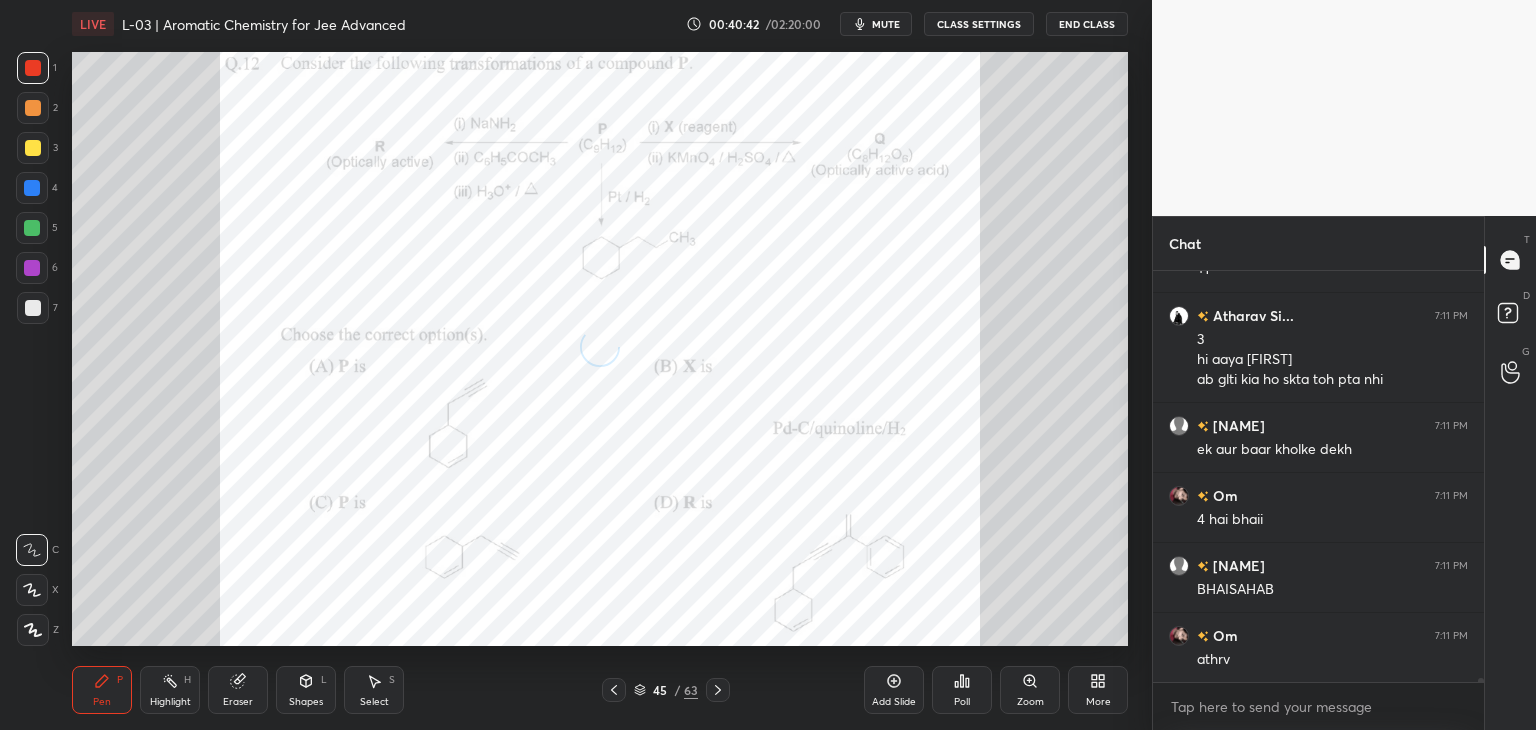 click 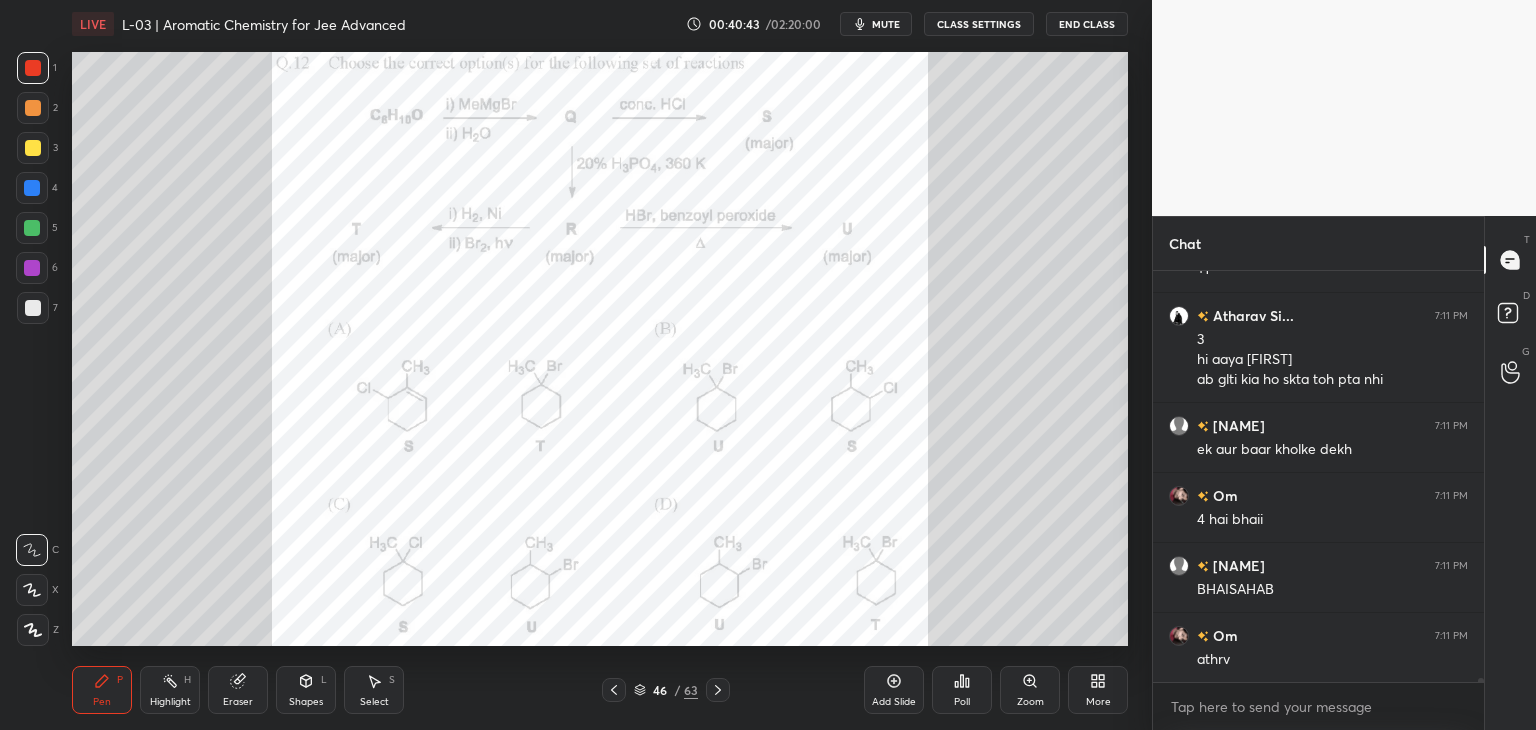click 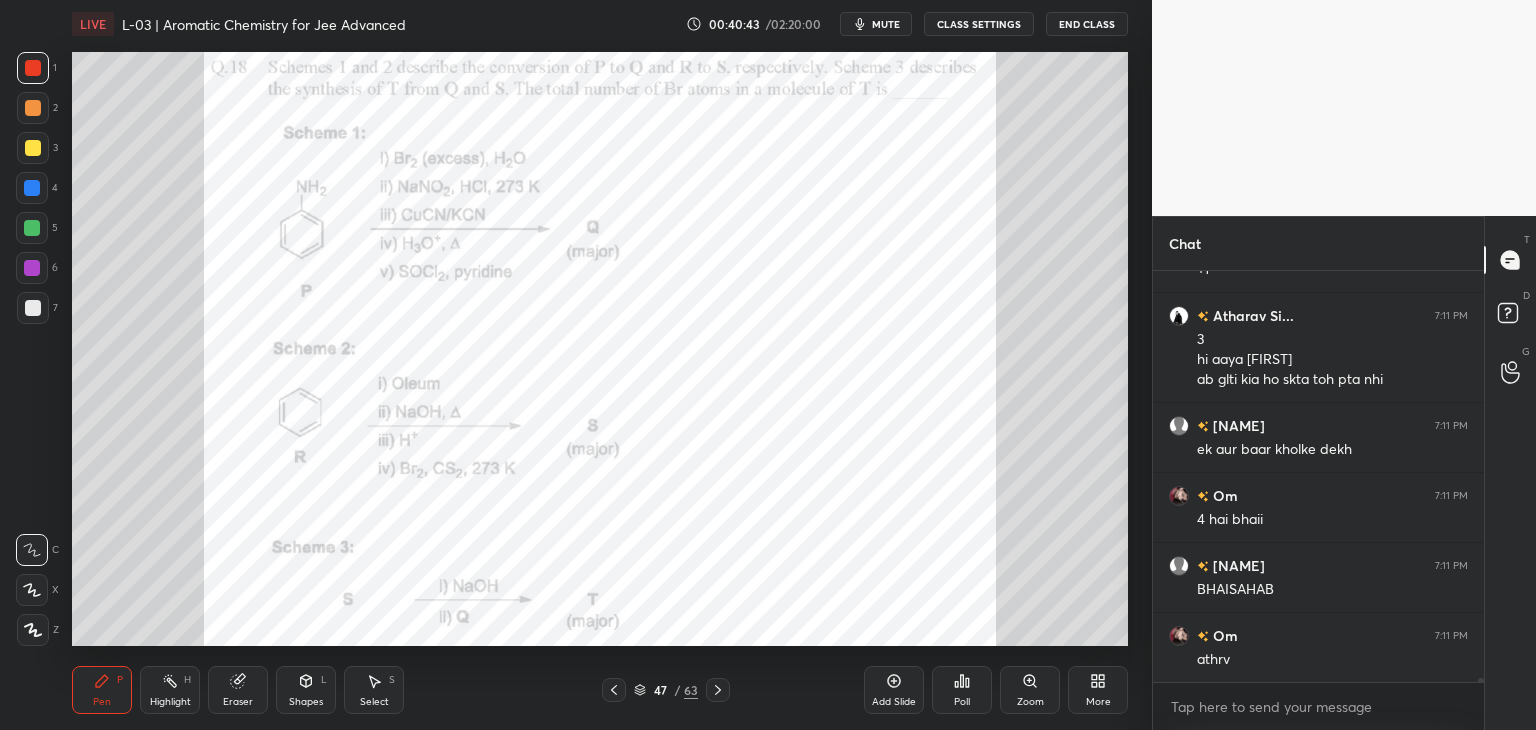click 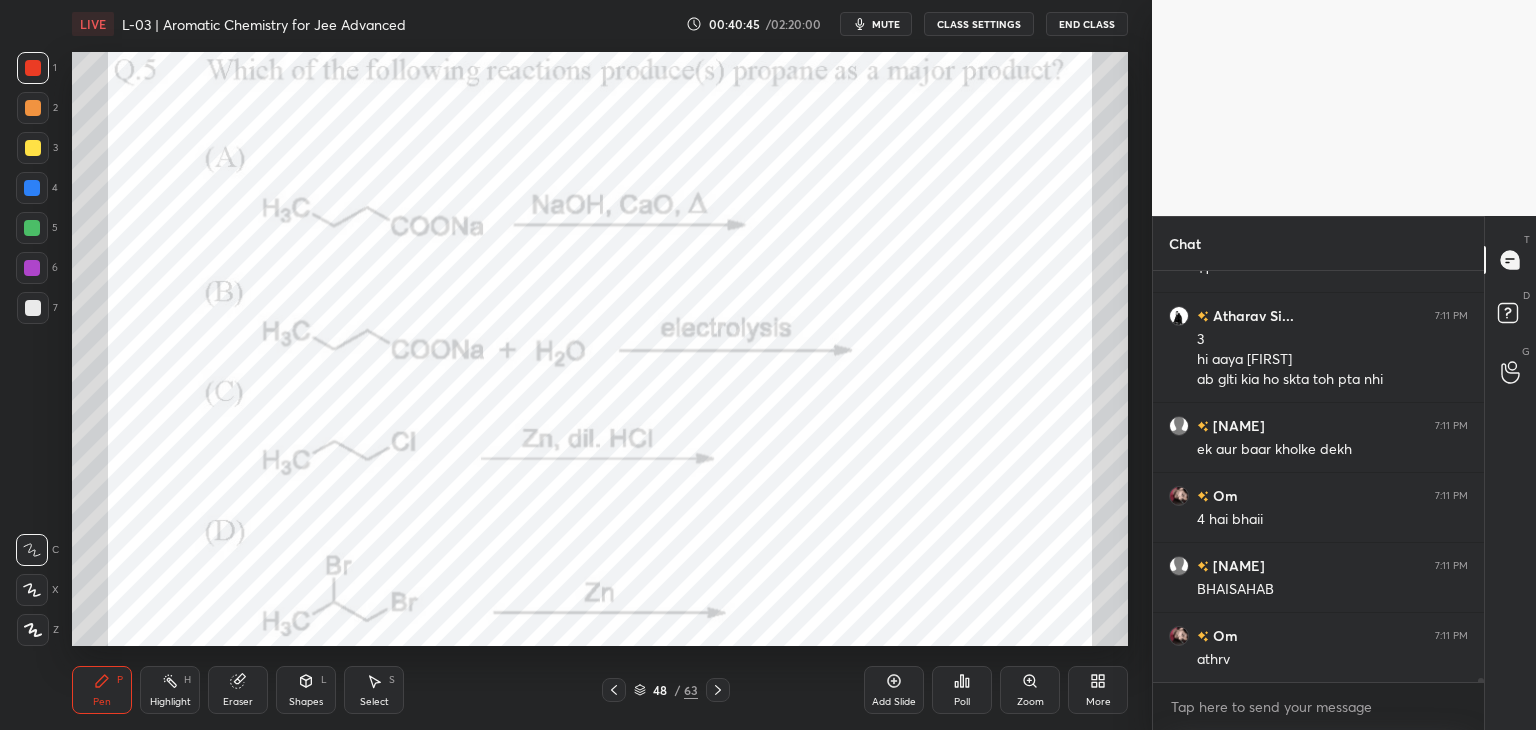 click on "Pen P Highlight H Eraser Shapes L Select S 48 / 63 Add Slide Poll Zoom More" at bounding box center [600, 690] 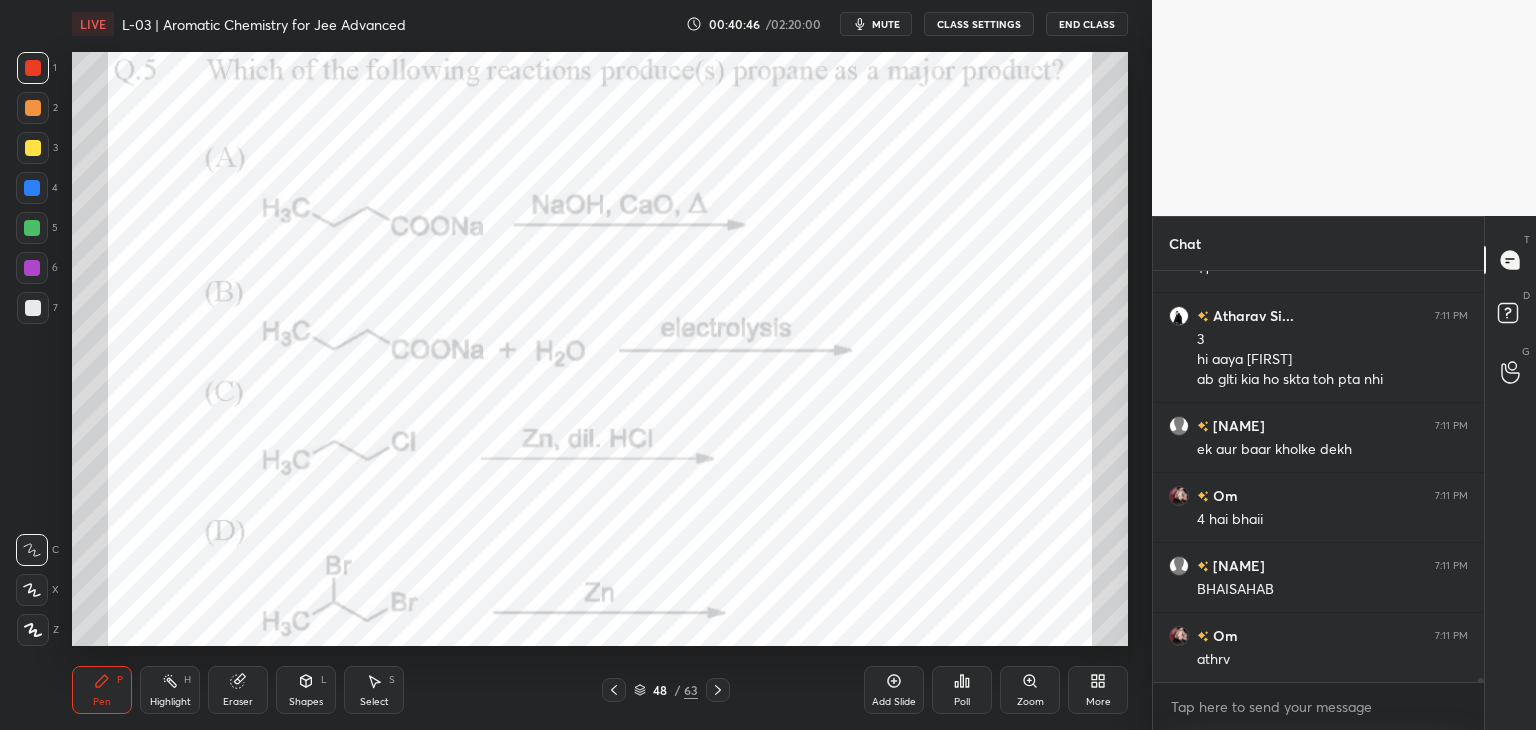 click 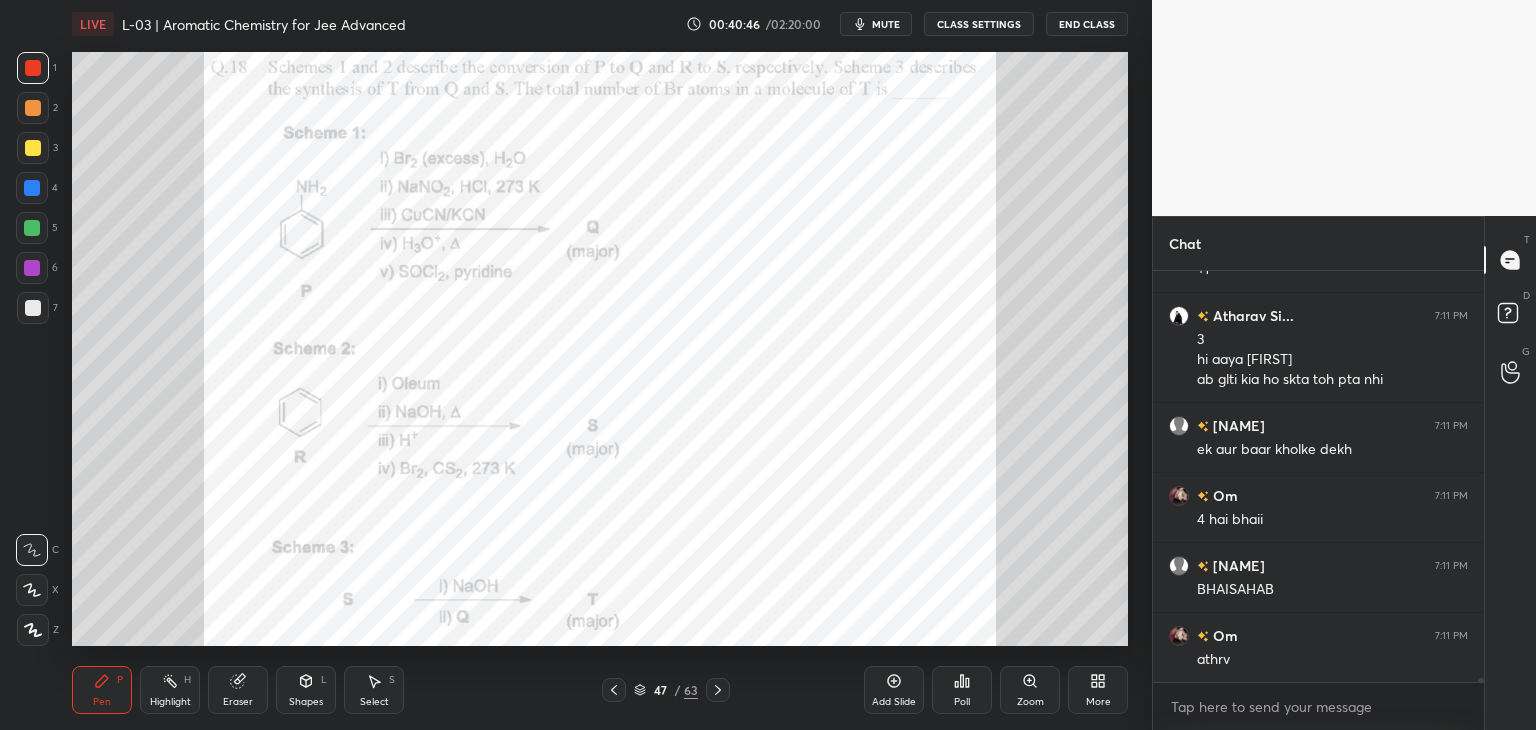 scroll, scrollTop: 38524, scrollLeft: 0, axis: vertical 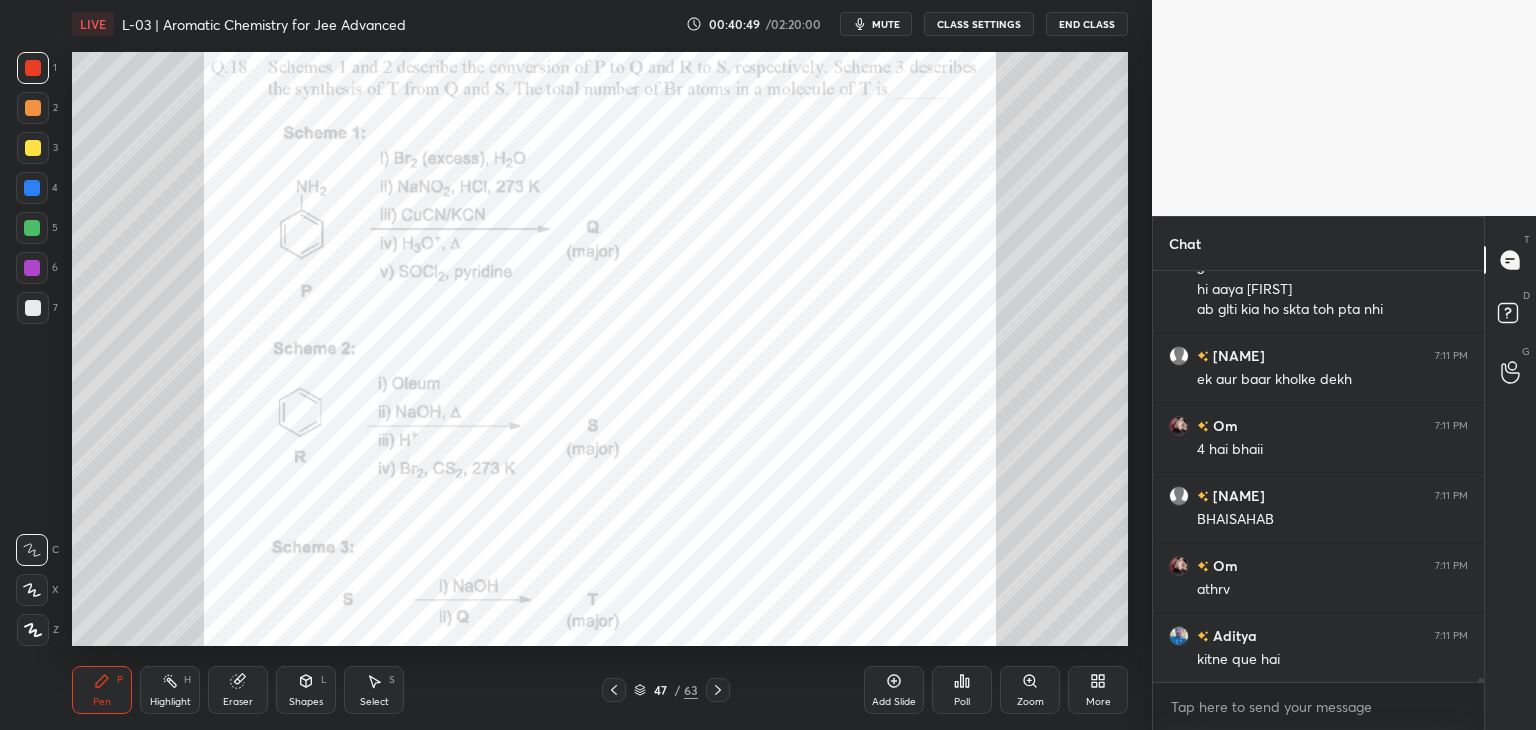 click at bounding box center (33, 68) 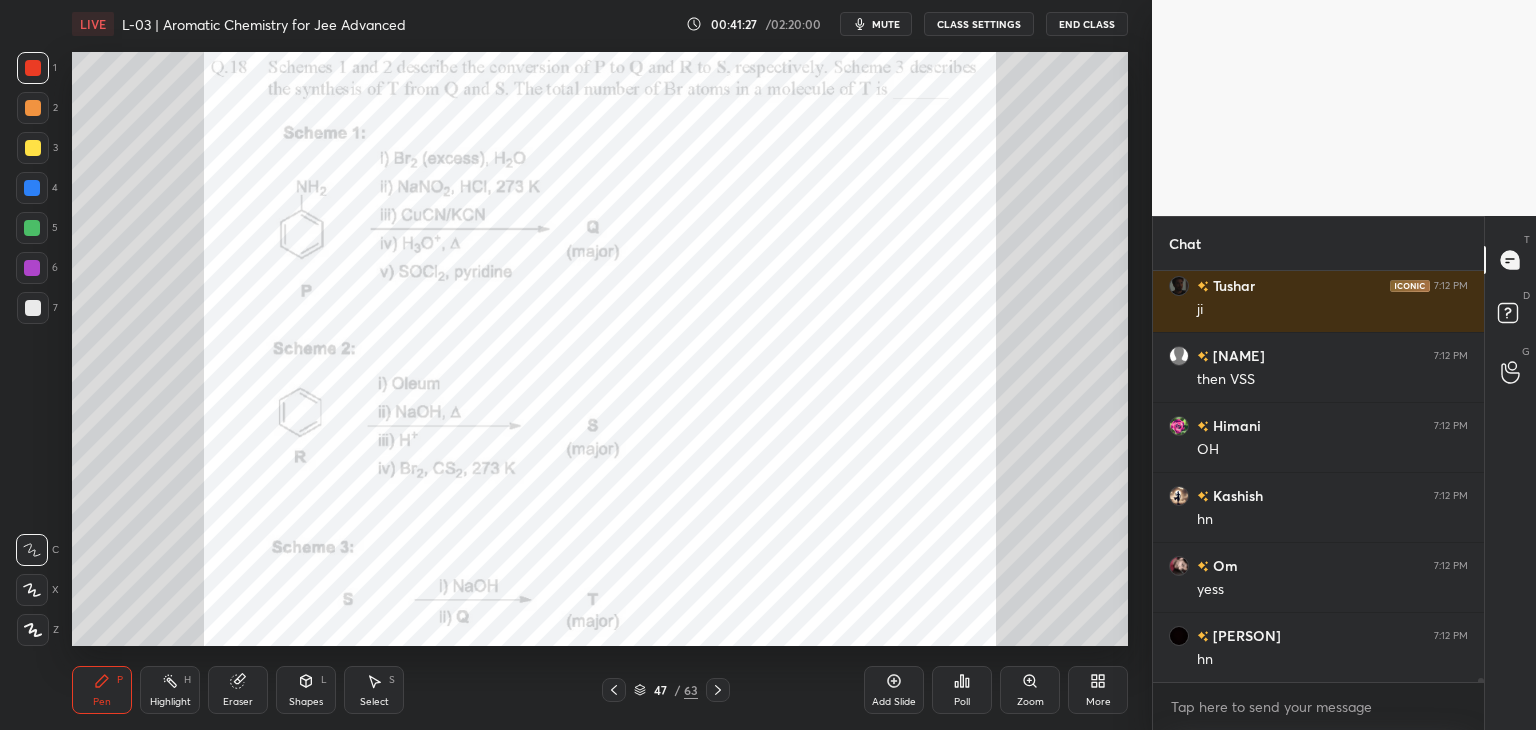 scroll, scrollTop: 39294, scrollLeft: 0, axis: vertical 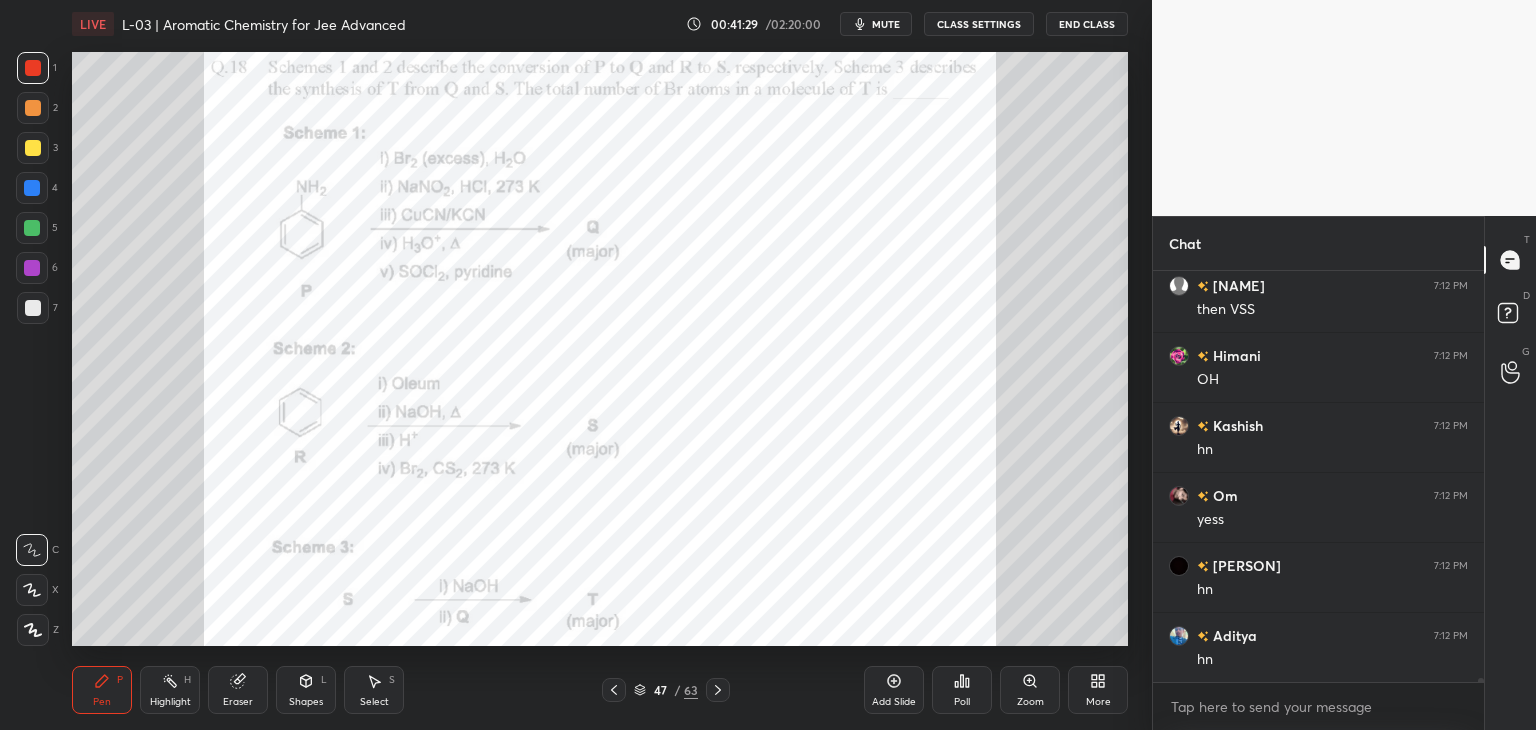 click on "Eraser" at bounding box center [238, 702] 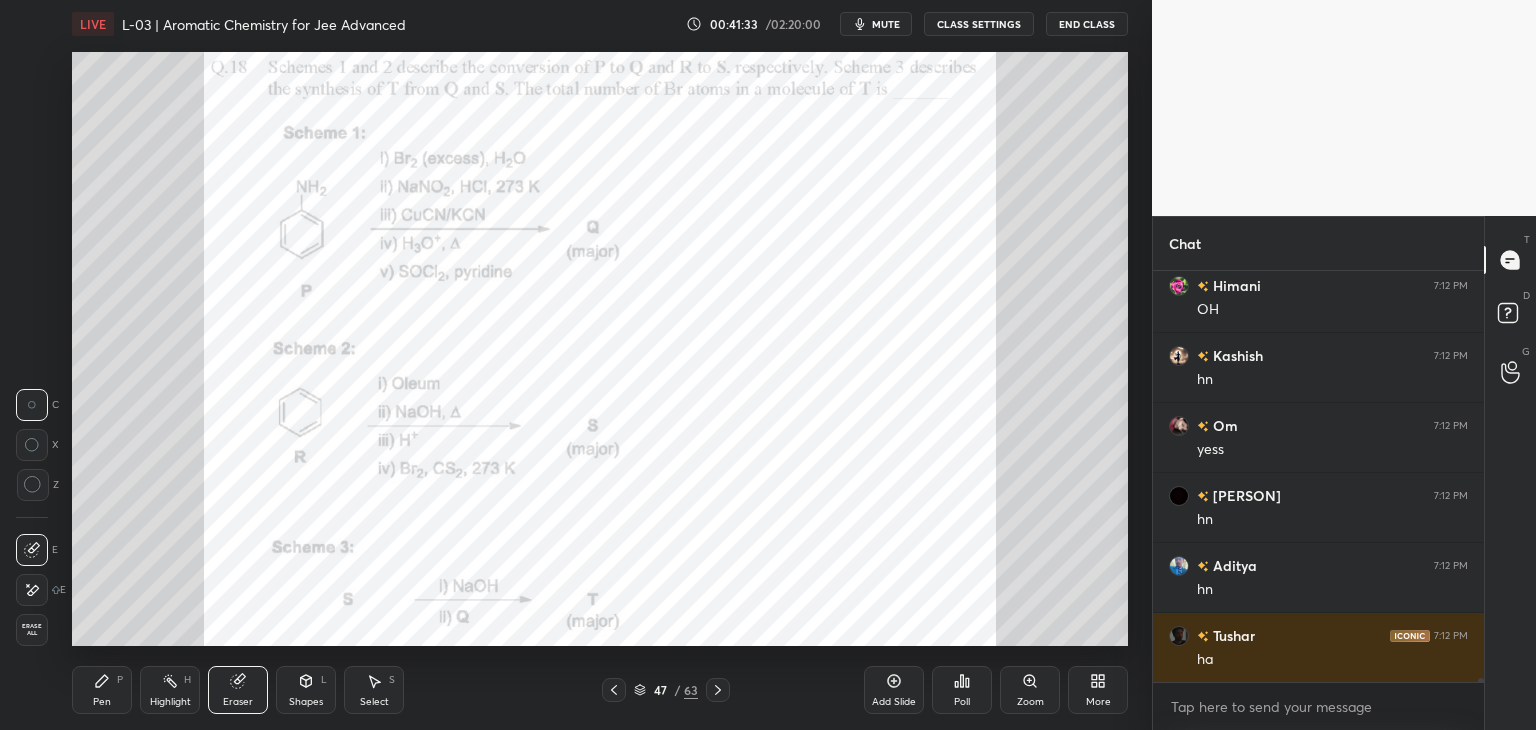 scroll, scrollTop: 39434, scrollLeft: 0, axis: vertical 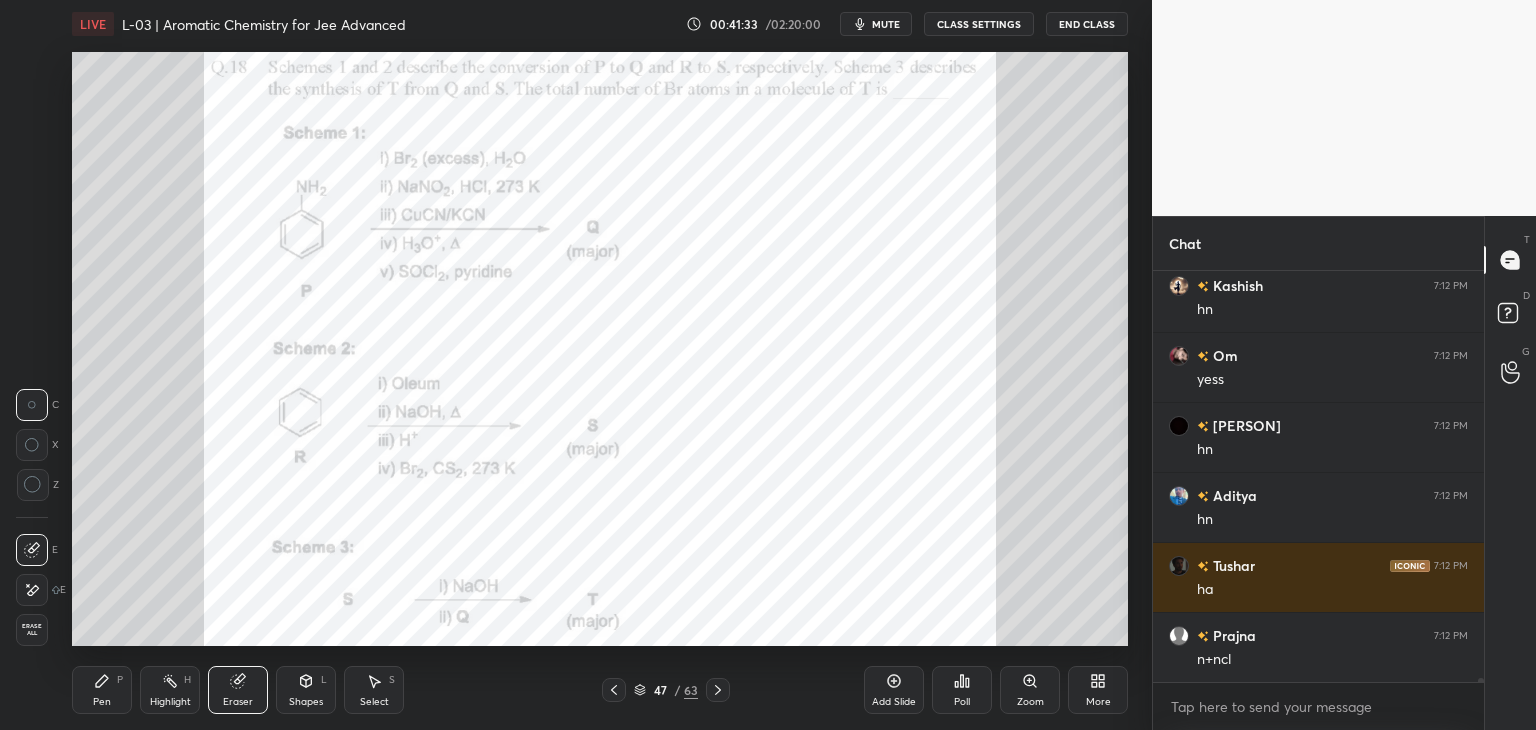 click 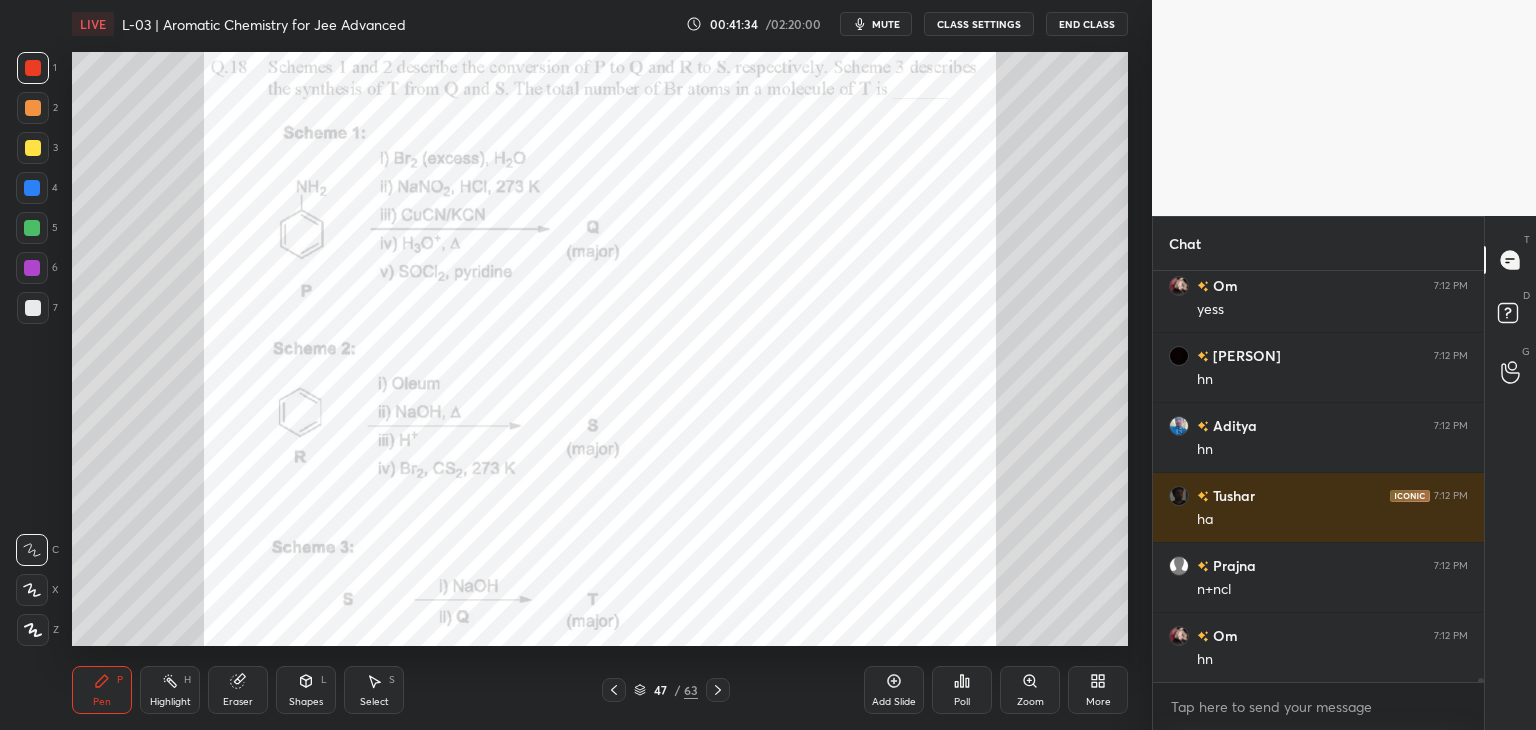 scroll, scrollTop: 39574, scrollLeft: 0, axis: vertical 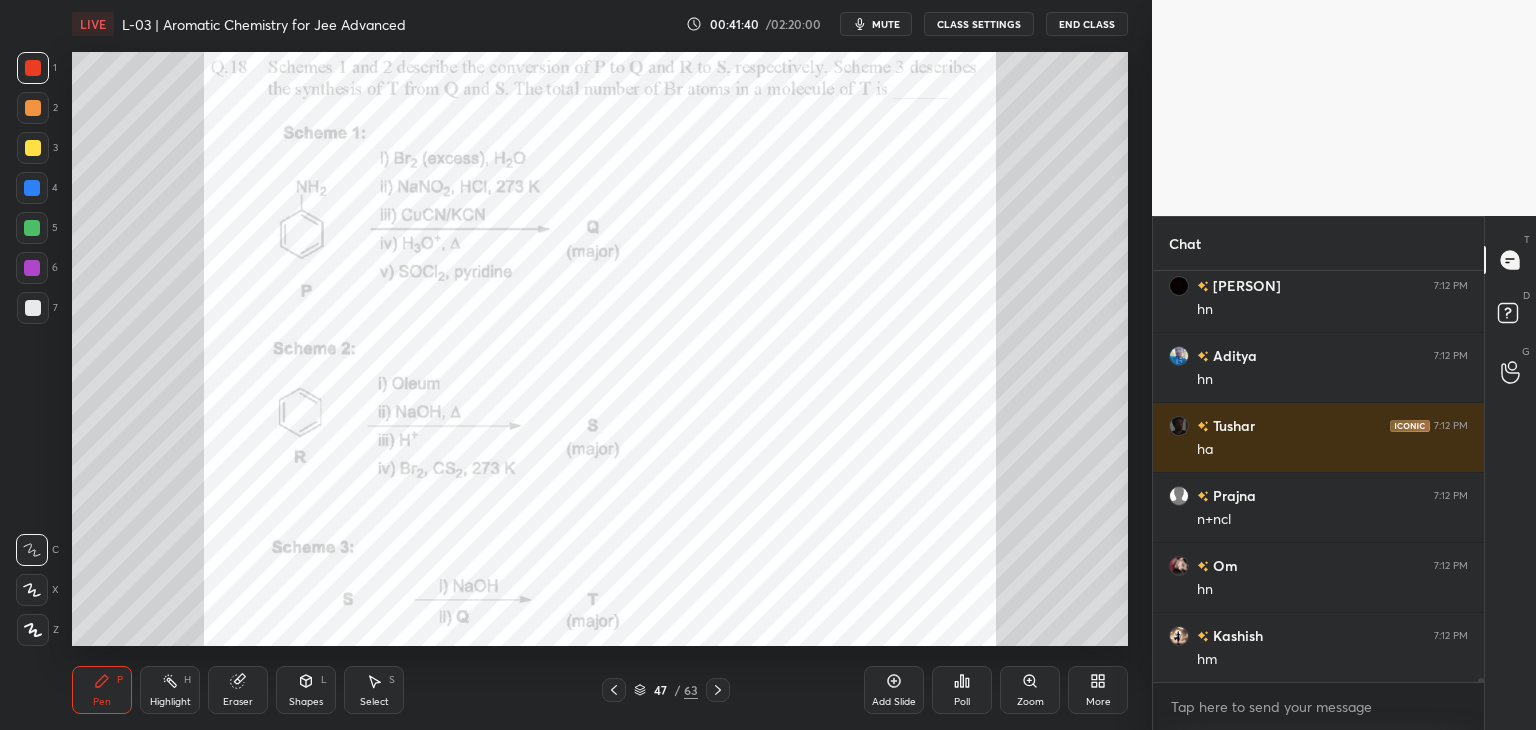 click 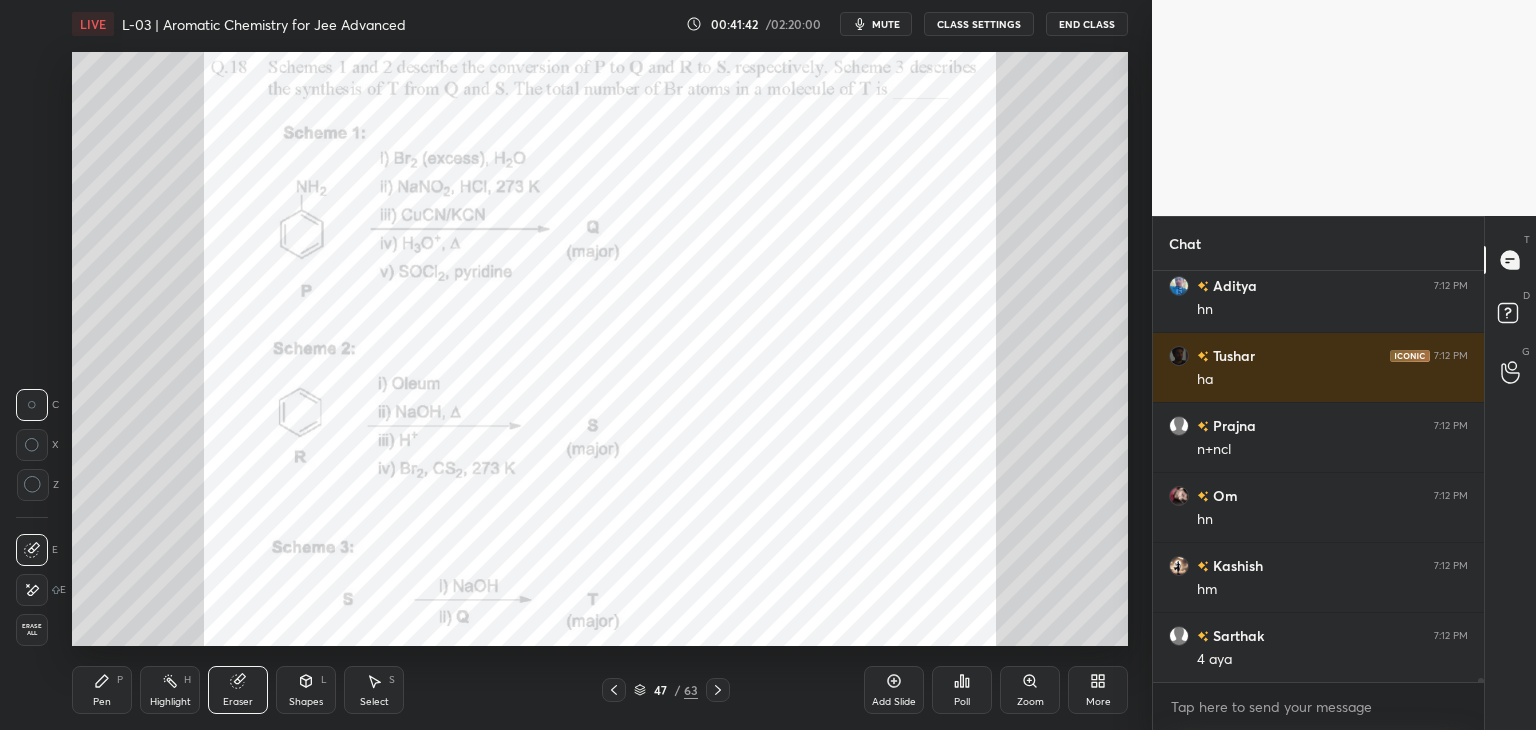 scroll, scrollTop: 39784, scrollLeft: 0, axis: vertical 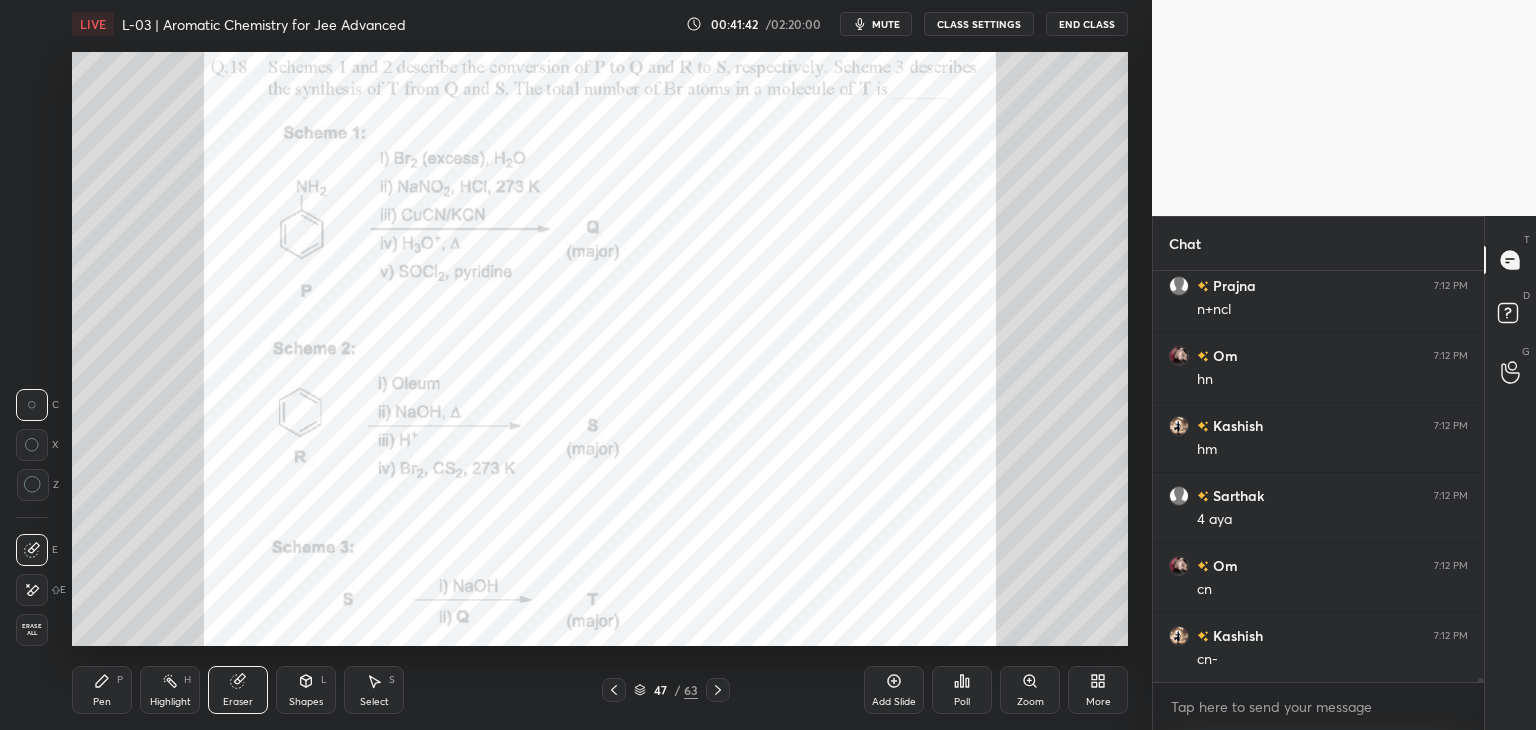 click on "Pen P" at bounding box center [102, 690] 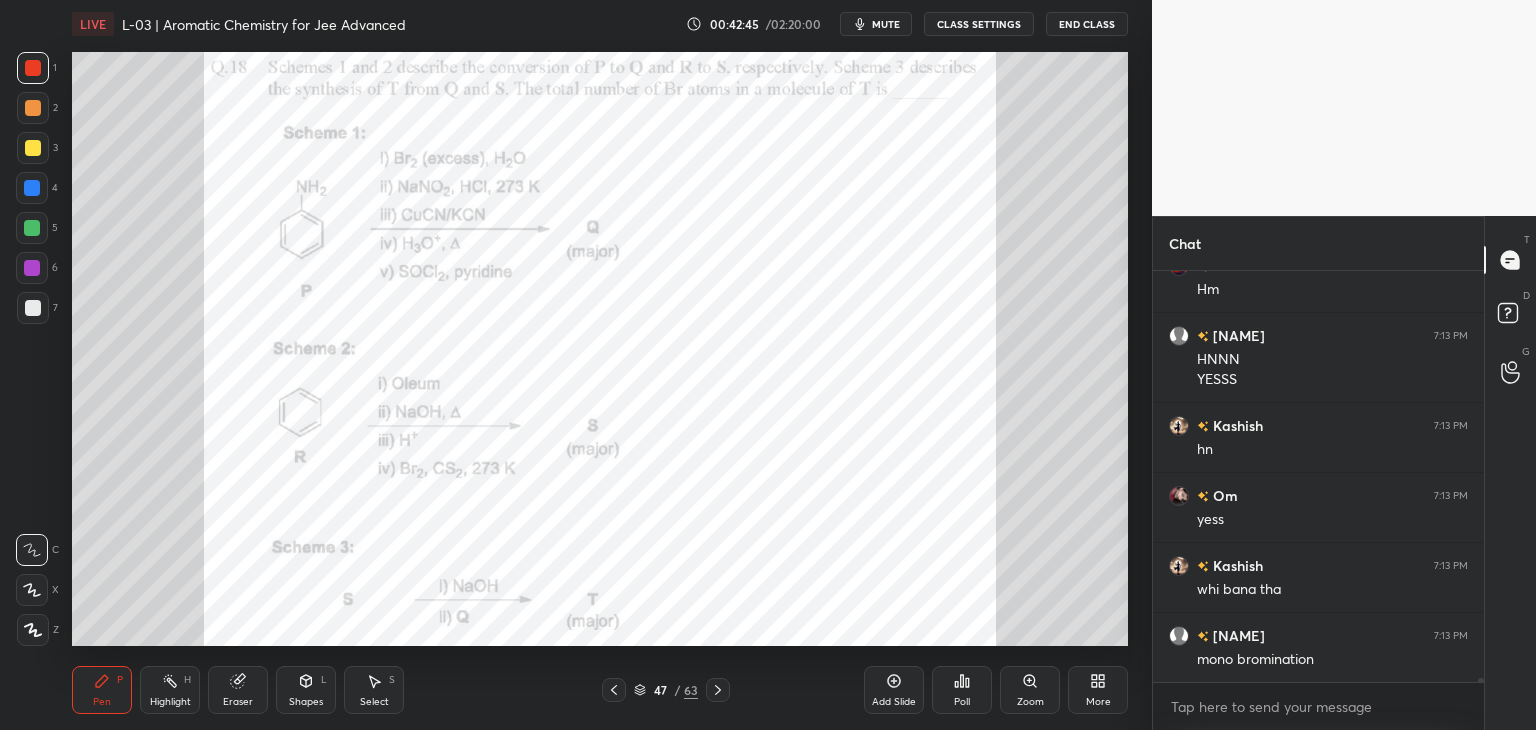 scroll, scrollTop: 41064, scrollLeft: 0, axis: vertical 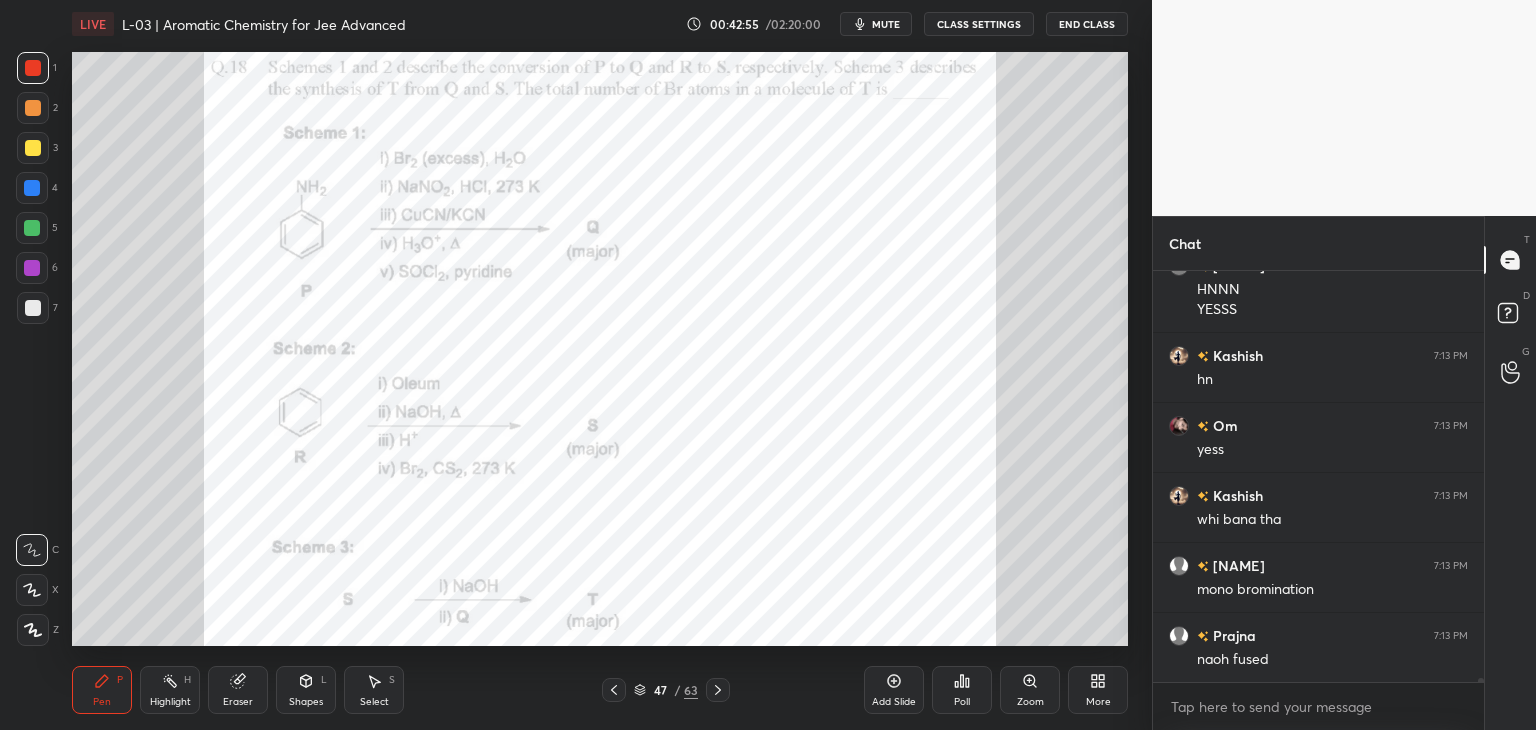 click at bounding box center (32, 188) 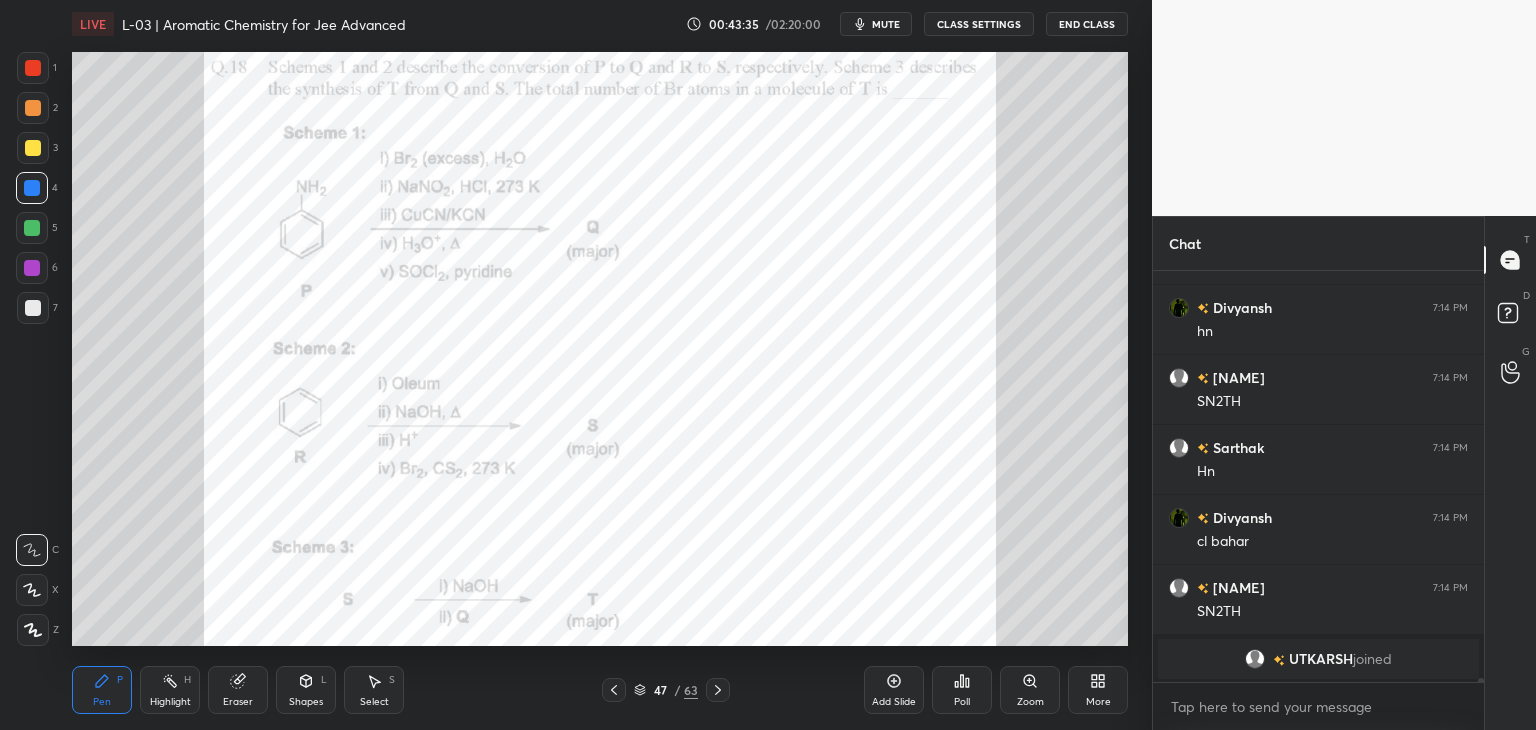 scroll, scrollTop: 38576, scrollLeft: 0, axis: vertical 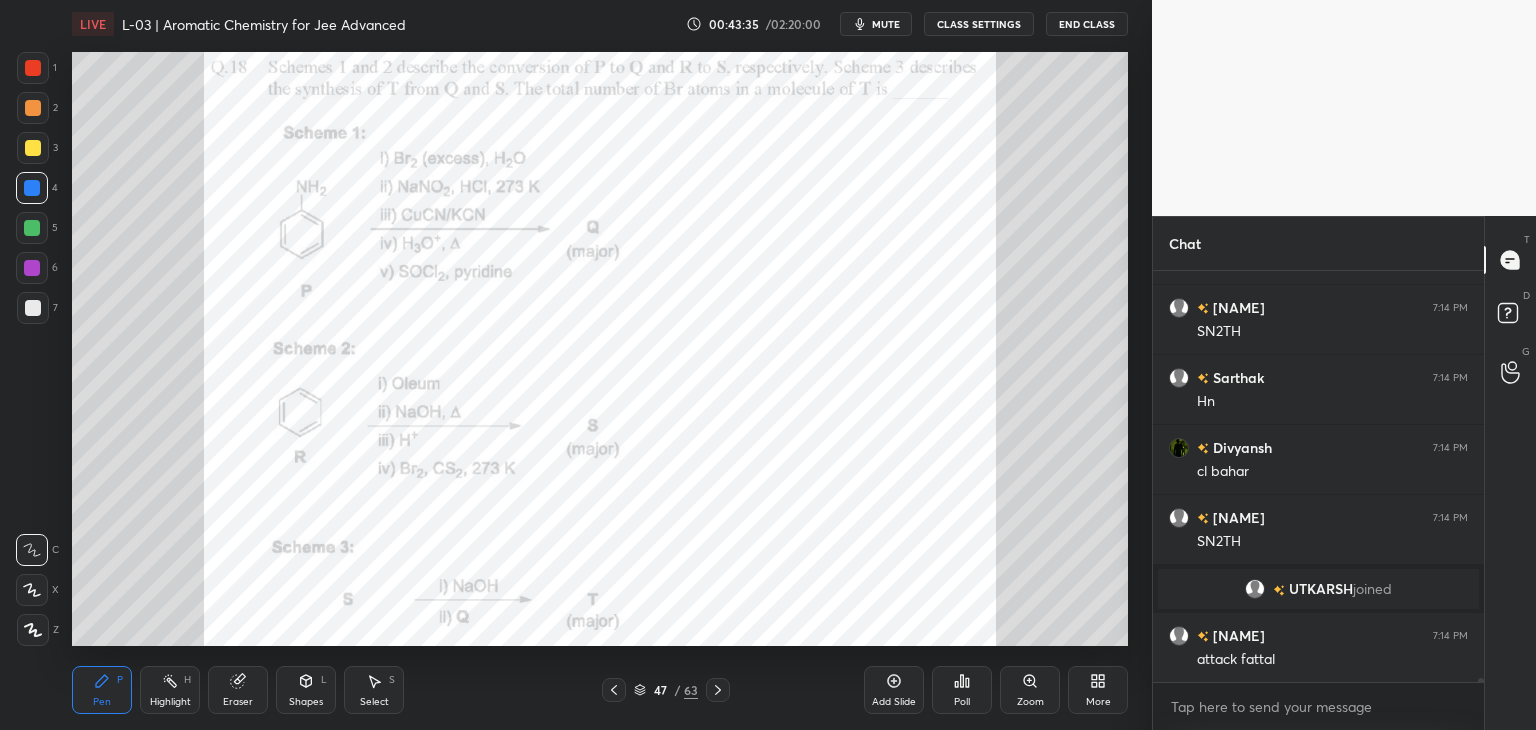 click at bounding box center [33, 68] 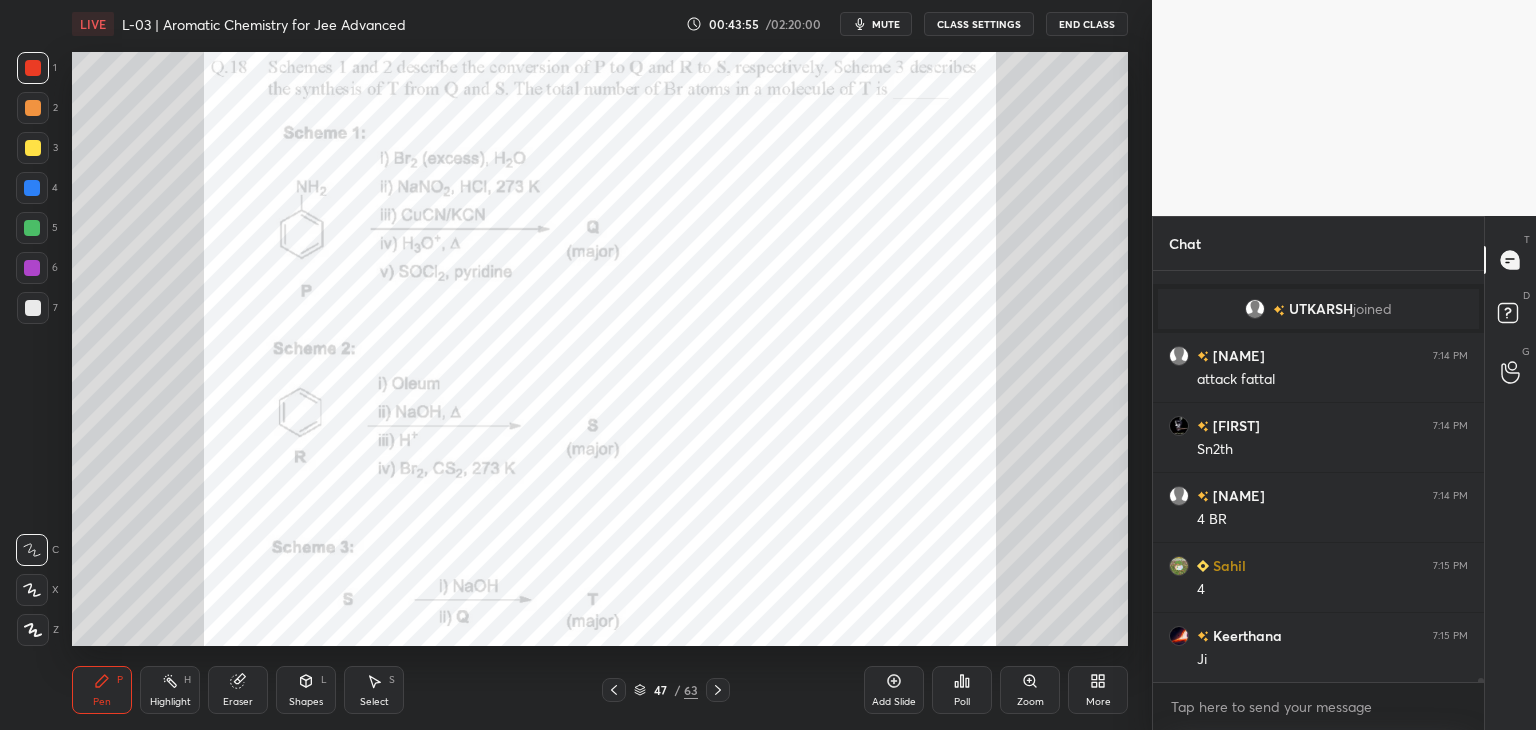 scroll, scrollTop: 38996, scrollLeft: 0, axis: vertical 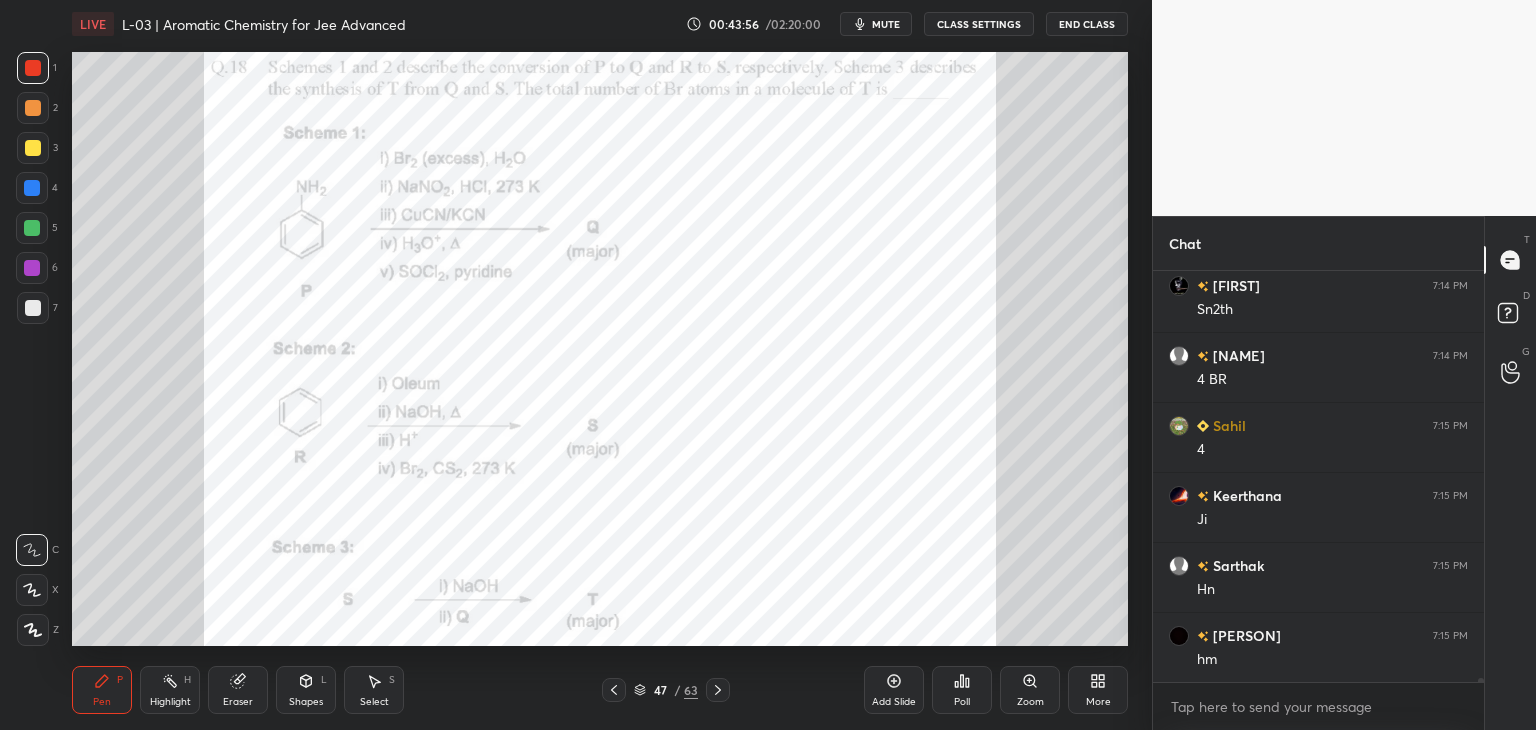 click 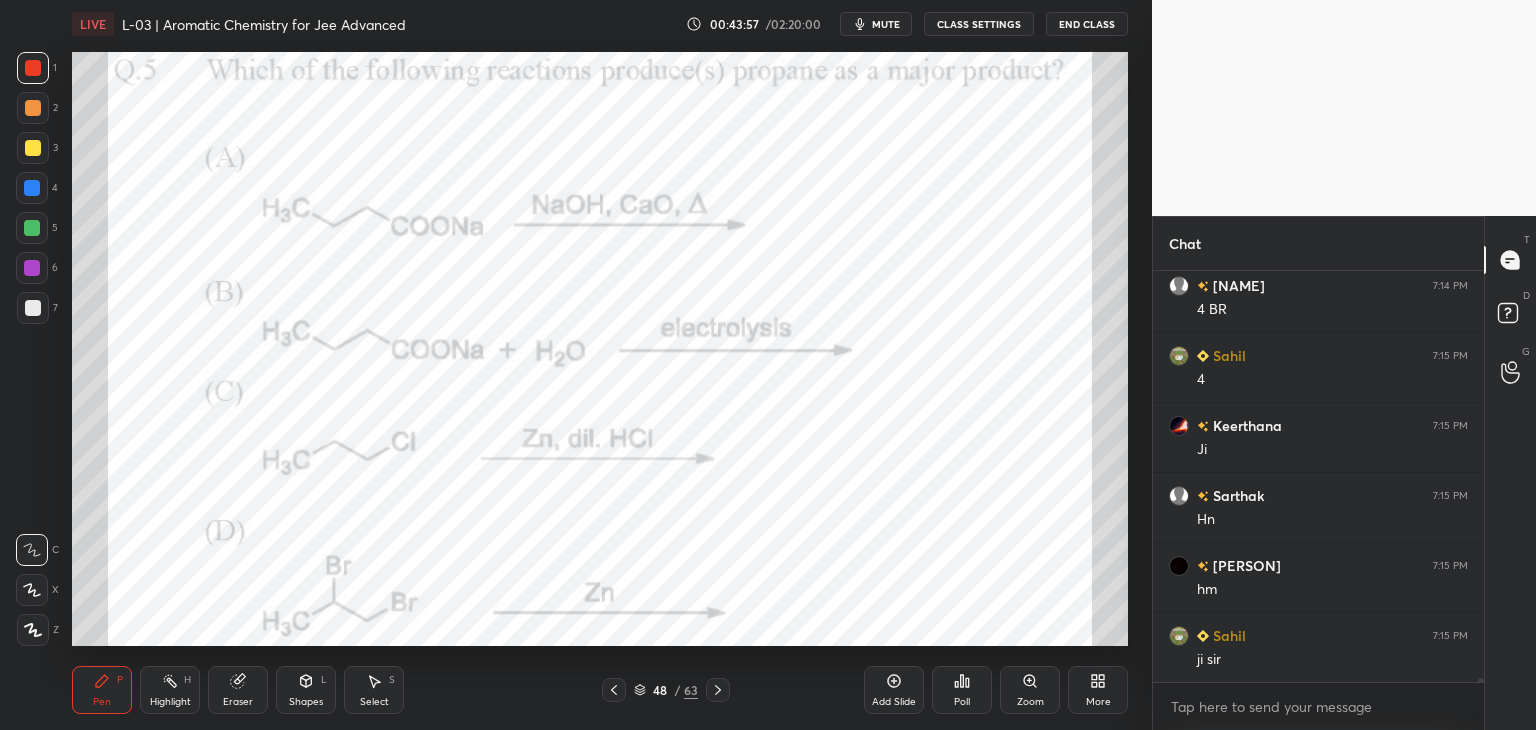 click 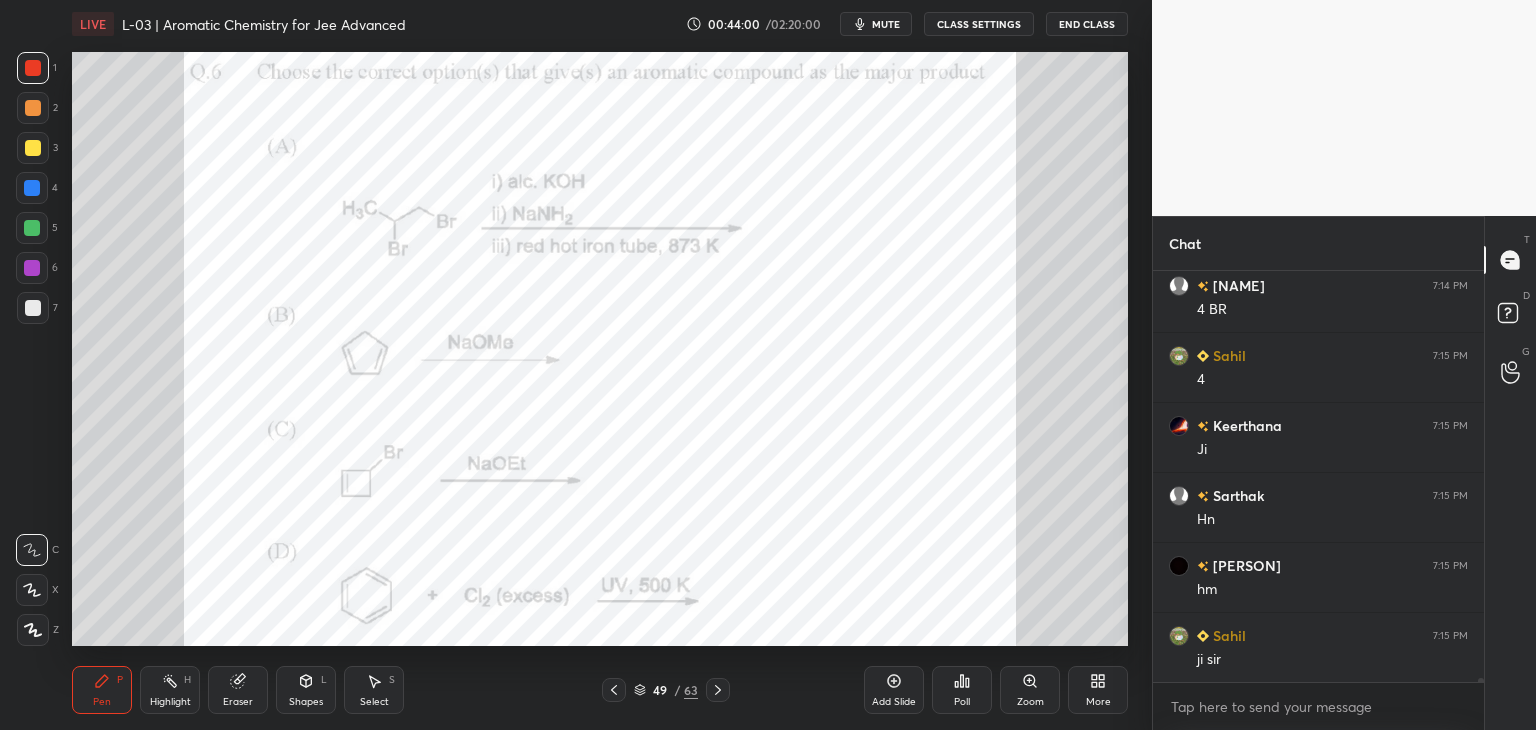 click 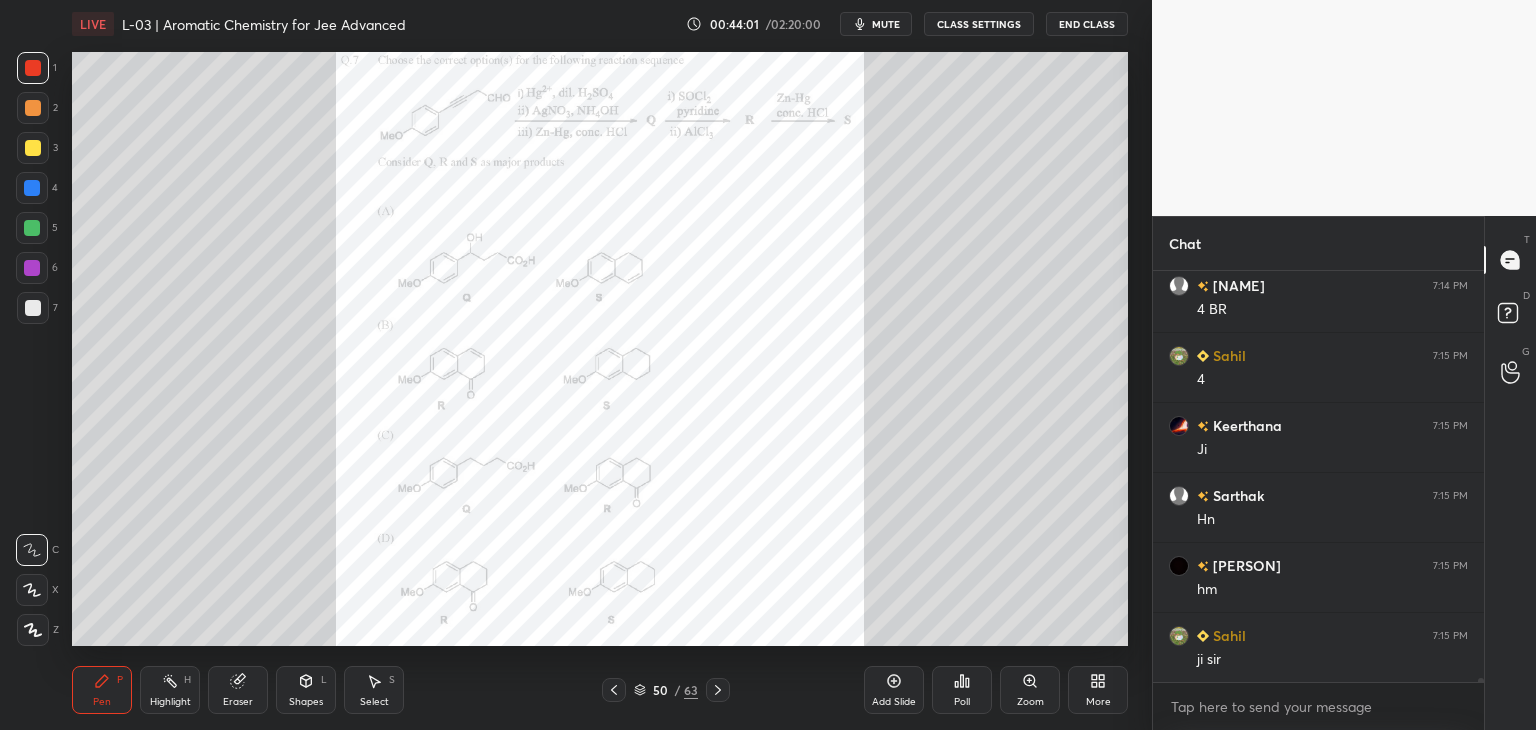 click 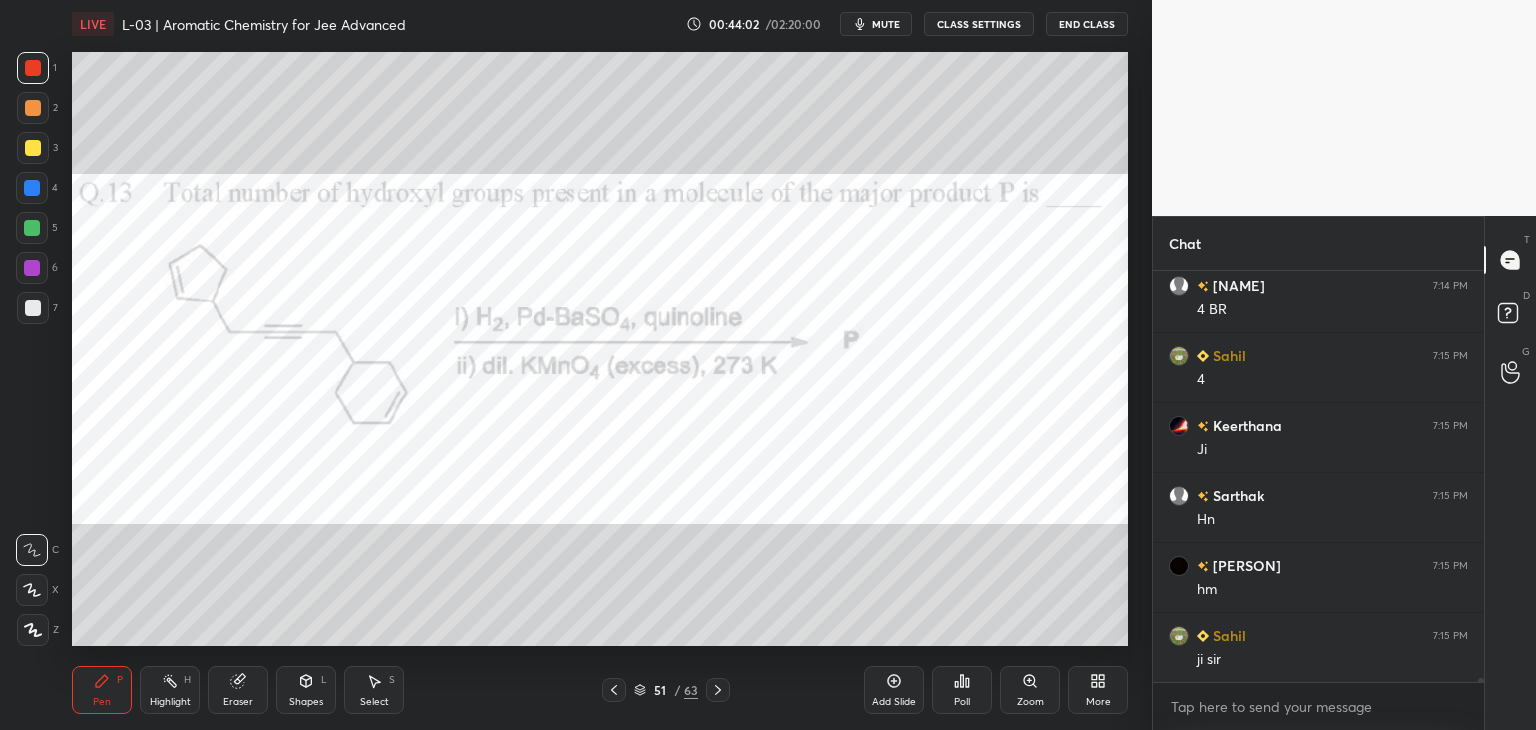 scroll, scrollTop: 39136, scrollLeft: 0, axis: vertical 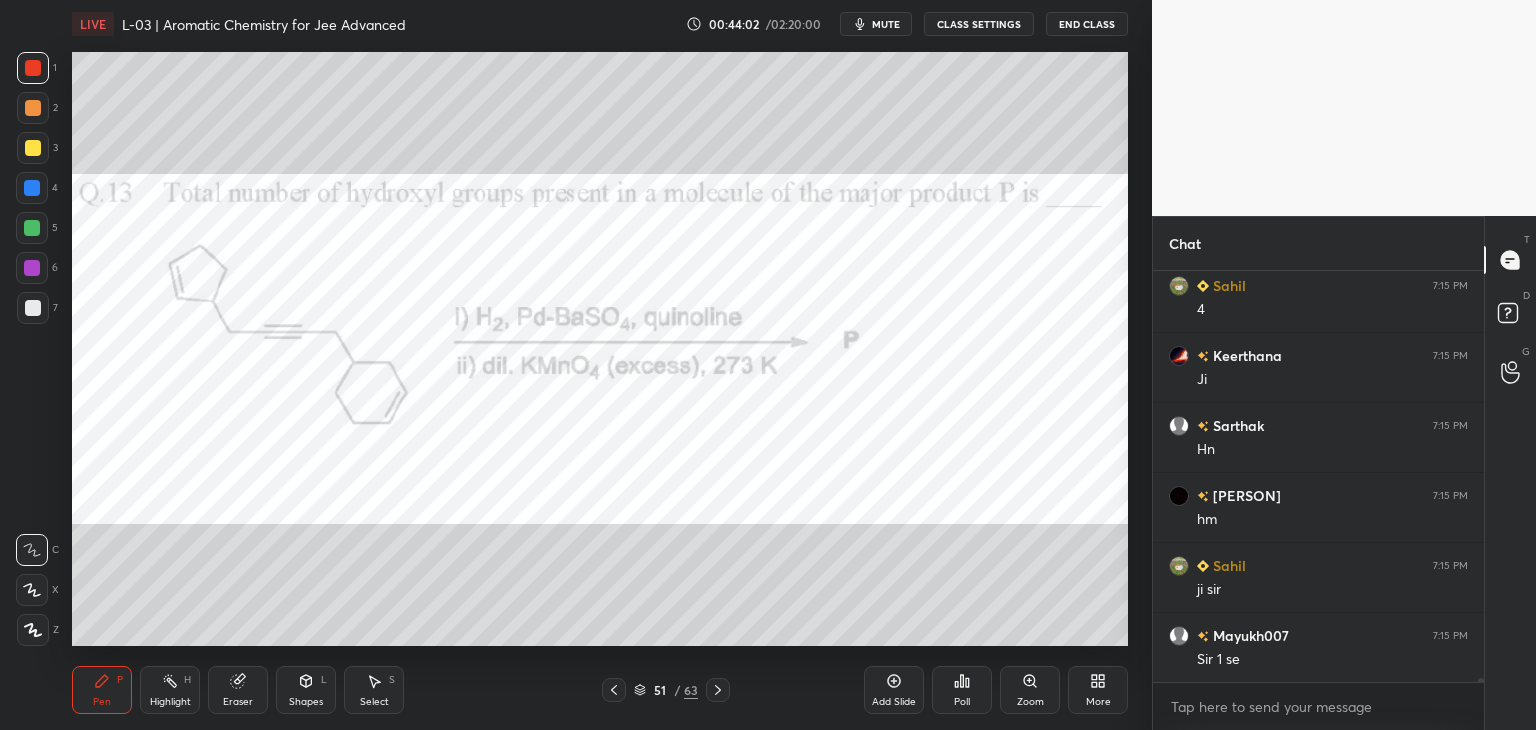 click 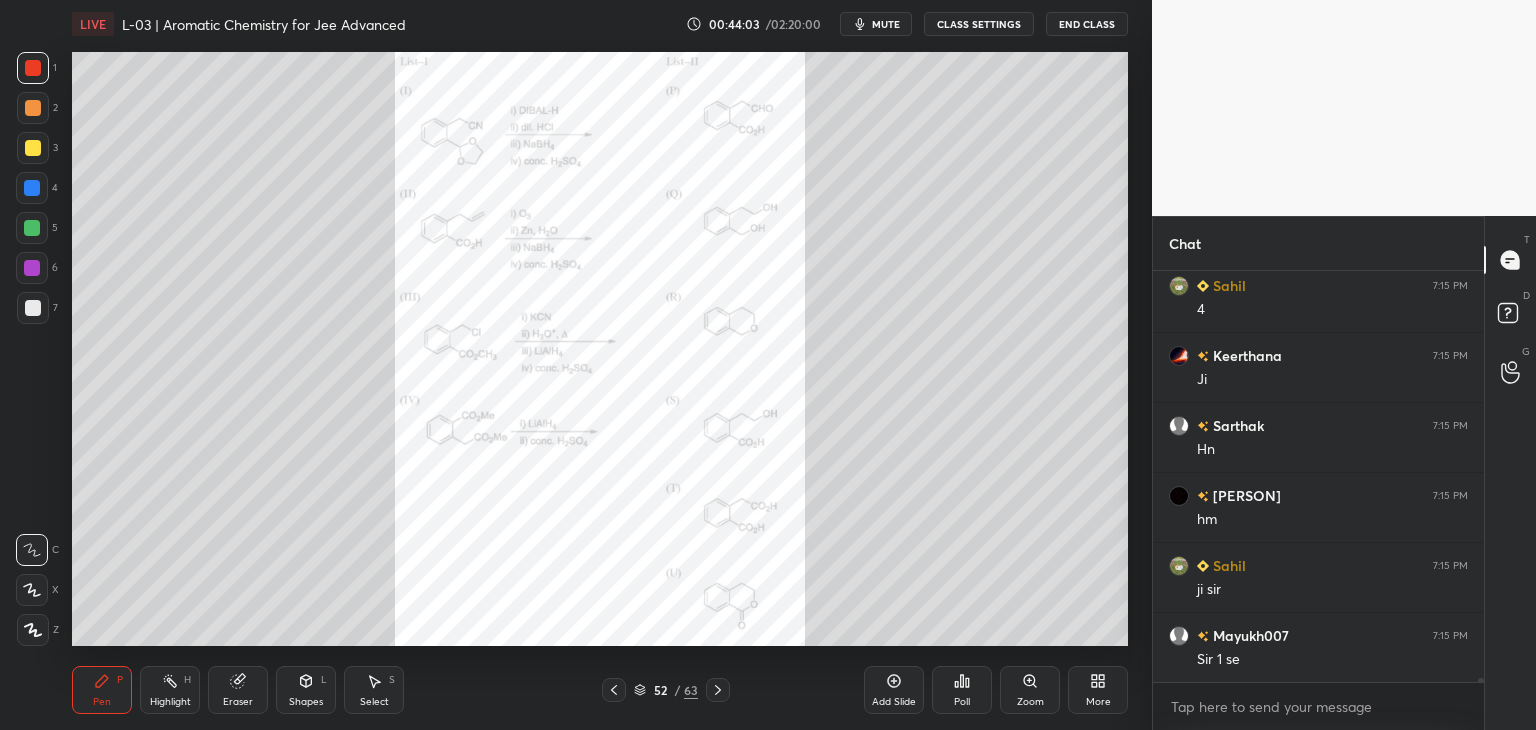 scroll, scrollTop: 39206, scrollLeft: 0, axis: vertical 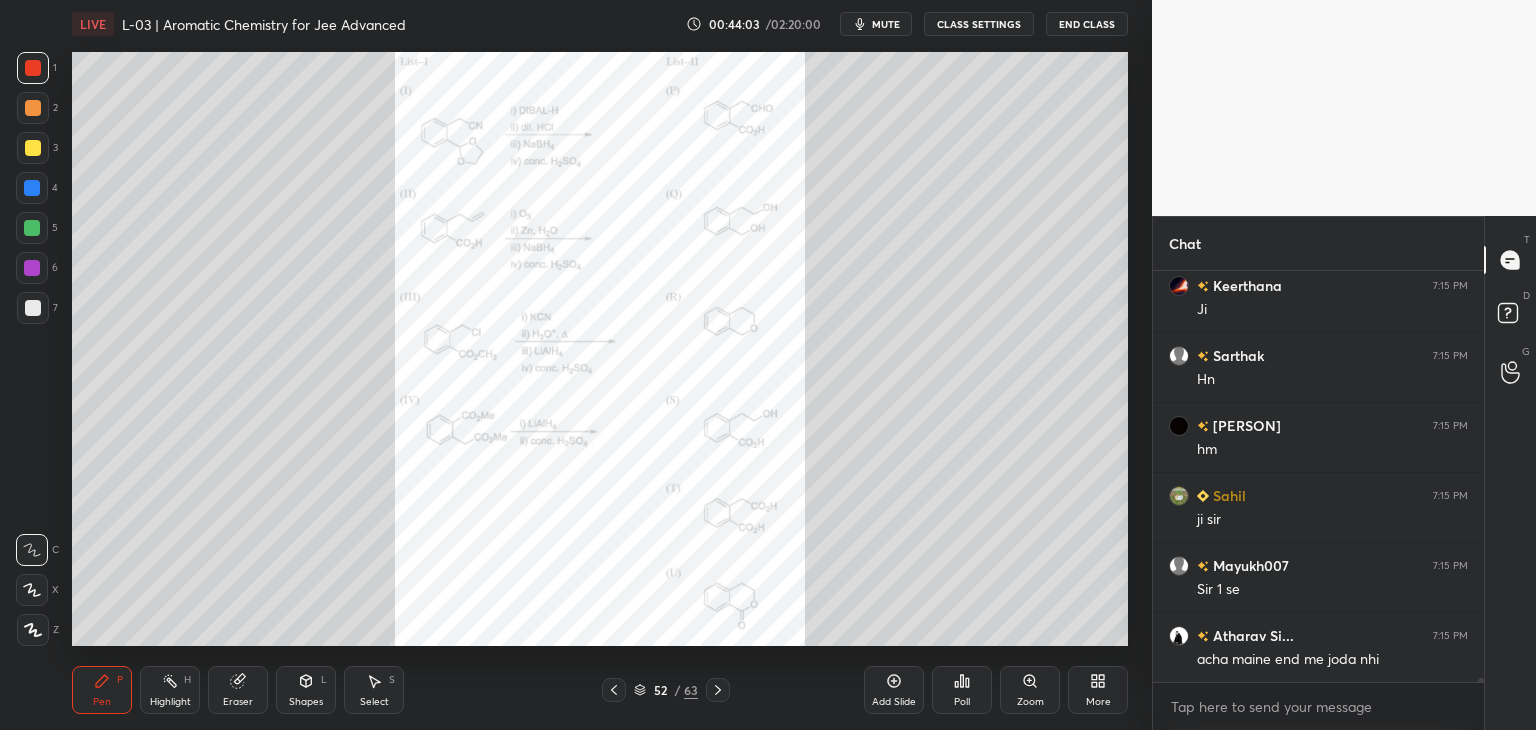 click 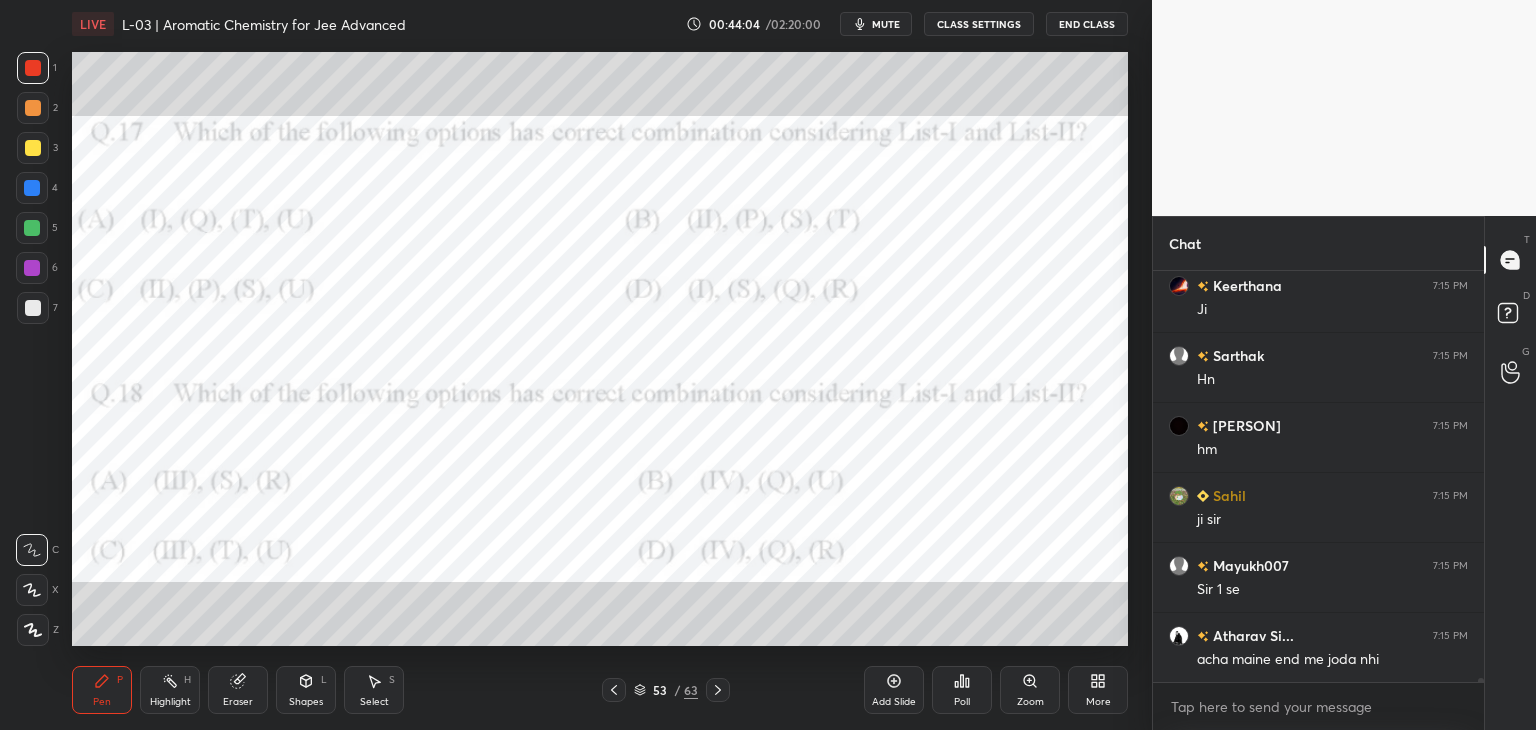click 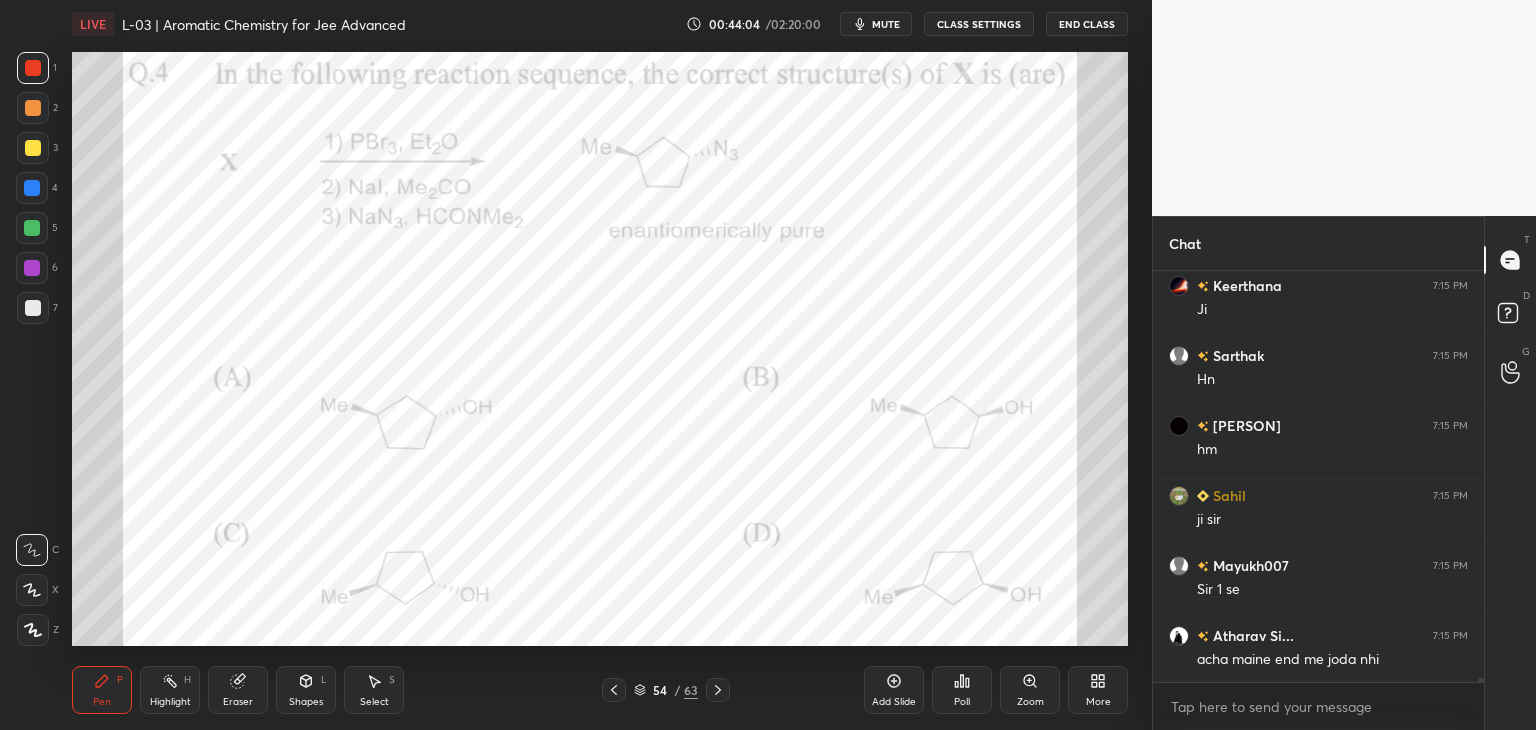 scroll, scrollTop: 39226, scrollLeft: 0, axis: vertical 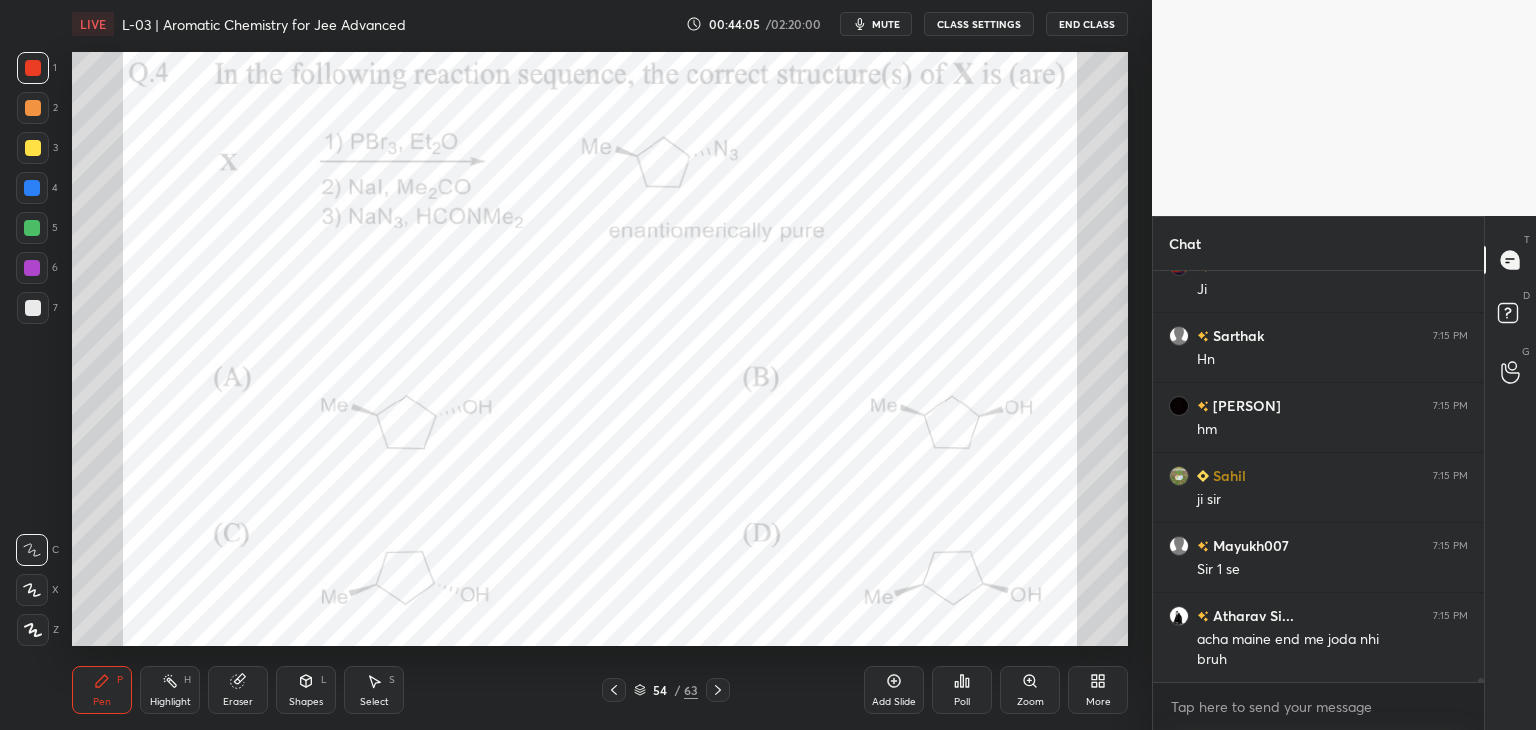 click 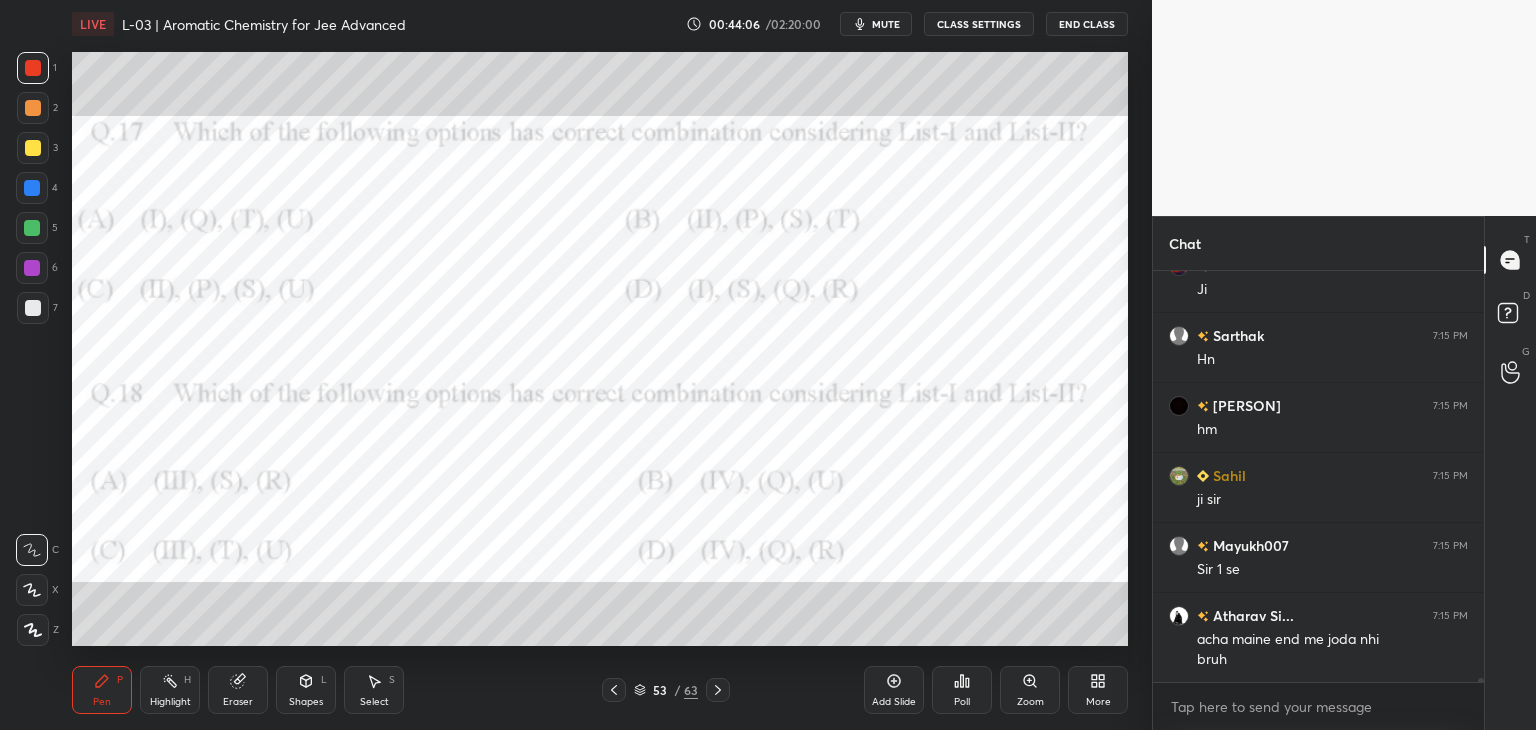 click 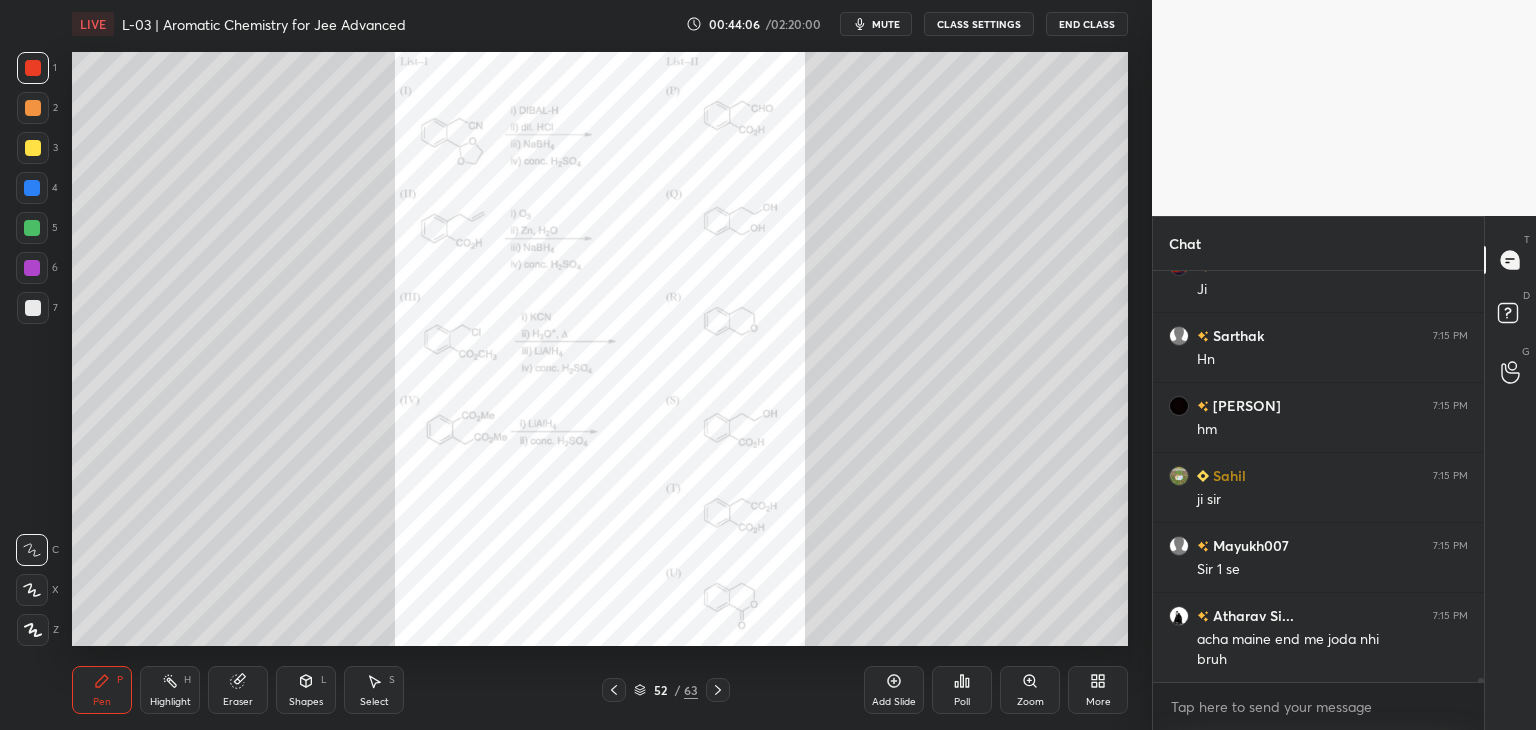 click 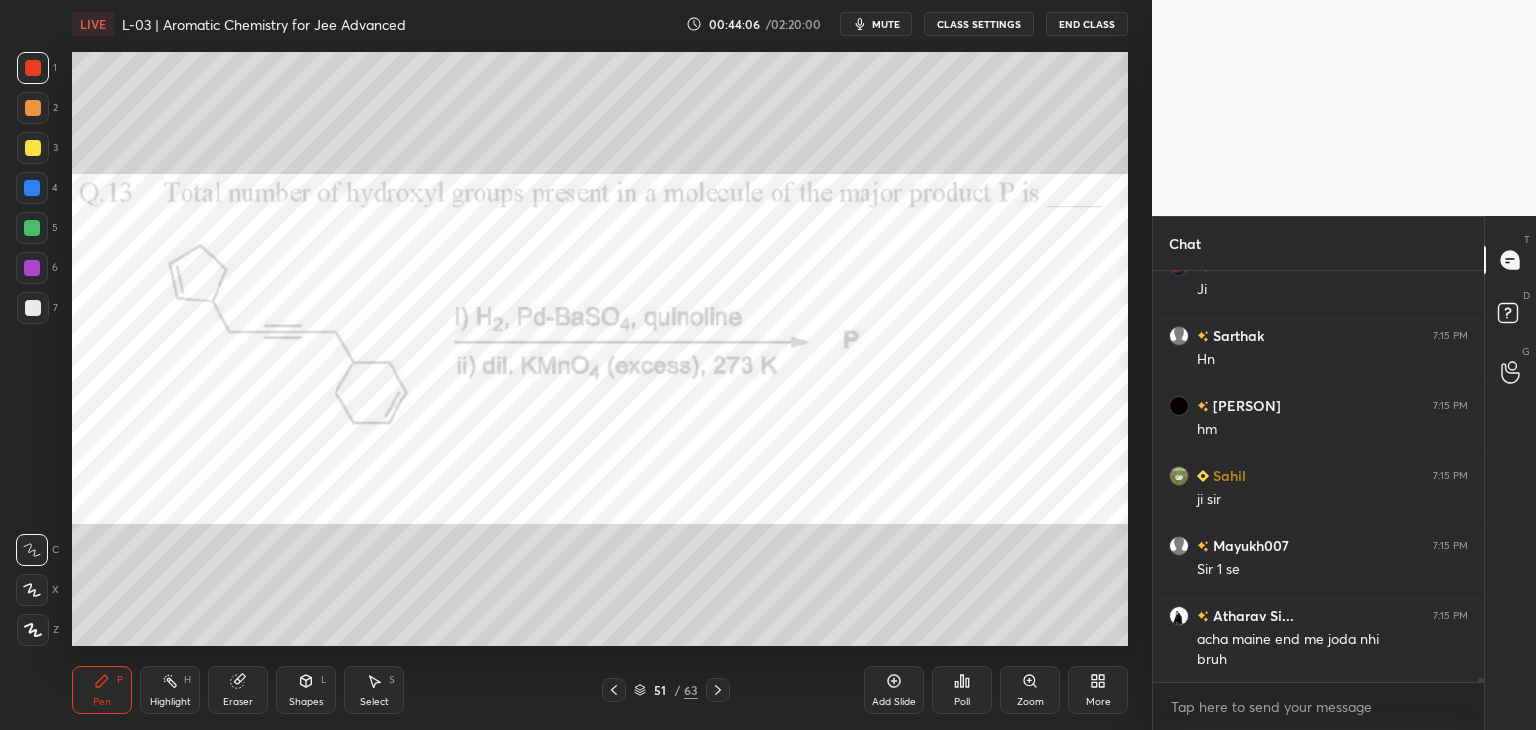 click 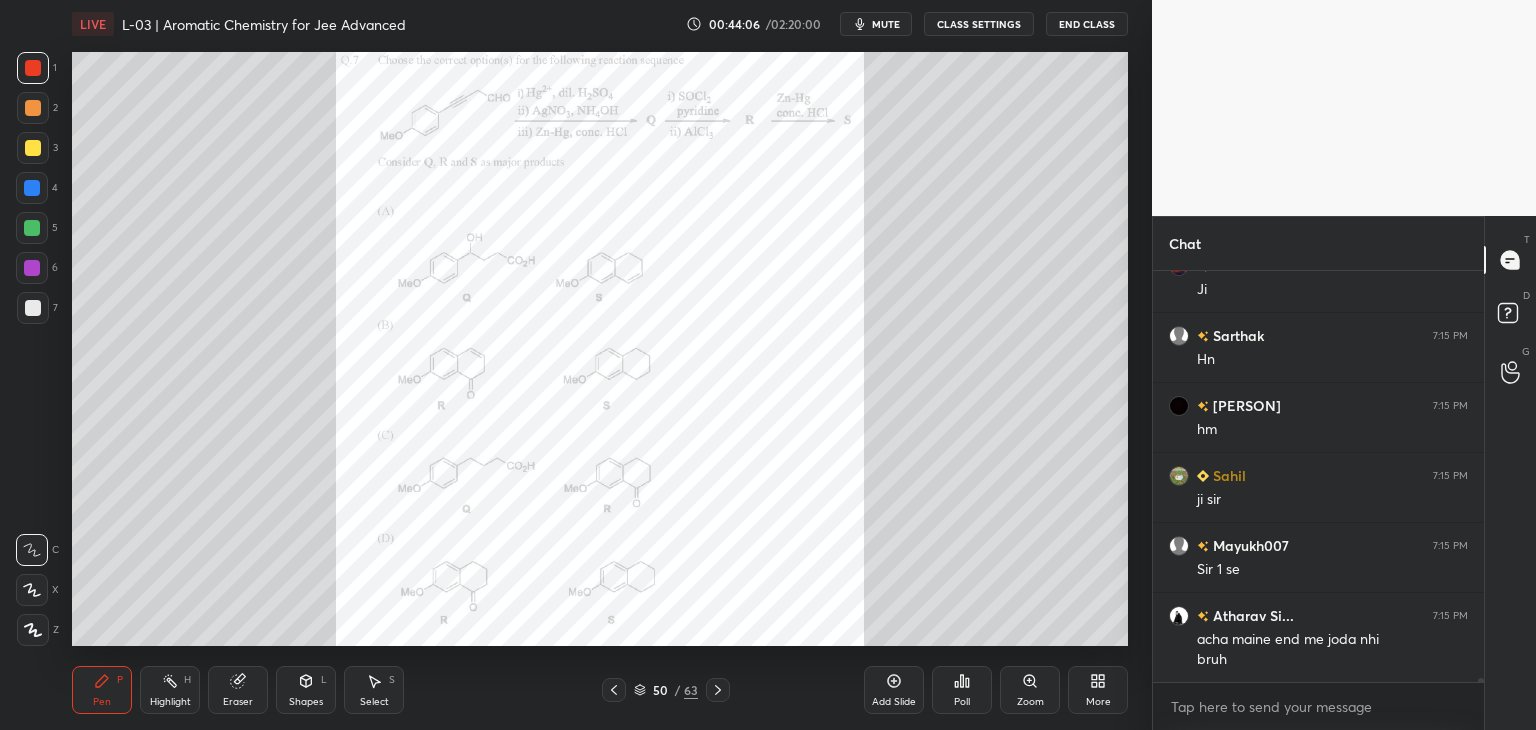 click 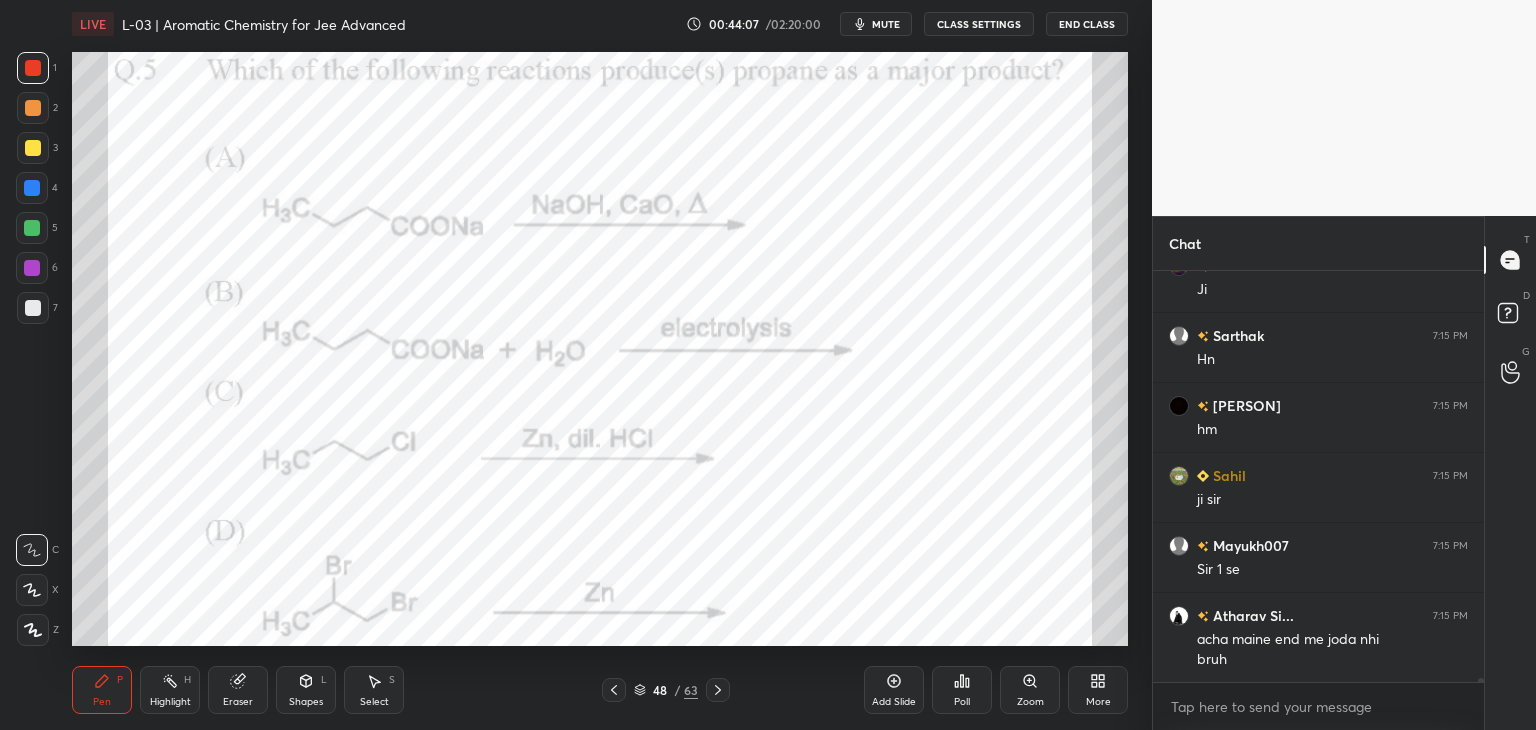click 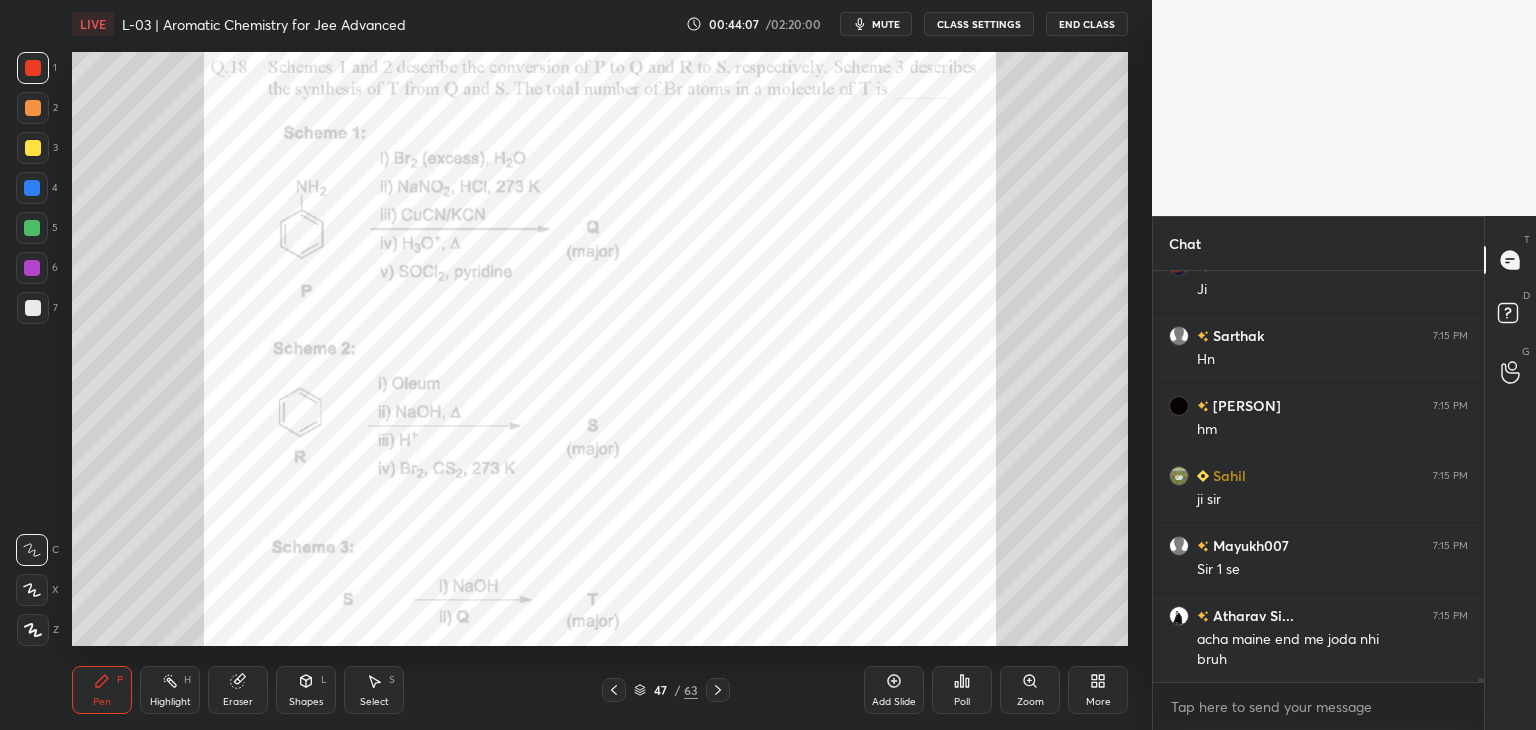 scroll, scrollTop: 39296, scrollLeft: 0, axis: vertical 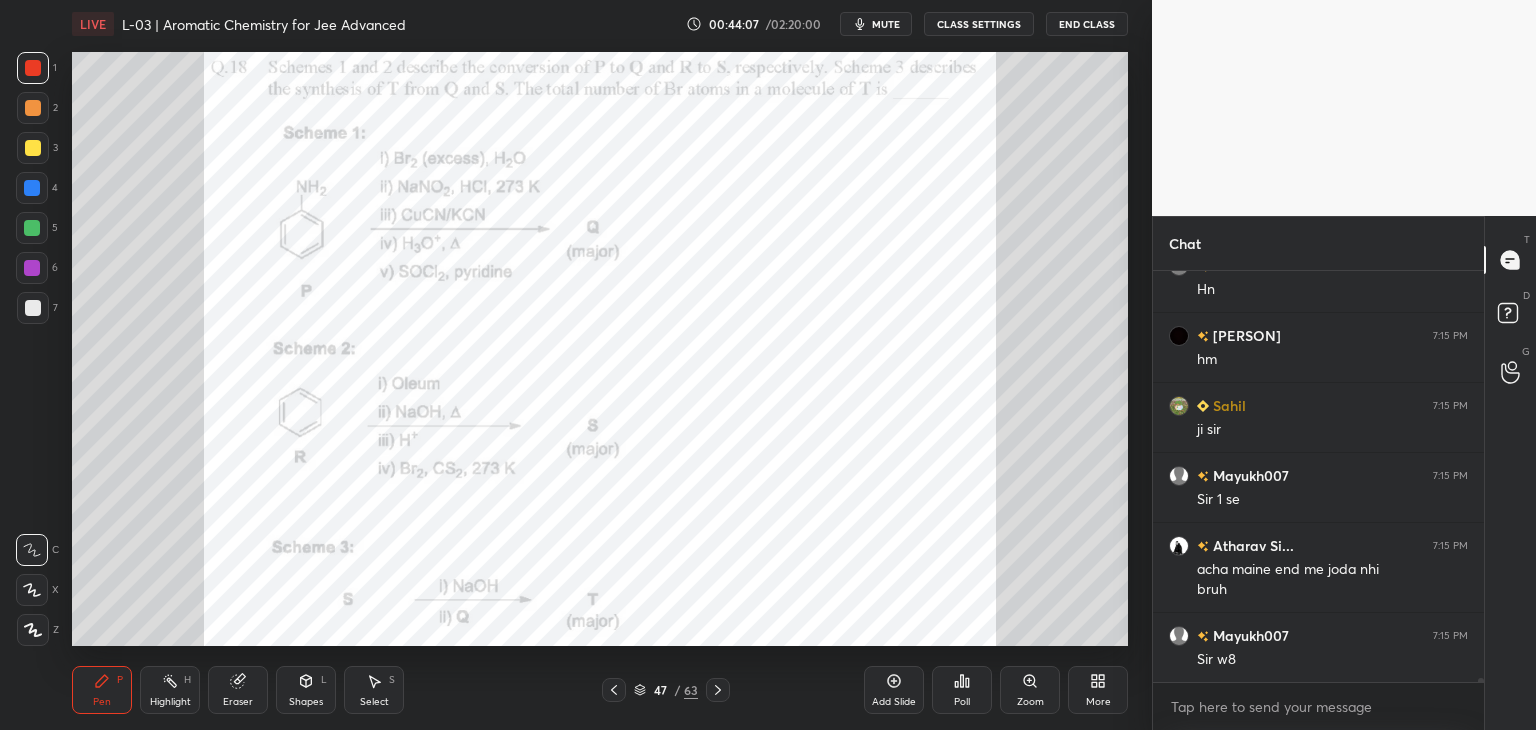 click 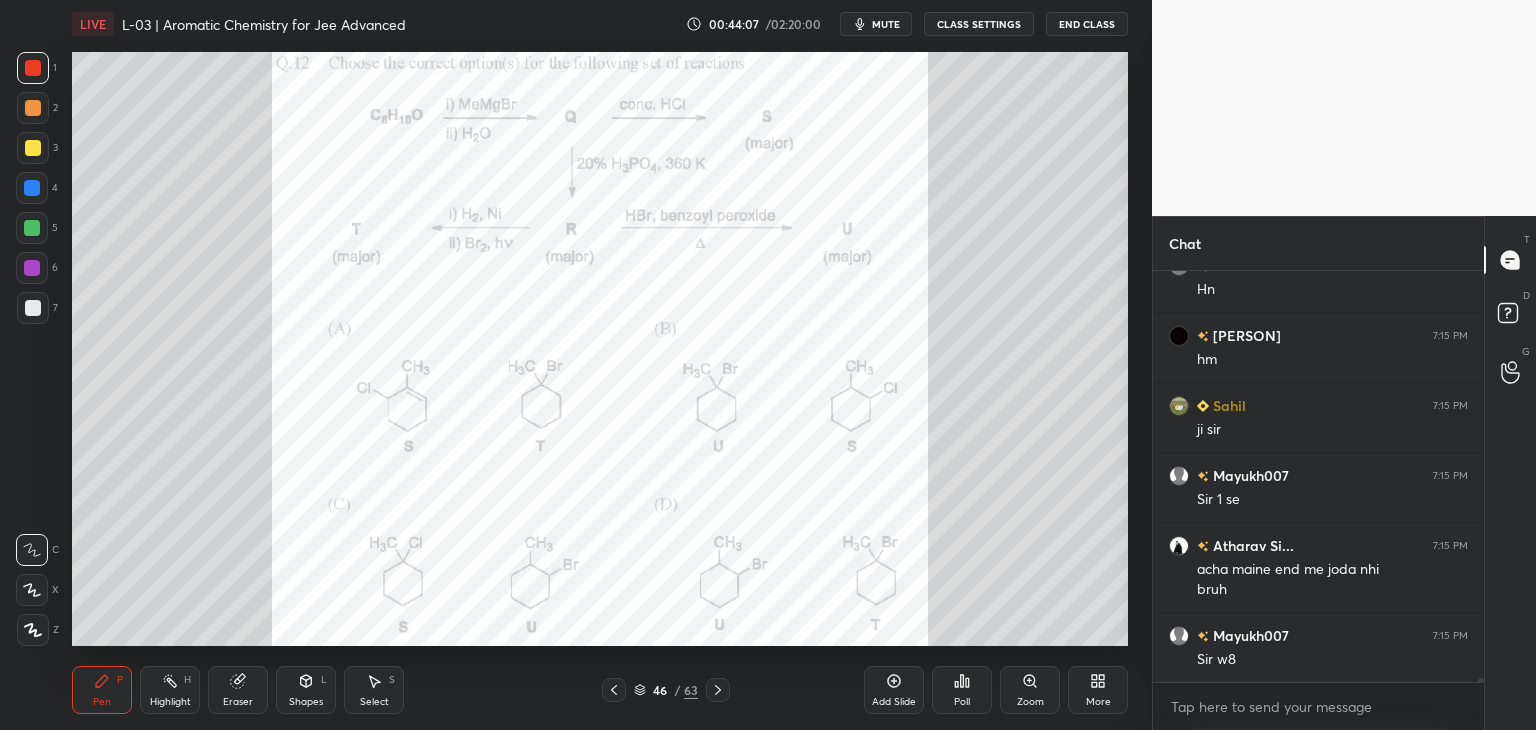 click 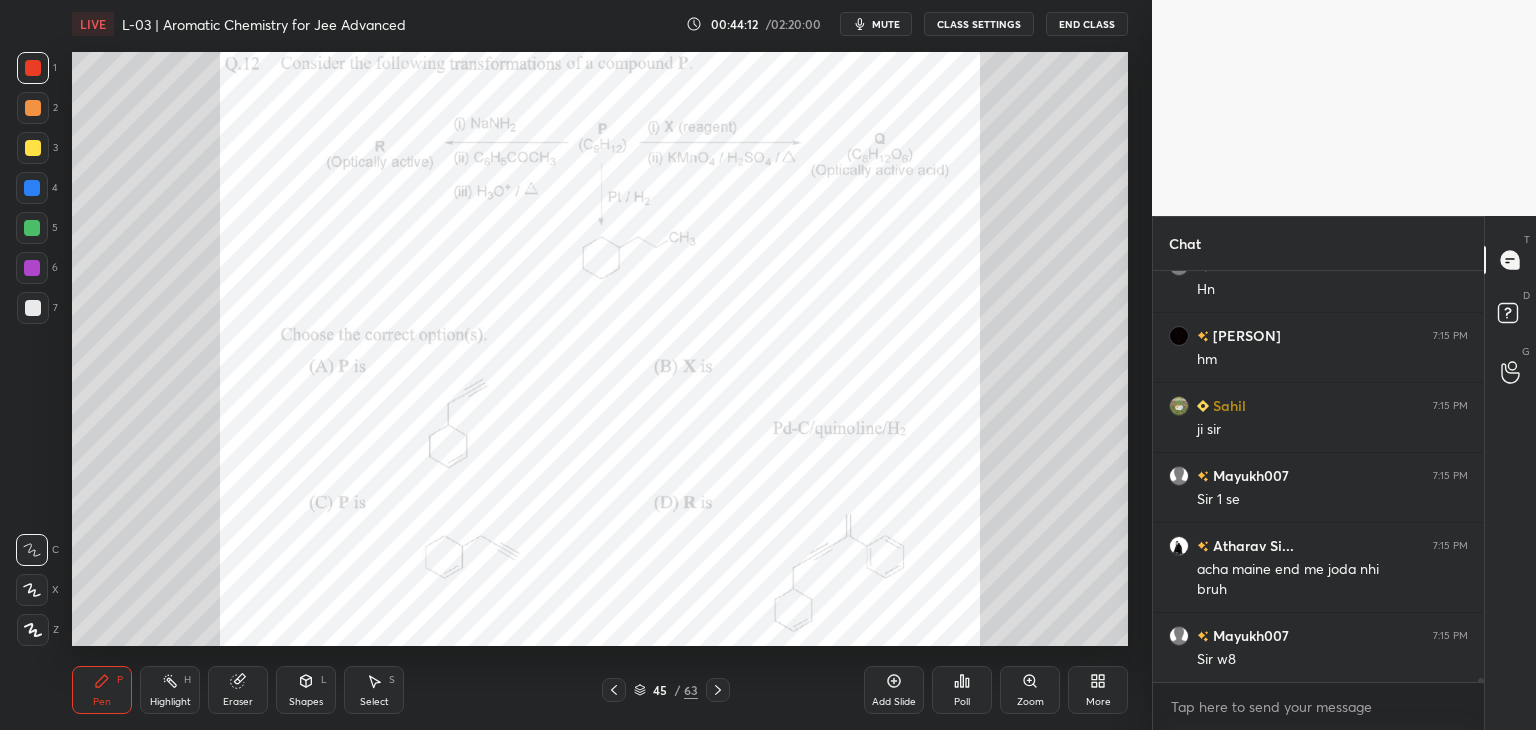 click 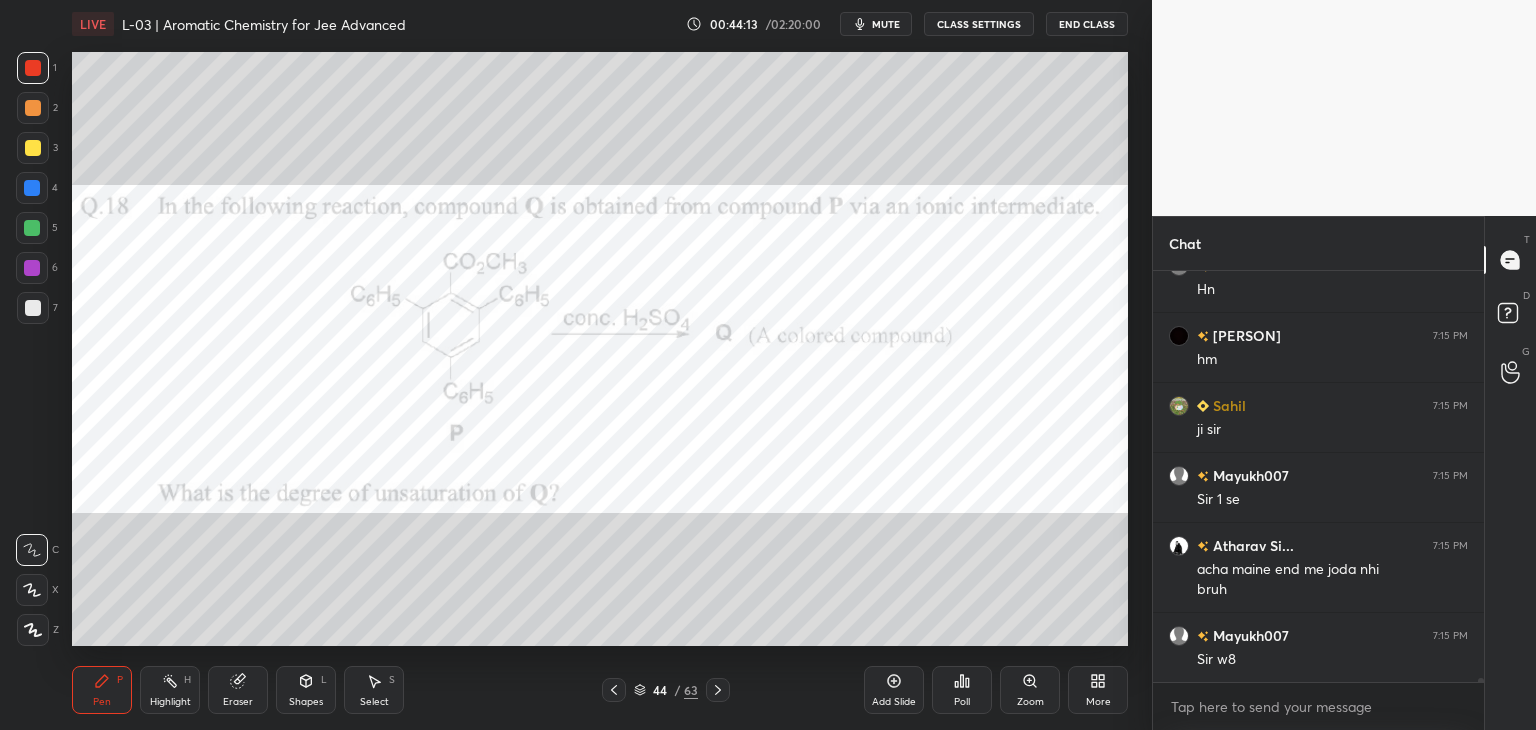 click 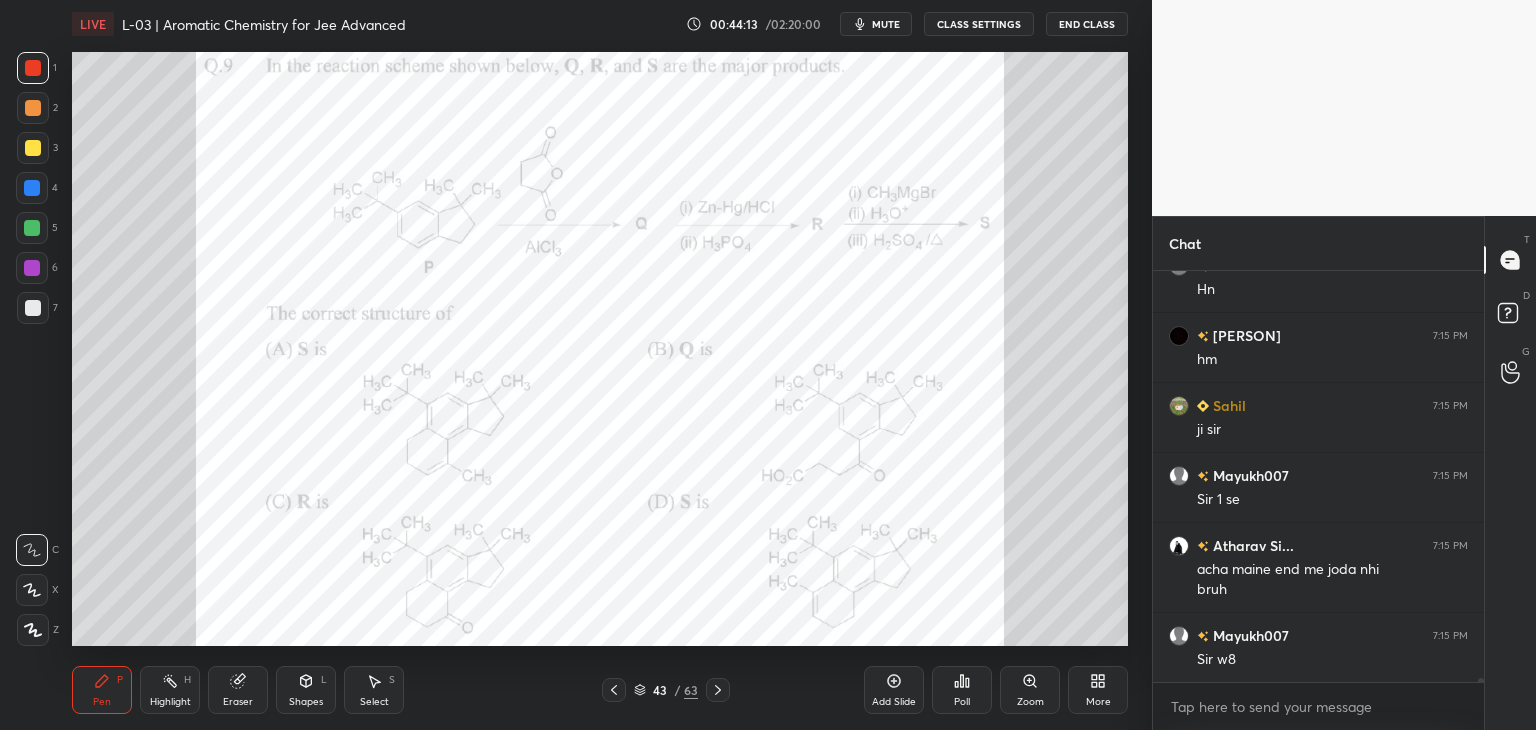 click 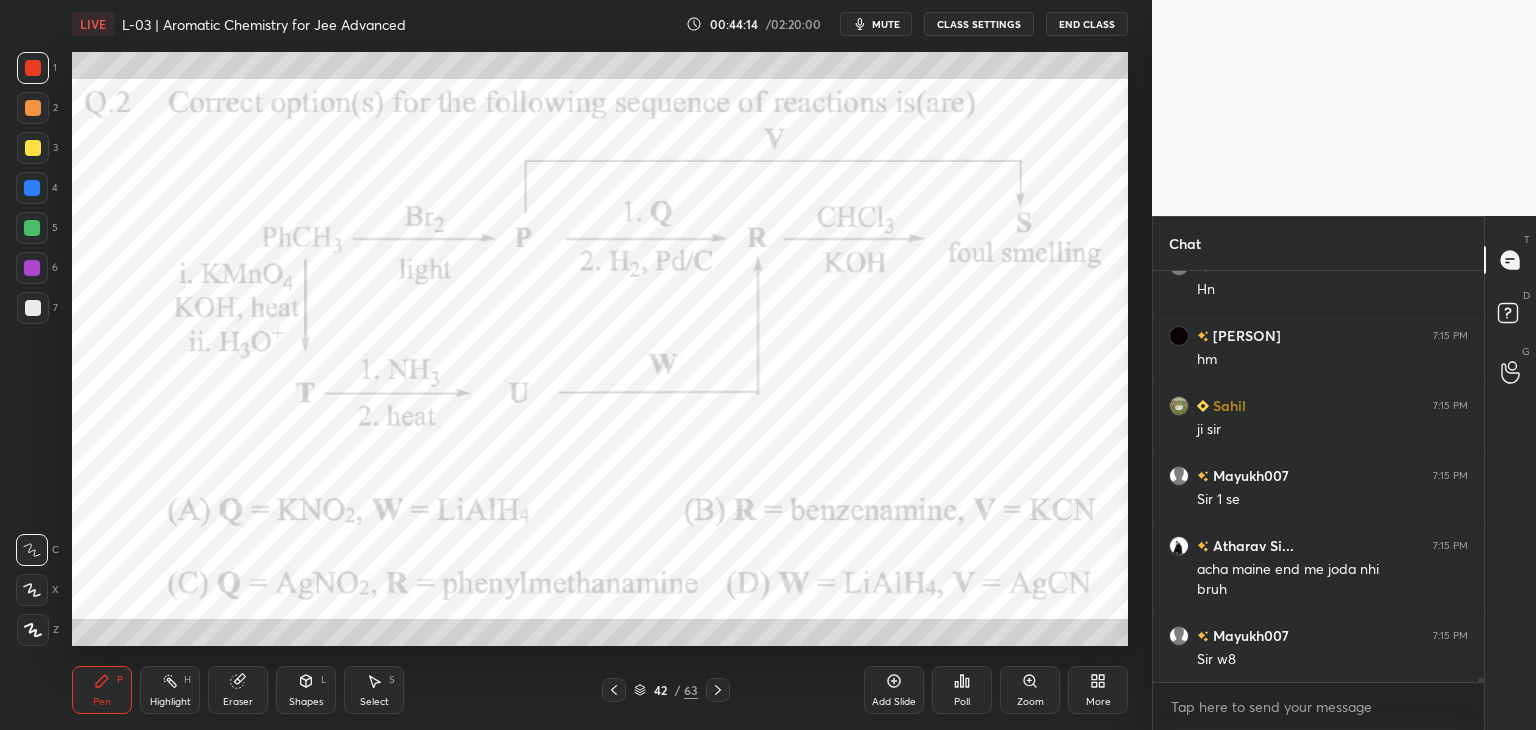 click 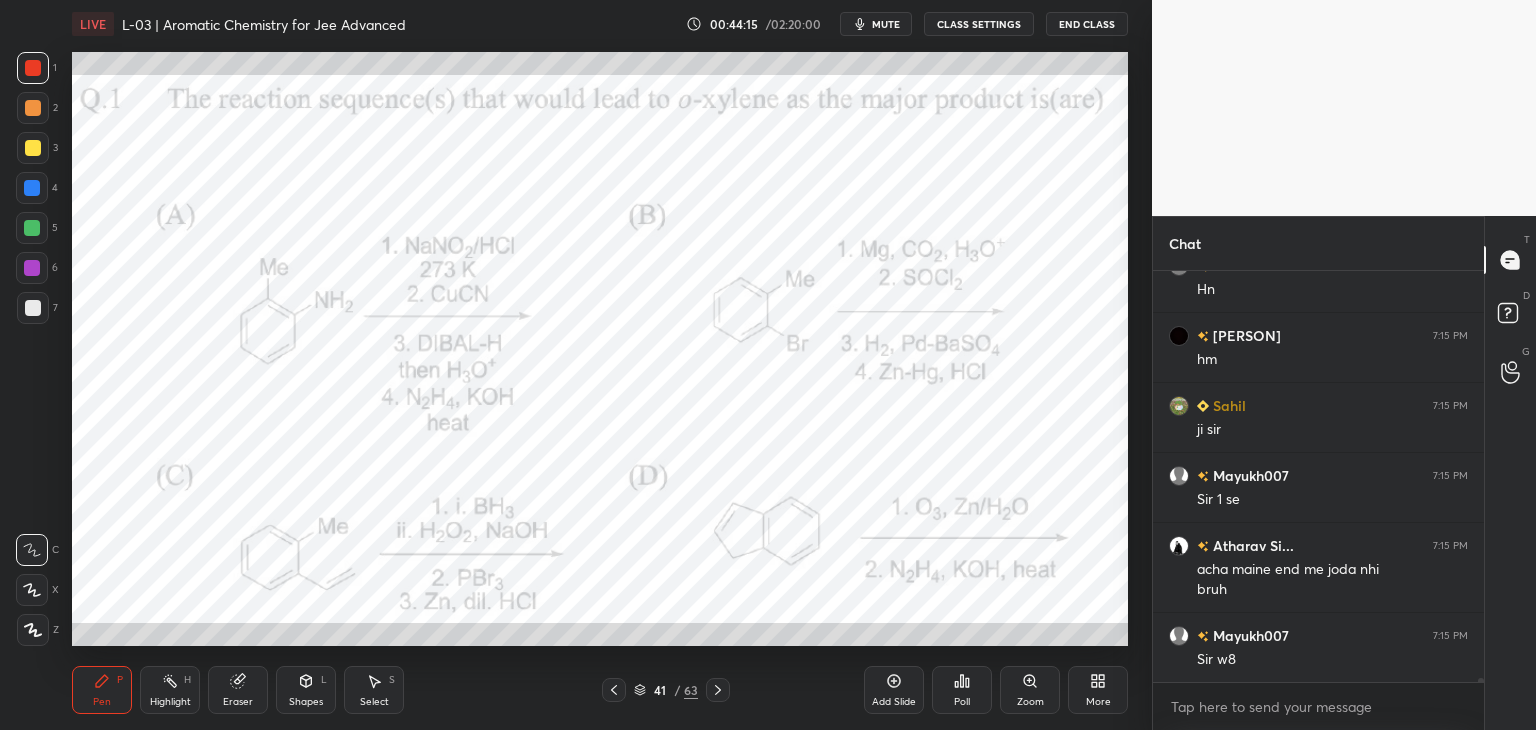 click 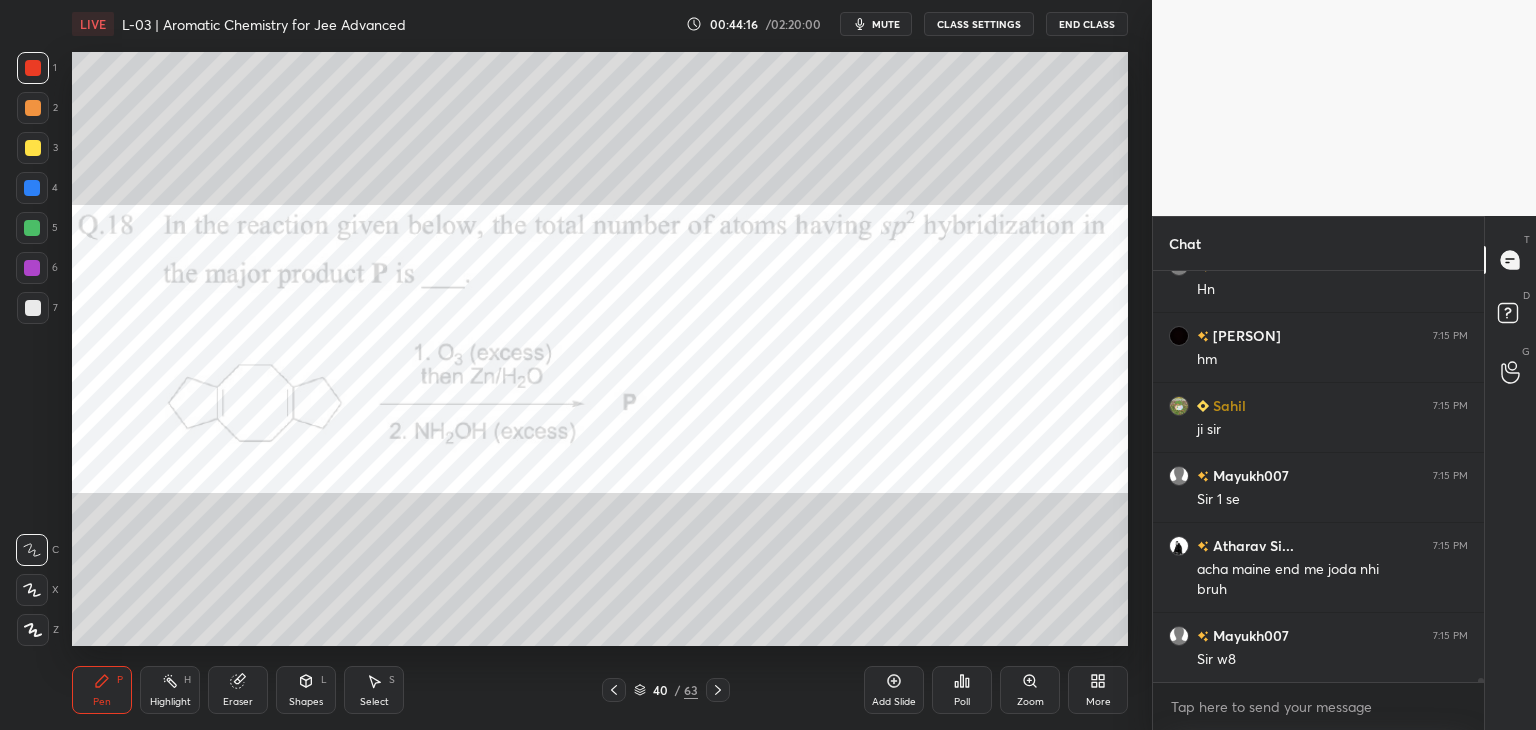 click 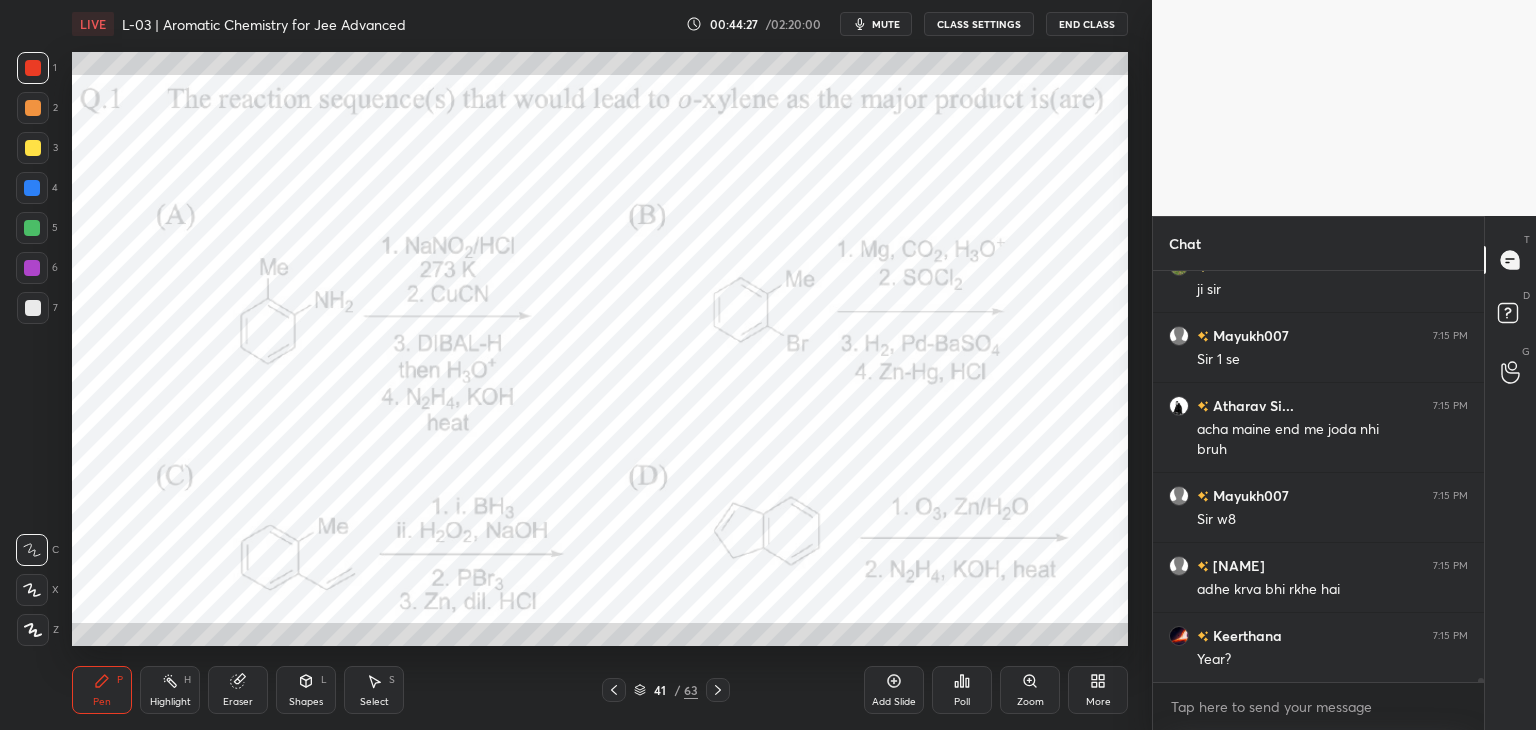 scroll, scrollTop: 39506, scrollLeft: 0, axis: vertical 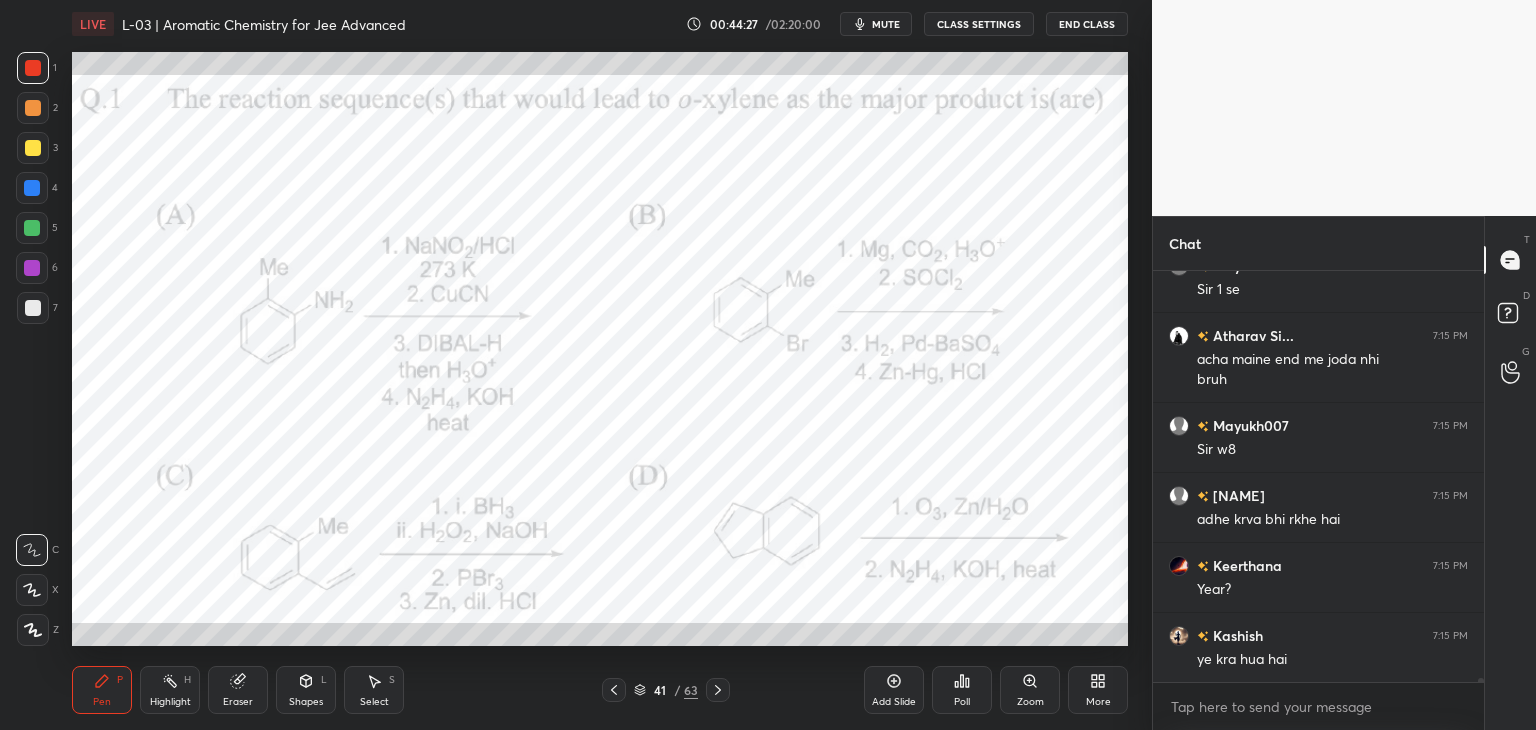 click at bounding box center [614, 690] 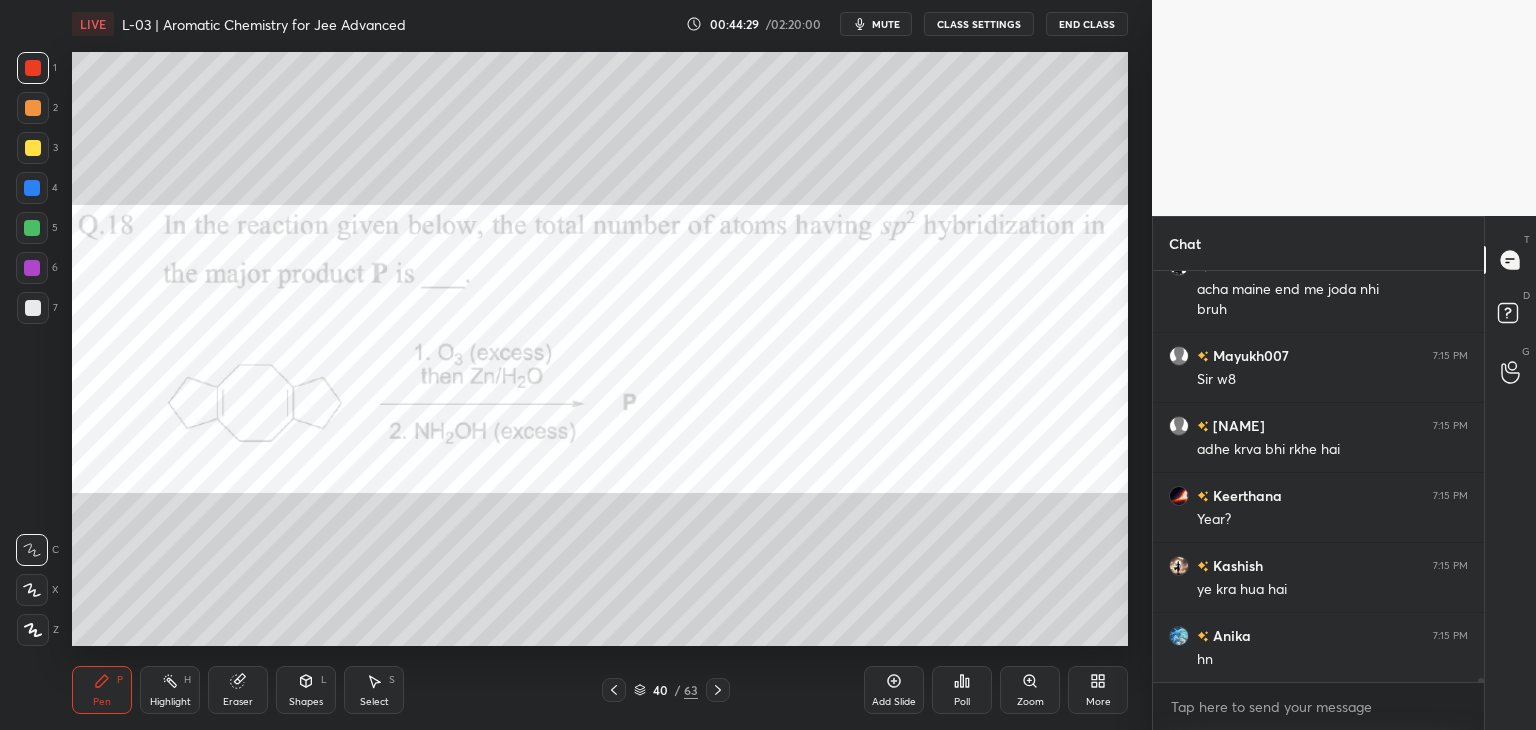 scroll, scrollTop: 39646, scrollLeft: 0, axis: vertical 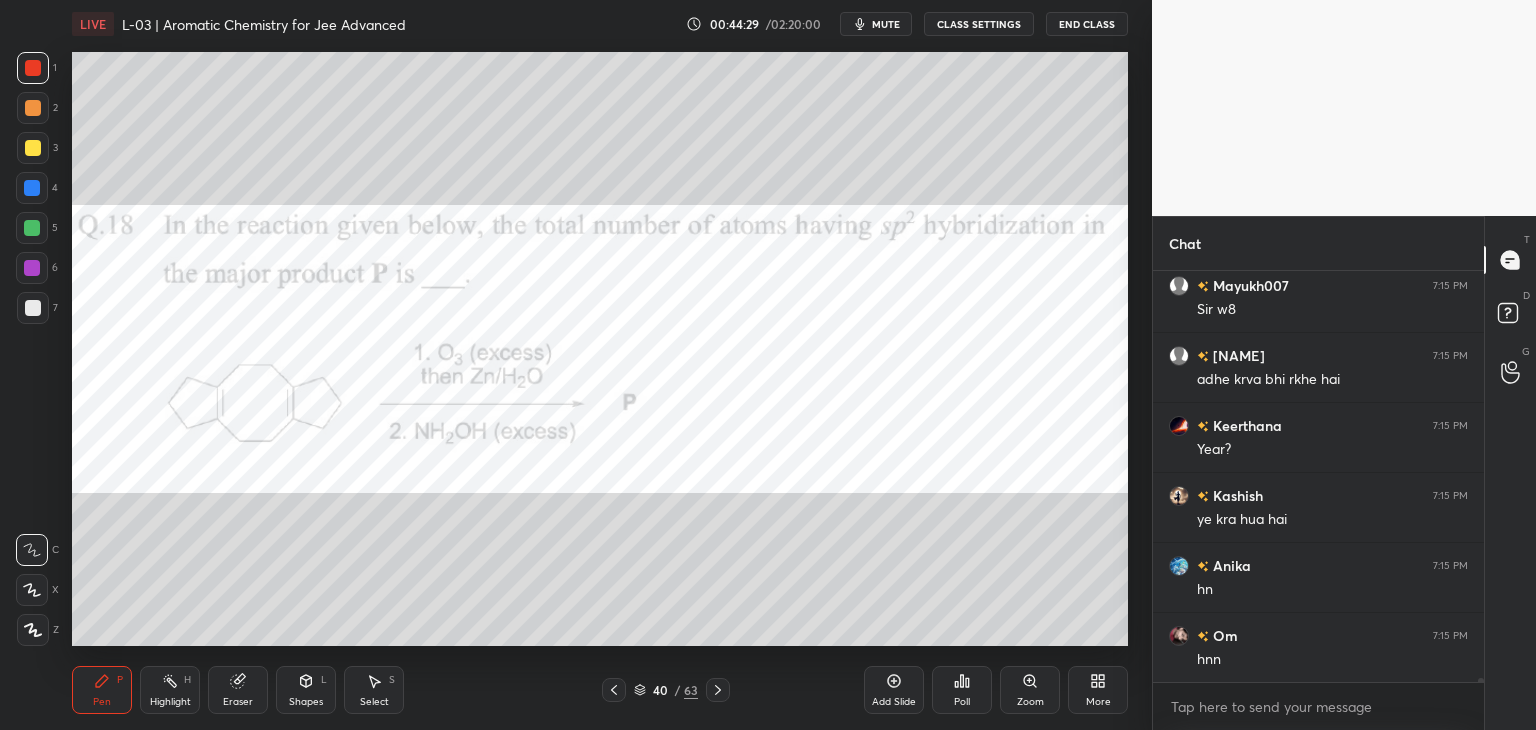 click 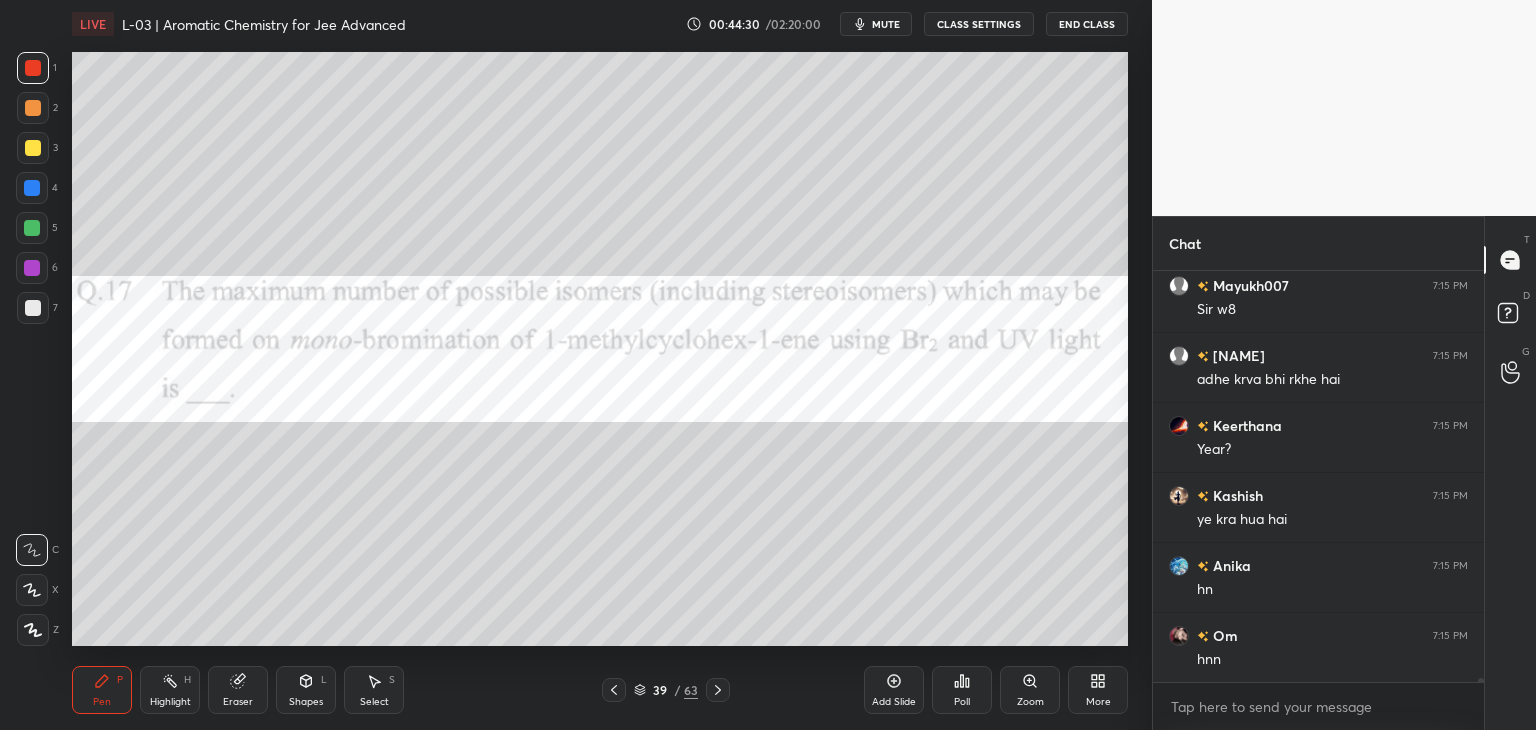 click 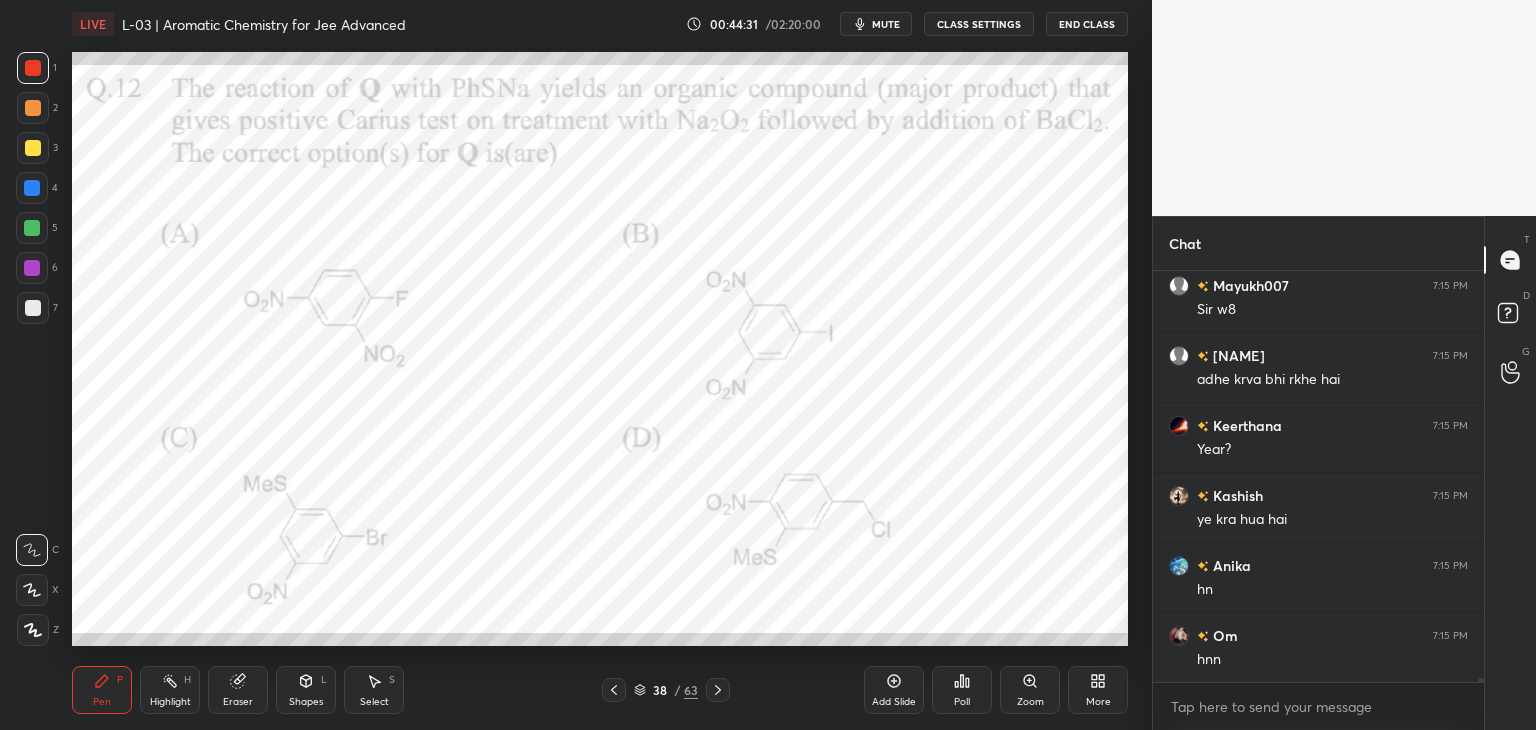 click on "Pen P Highlight H Eraser Shapes L Select S 38 / 63 Add Slide Poll Zoom More" at bounding box center (600, 690) 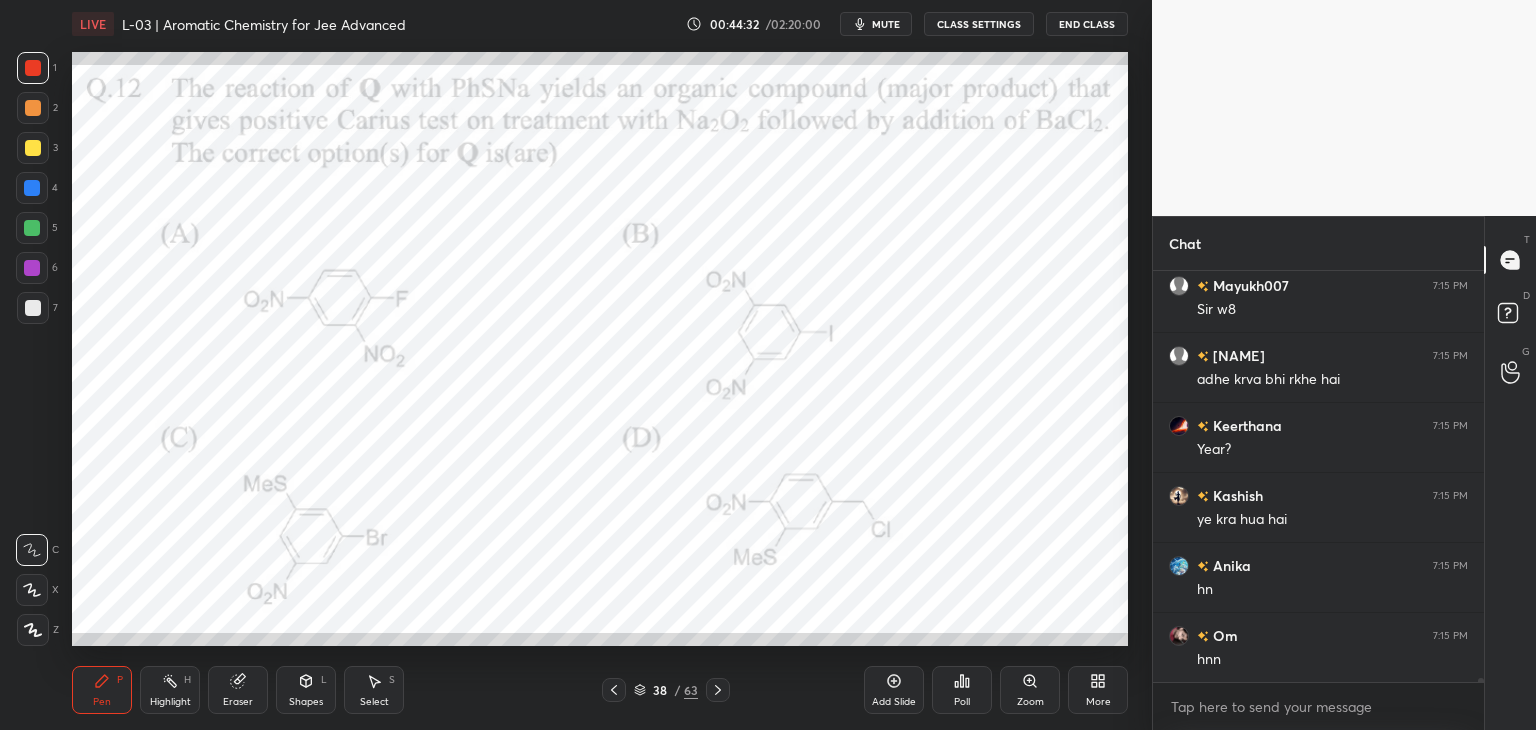 click 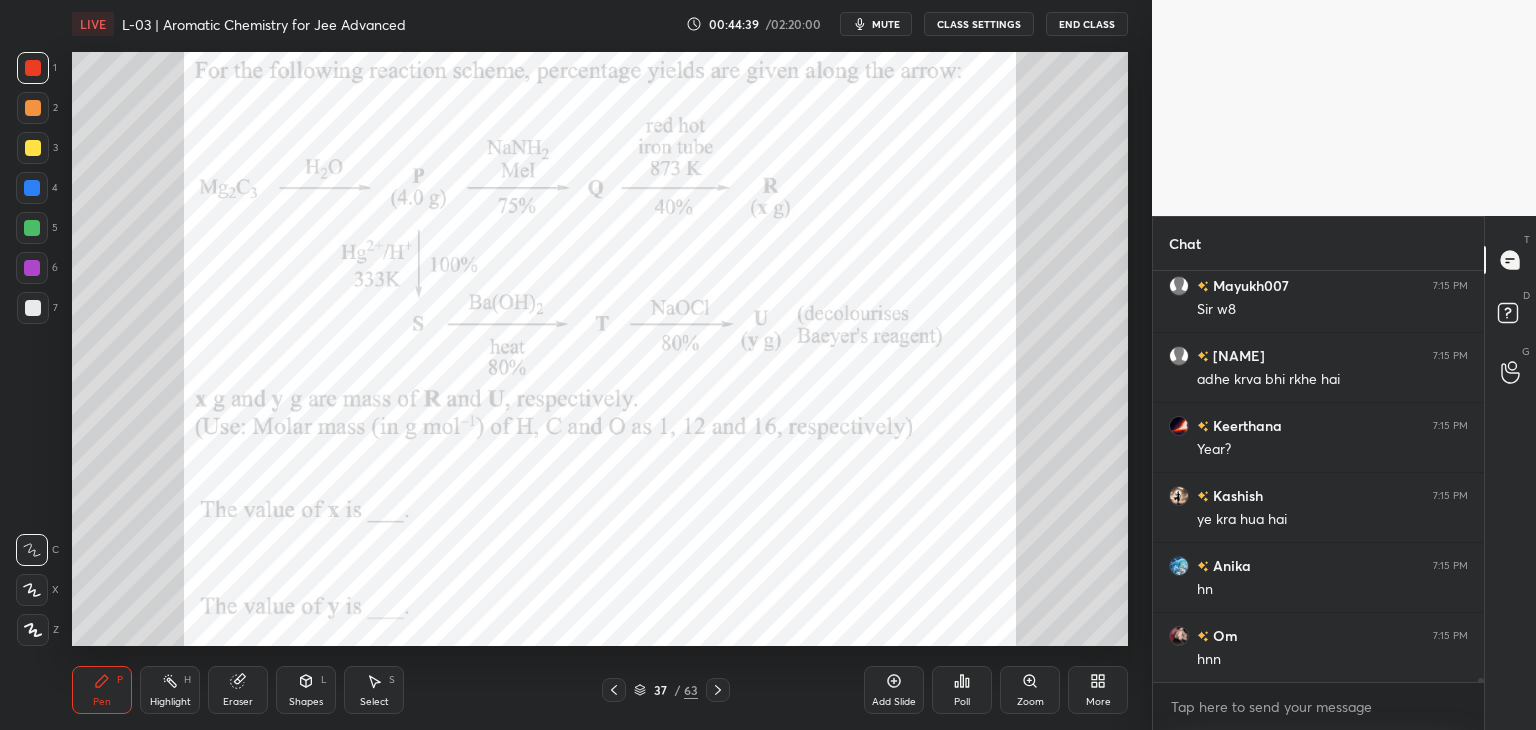click 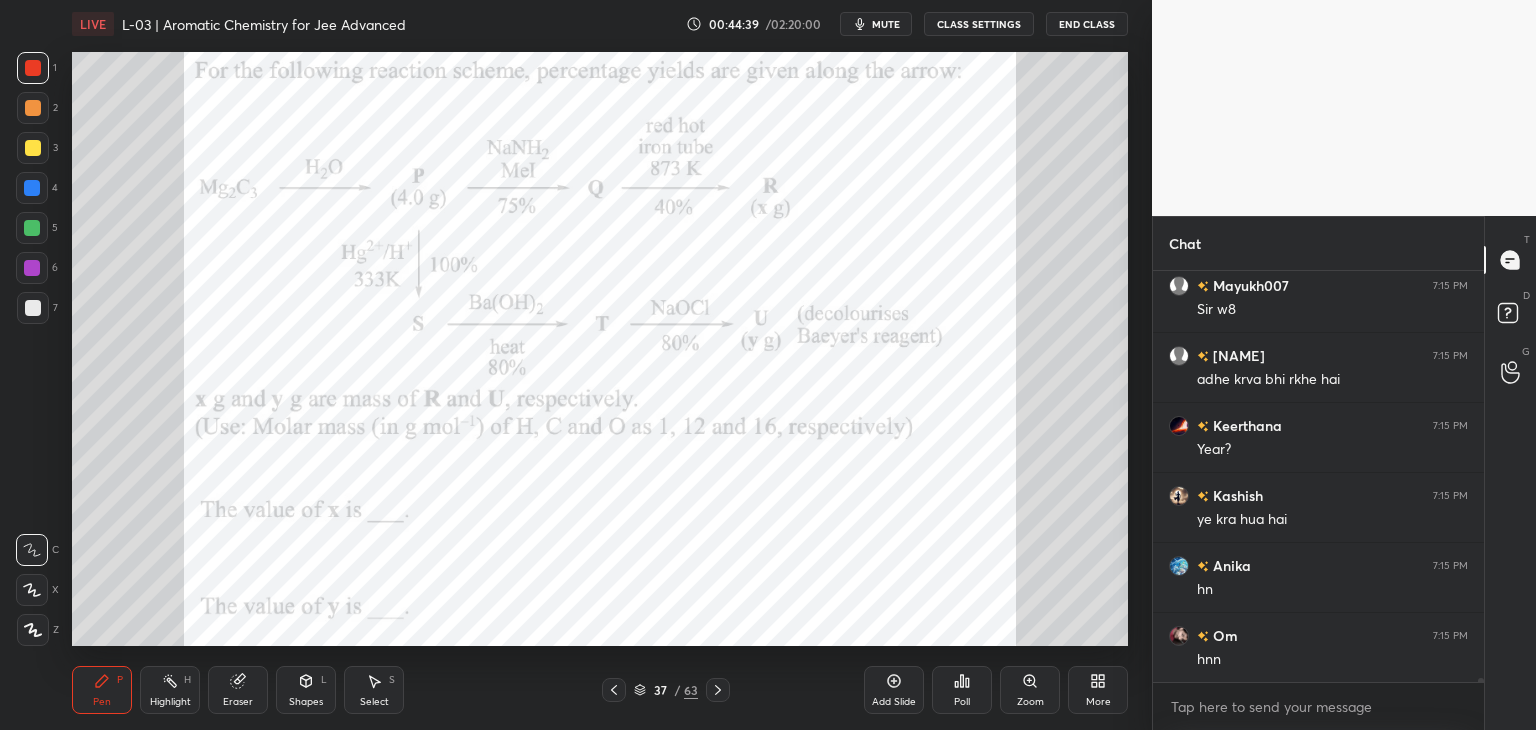 scroll, scrollTop: 39694, scrollLeft: 0, axis: vertical 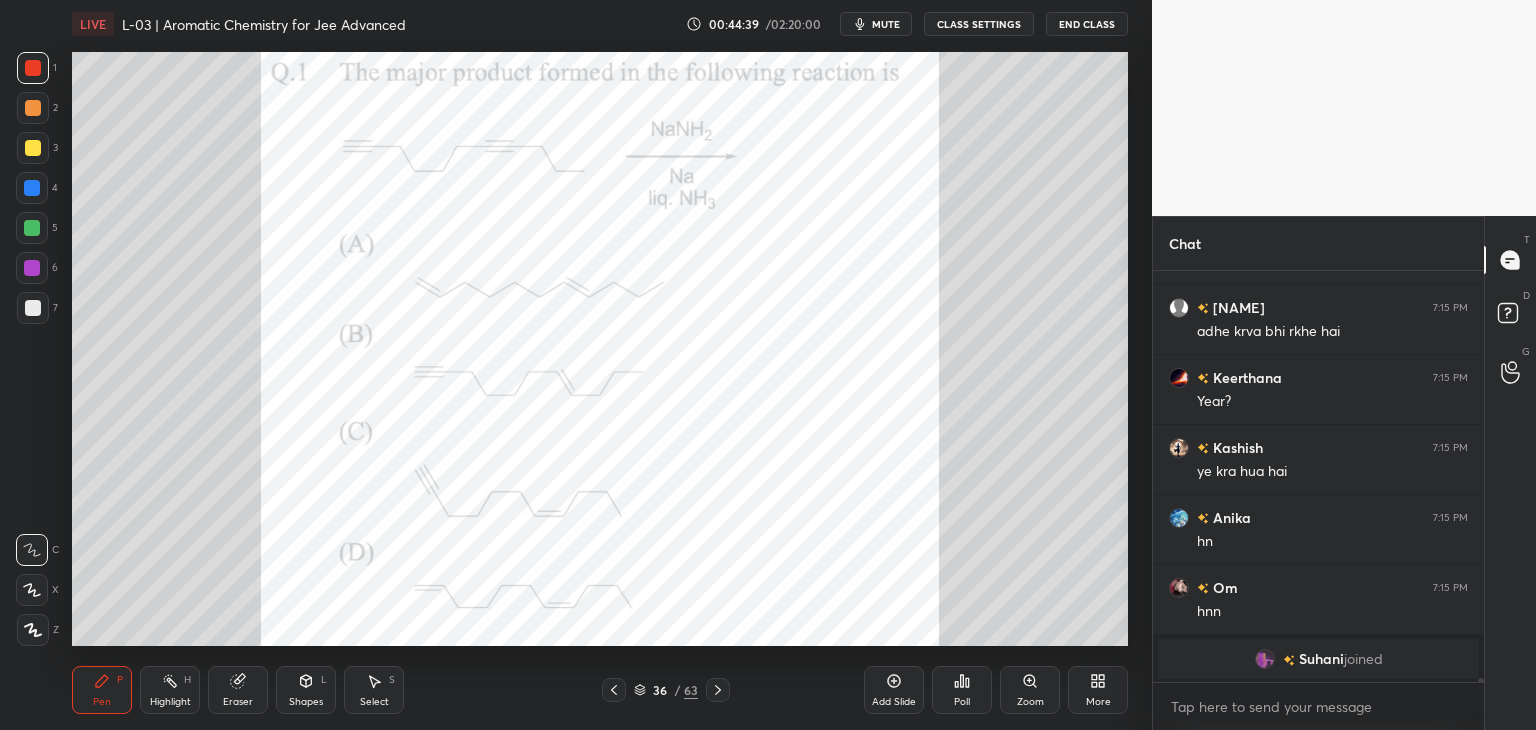 click at bounding box center (614, 690) 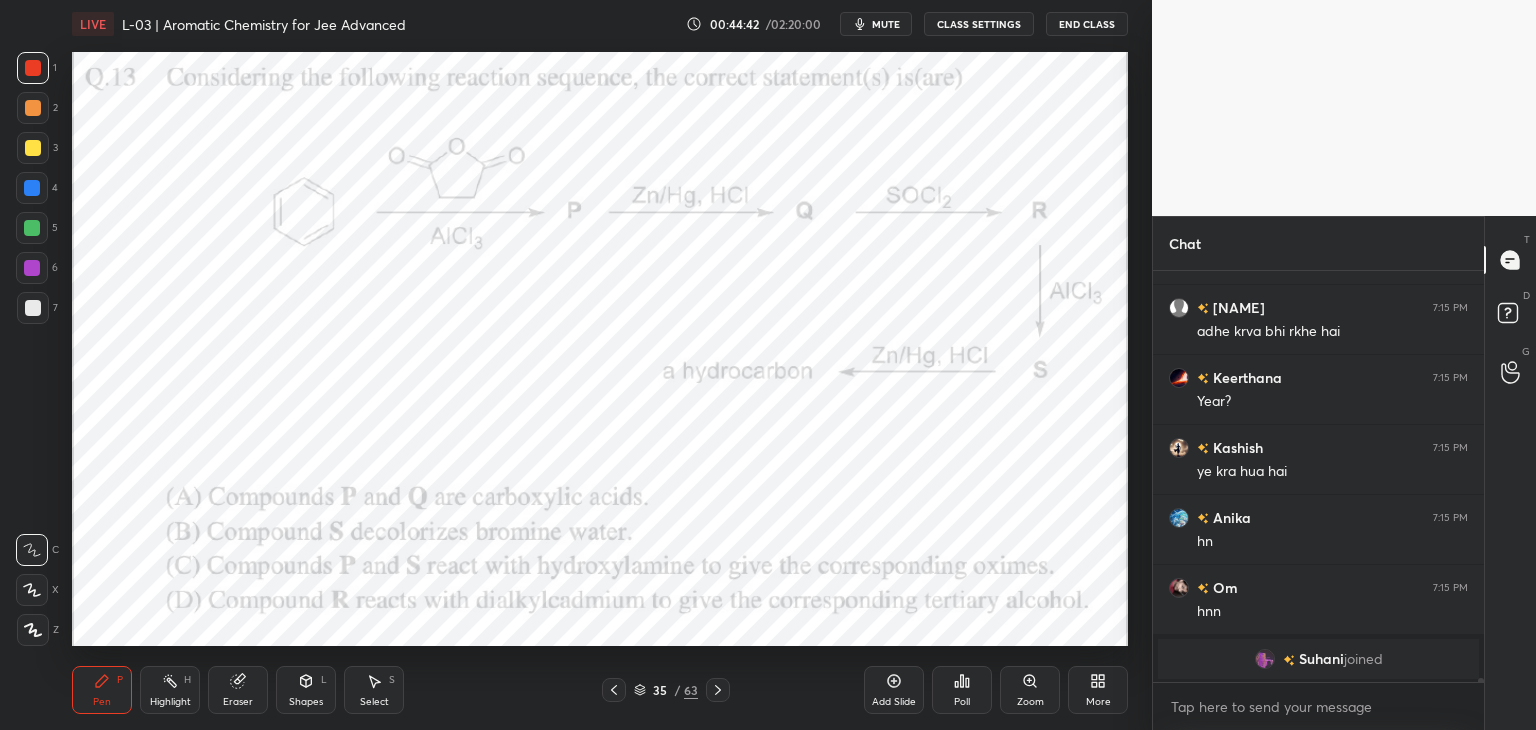 scroll, scrollTop: 39446, scrollLeft: 0, axis: vertical 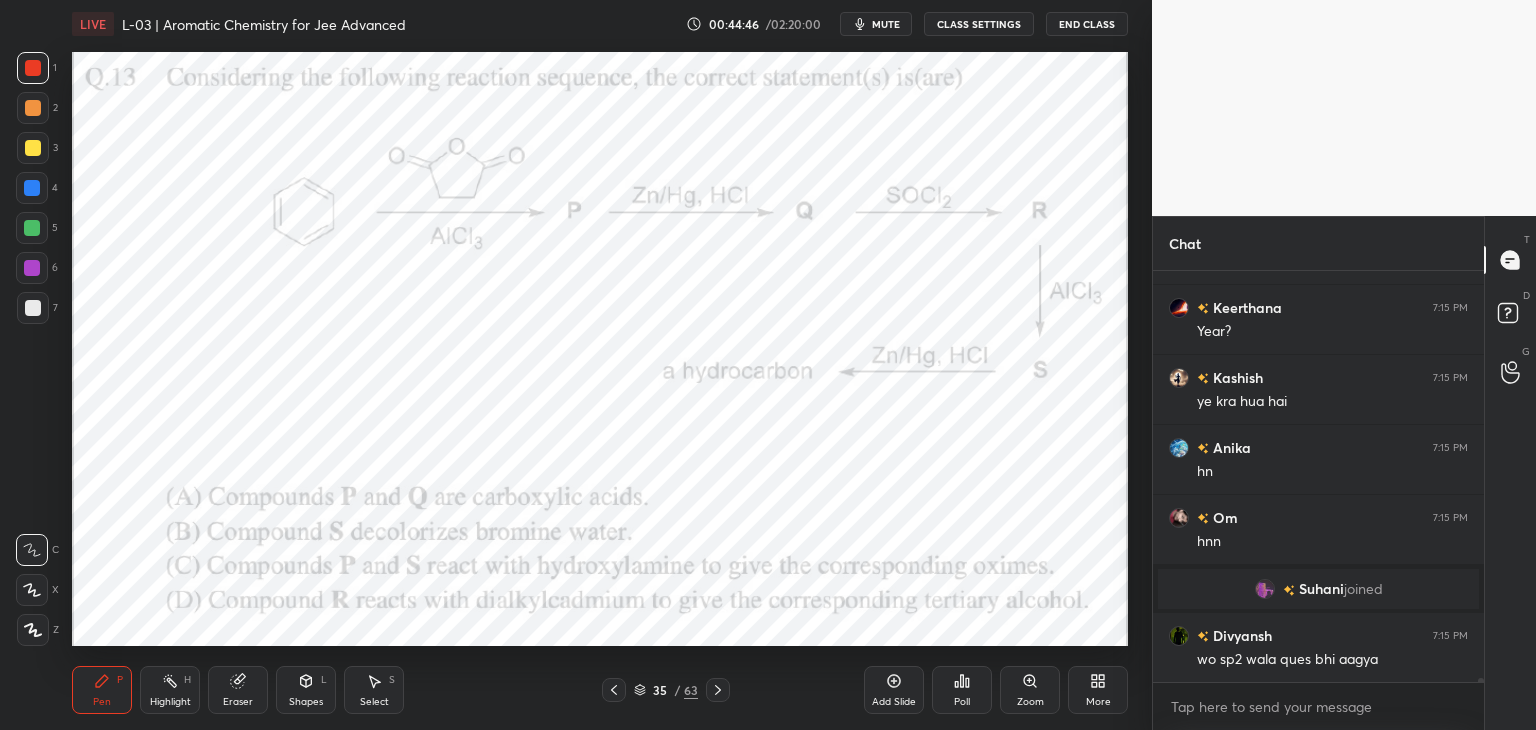 click 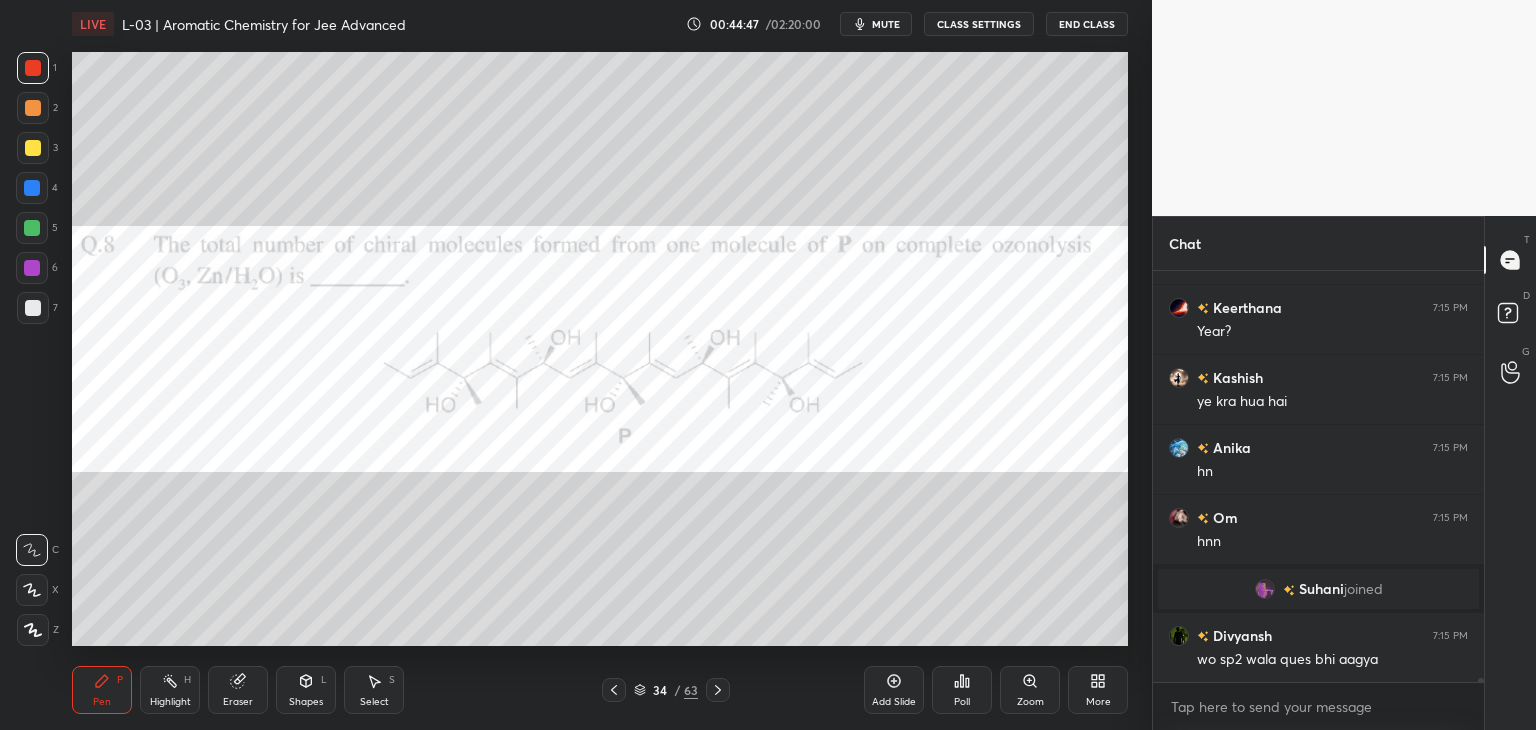 click 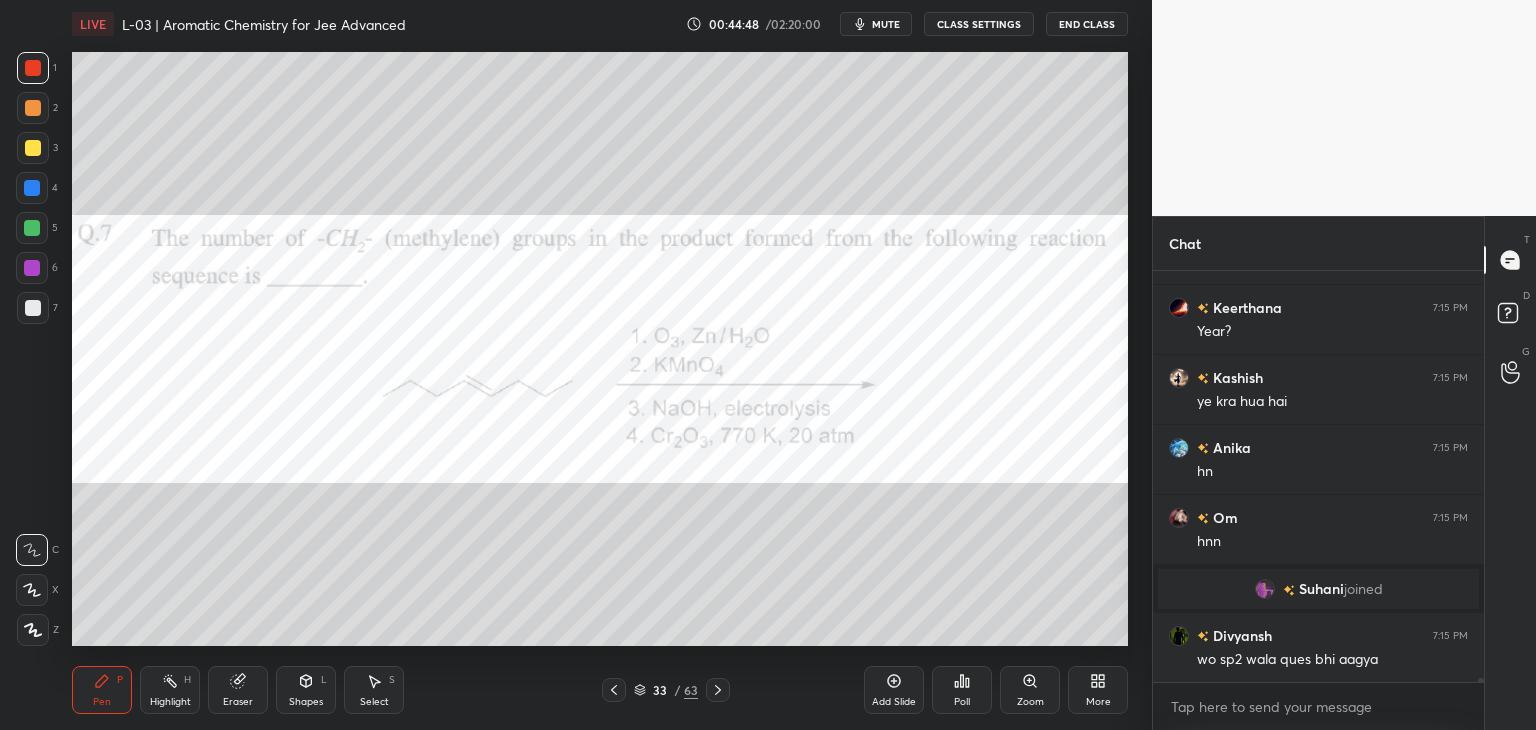scroll, scrollTop: 39516, scrollLeft: 0, axis: vertical 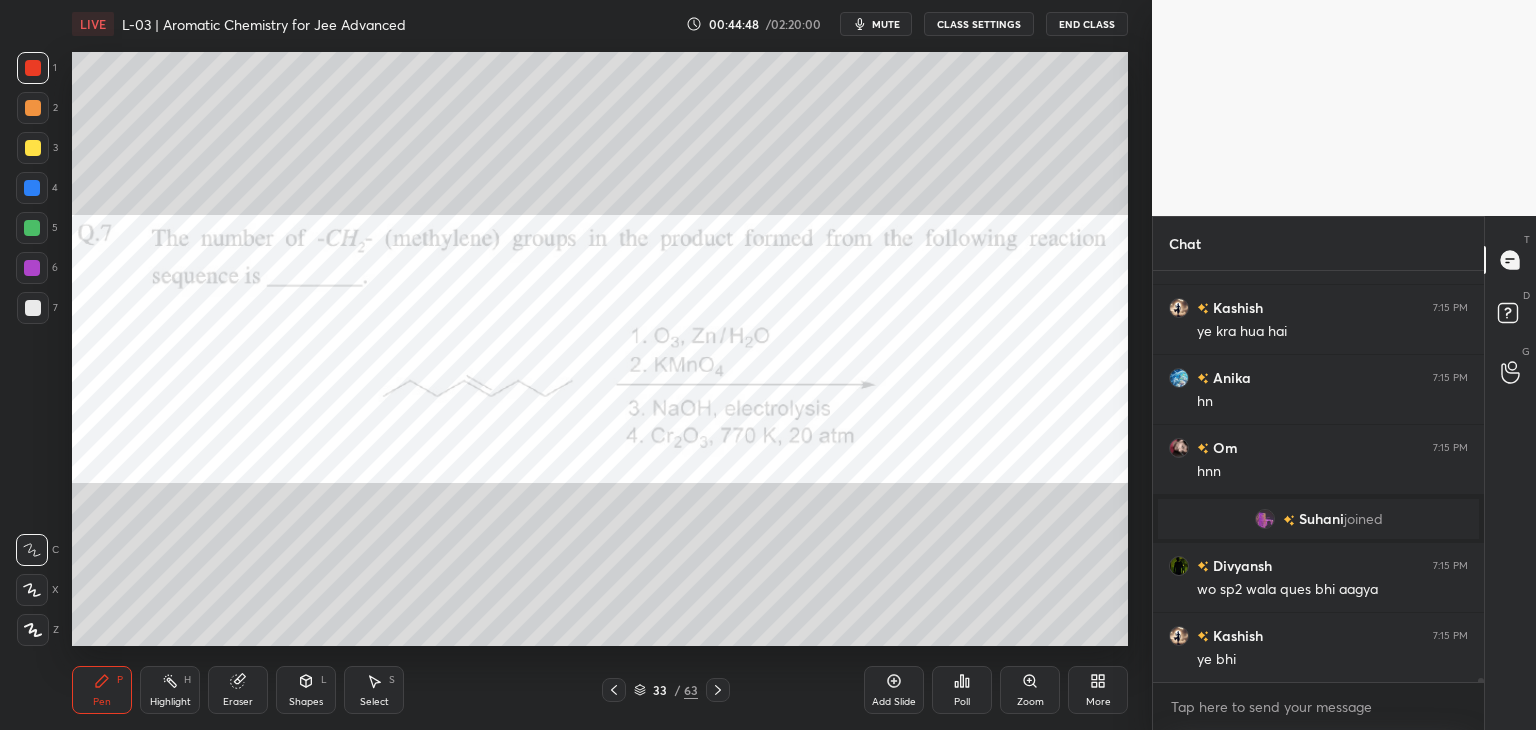 click 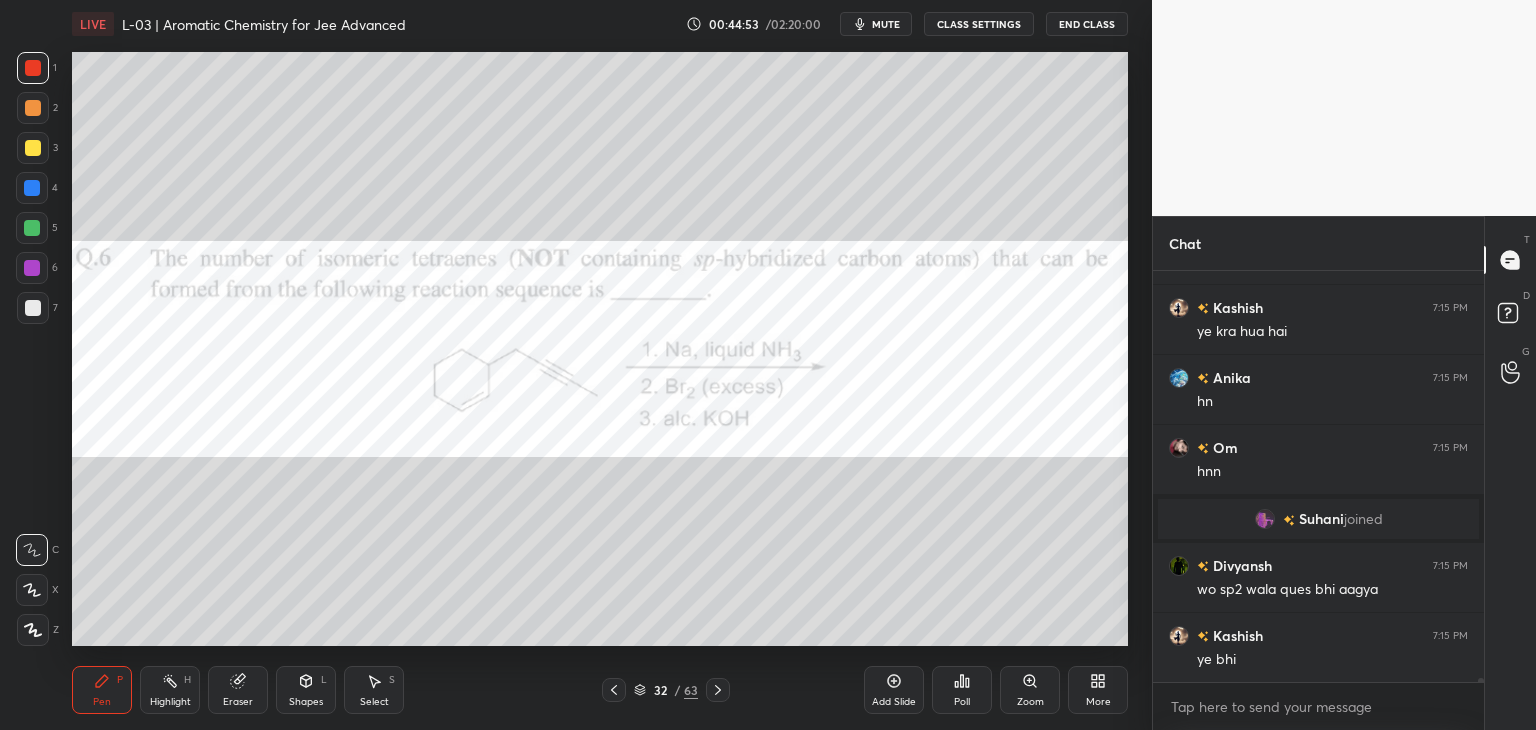 click 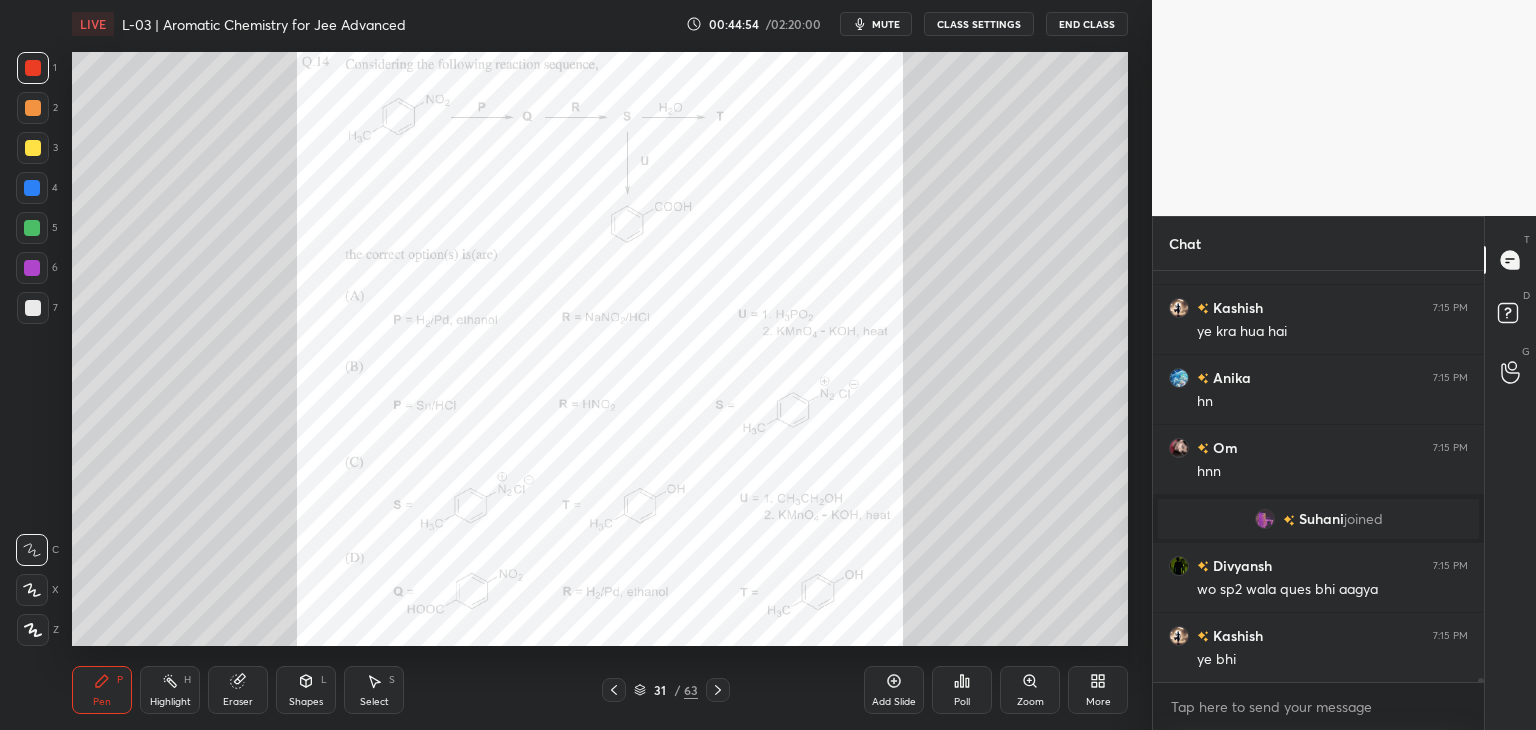 click 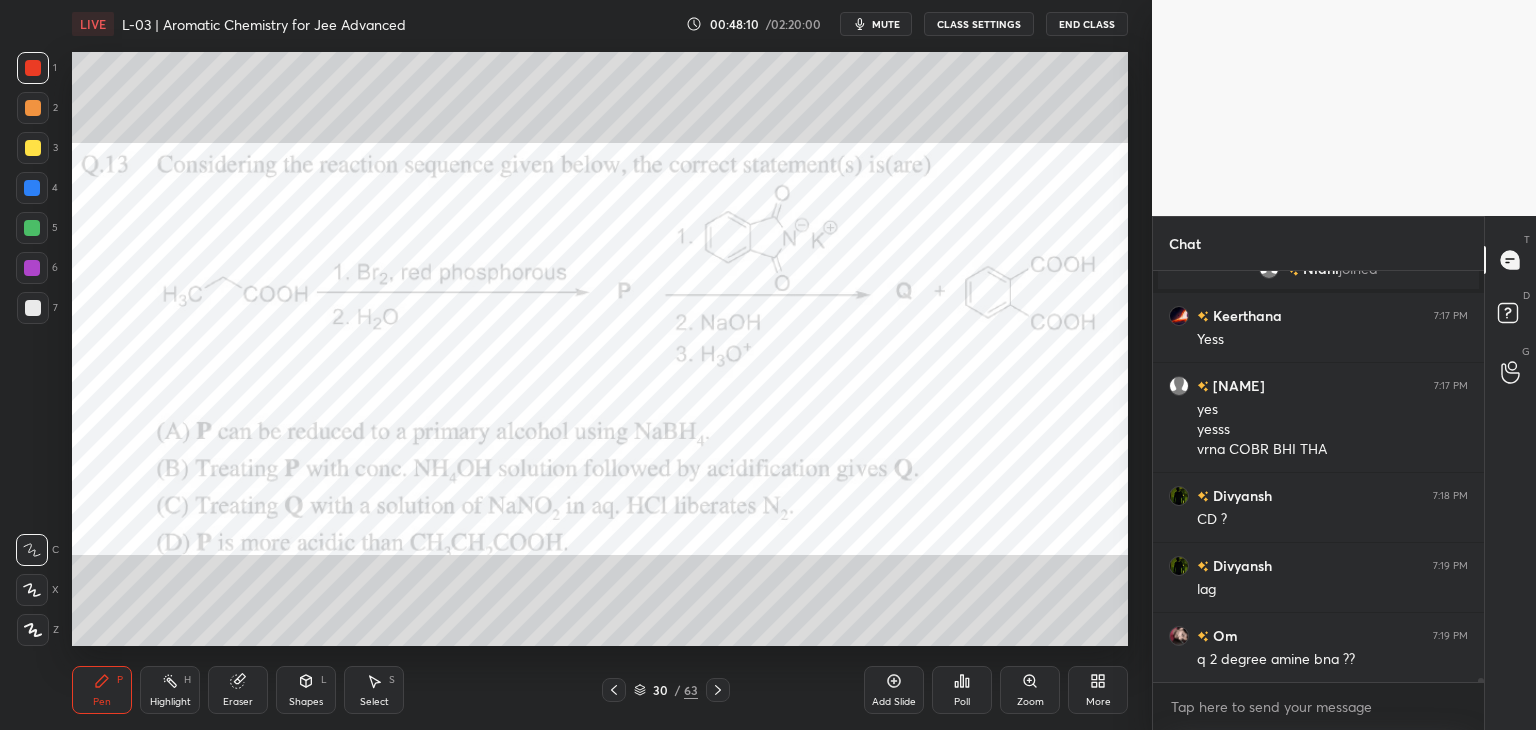 scroll, scrollTop: 40394, scrollLeft: 0, axis: vertical 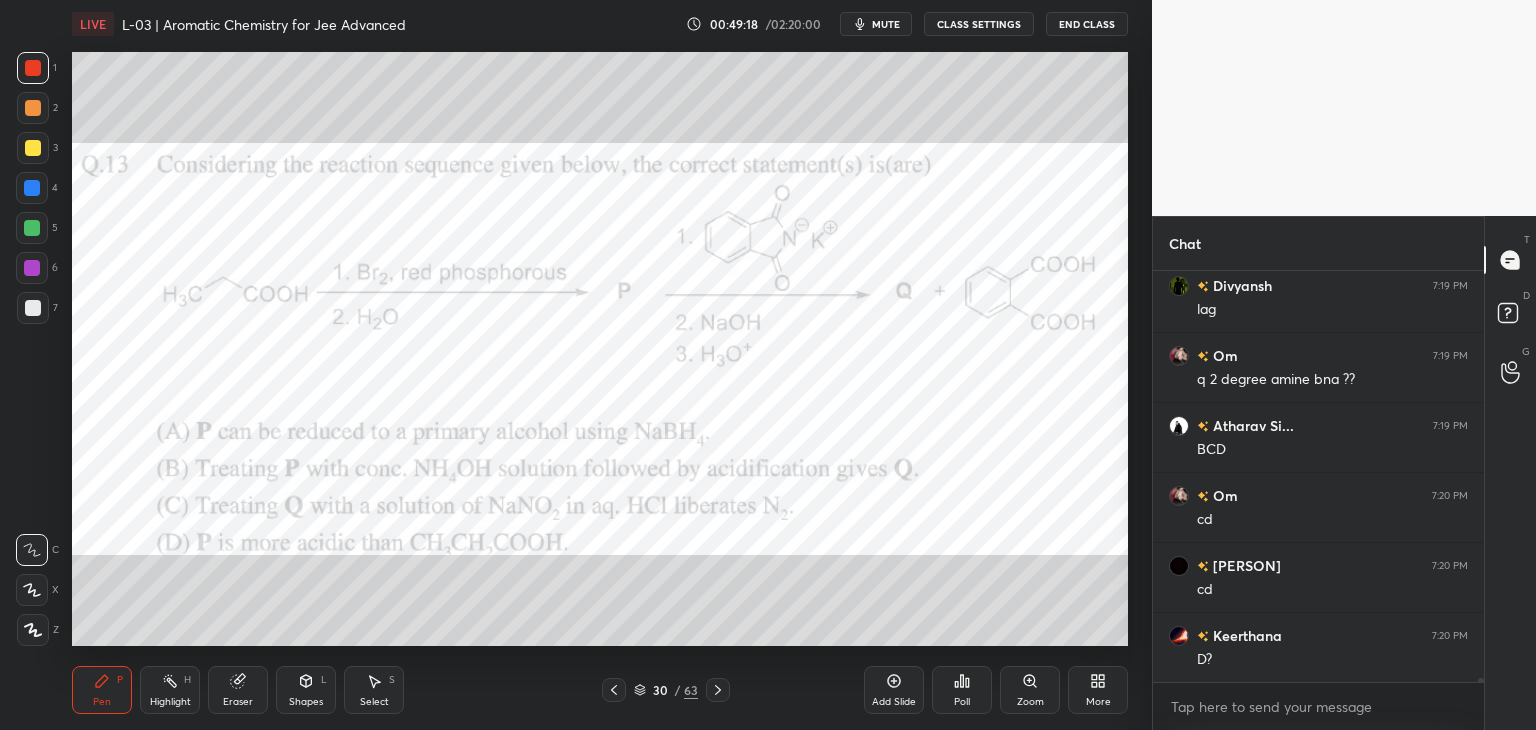 click on "Add Slide" at bounding box center (894, 690) 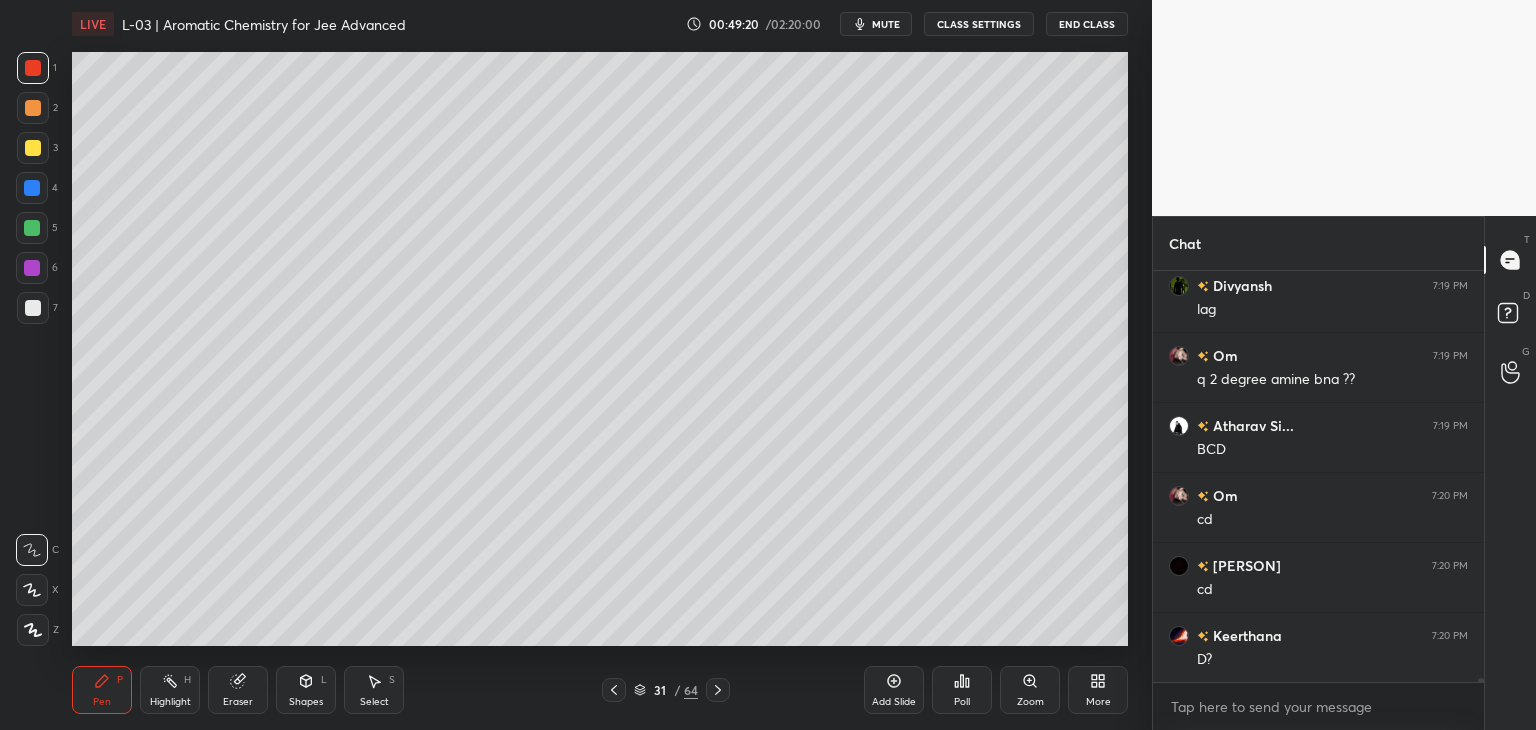 scroll, scrollTop: 40692, scrollLeft: 0, axis: vertical 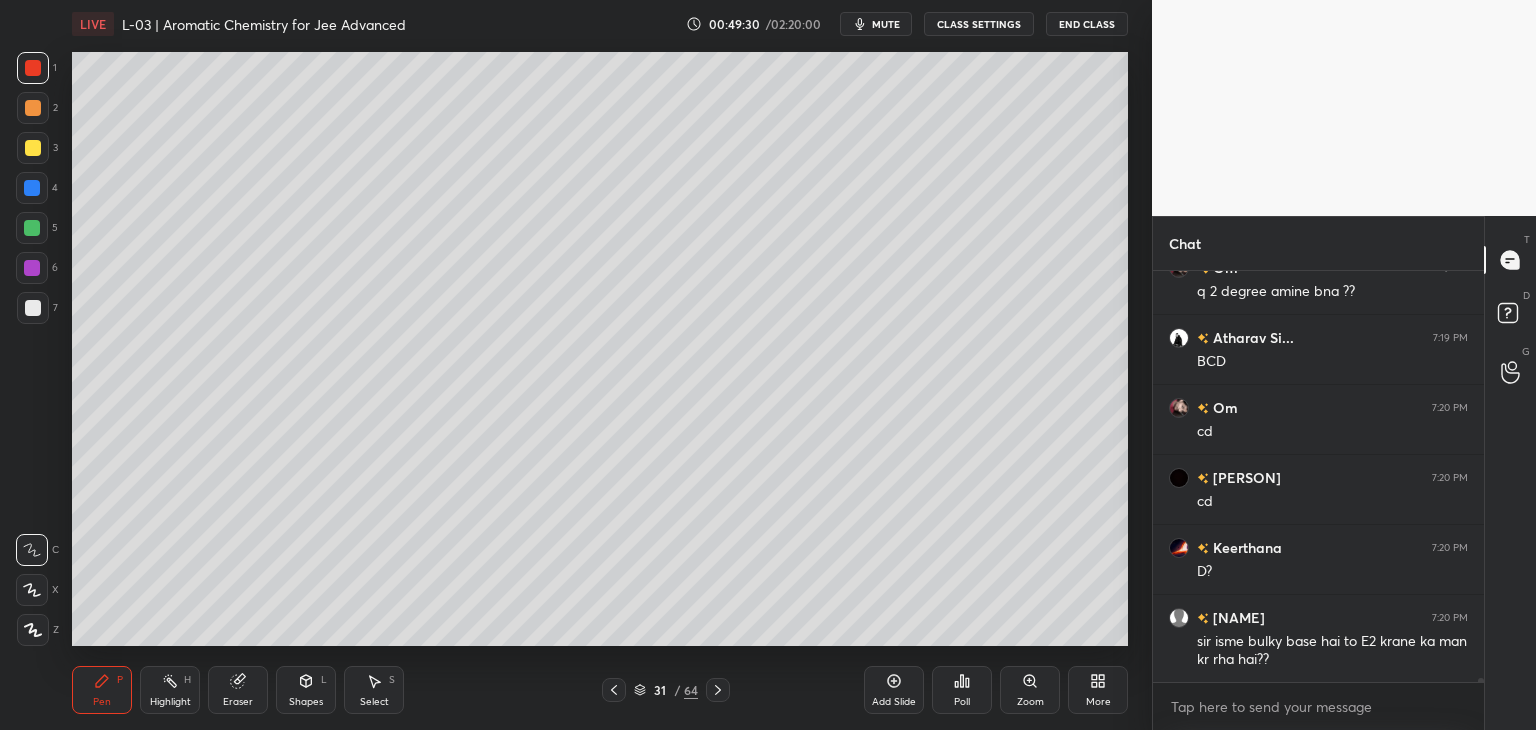 click 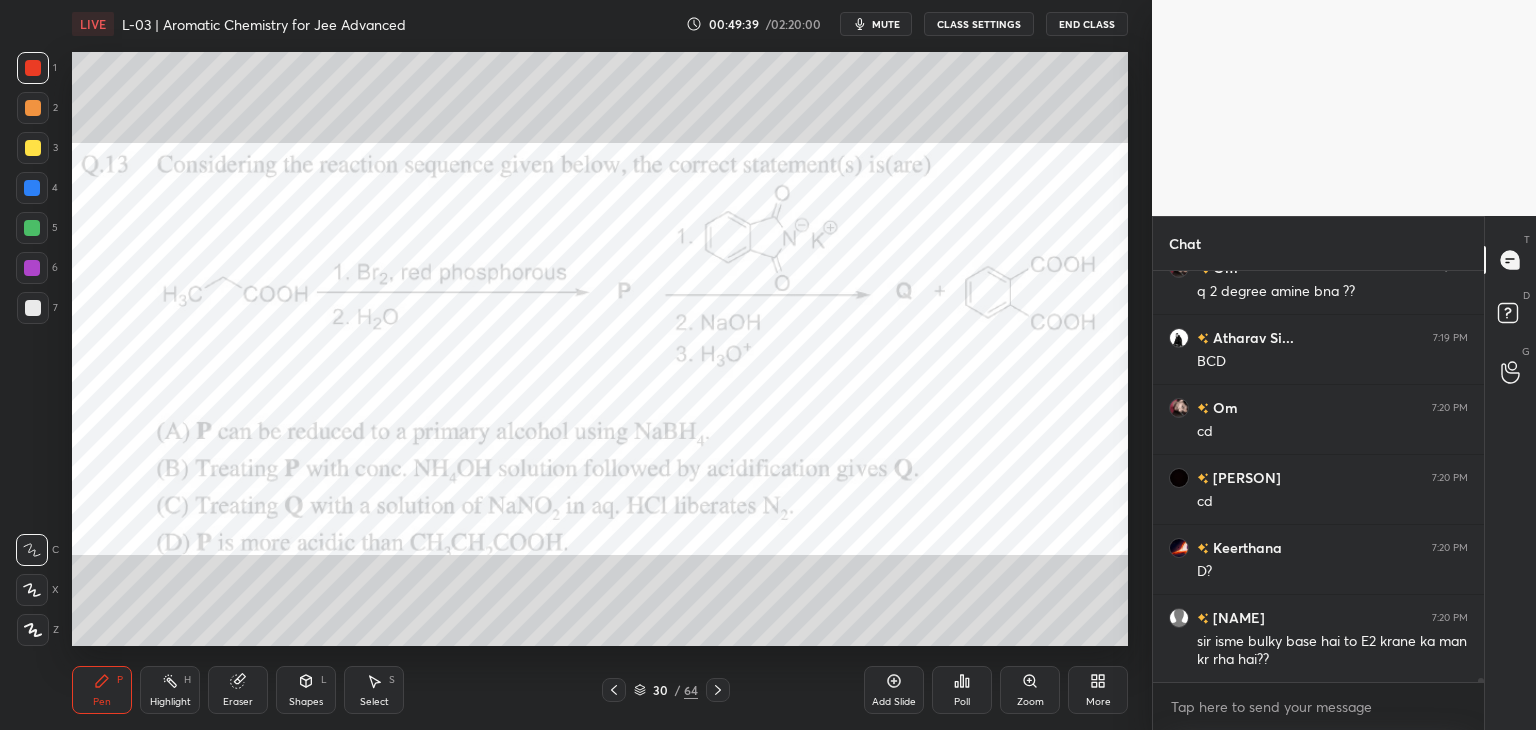 click 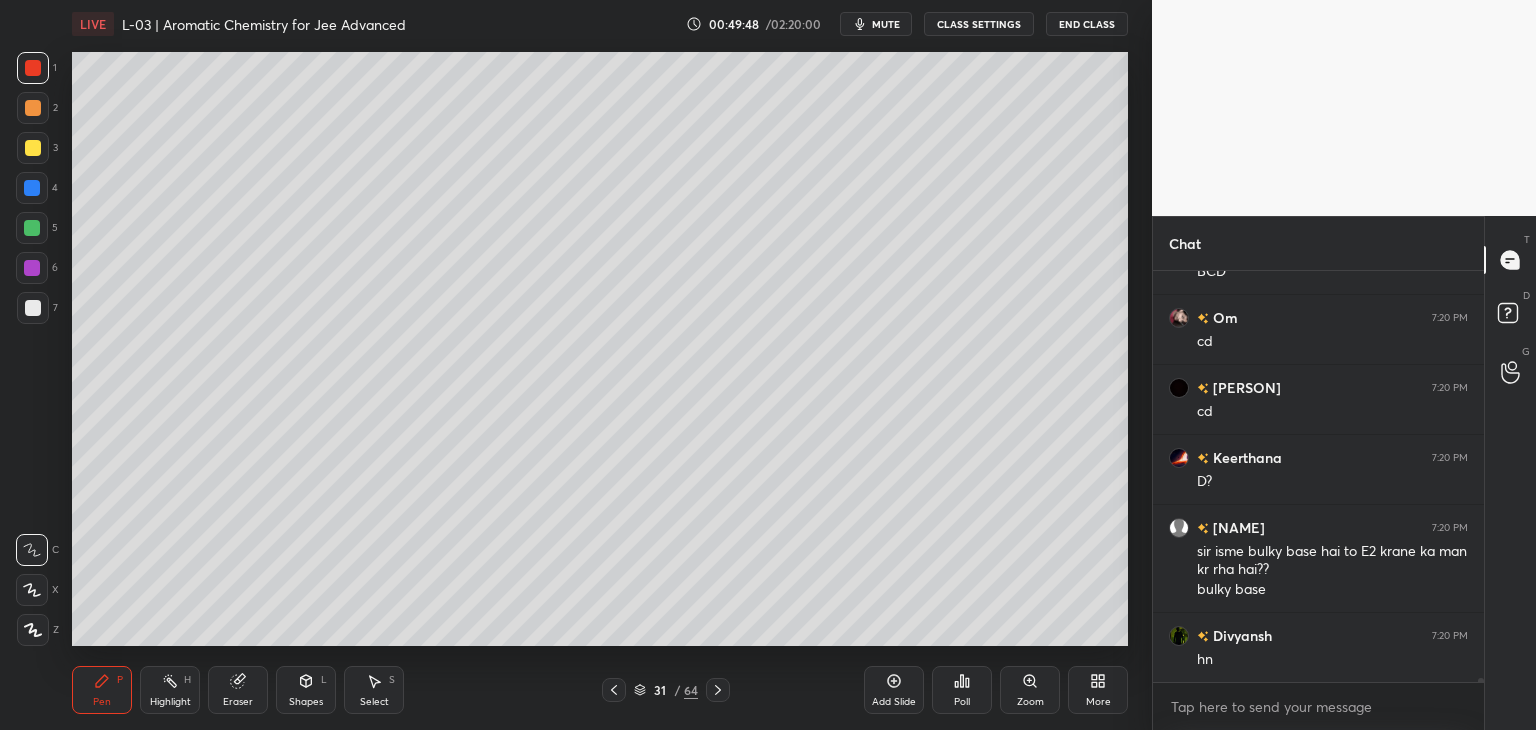 scroll, scrollTop: 40852, scrollLeft: 0, axis: vertical 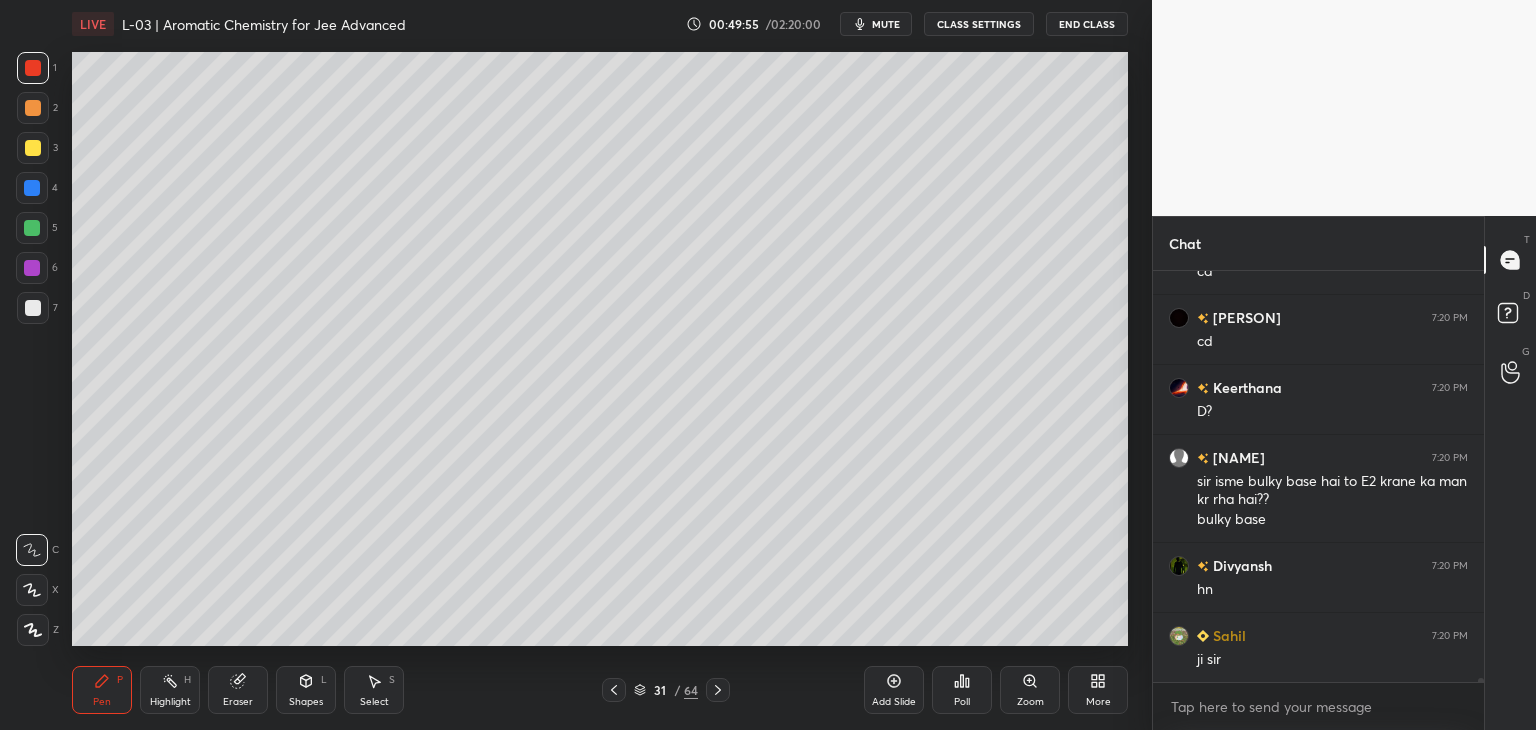 click 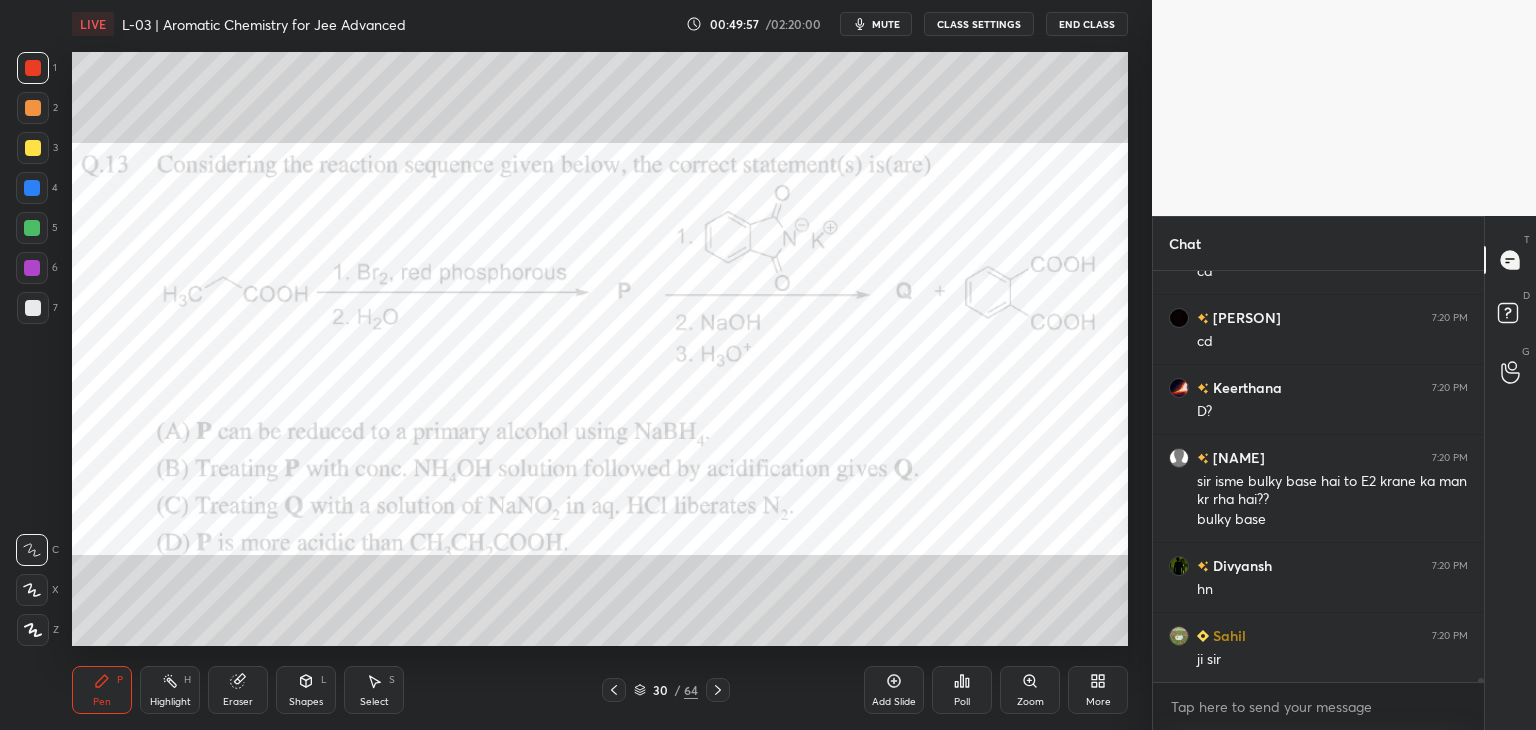 click 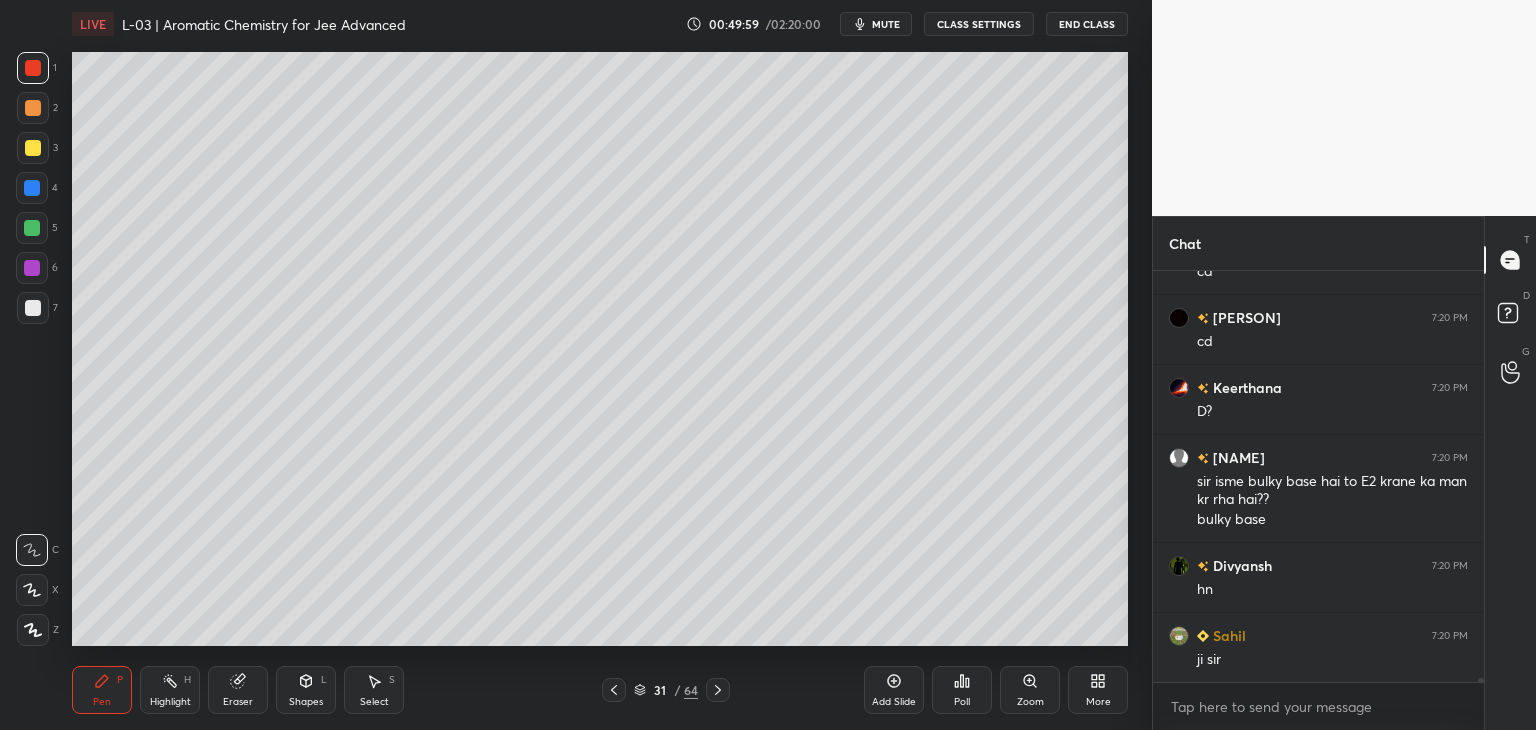 scroll, scrollTop: 40922, scrollLeft: 0, axis: vertical 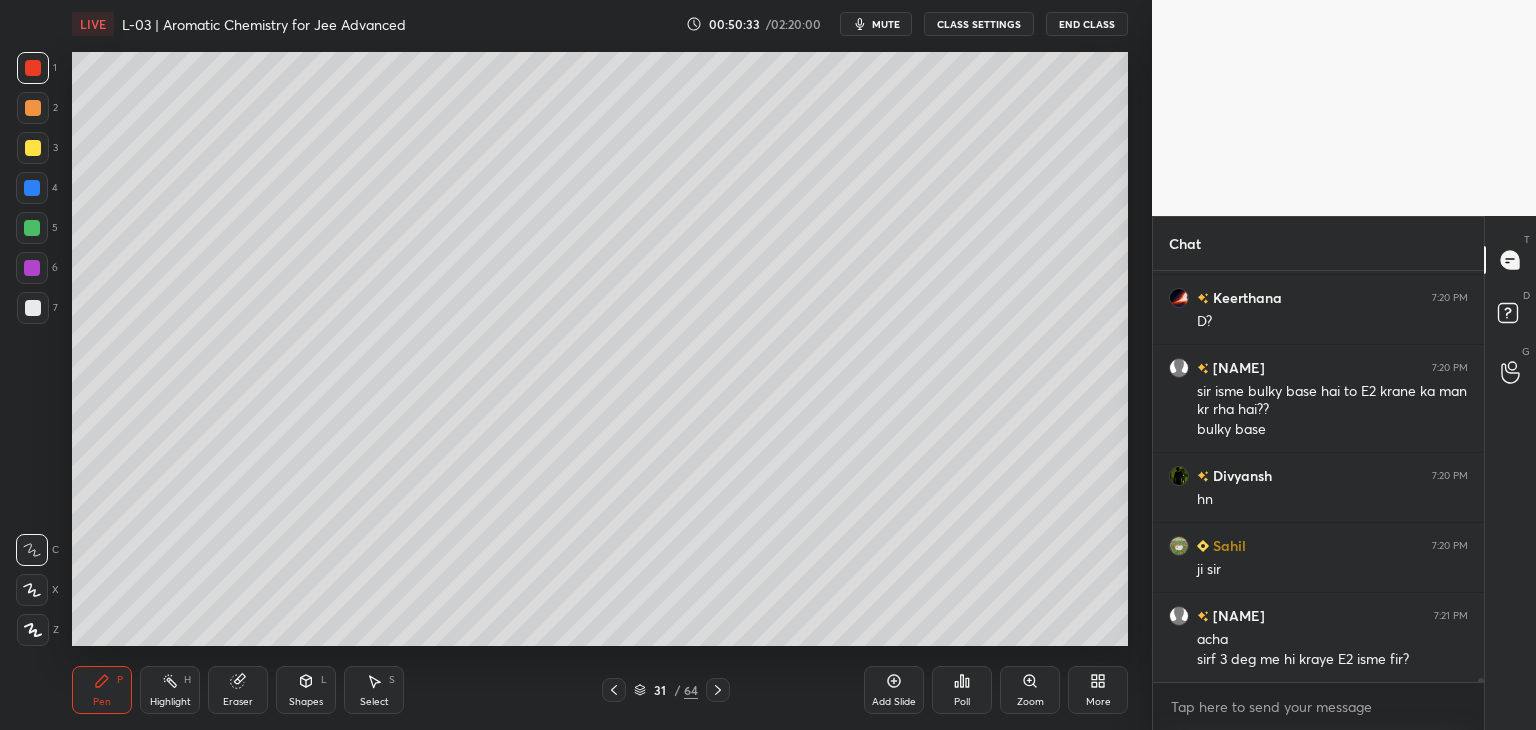 click on "Select S" at bounding box center [374, 690] 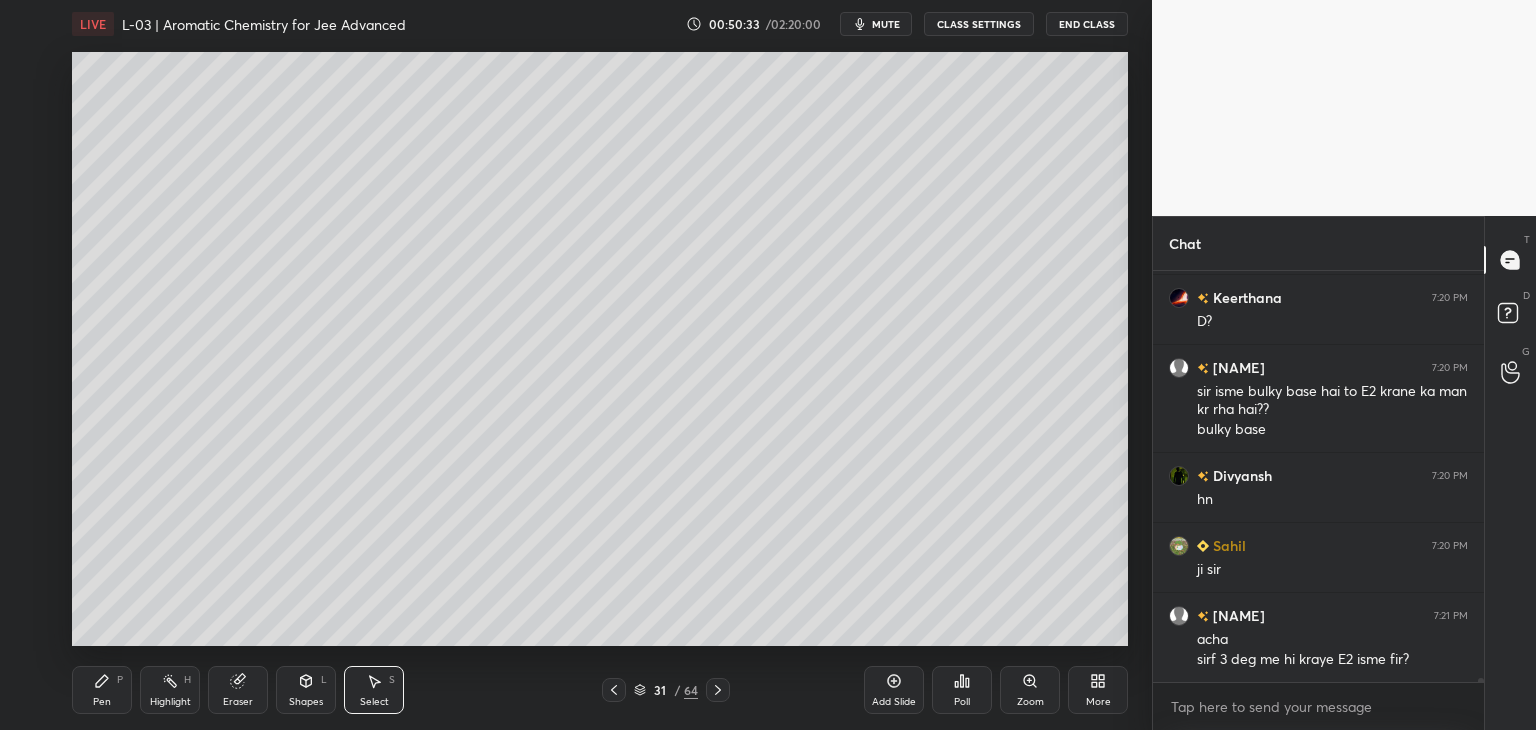 scroll, scrollTop: 41012, scrollLeft: 0, axis: vertical 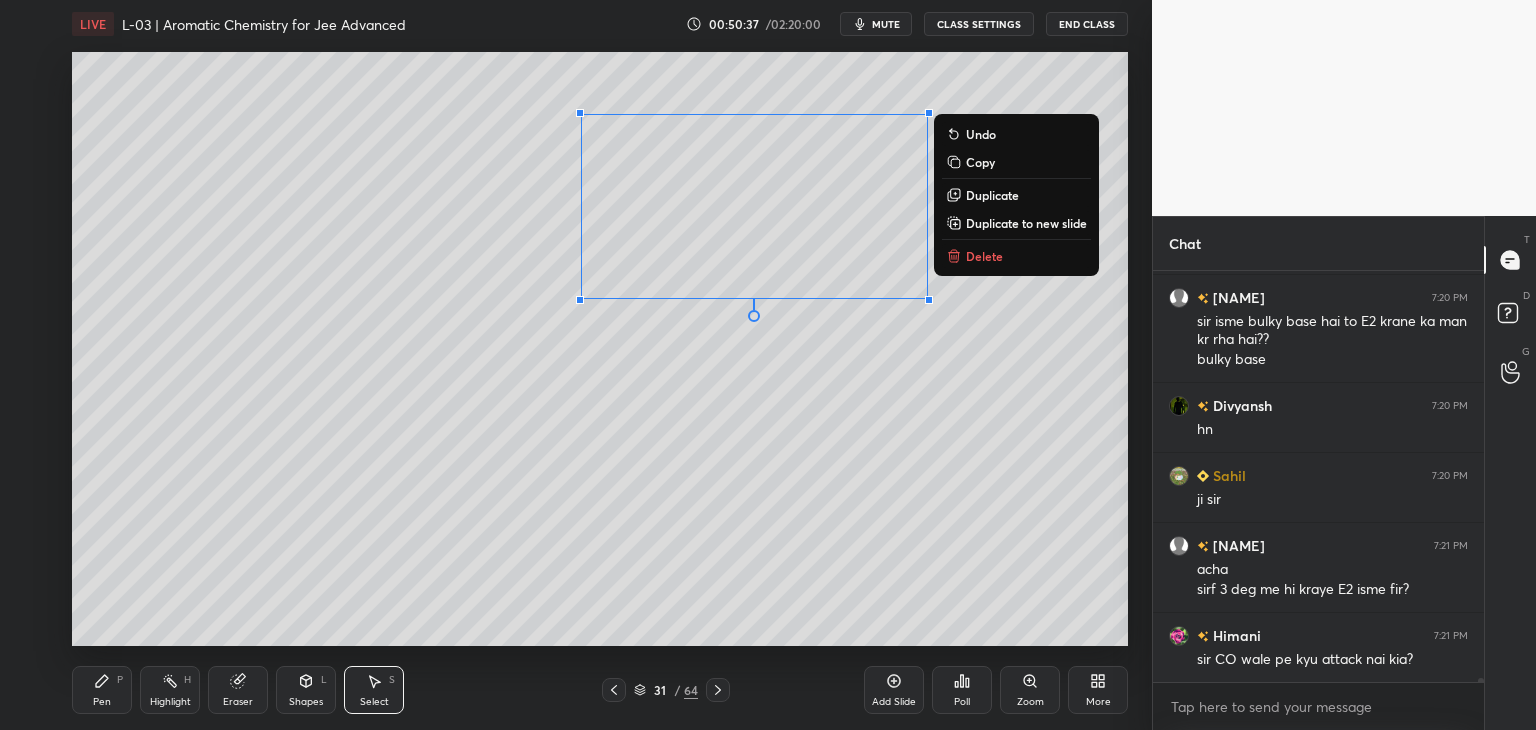 click on "Delete" at bounding box center [984, 256] 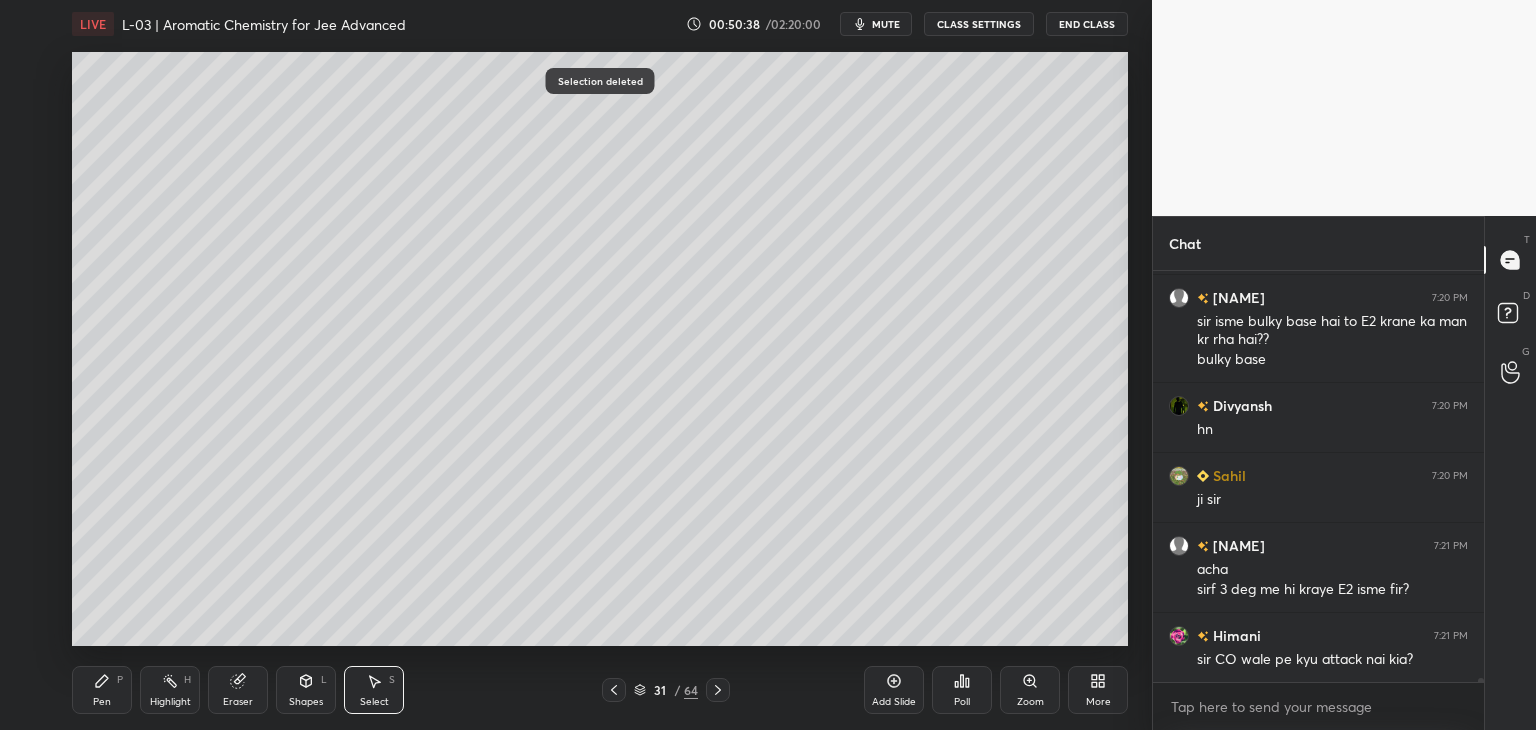 click on "Pen P" at bounding box center [102, 690] 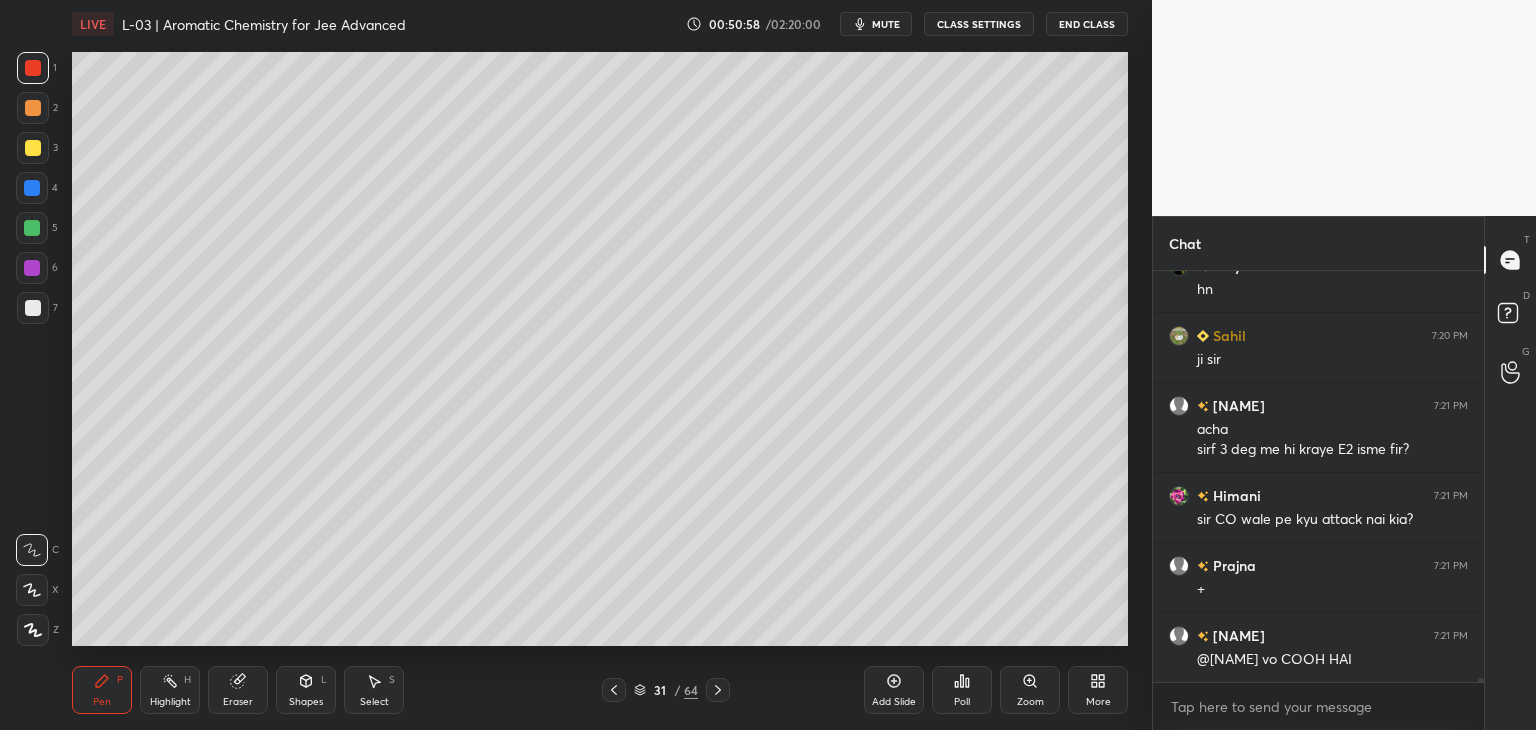 scroll, scrollTop: 41222, scrollLeft: 0, axis: vertical 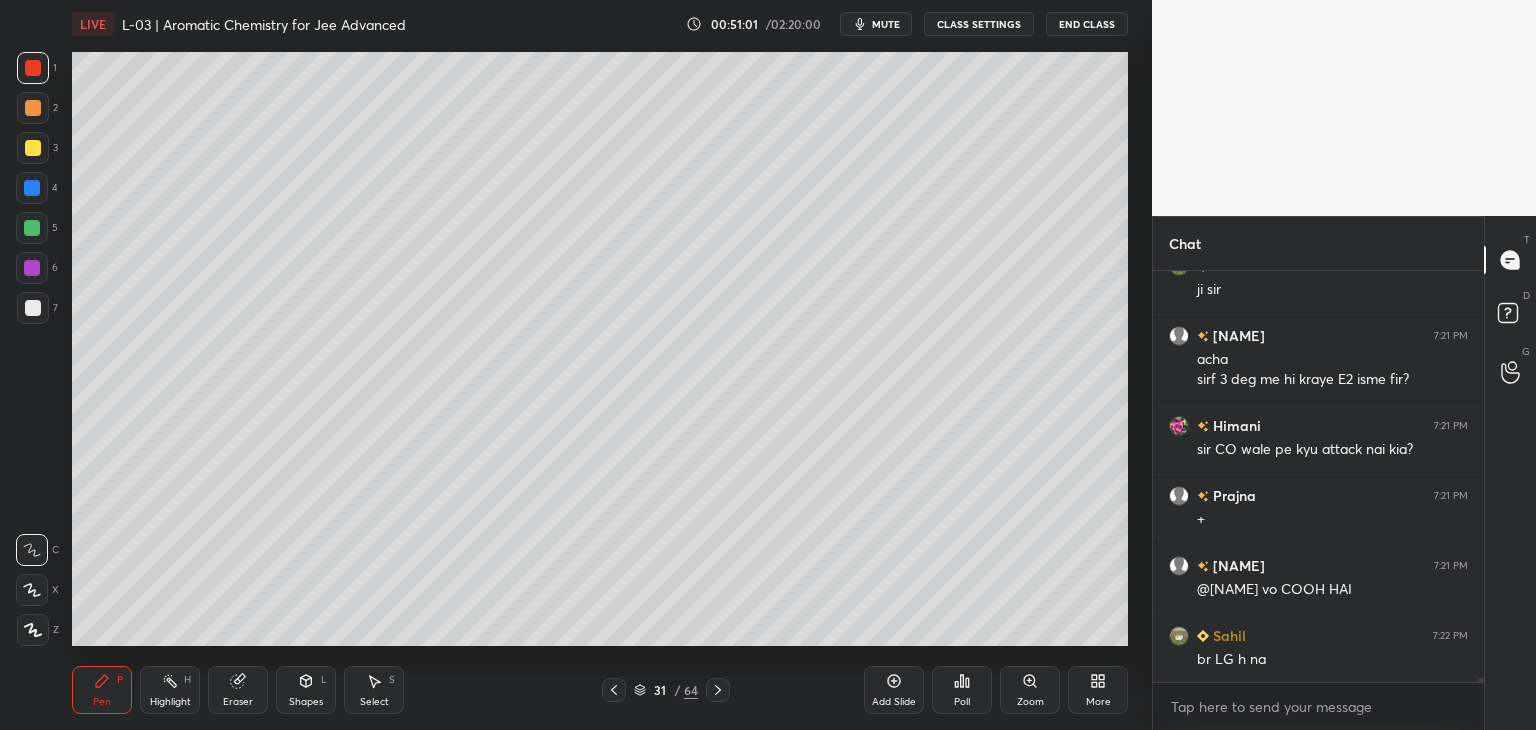 click 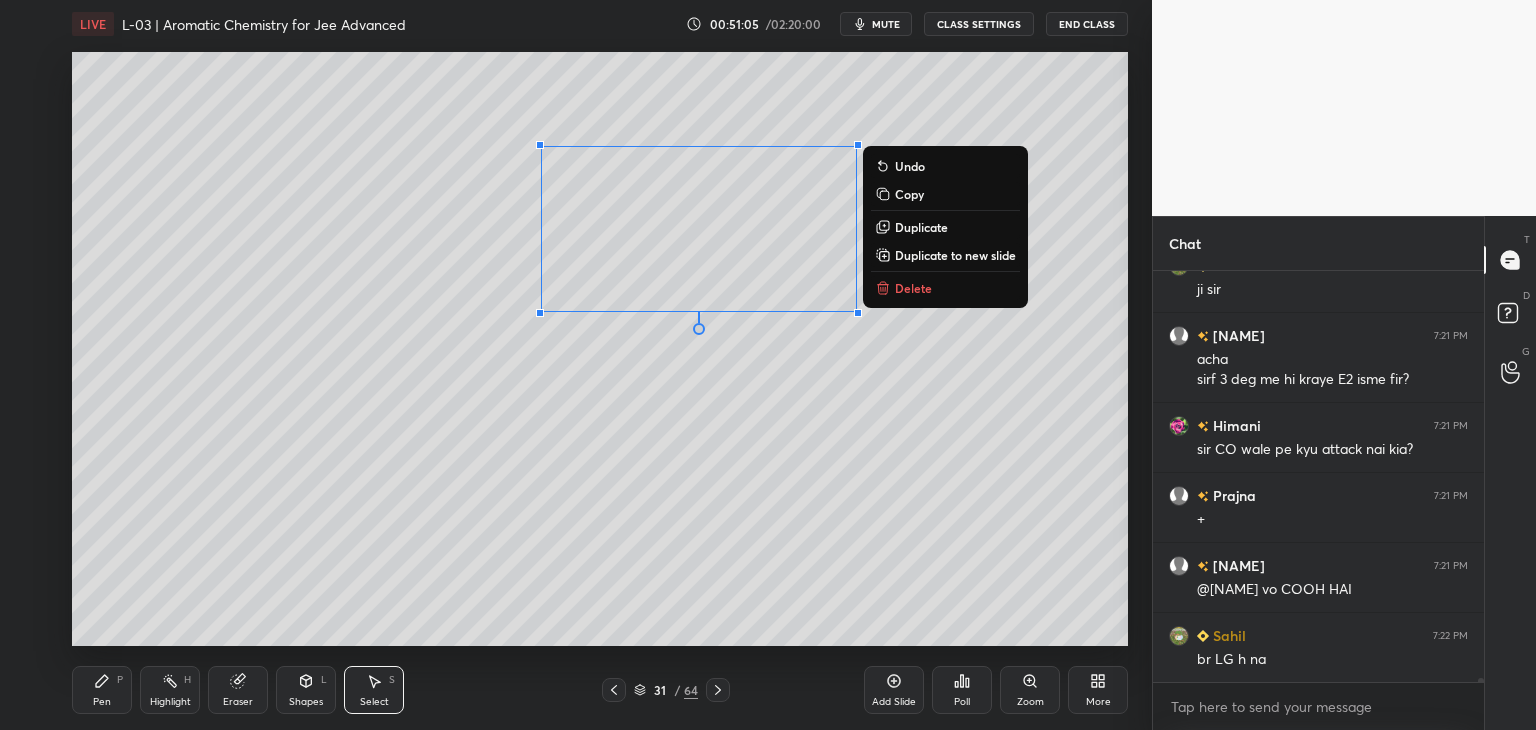 click on "0 ° Undo Copy Duplicate Duplicate to new slide Delete" at bounding box center [600, 349] 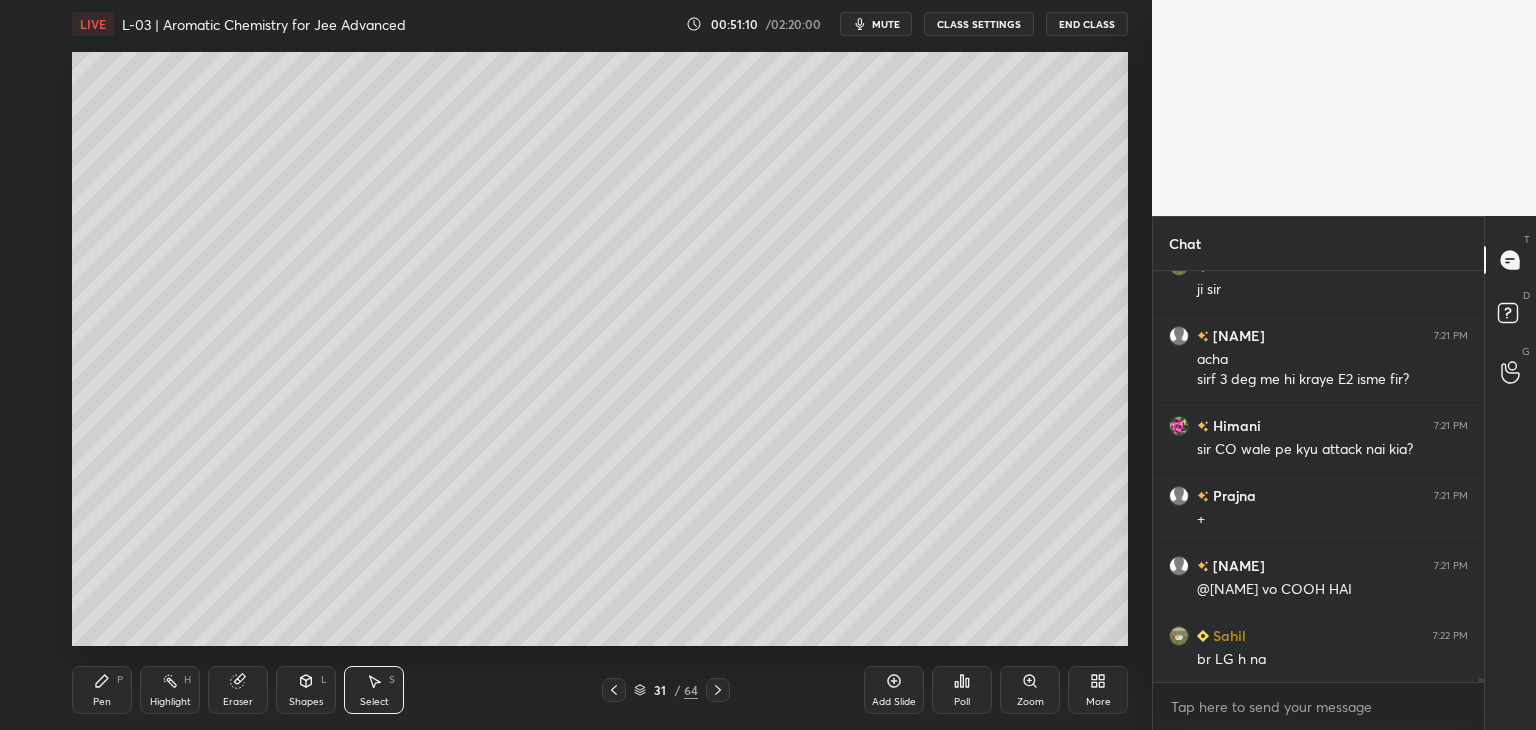 click on "Pen" at bounding box center [102, 702] 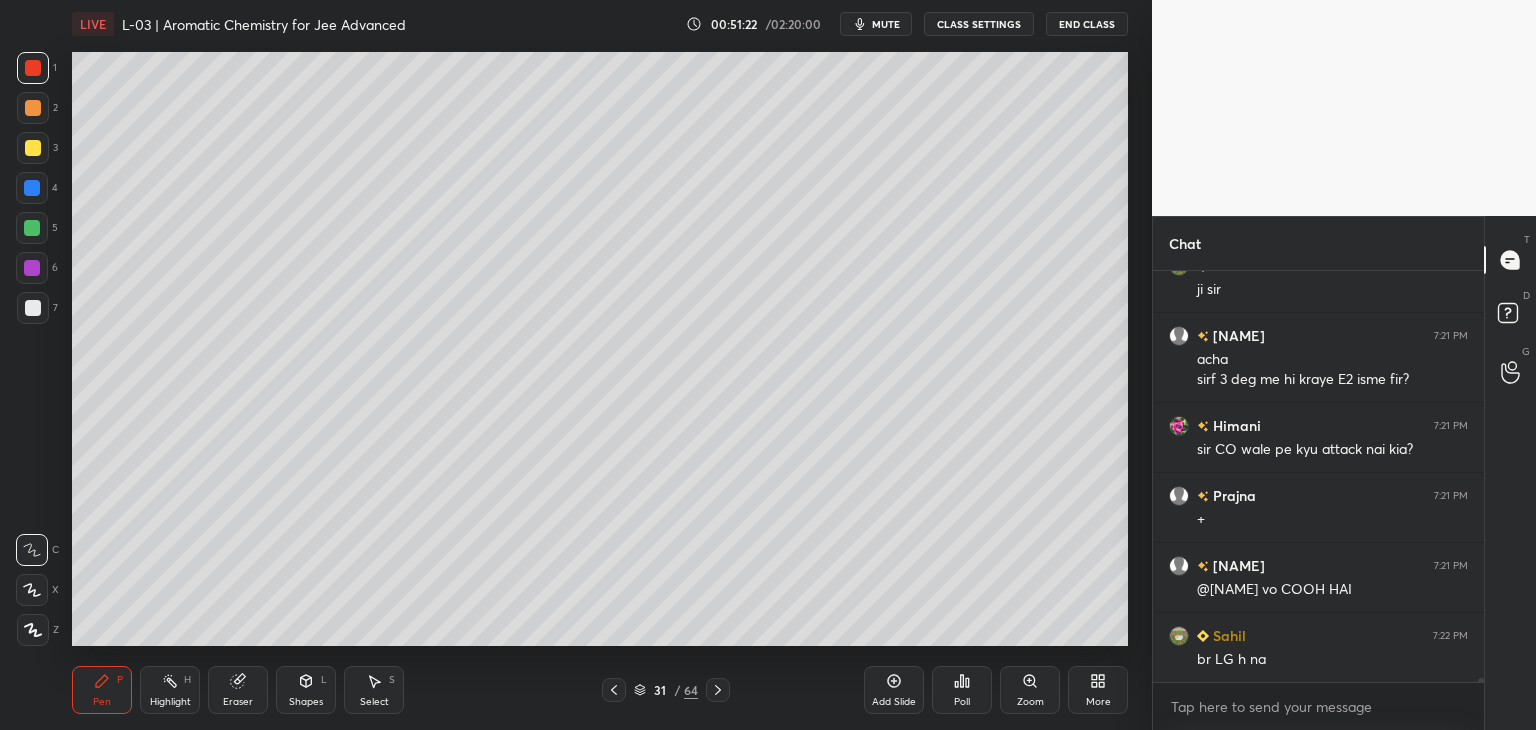 click 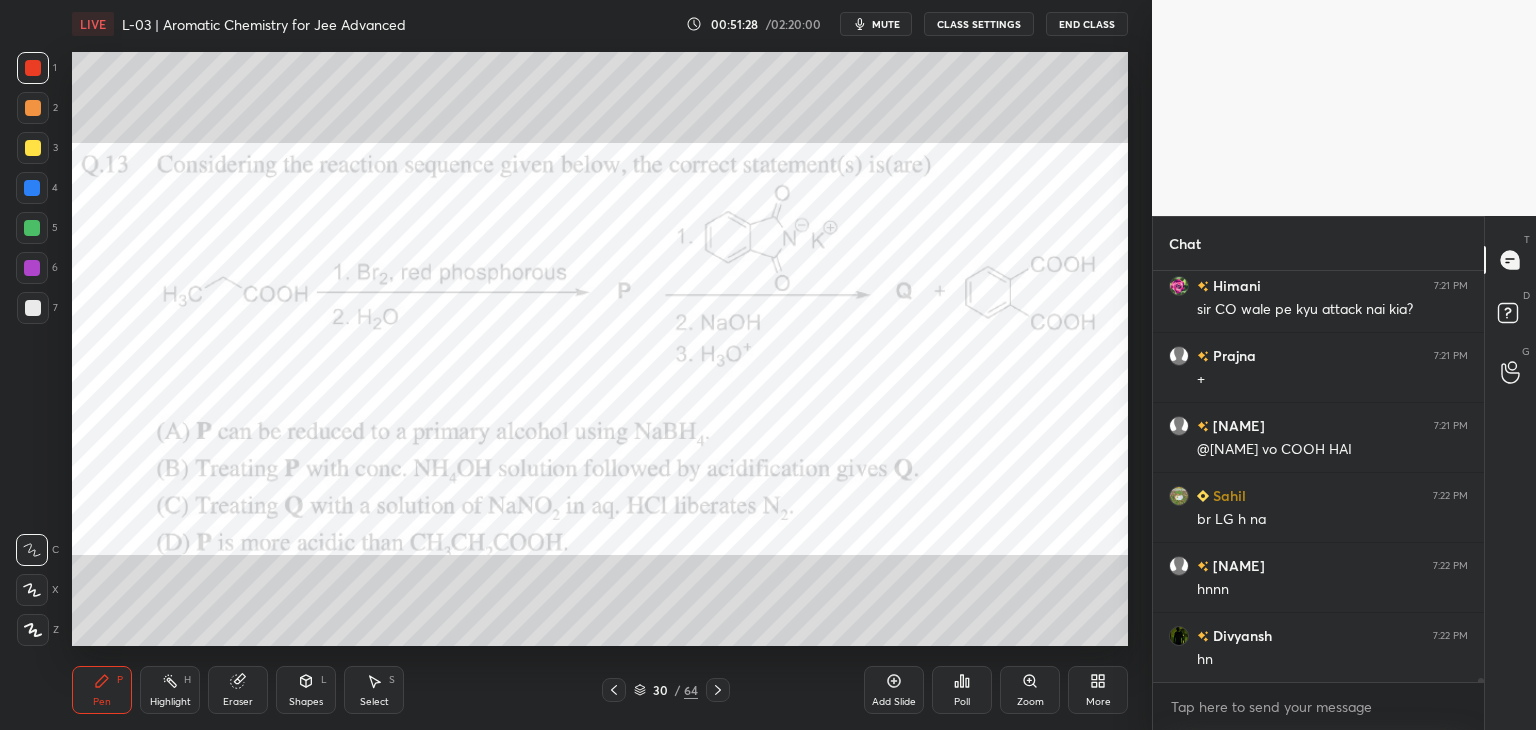 scroll, scrollTop: 41432, scrollLeft: 0, axis: vertical 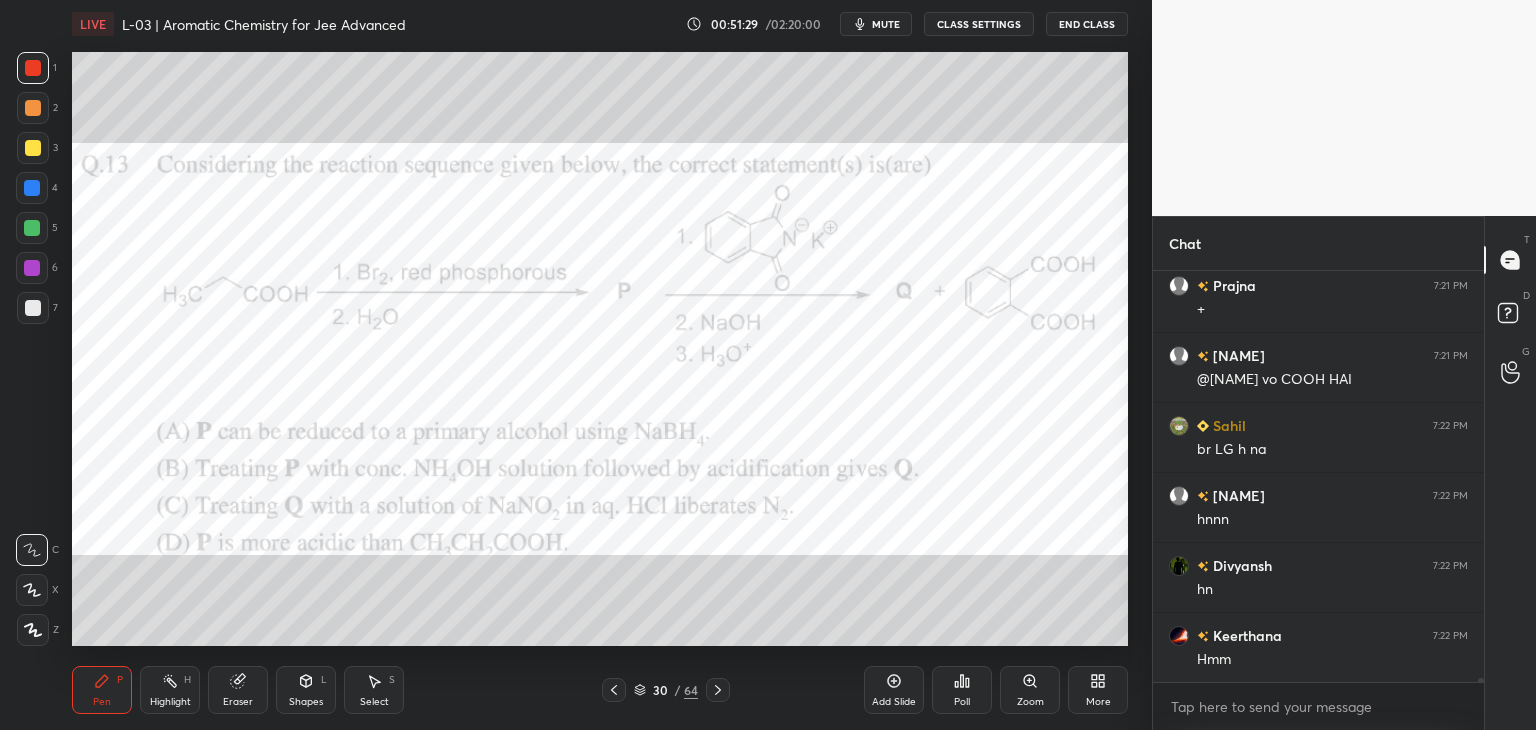 click 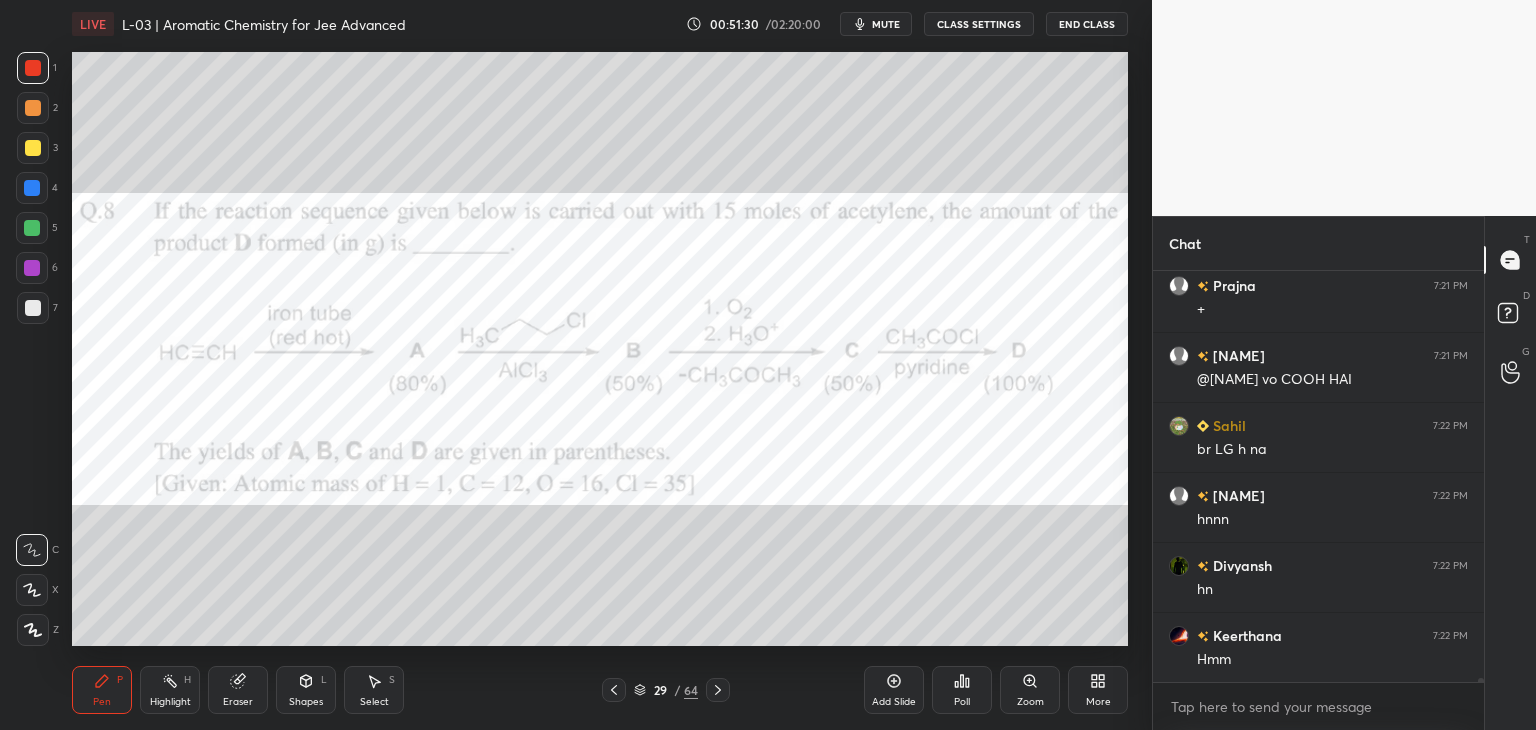 click 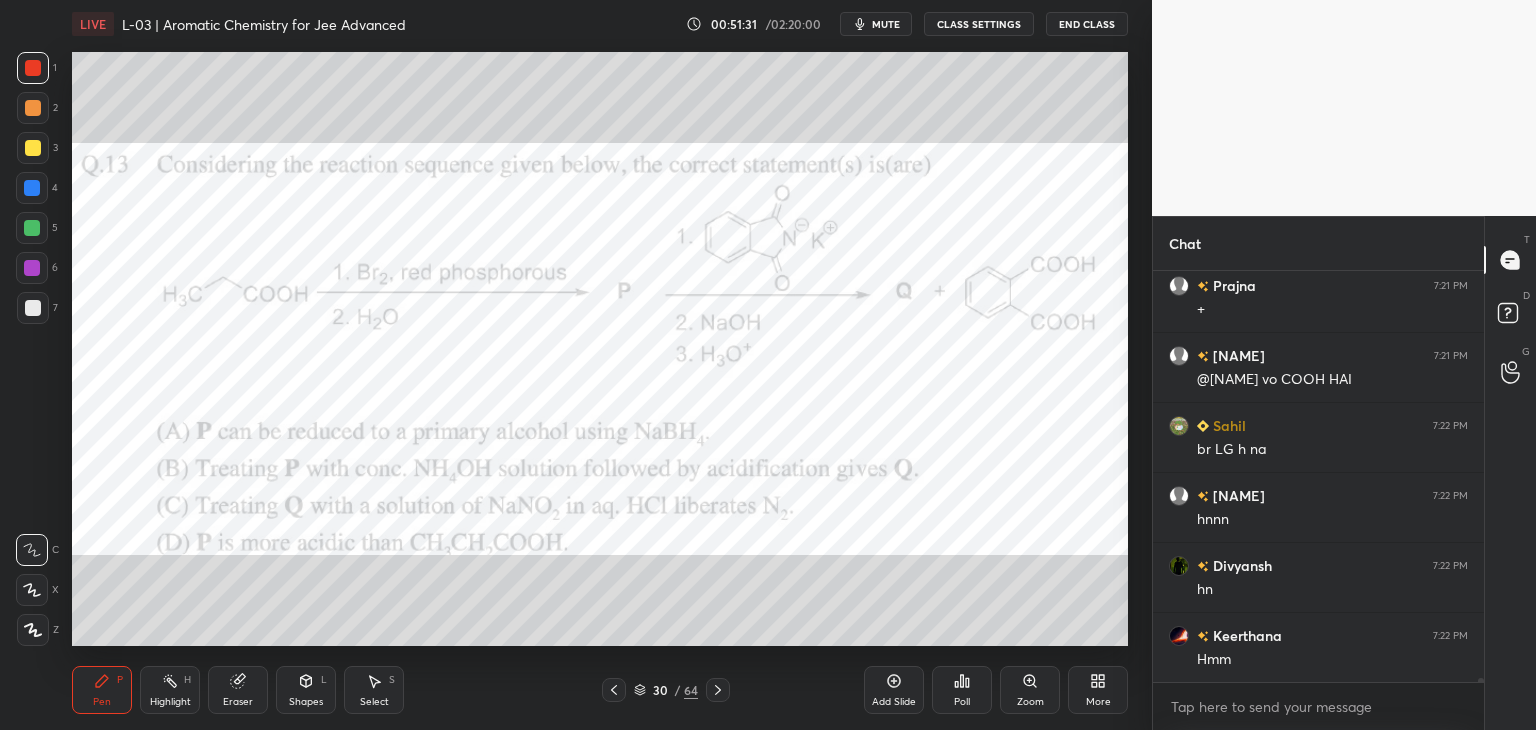 click 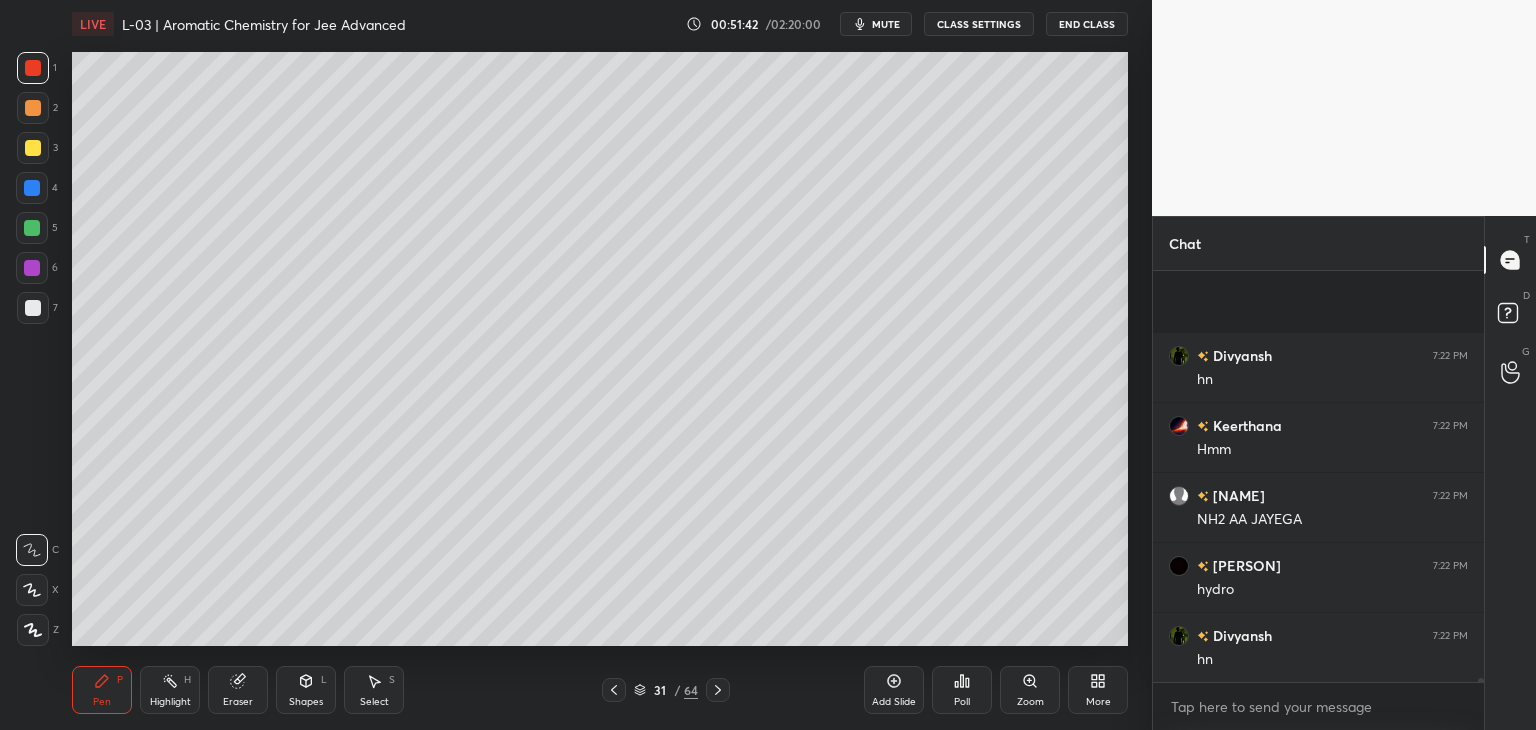 scroll, scrollTop: 41782, scrollLeft: 0, axis: vertical 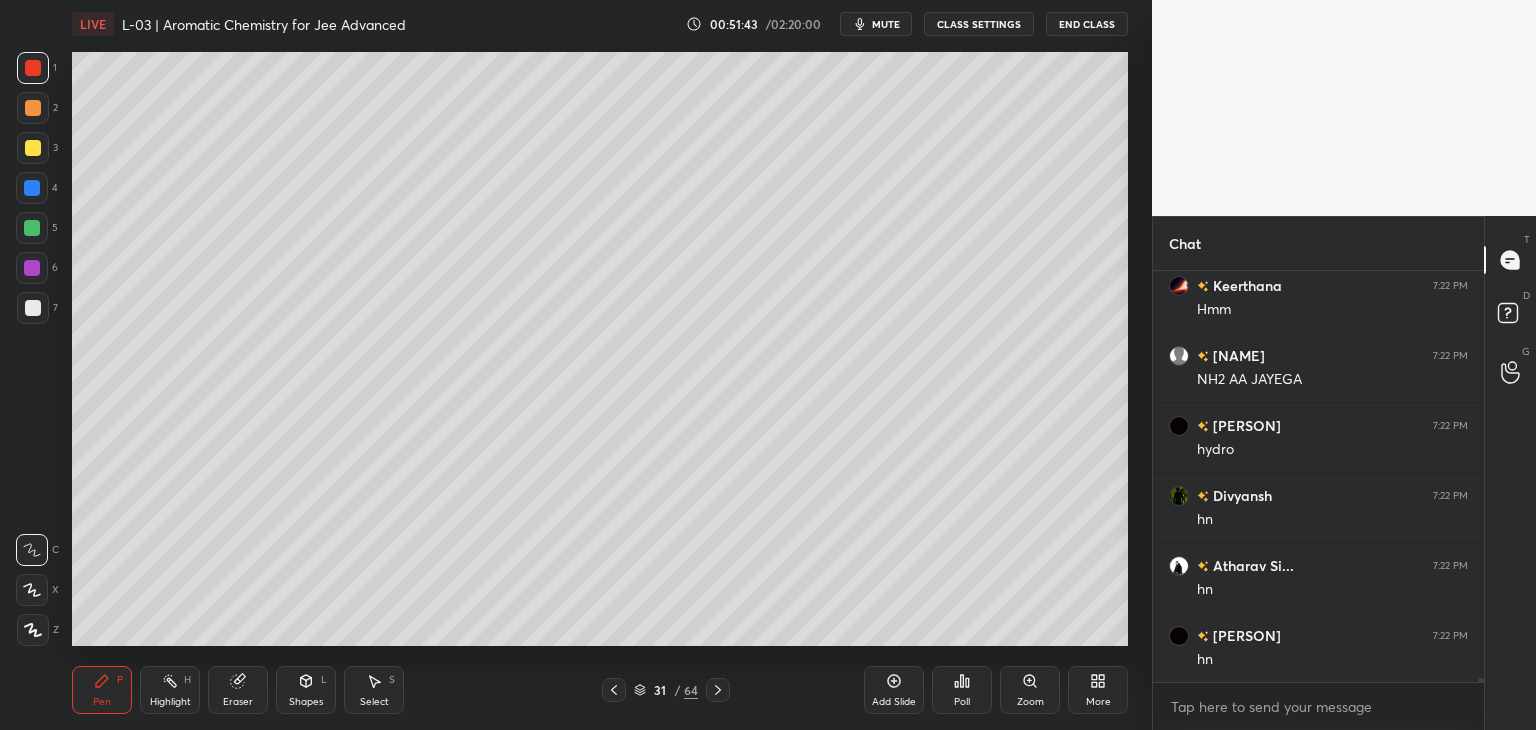 click at bounding box center (33, 108) 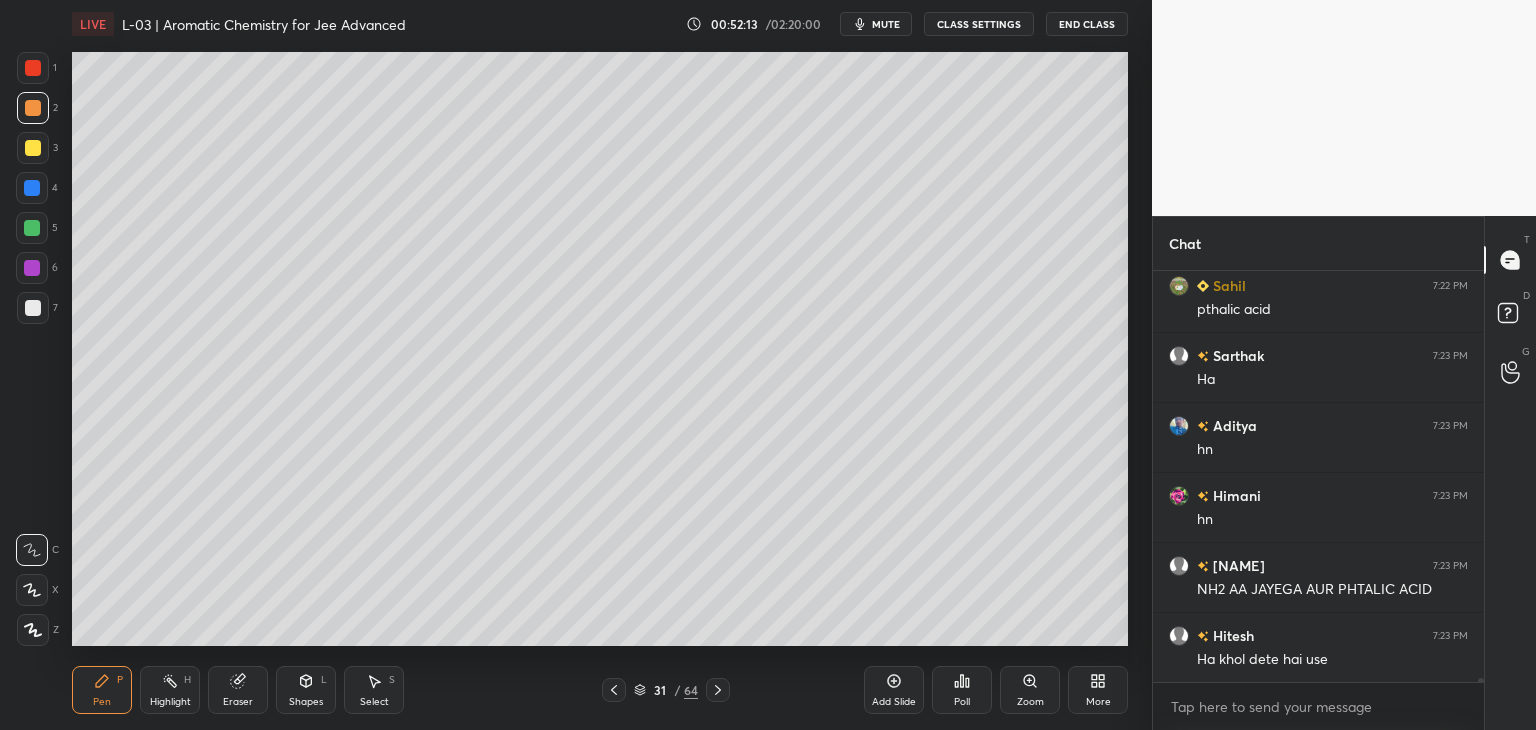 scroll, scrollTop: 42572, scrollLeft: 0, axis: vertical 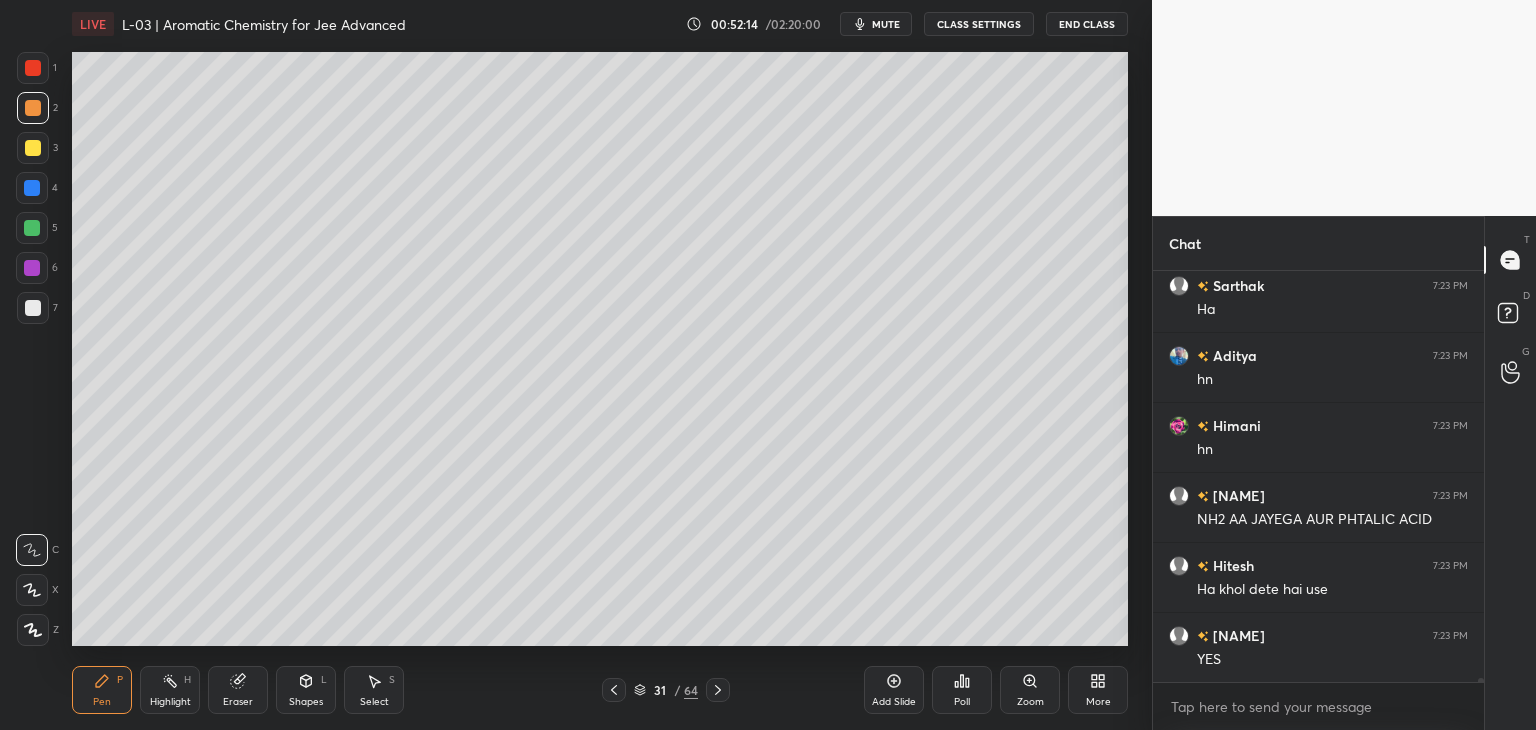 click 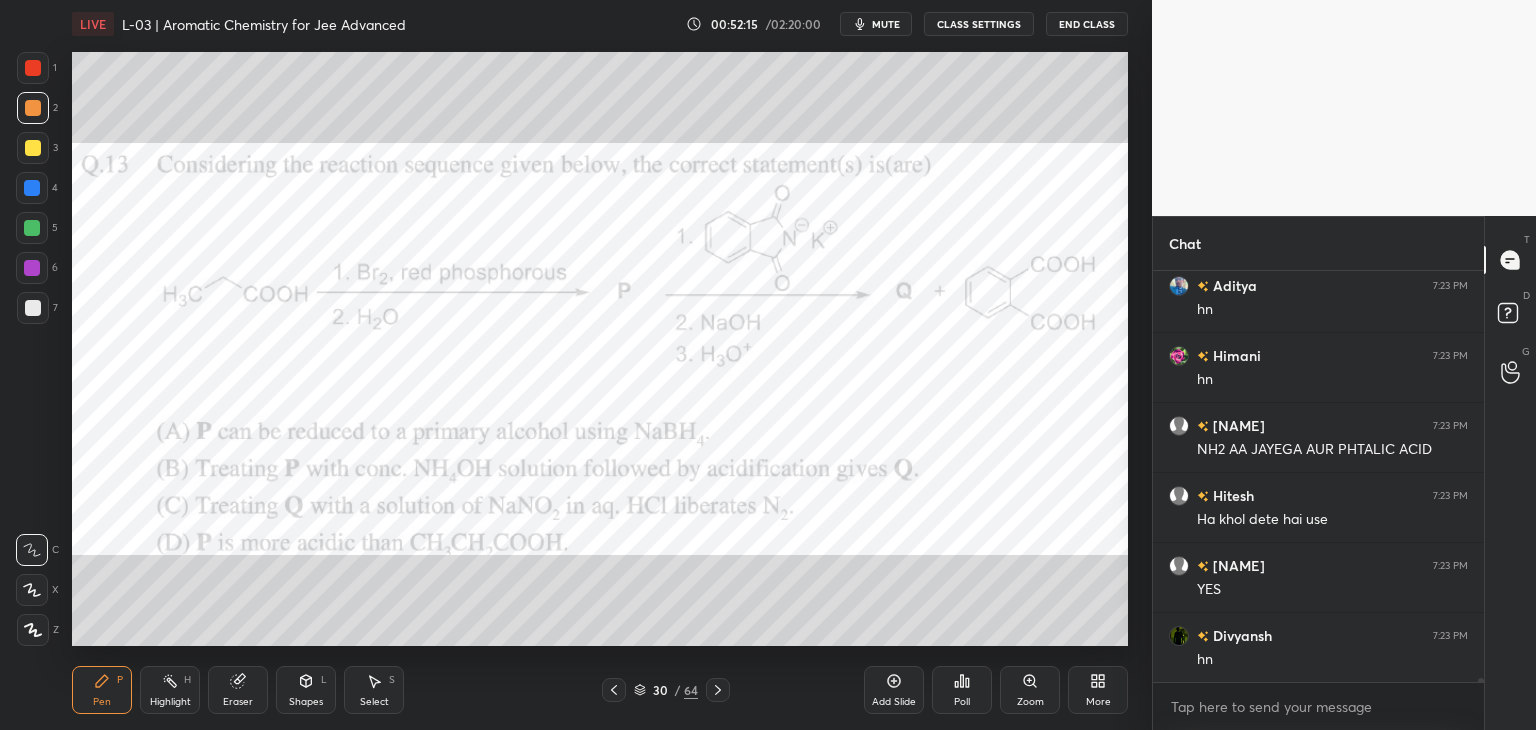 click 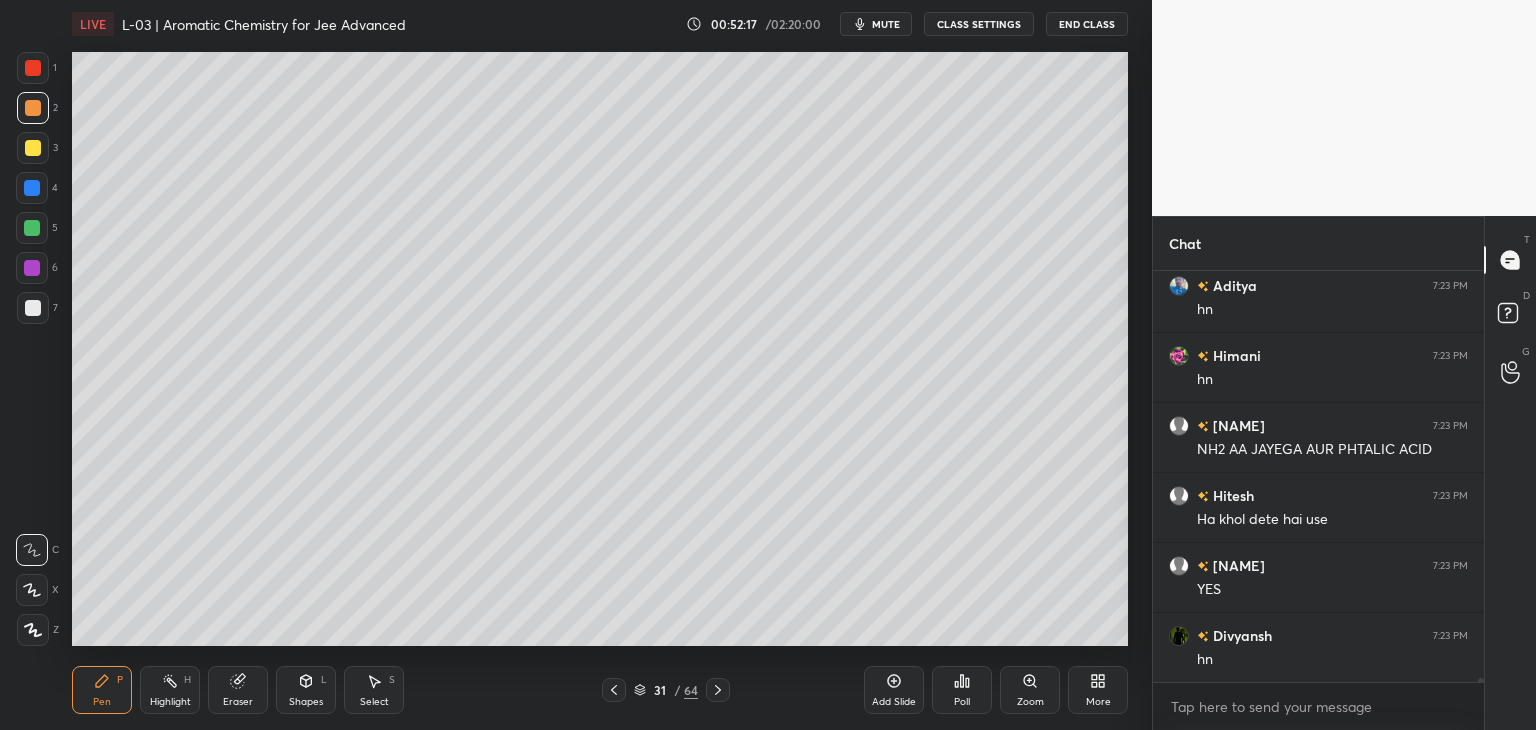 click at bounding box center [614, 690] 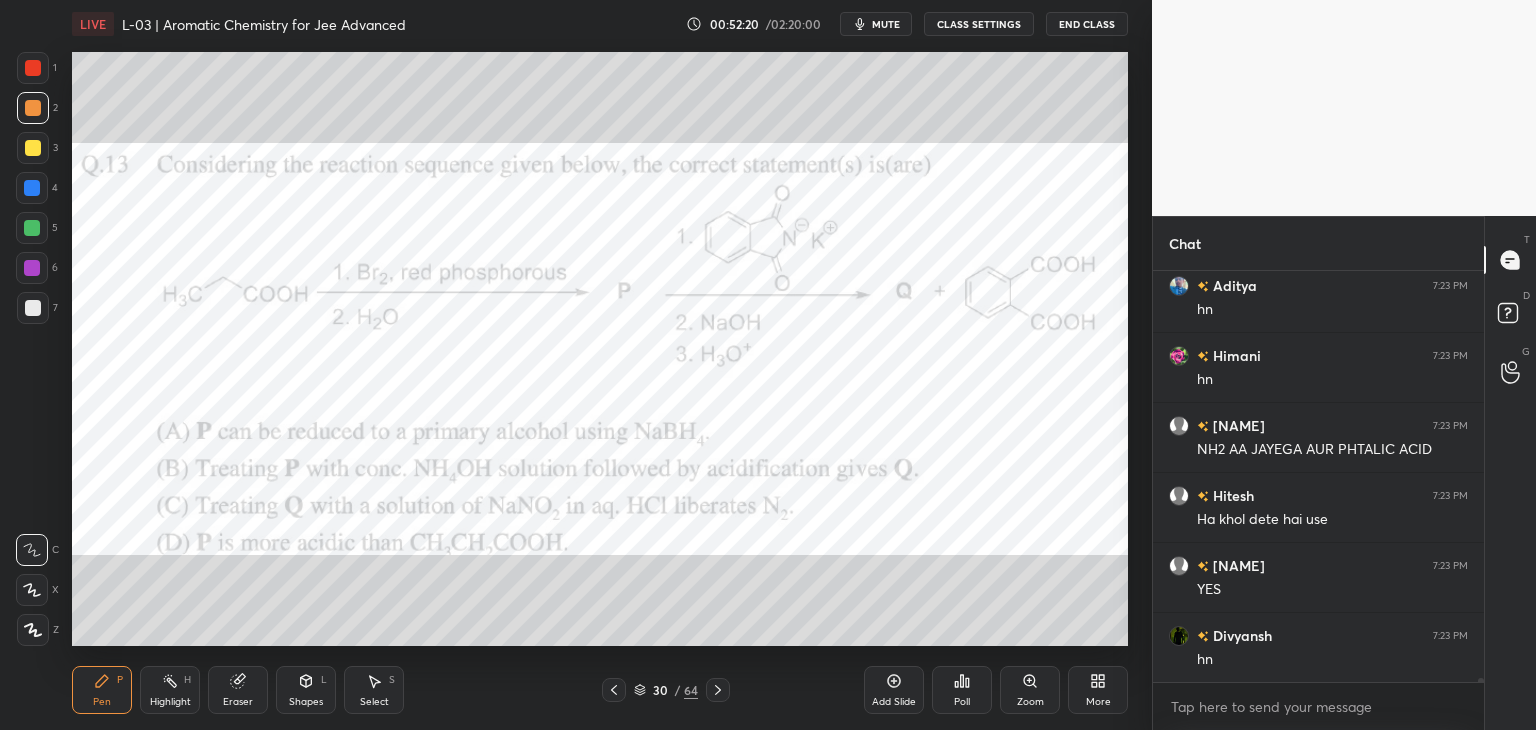click 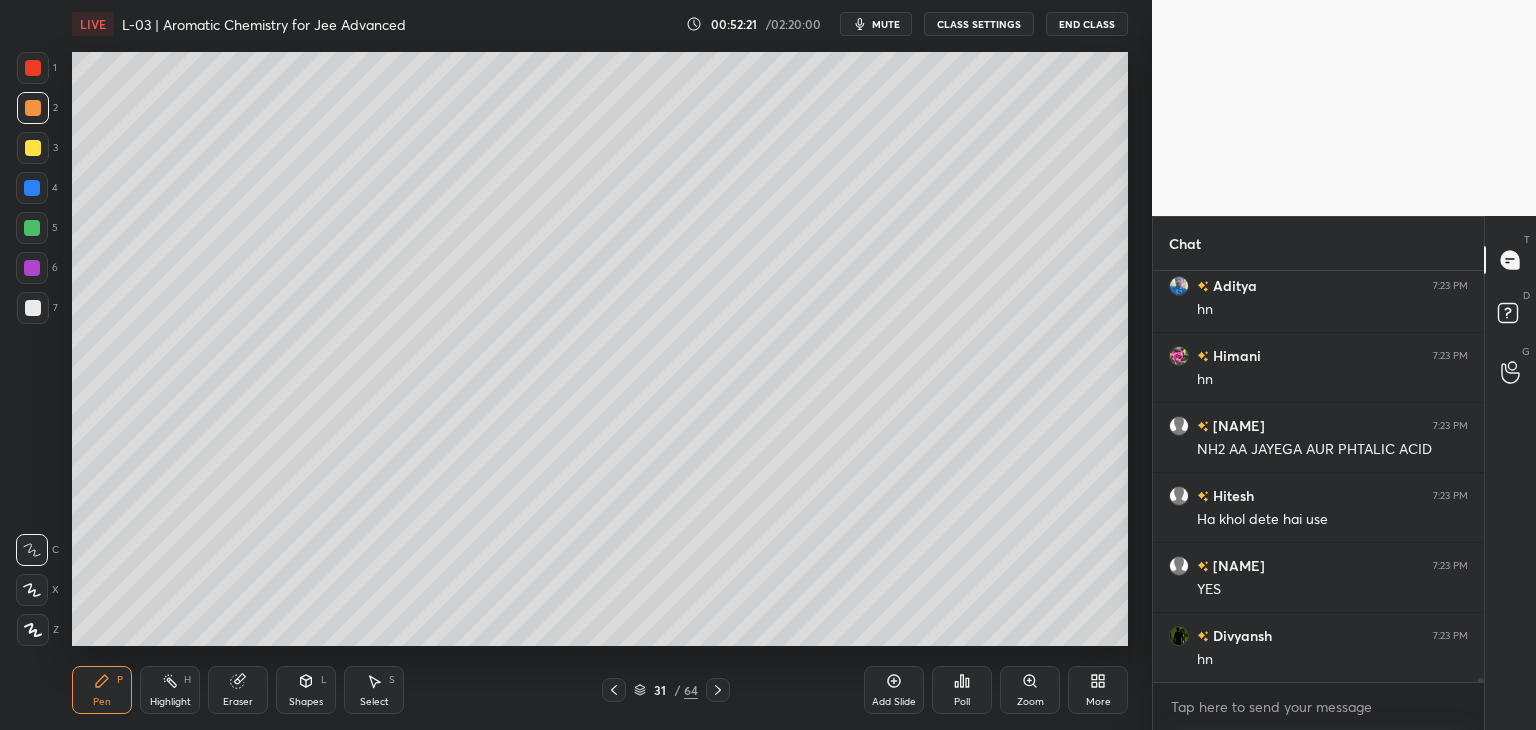 click 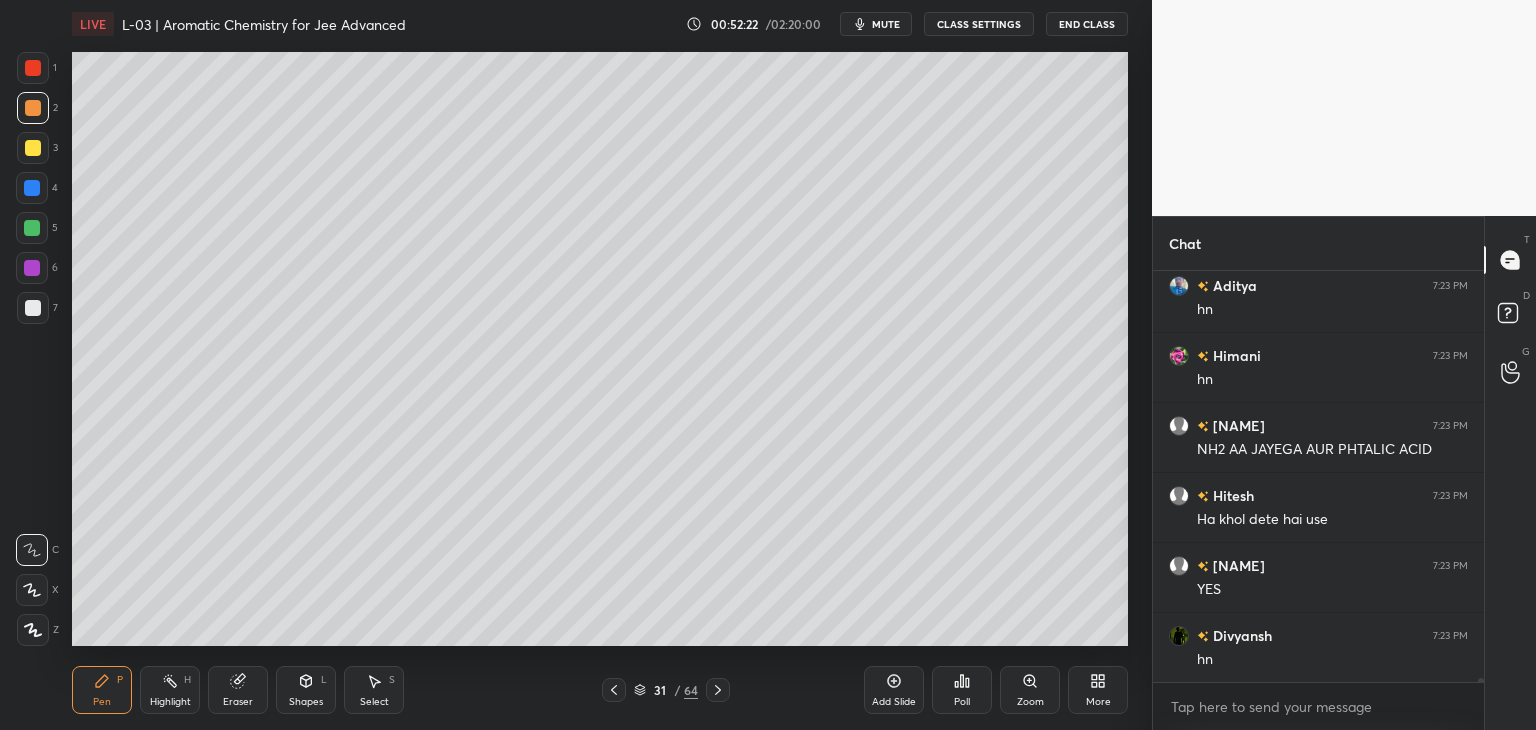 click at bounding box center [33, 68] 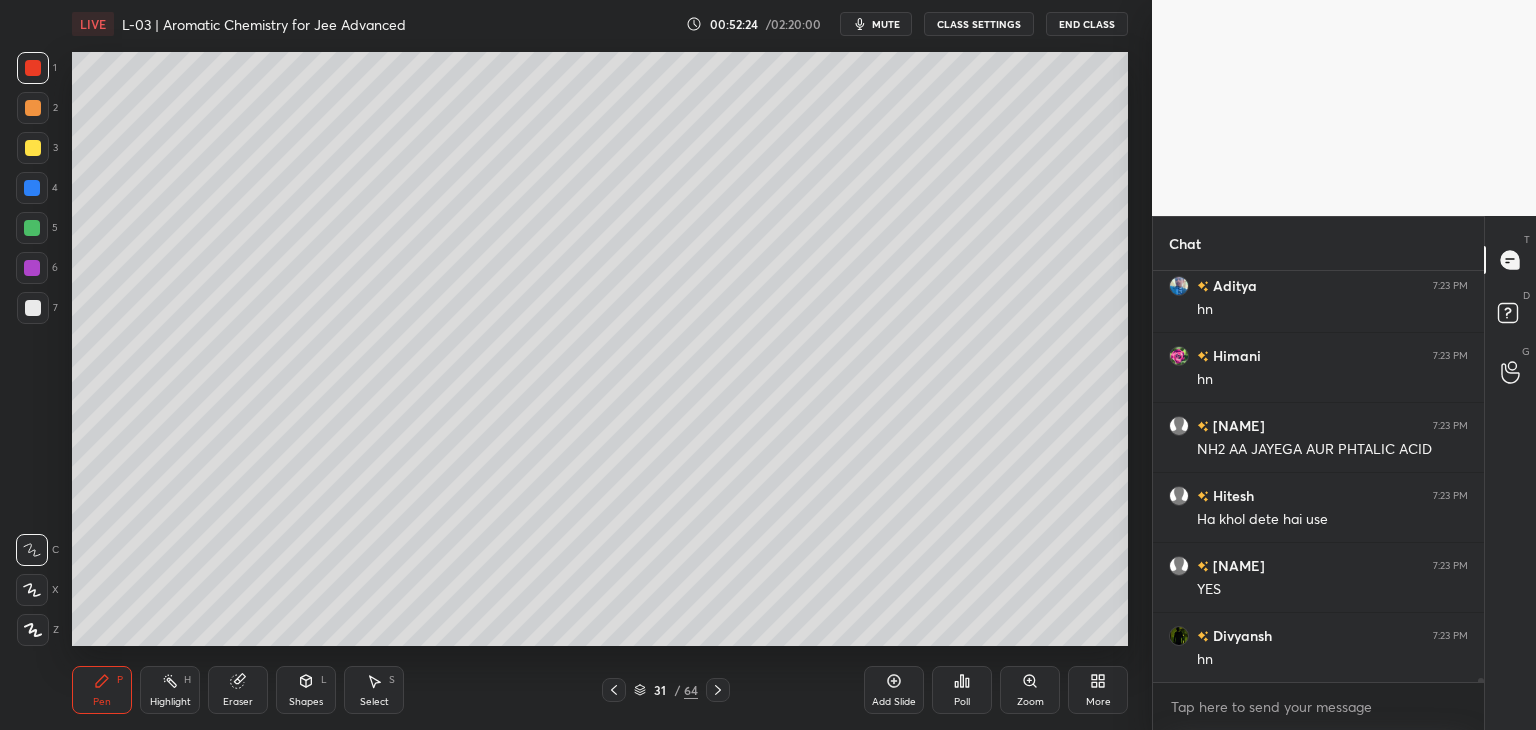 click at bounding box center [614, 690] 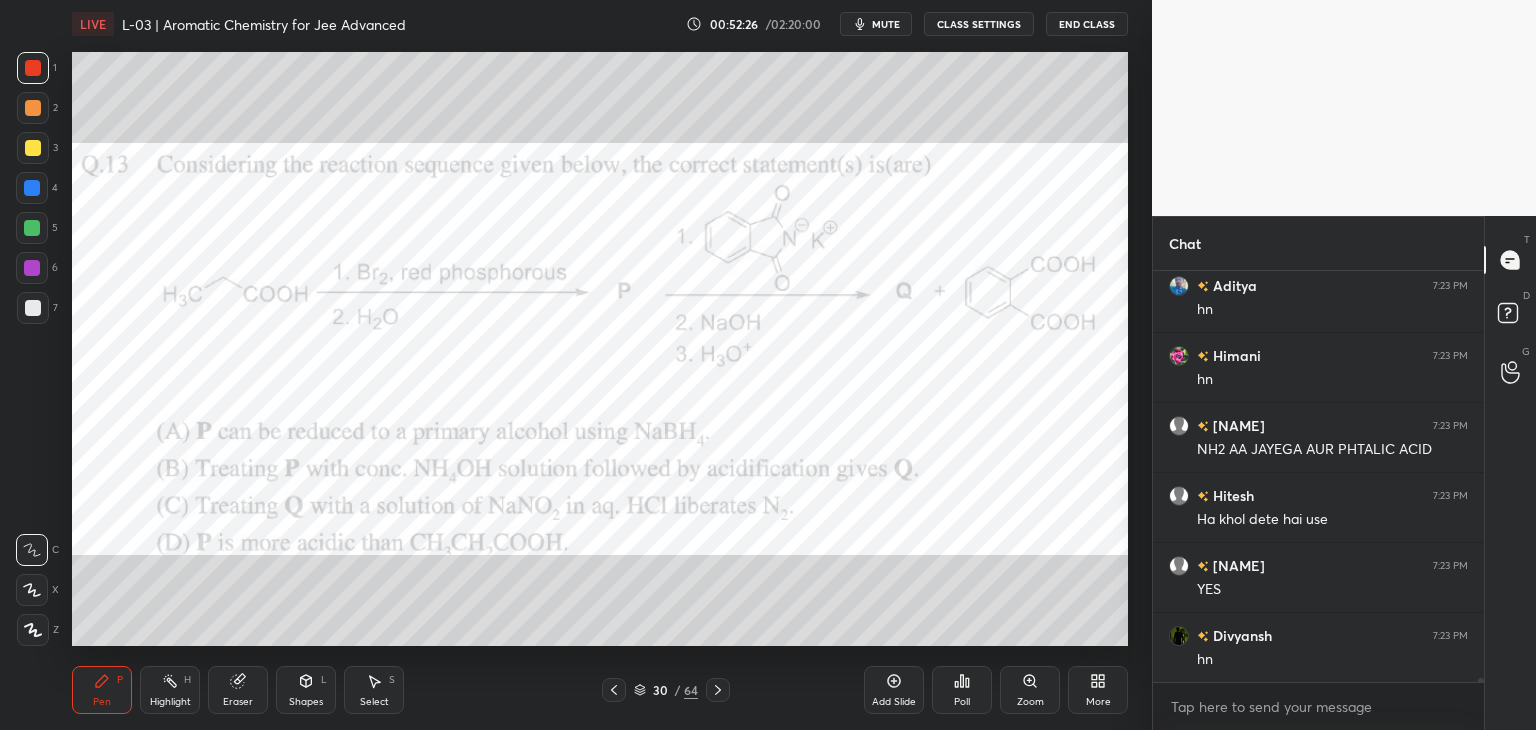 click 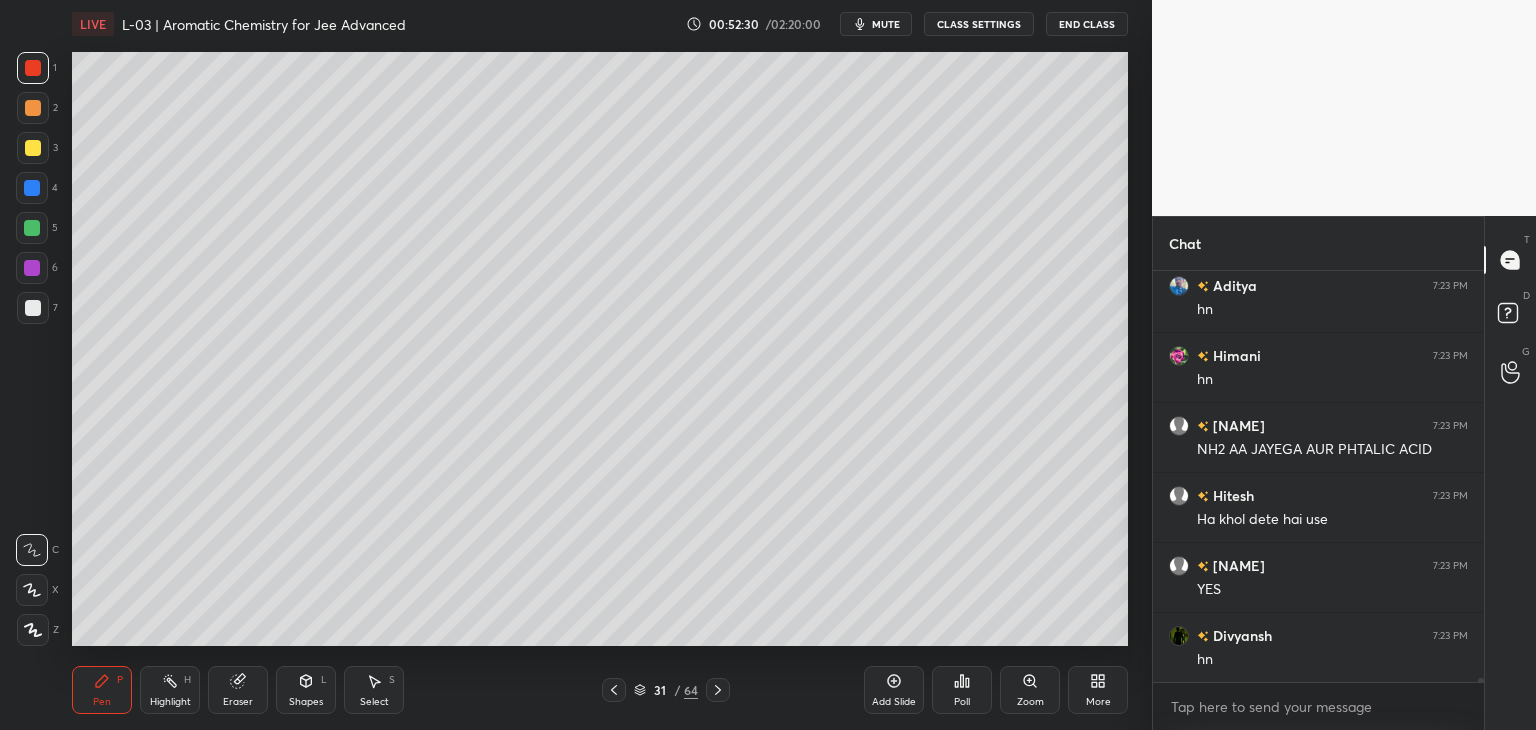 click at bounding box center (614, 690) 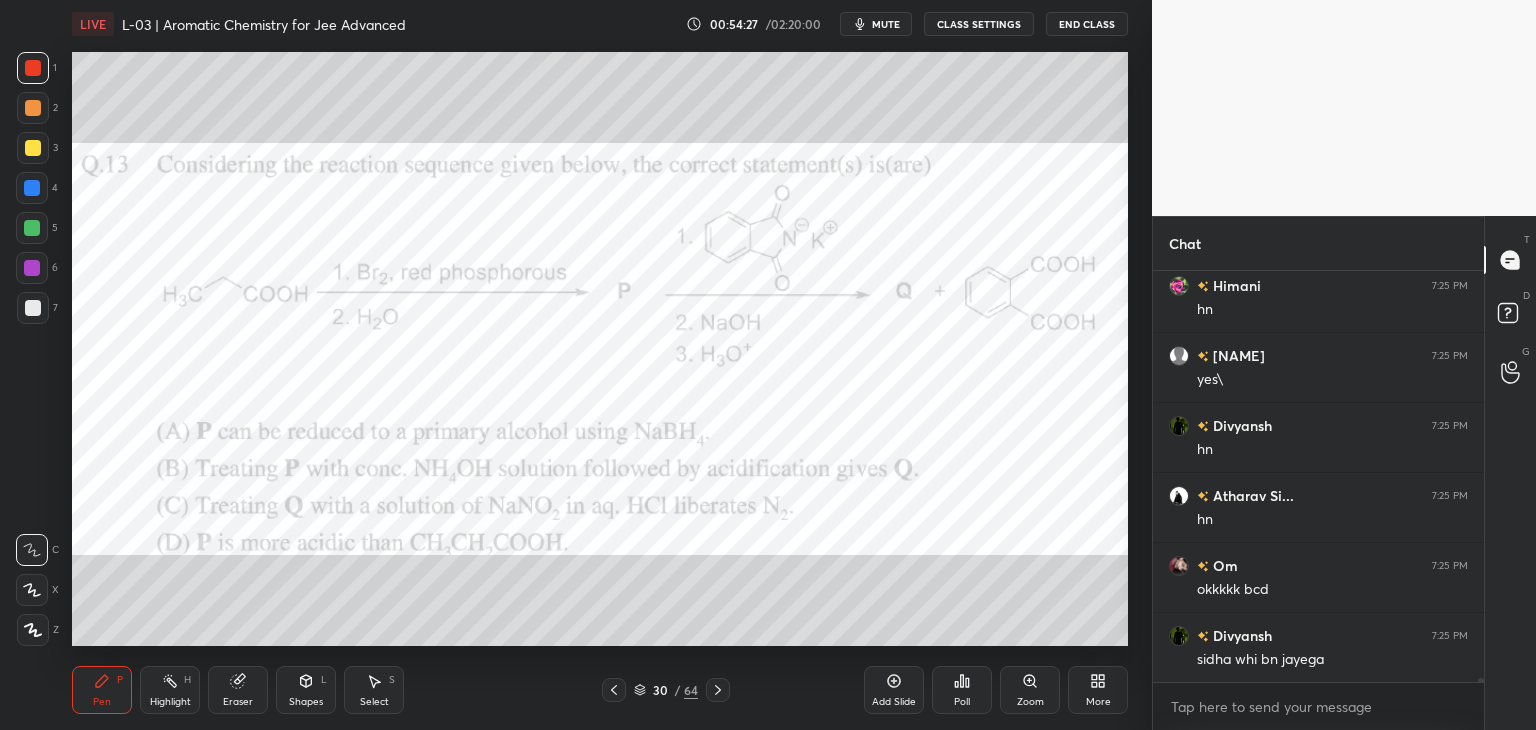 scroll, scrollTop: 44026, scrollLeft: 0, axis: vertical 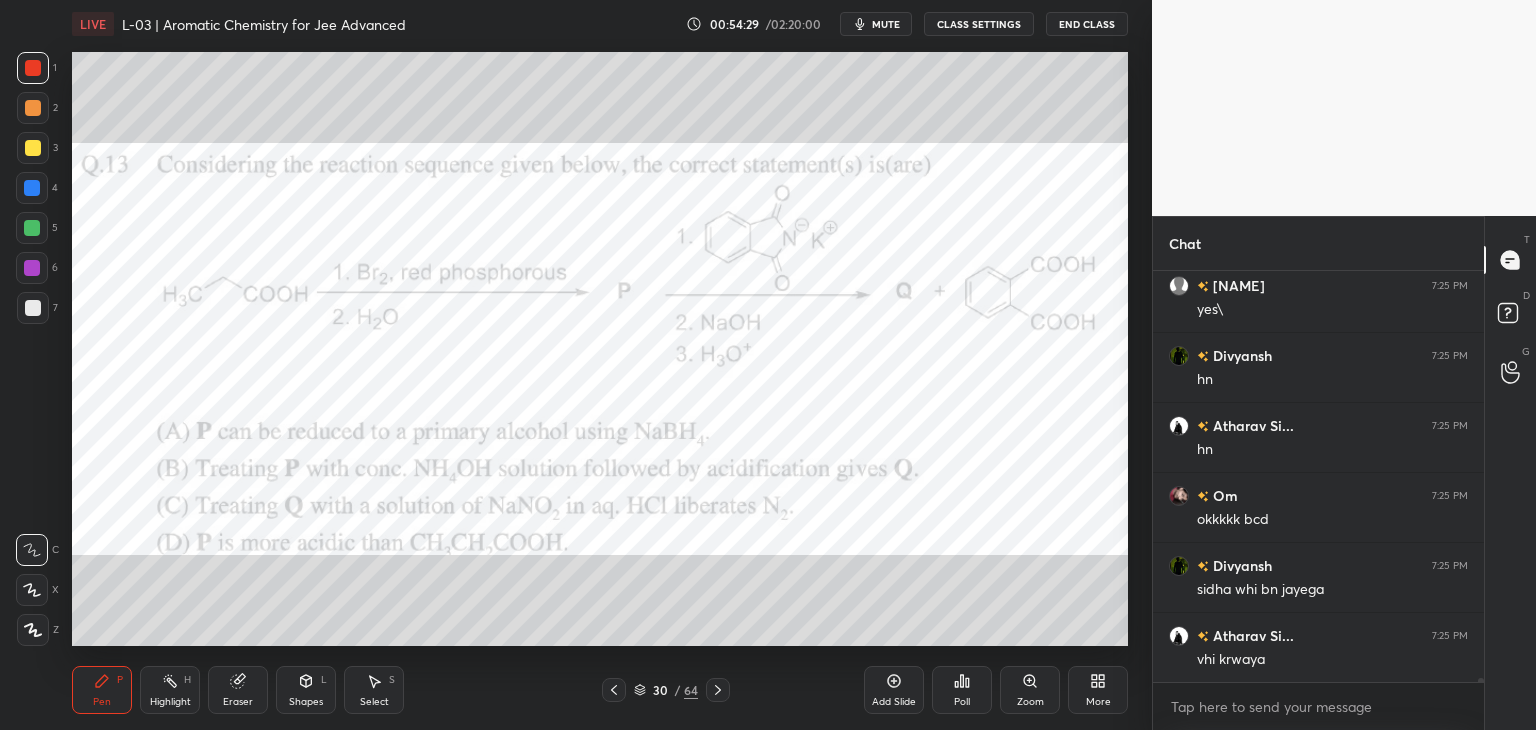 click 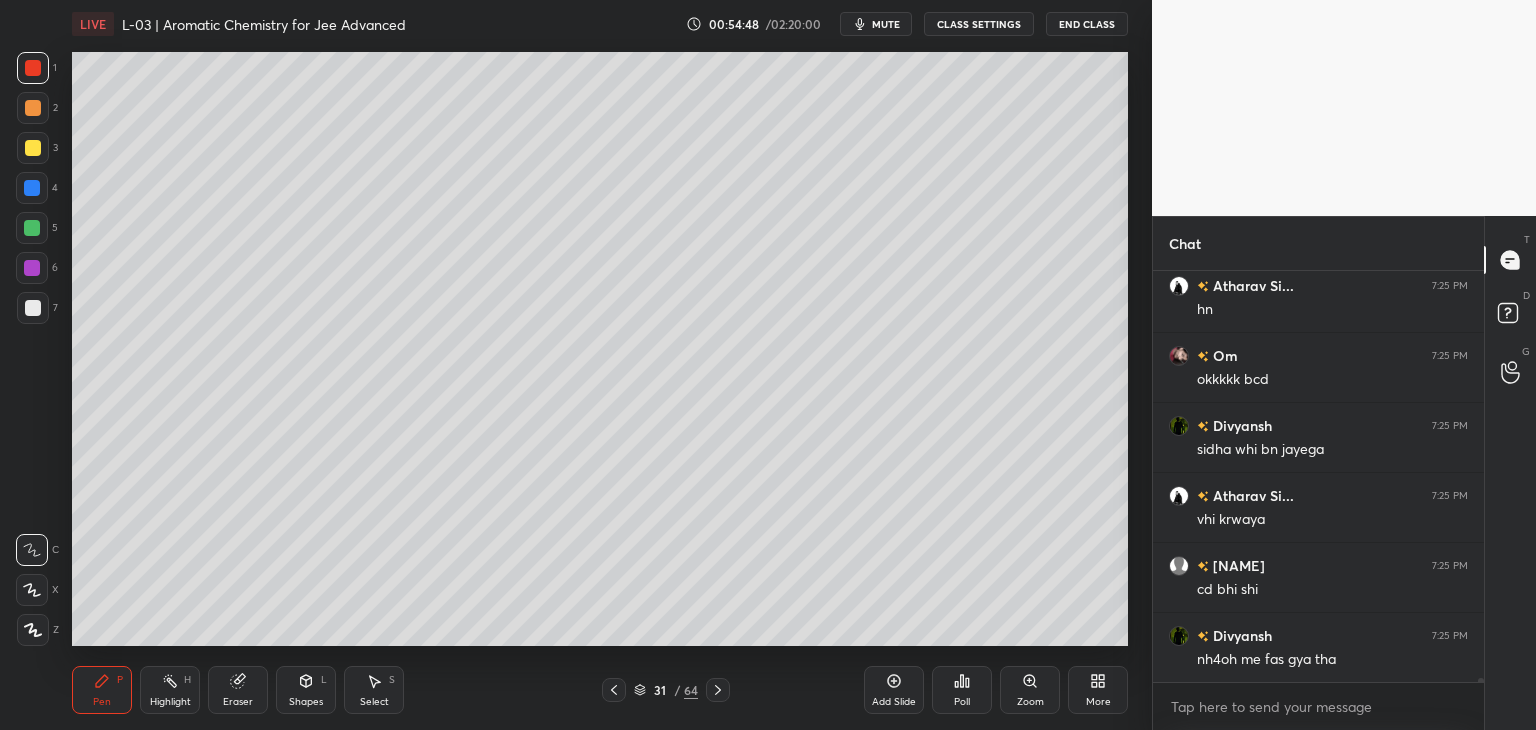 scroll, scrollTop: 44236, scrollLeft: 0, axis: vertical 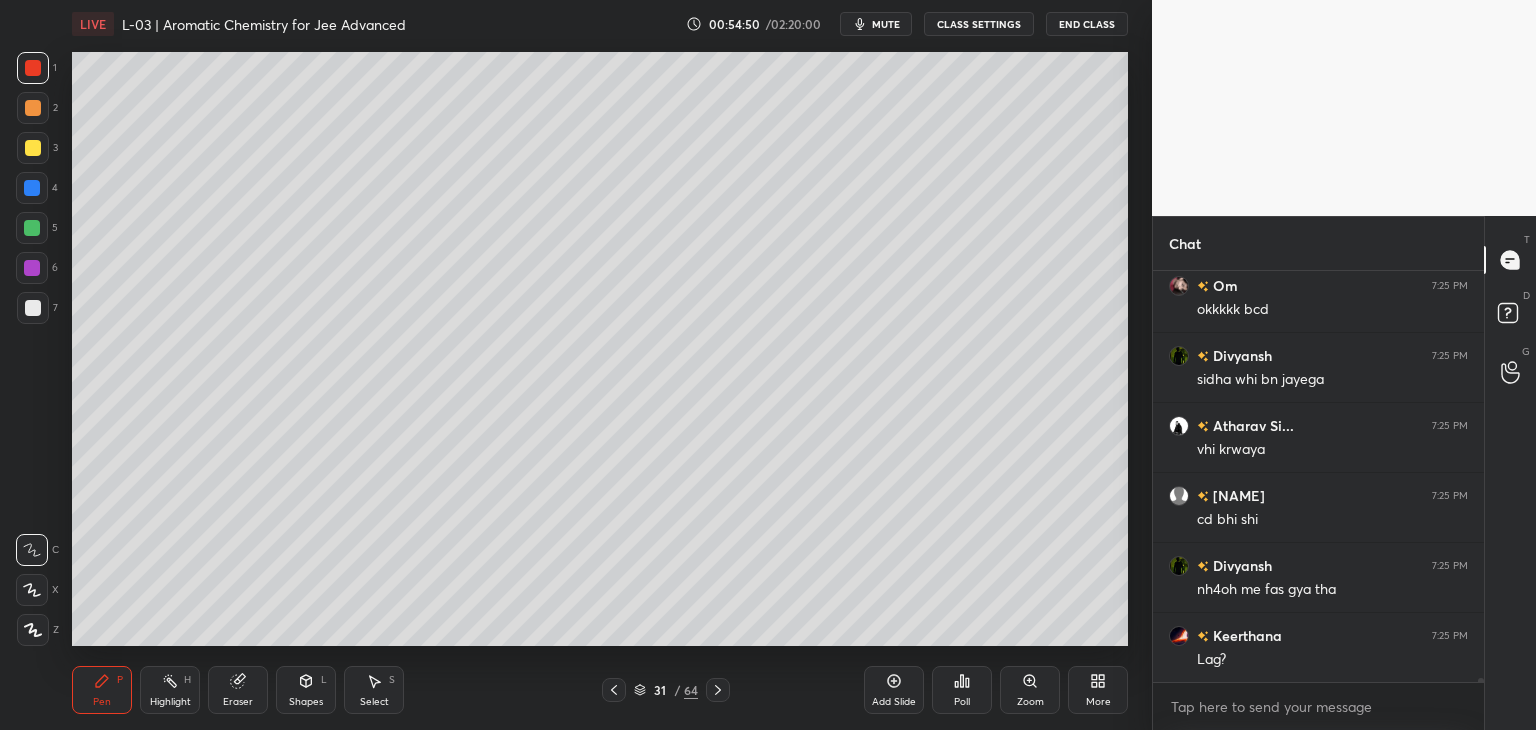 click at bounding box center [614, 690] 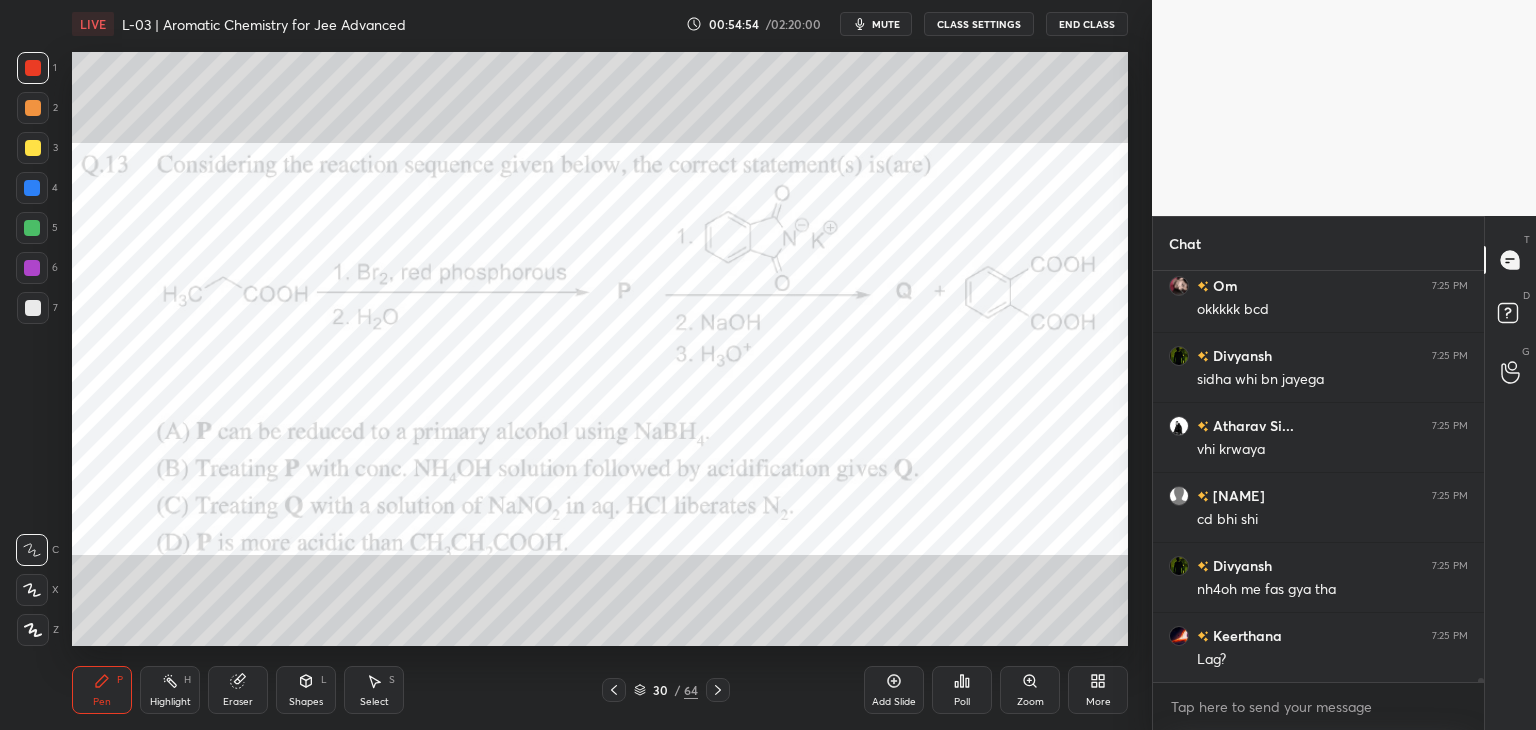 scroll, scrollTop: 44306, scrollLeft: 0, axis: vertical 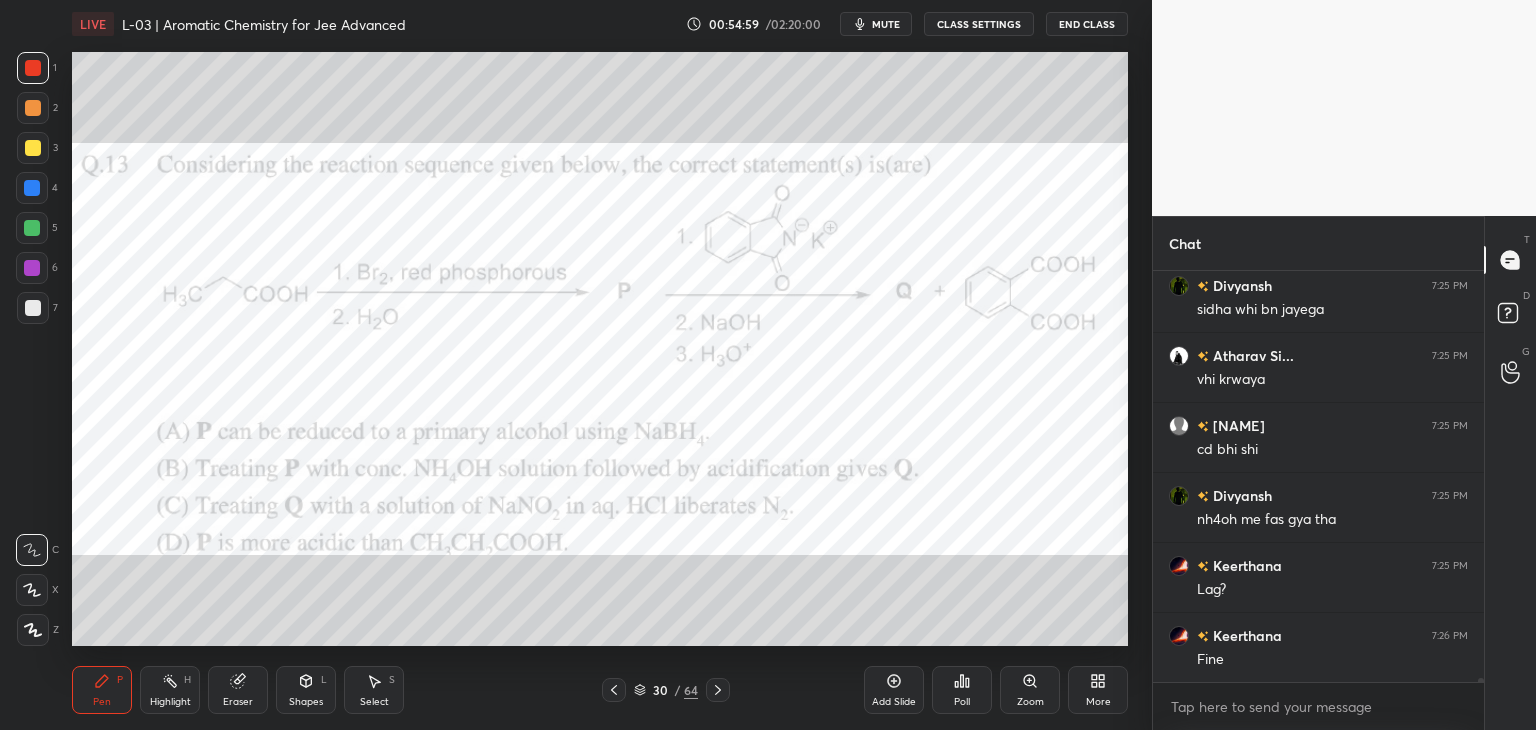 click at bounding box center (32, 188) 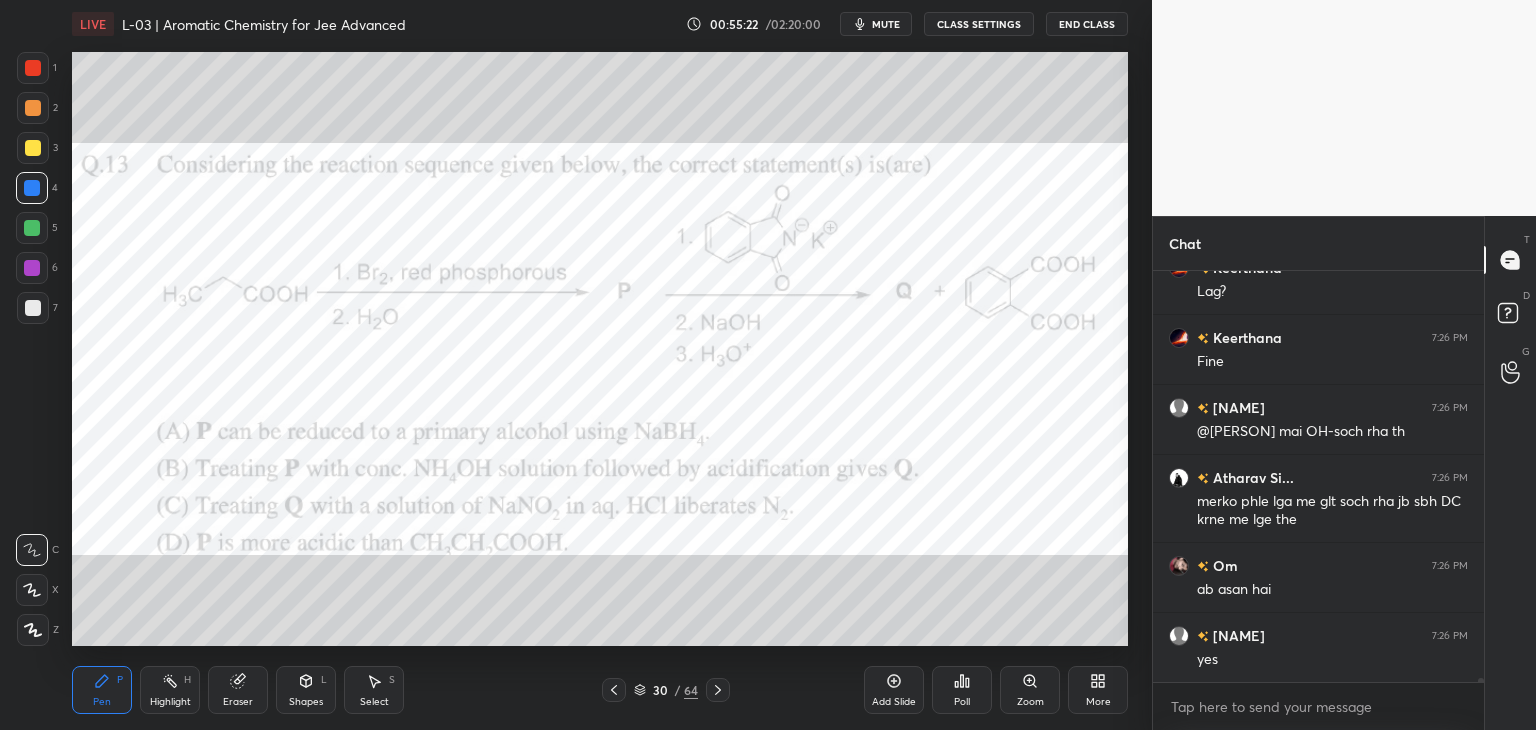 scroll, scrollTop: 44624, scrollLeft: 0, axis: vertical 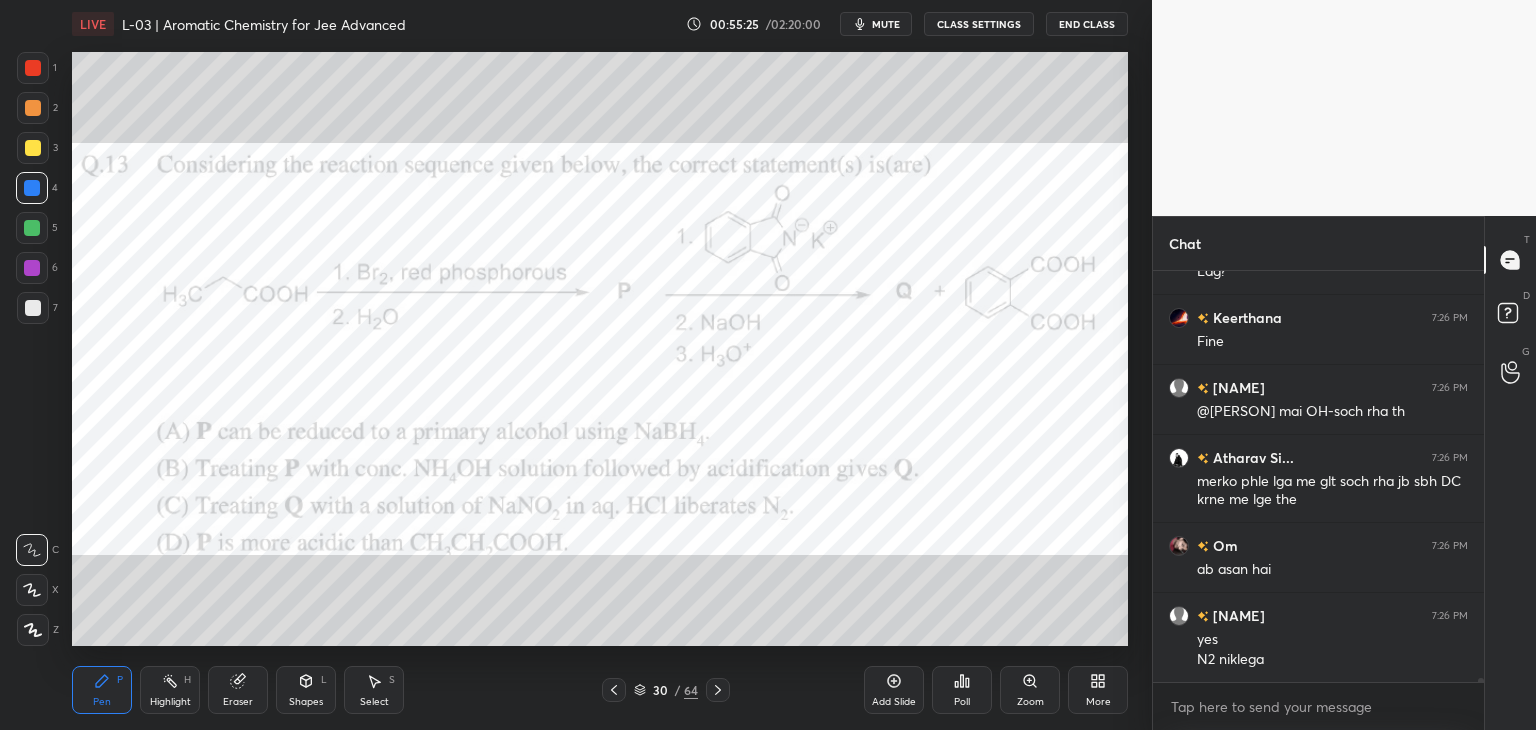 click on "Add Slide" at bounding box center [894, 690] 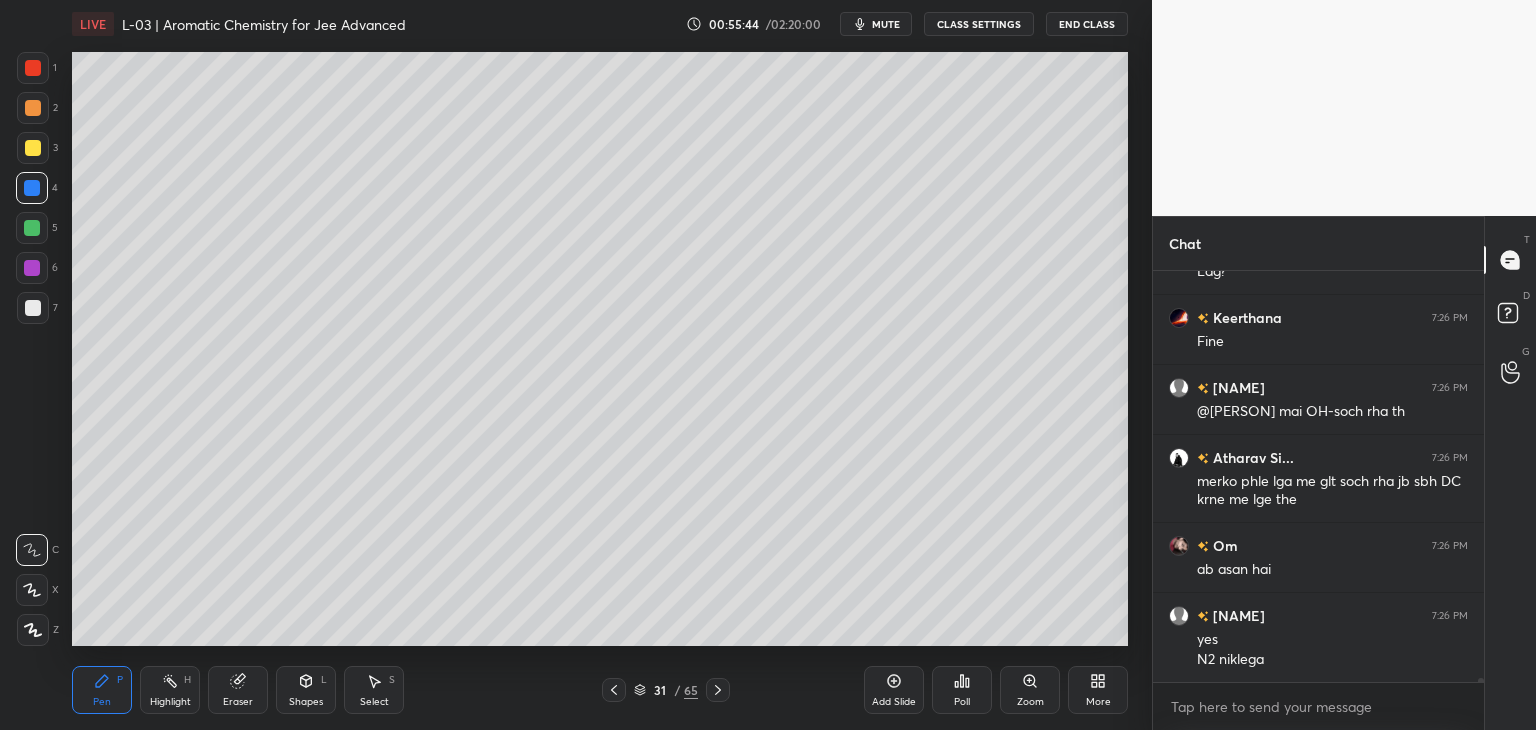 click at bounding box center (33, 68) 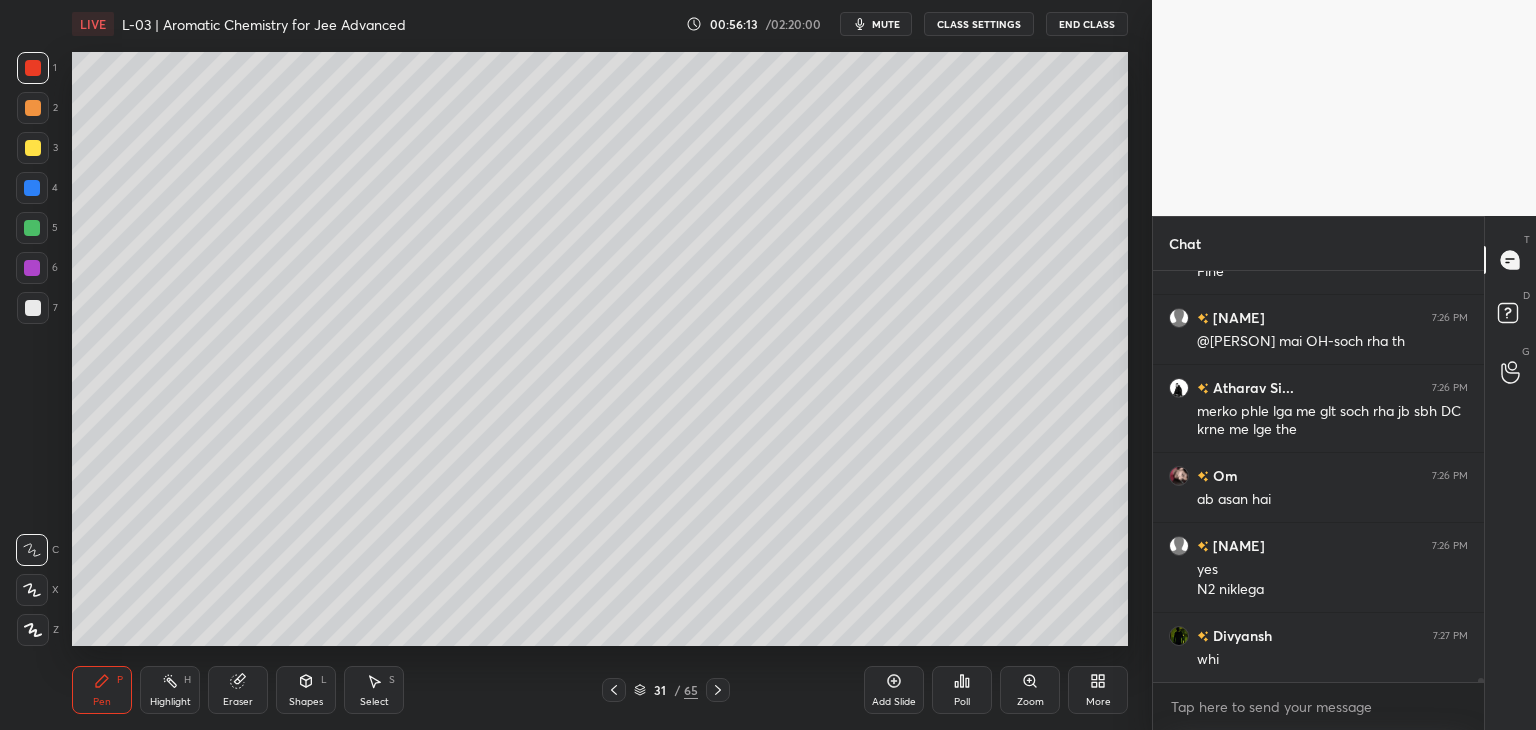 scroll, scrollTop: 44764, scrollLeft: 0, axis: vertical 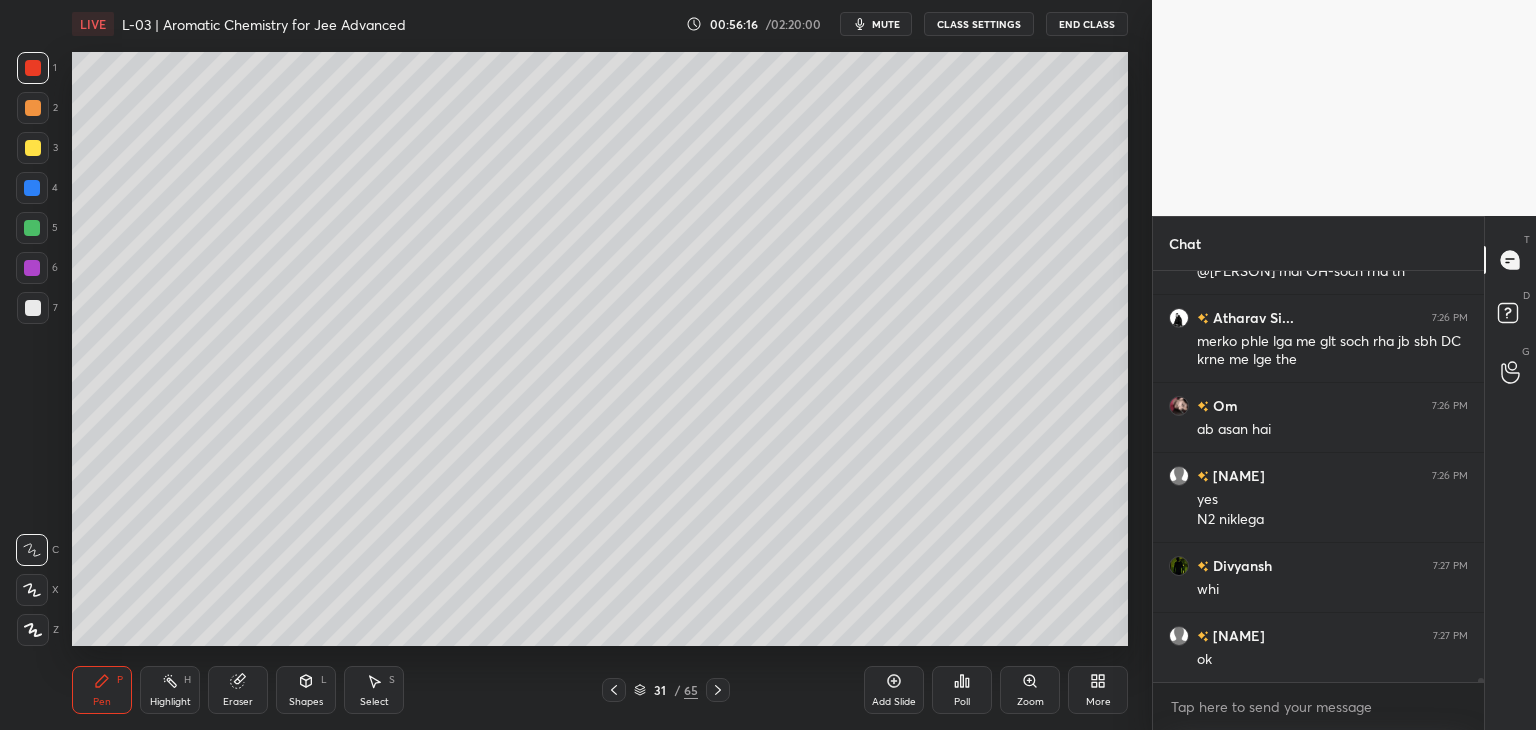 click 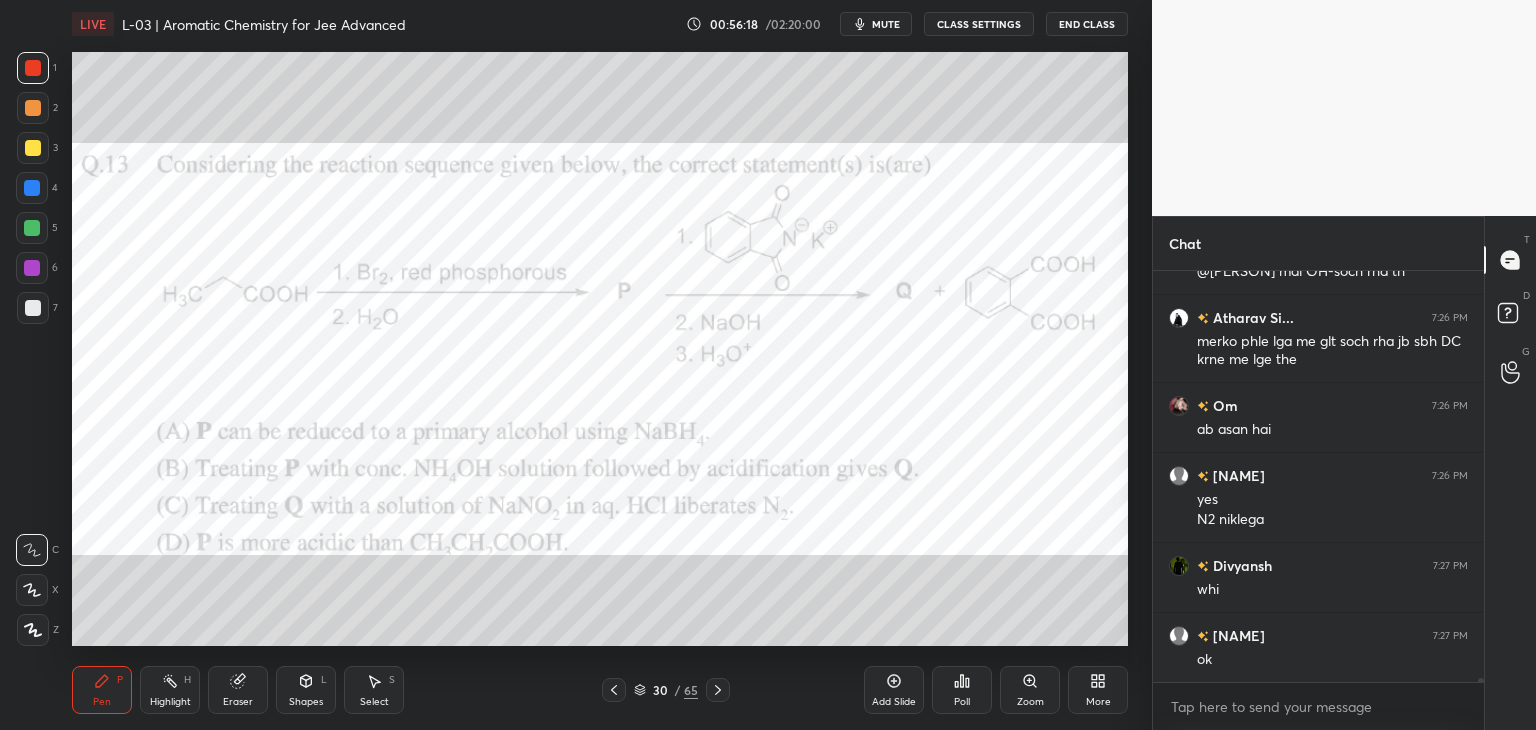 scroll, scrollTop: 44834, scrollLeft: 0, axis: vertical 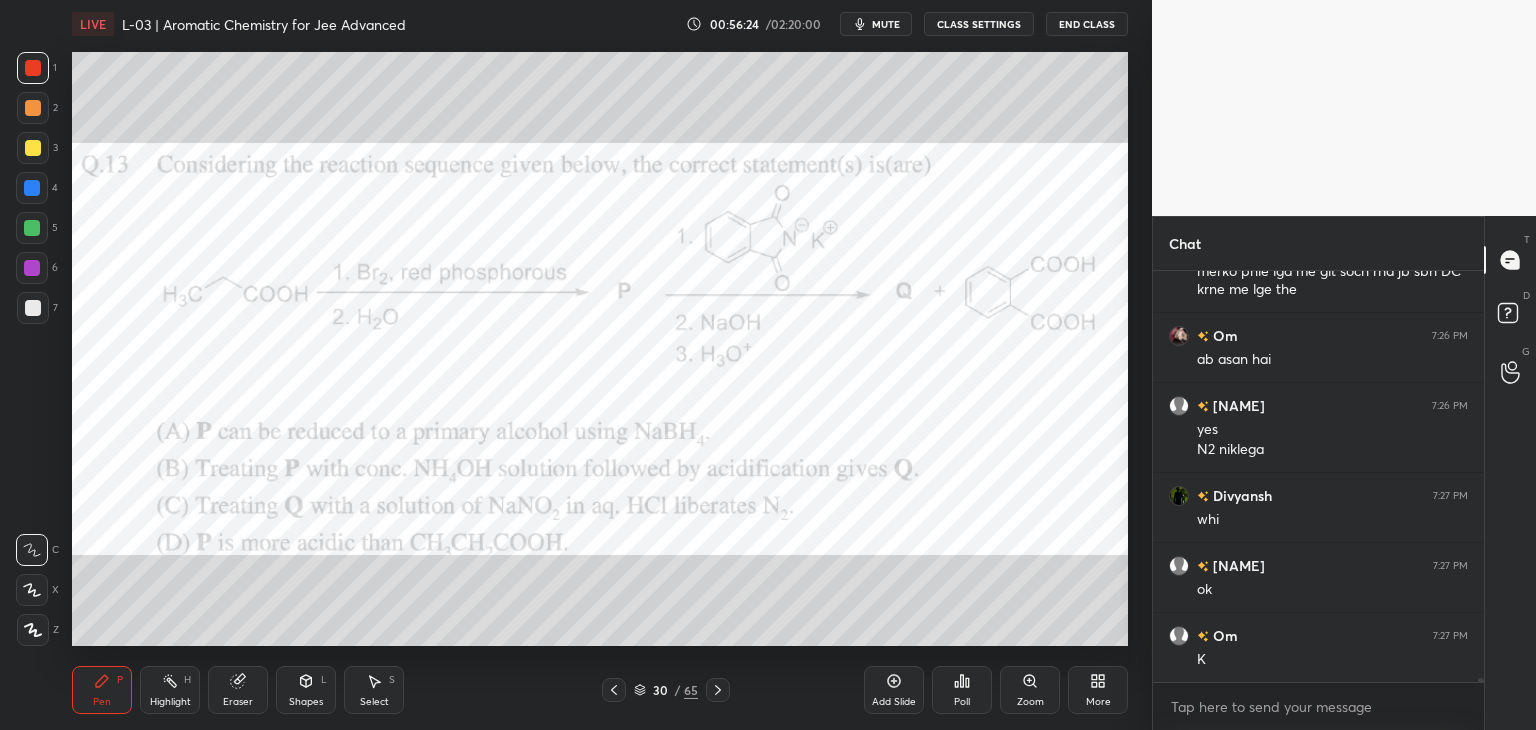 click 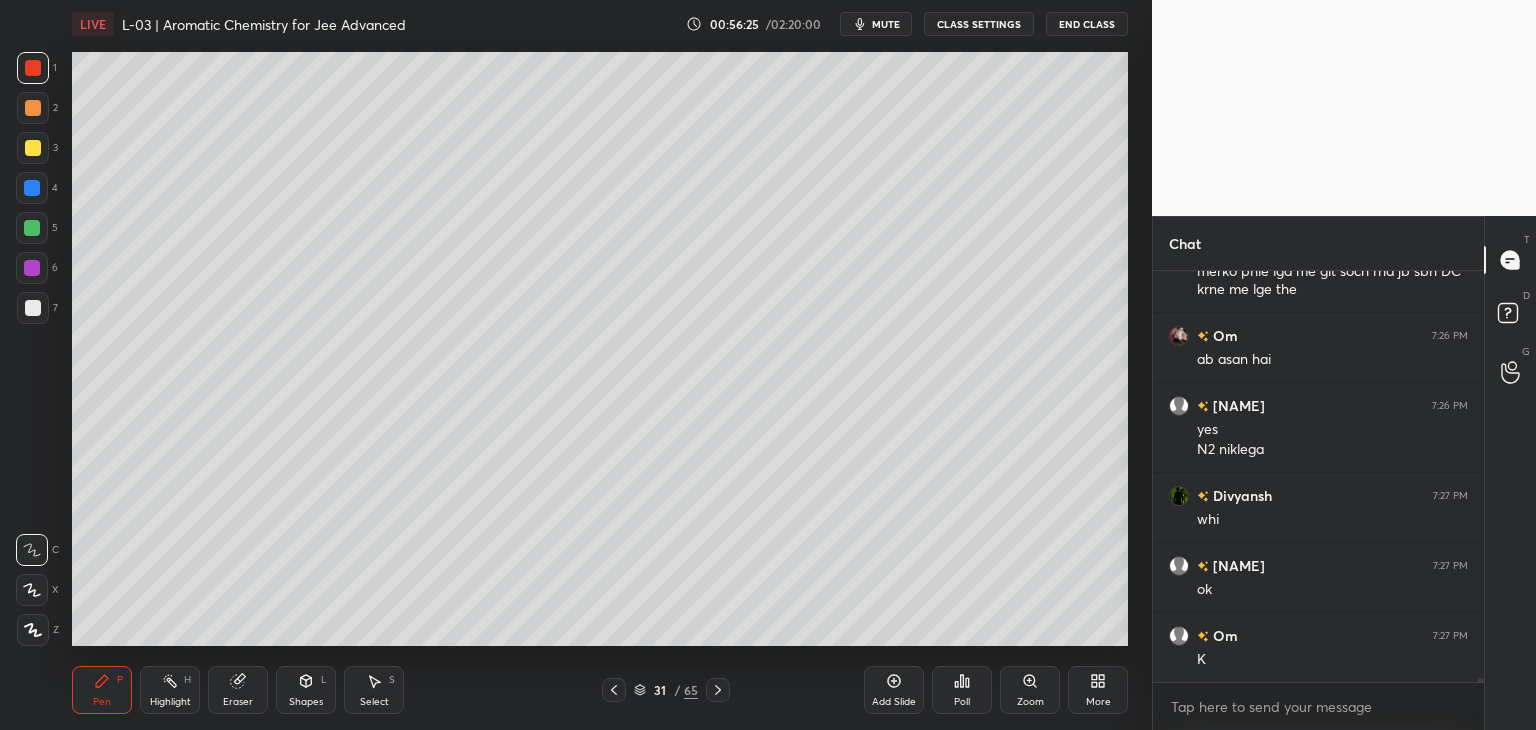 click 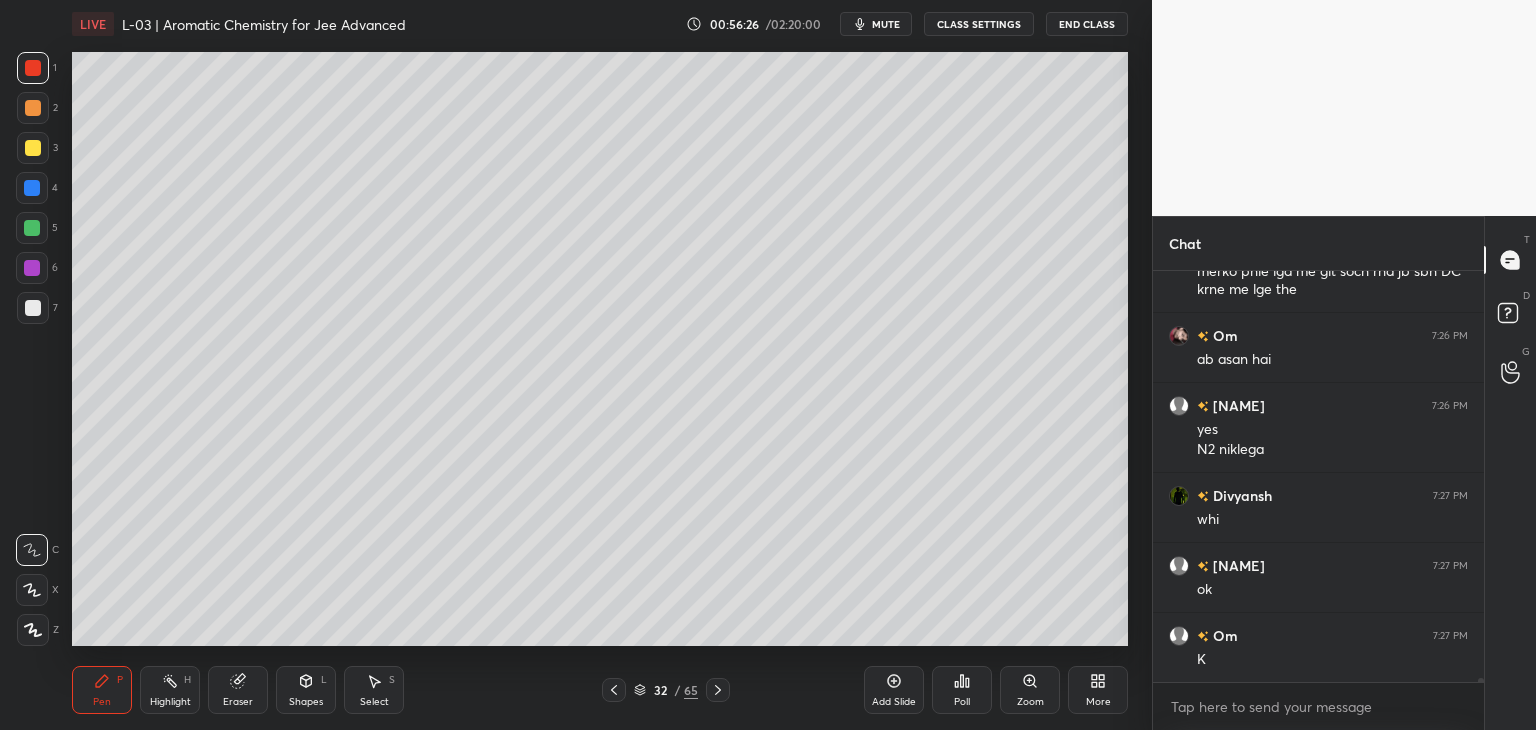 click 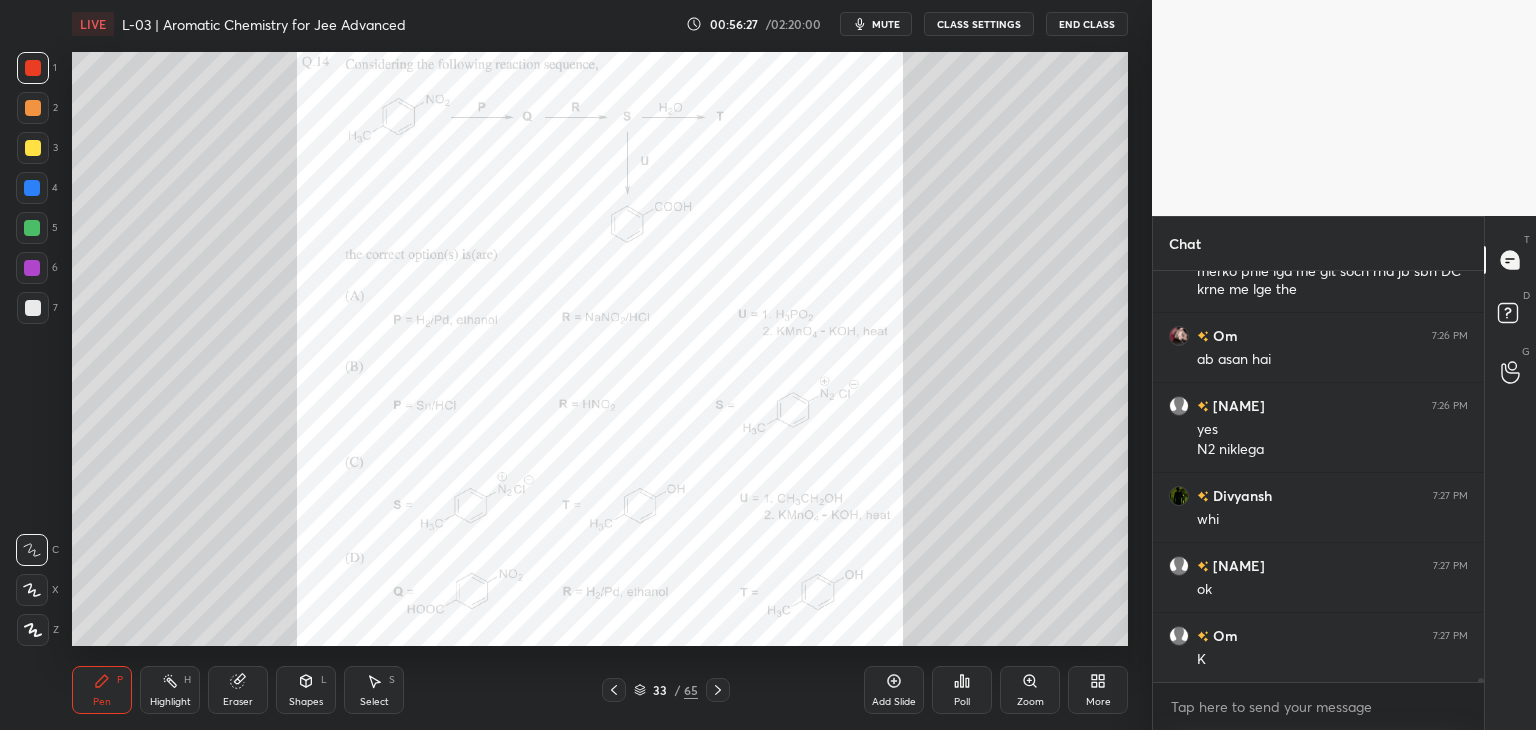 click 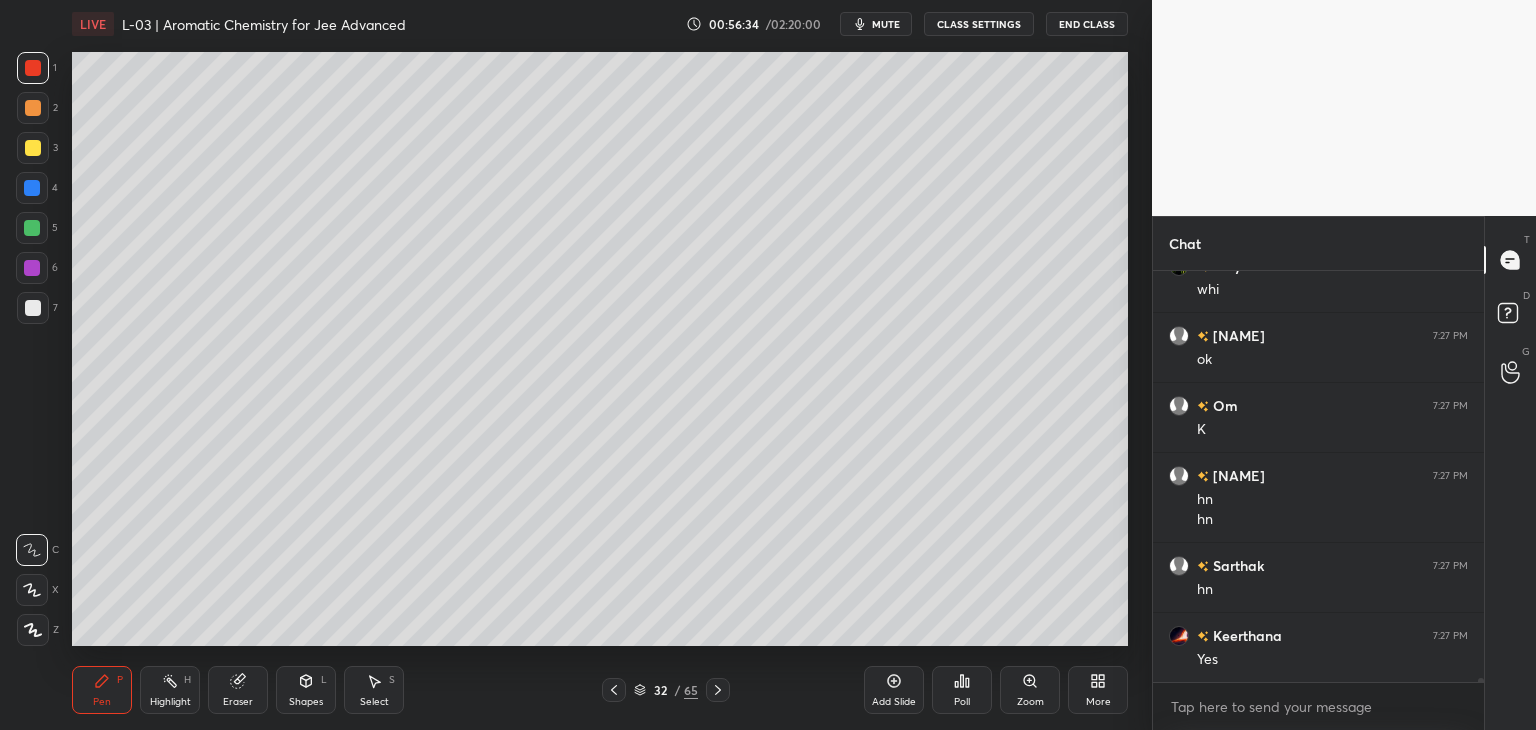 scroll, scrollTop: 45134, scrollLeft: 0, axis: vertical 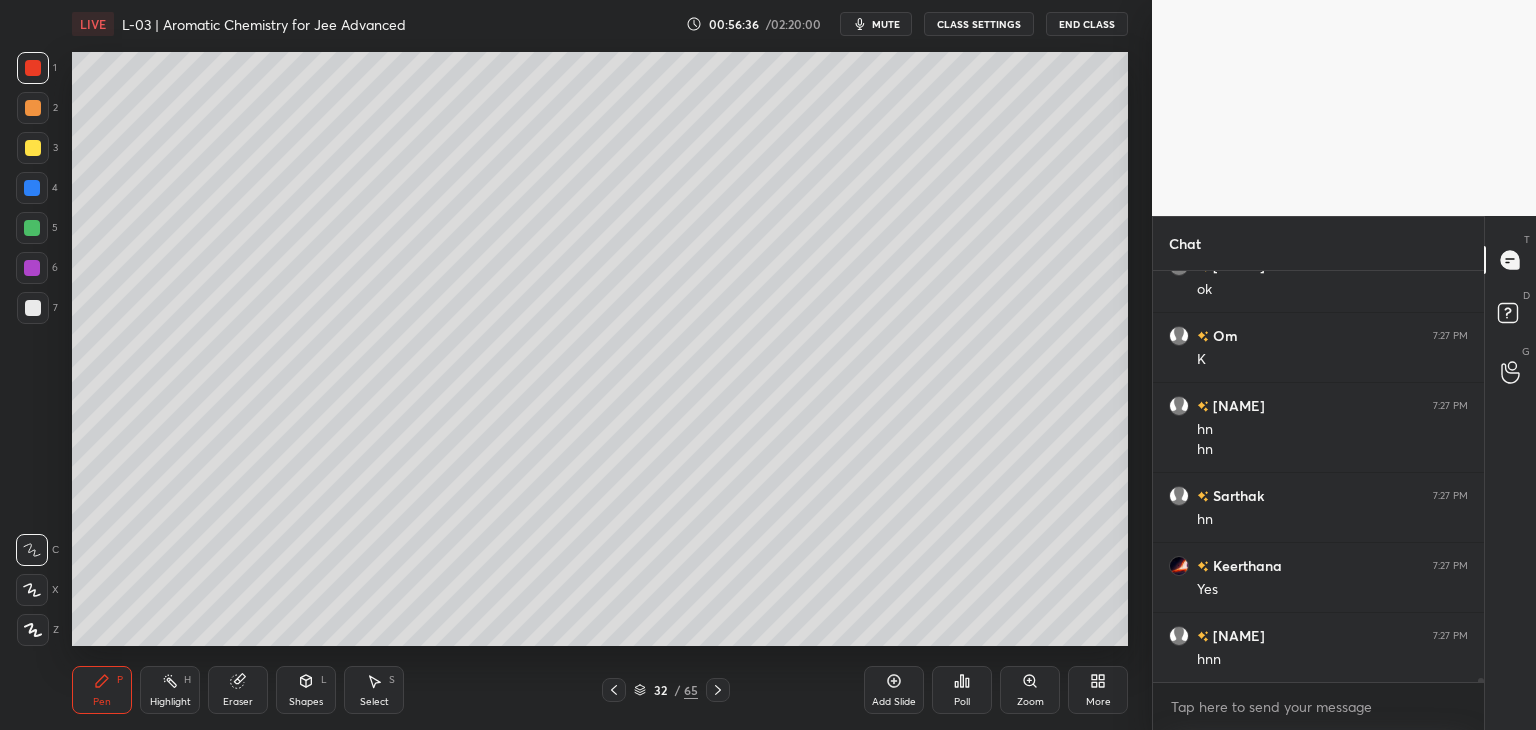 click on "Add Slide" at bounding box center [894, 690] 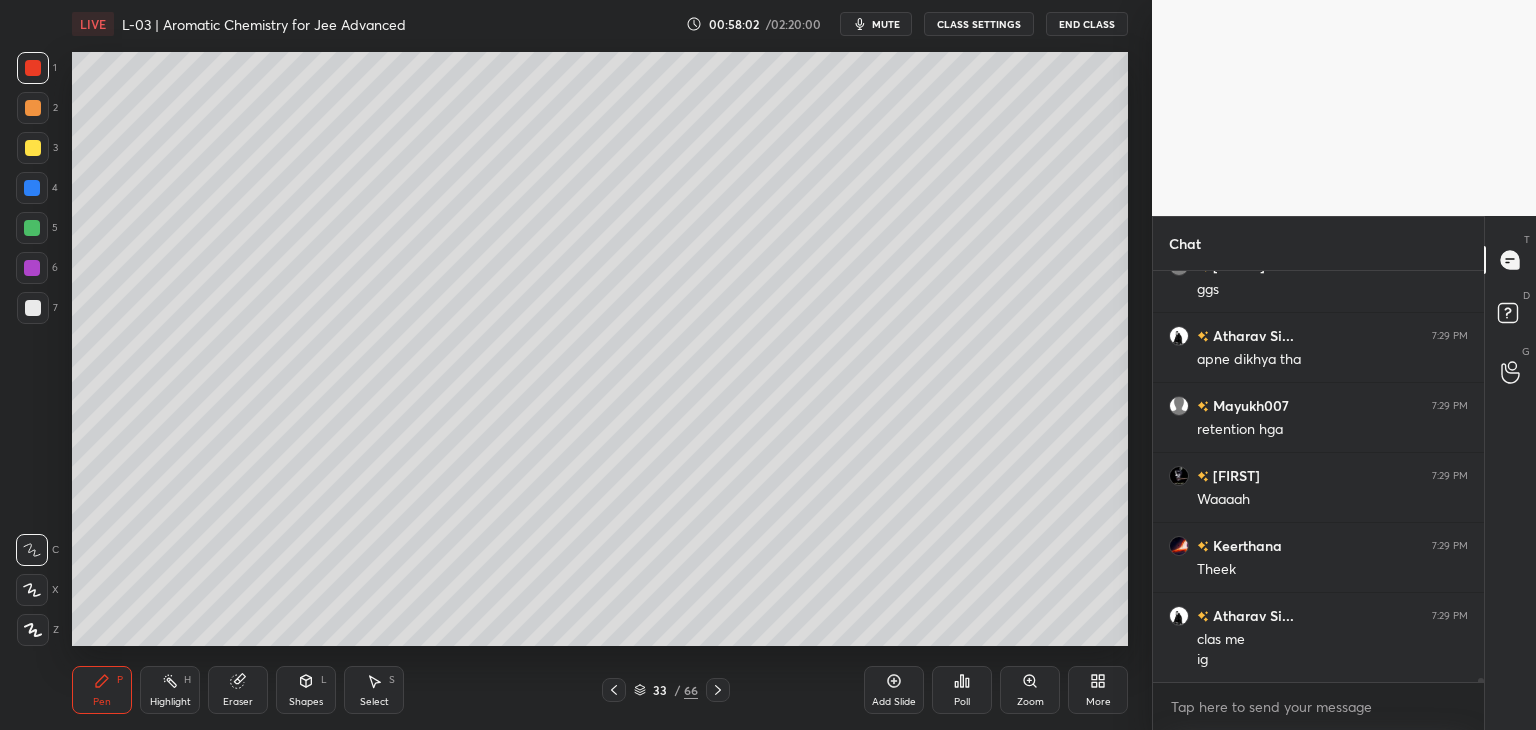 scroll, scrollTop: 46944, scrollLeft: 0, axis: vertical 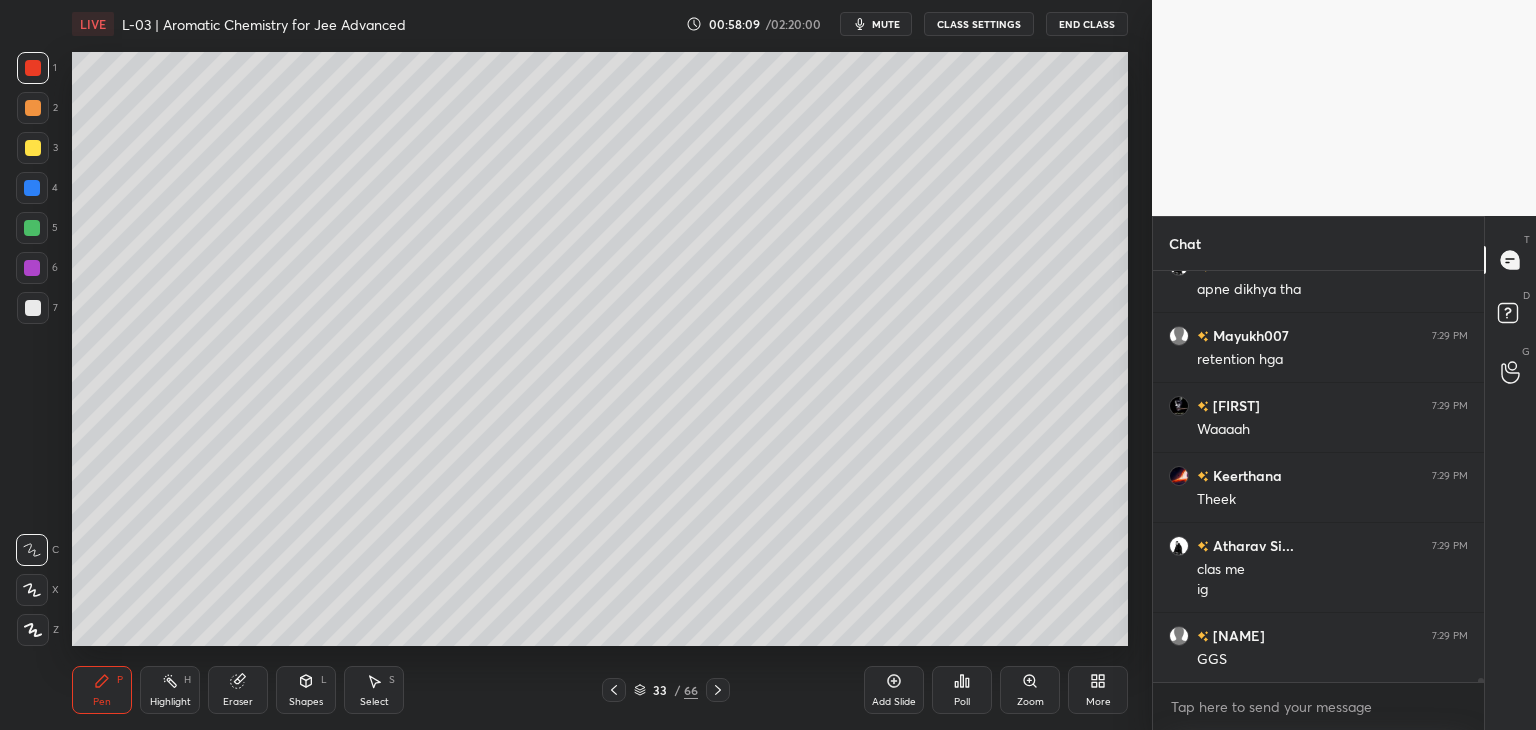 click 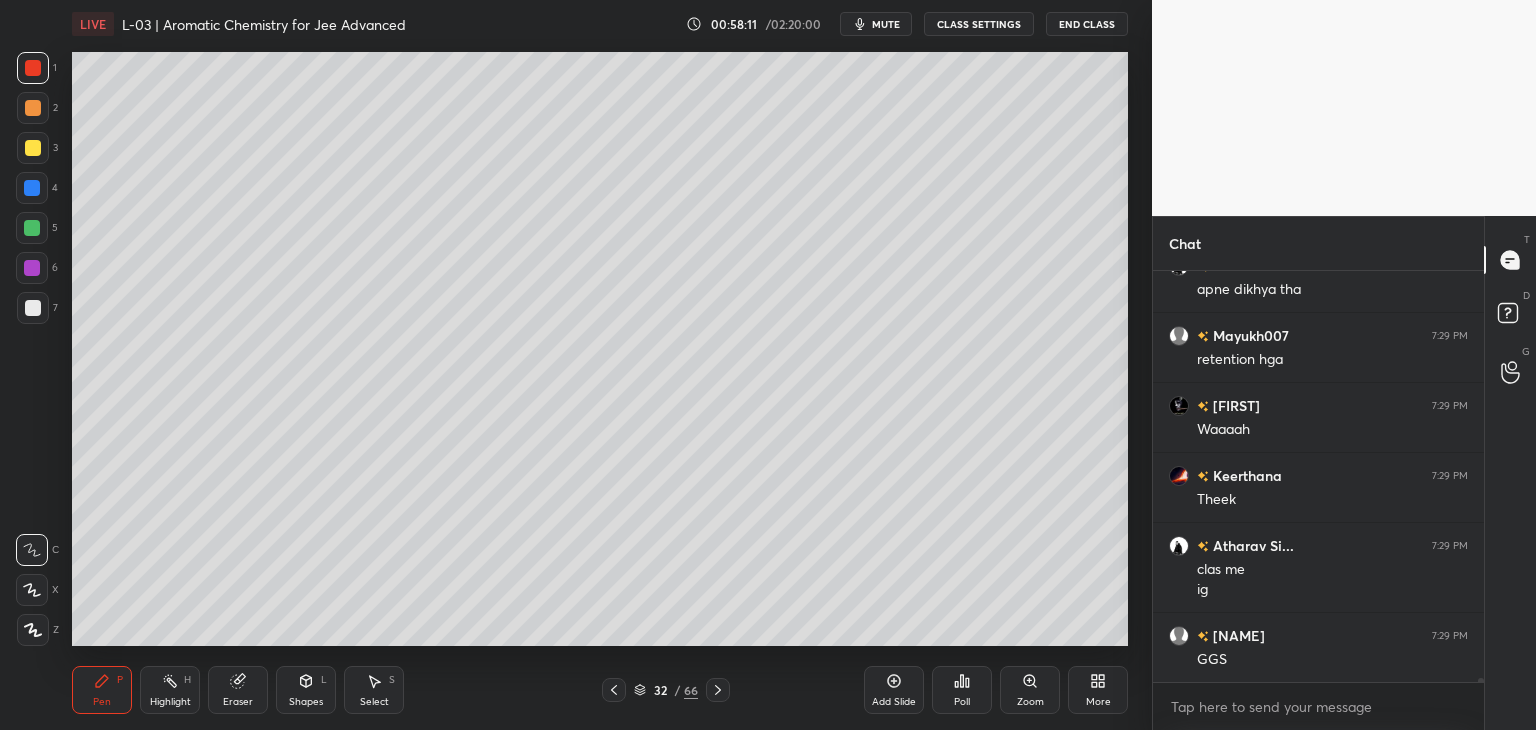 click at bounding box center [32, 188] 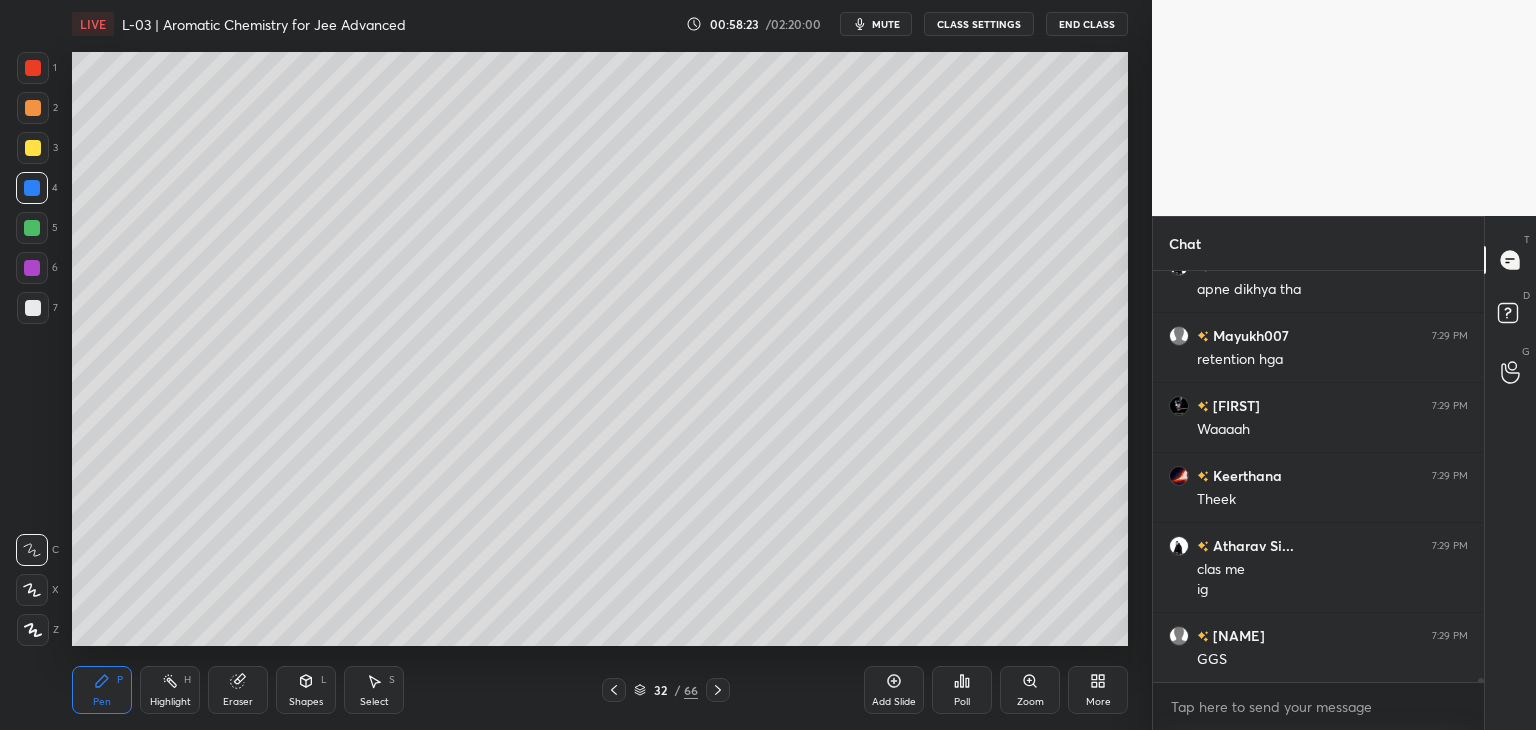 click 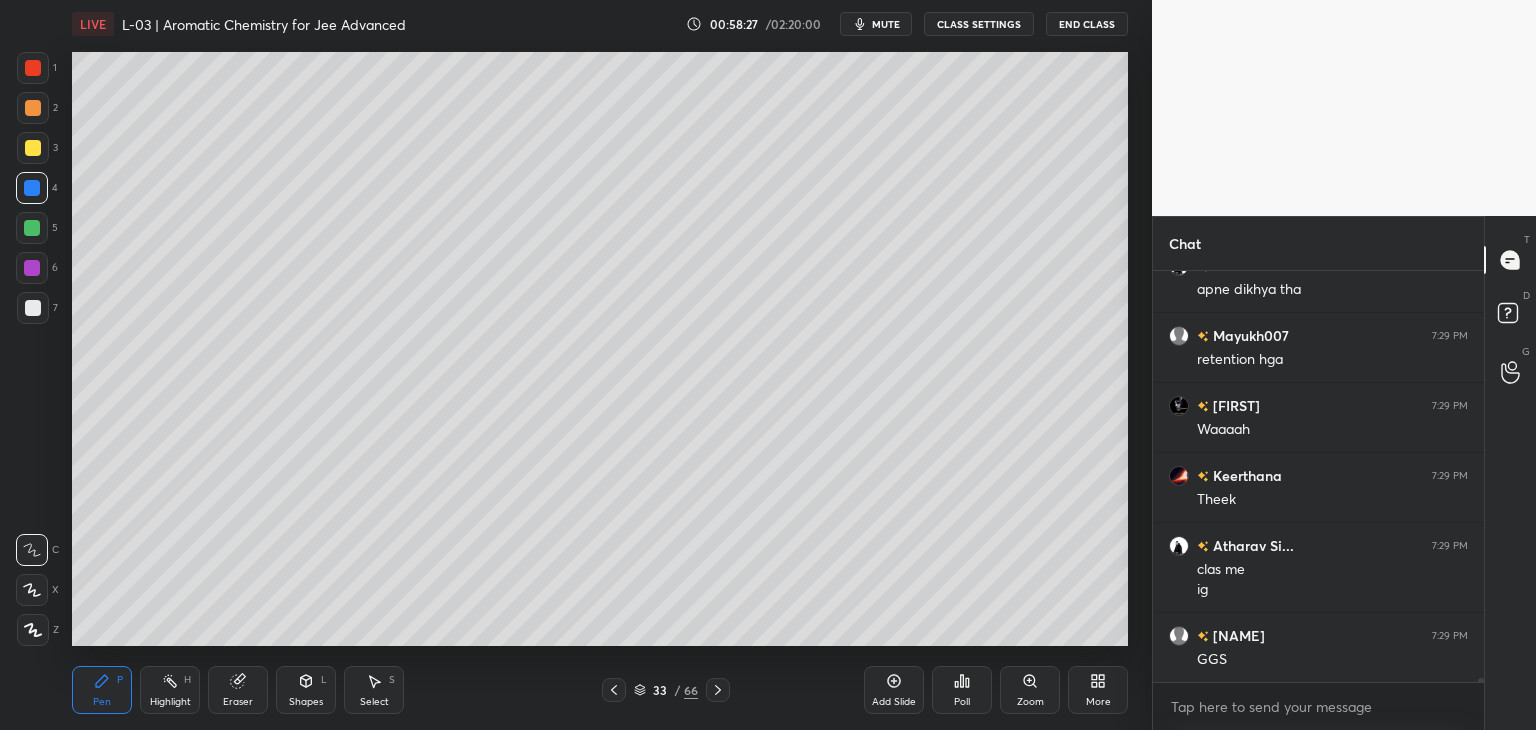 click 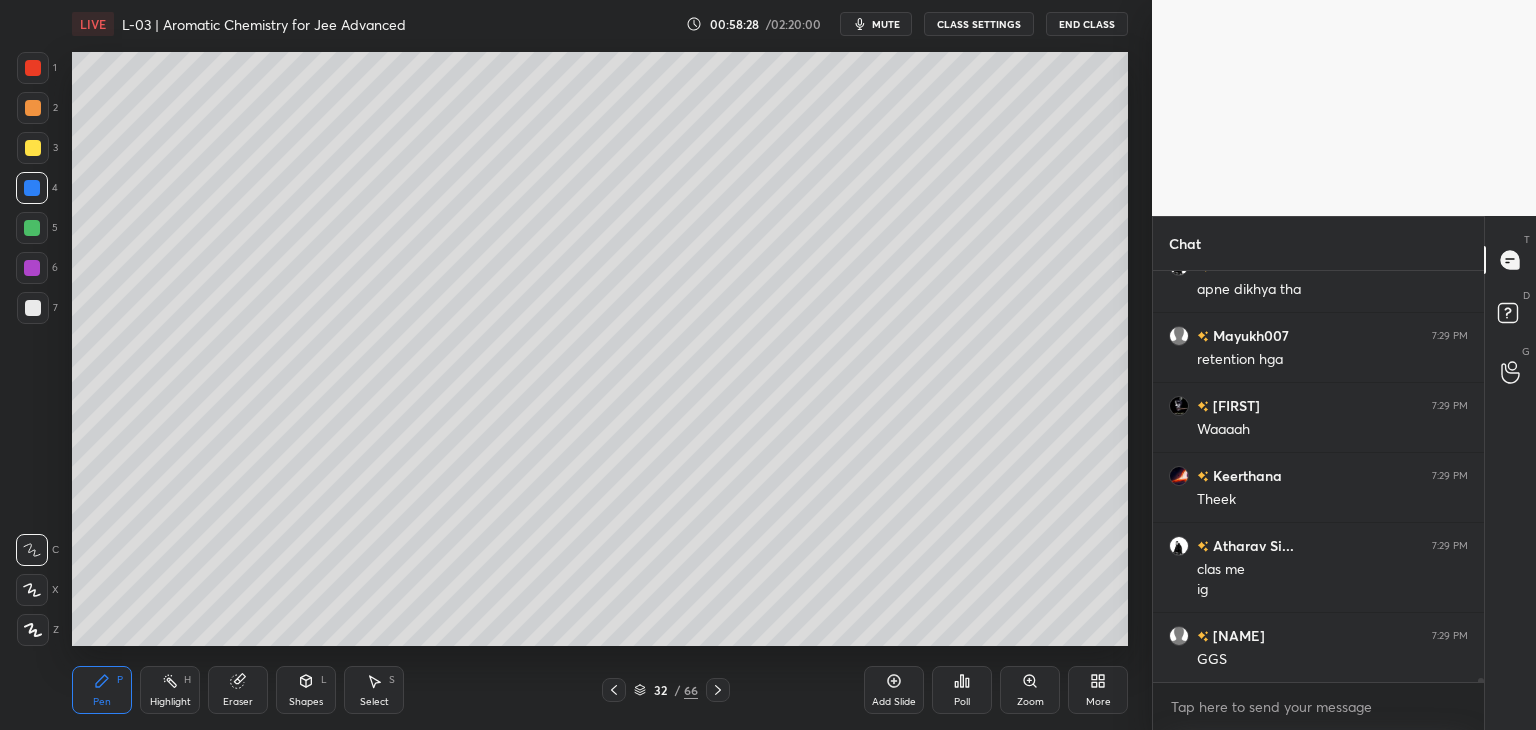 click 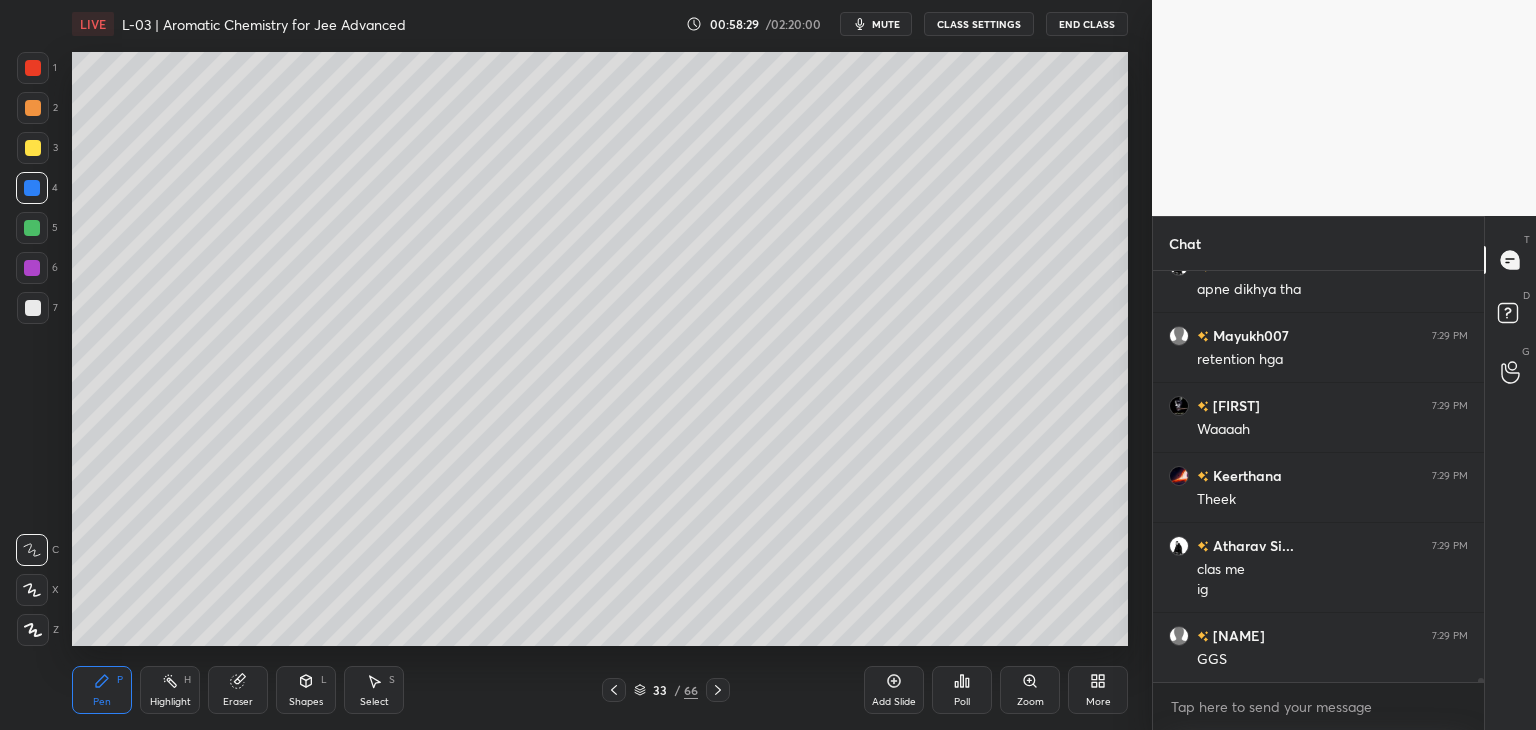 click 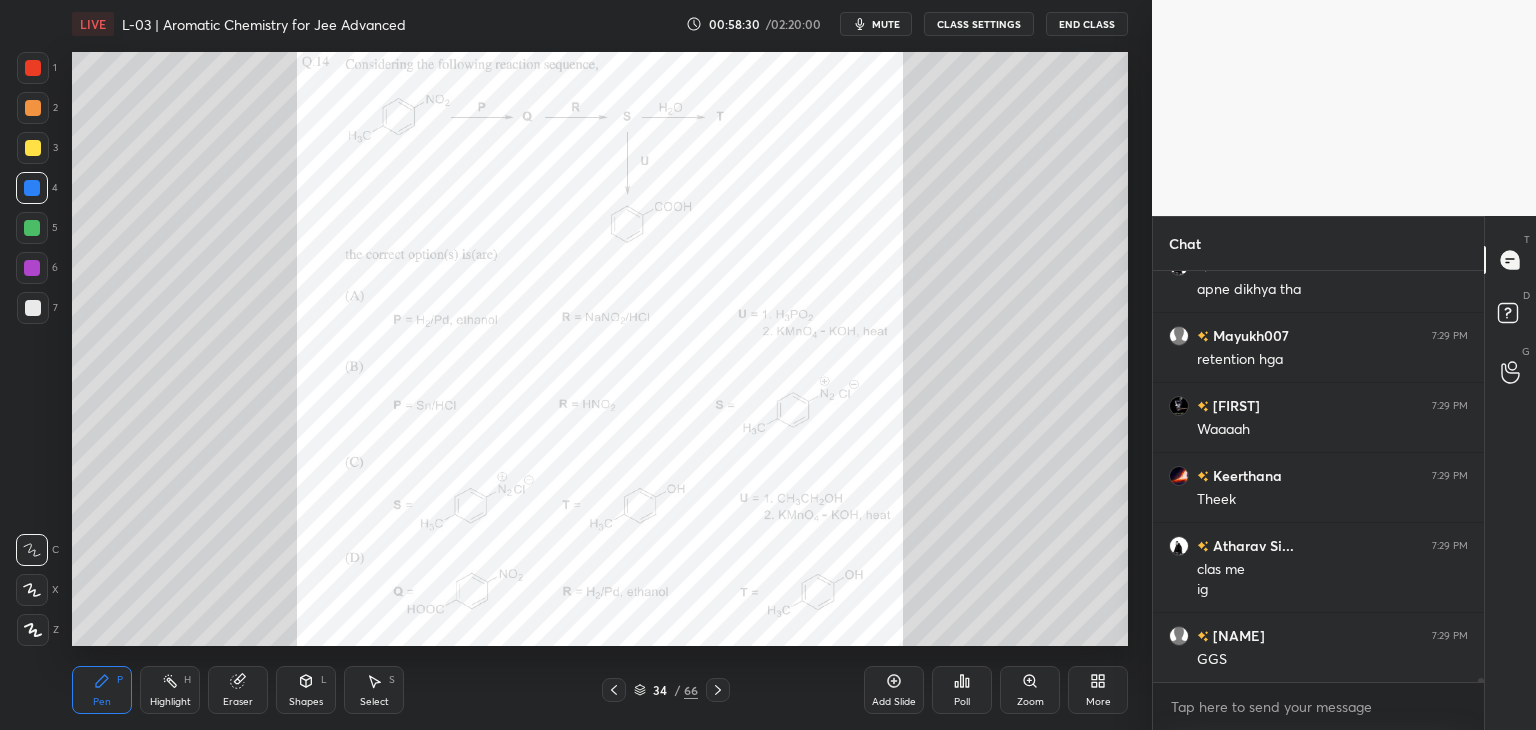 click 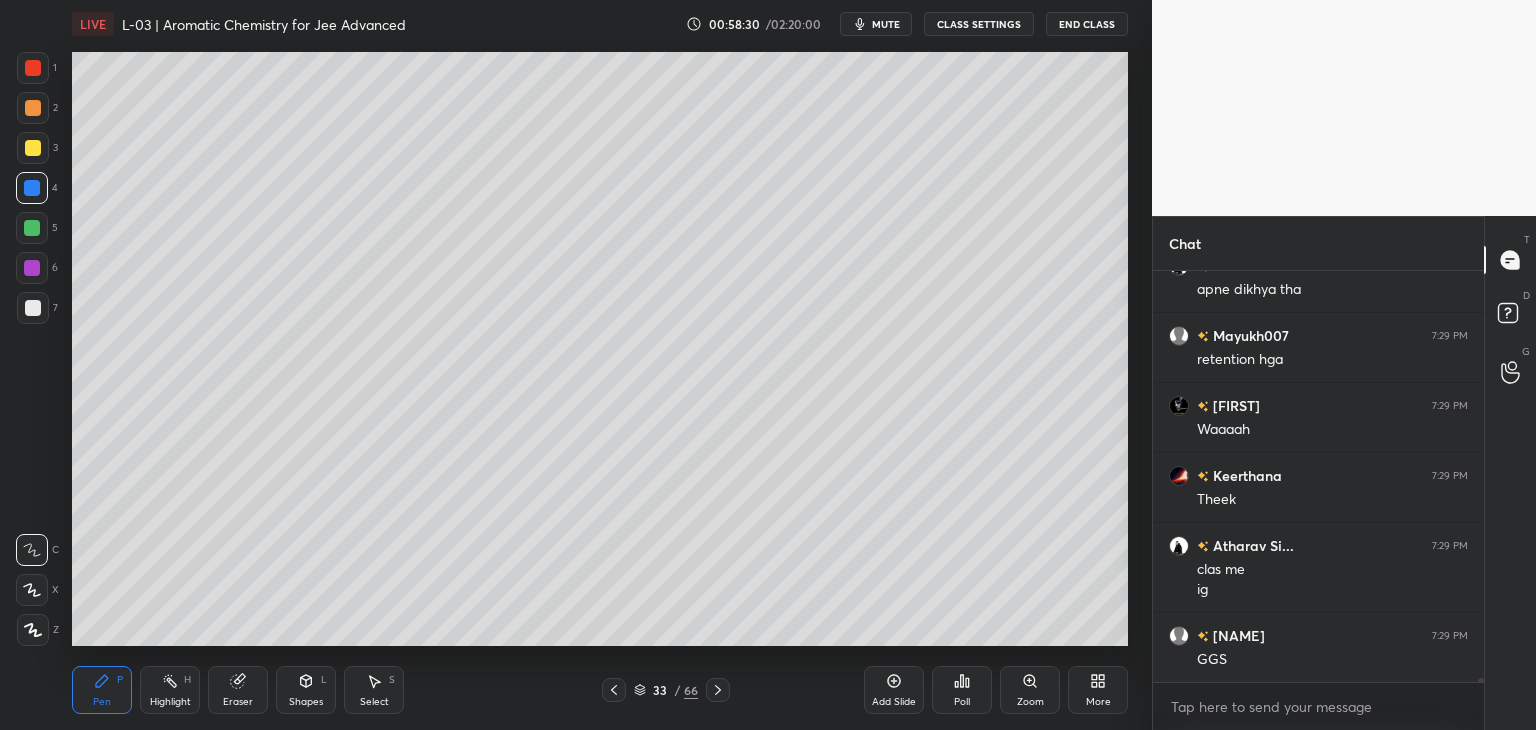 click 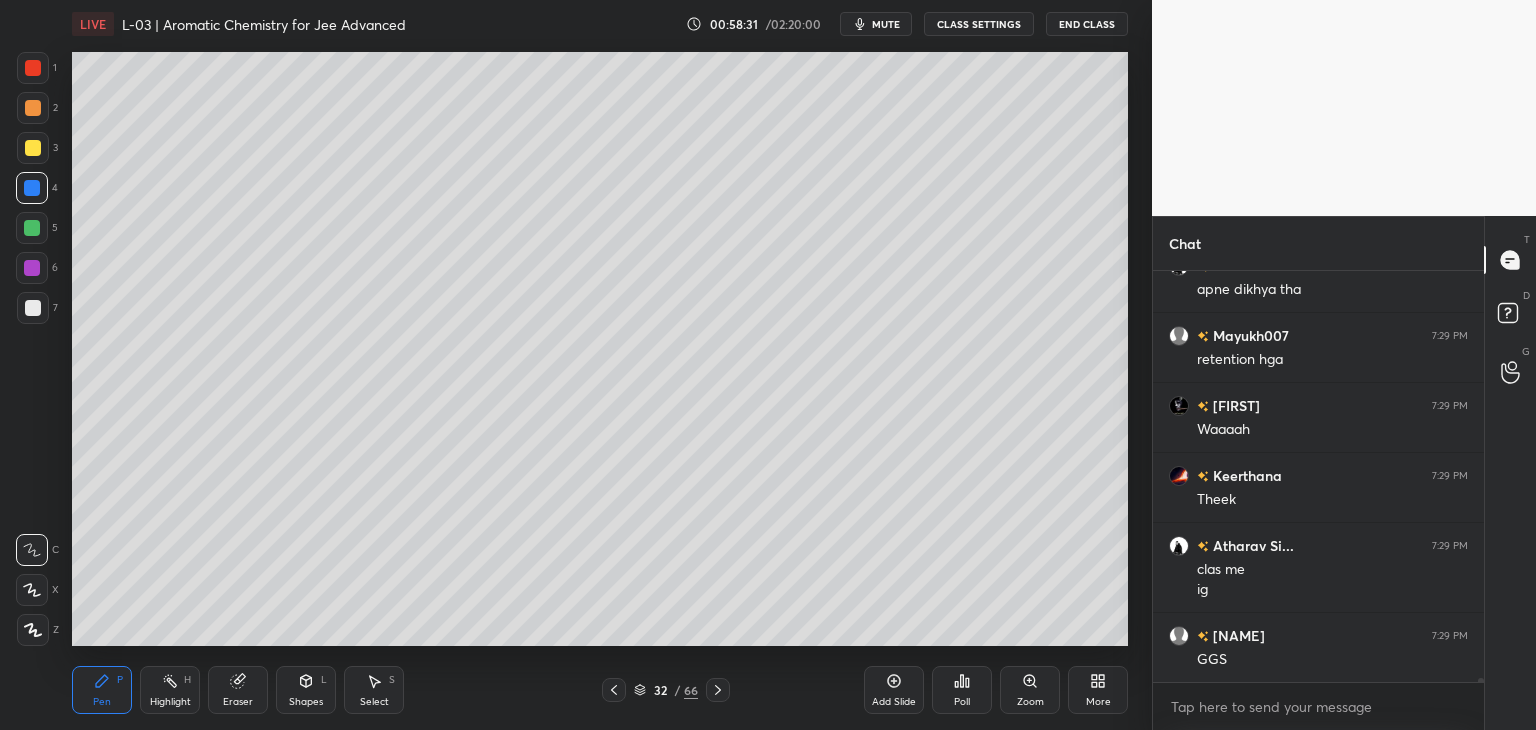 click 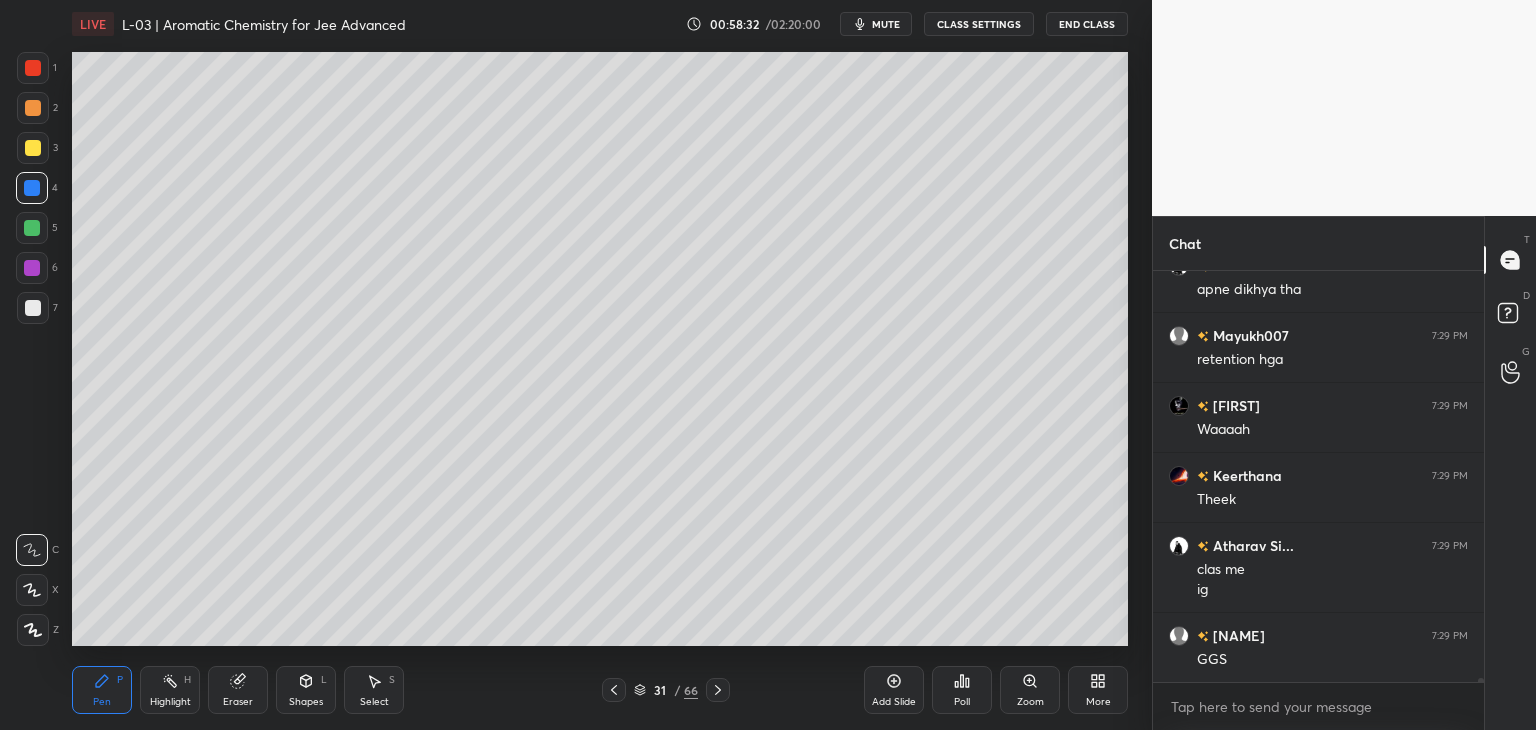 click 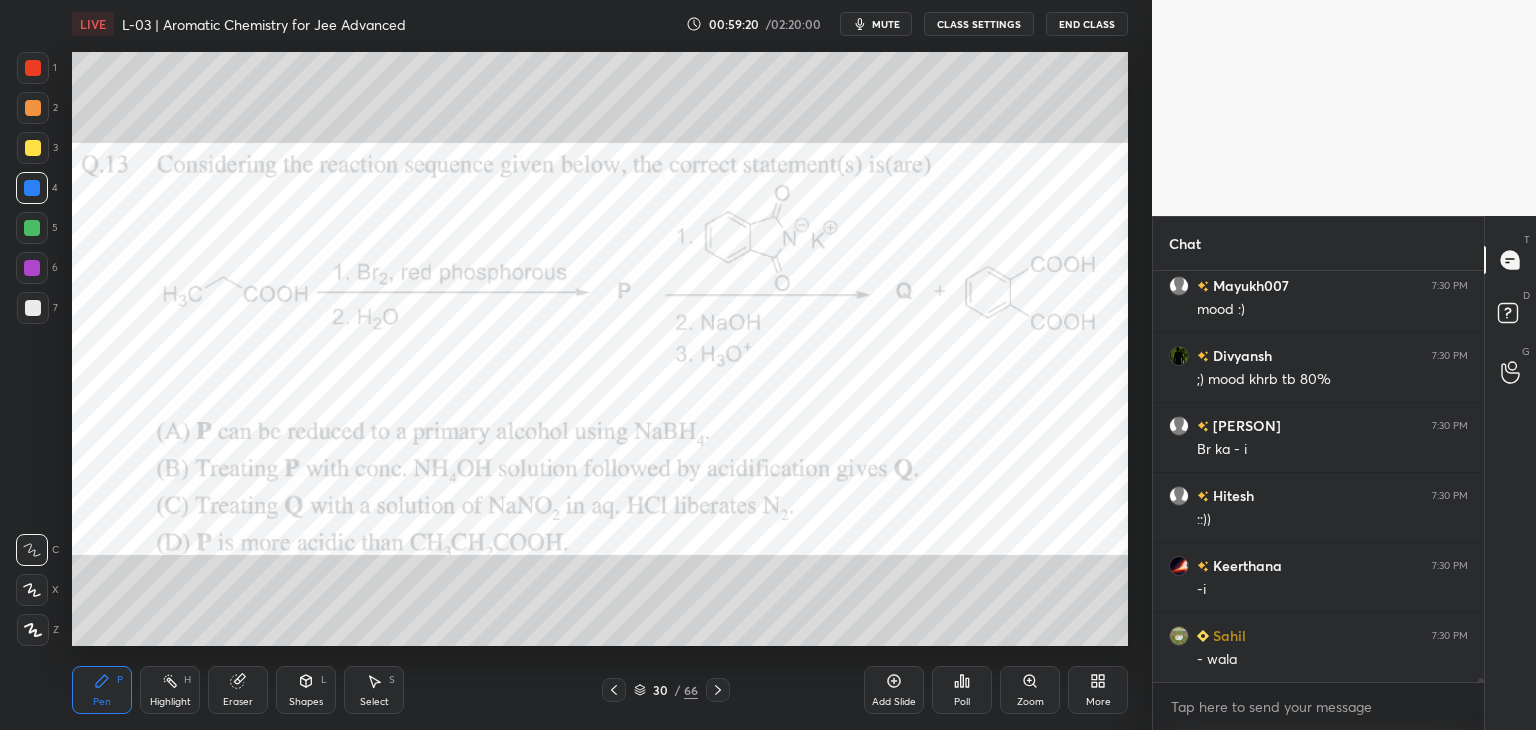 scroll, scrollTop: 46474, scrollLeft: 0, axis: vertical 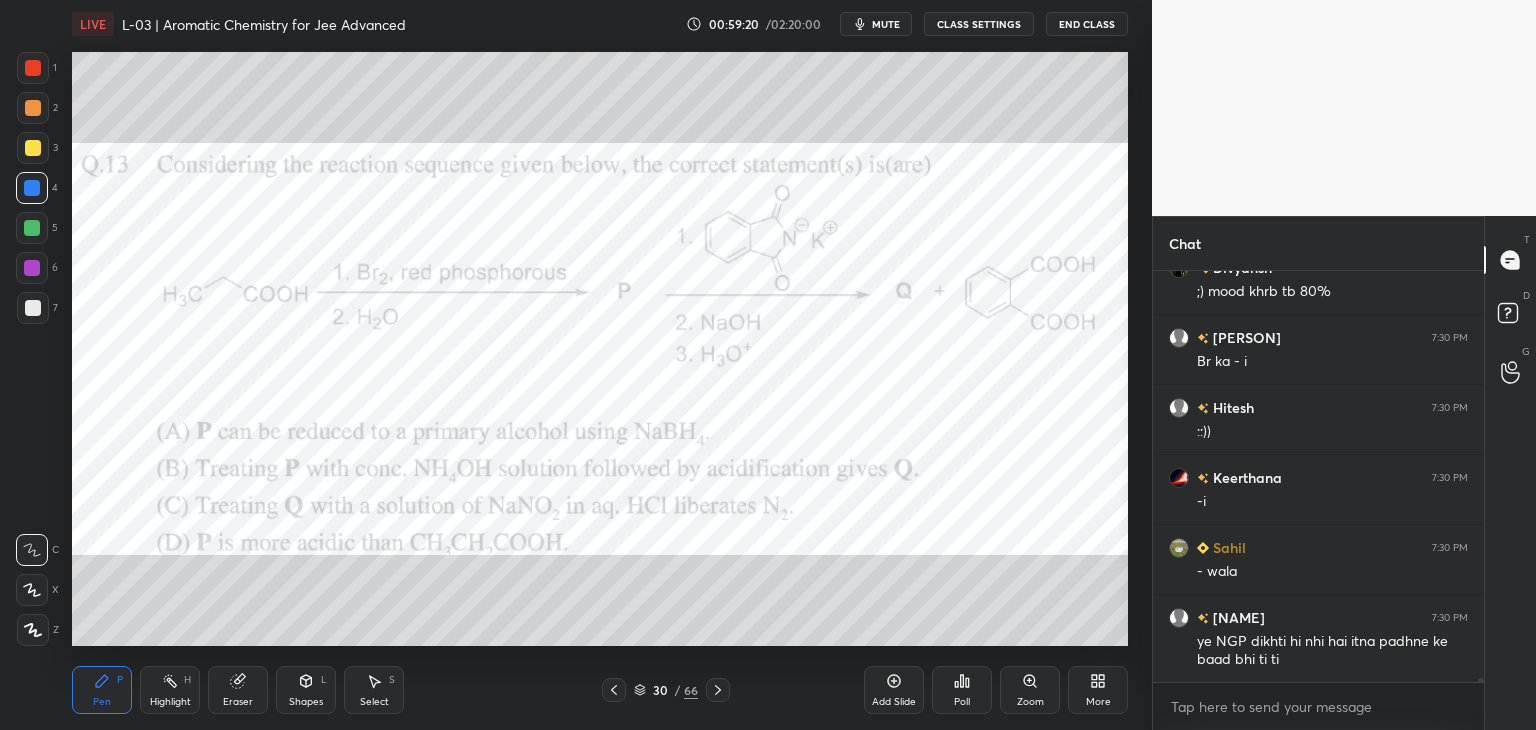 click at bounding box center (33, 68) 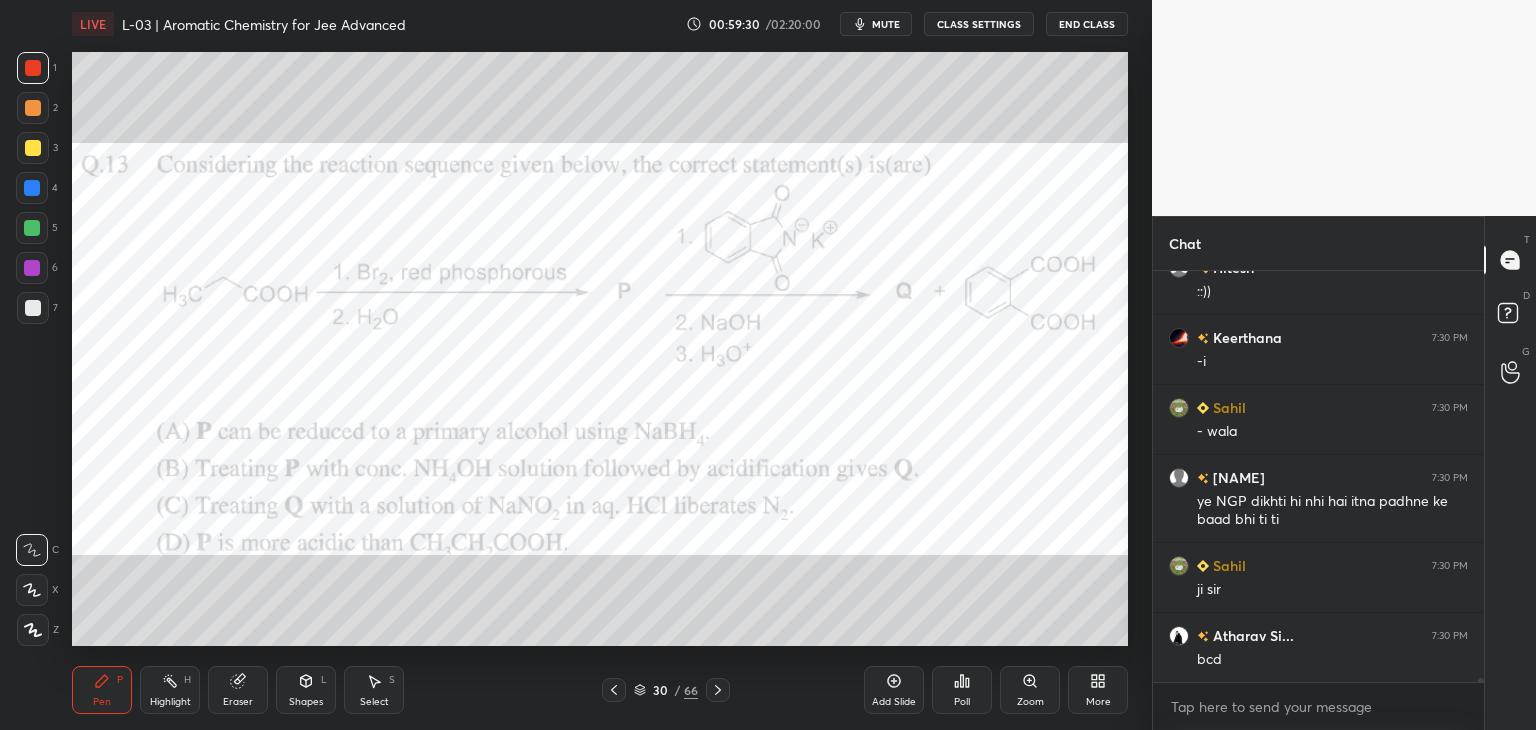 scroll, scrollTop: 46684, scrollLeft: 0, axis: vertical 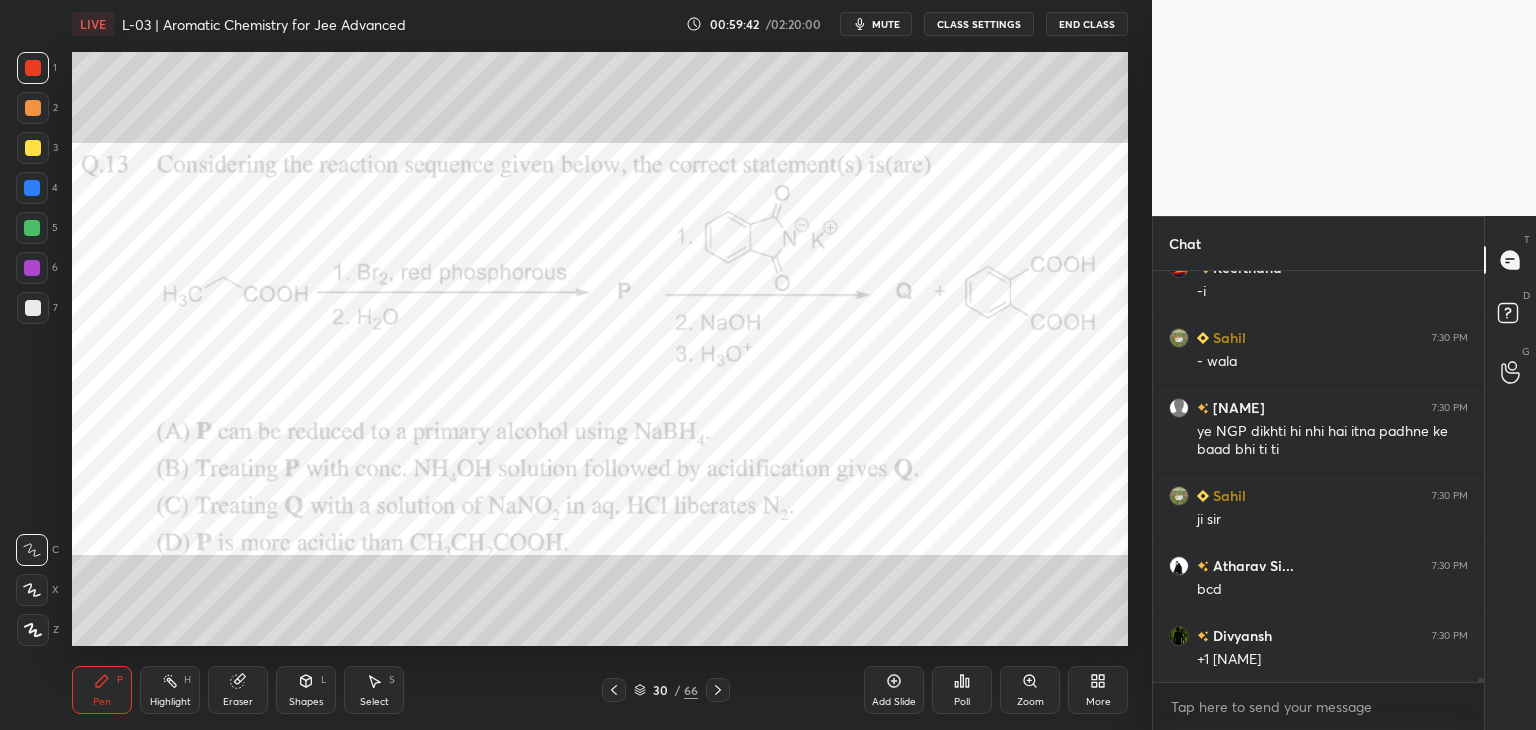 click 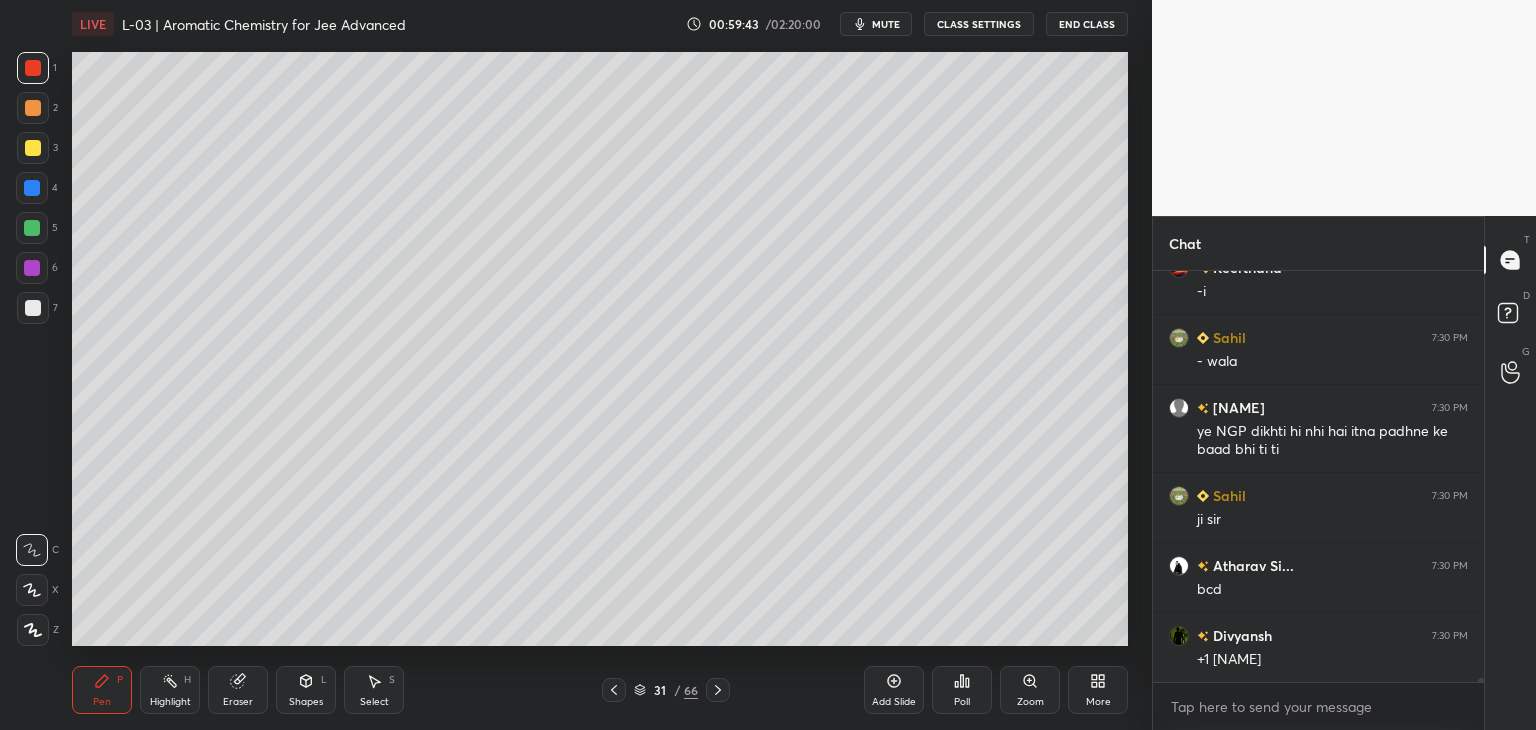 click 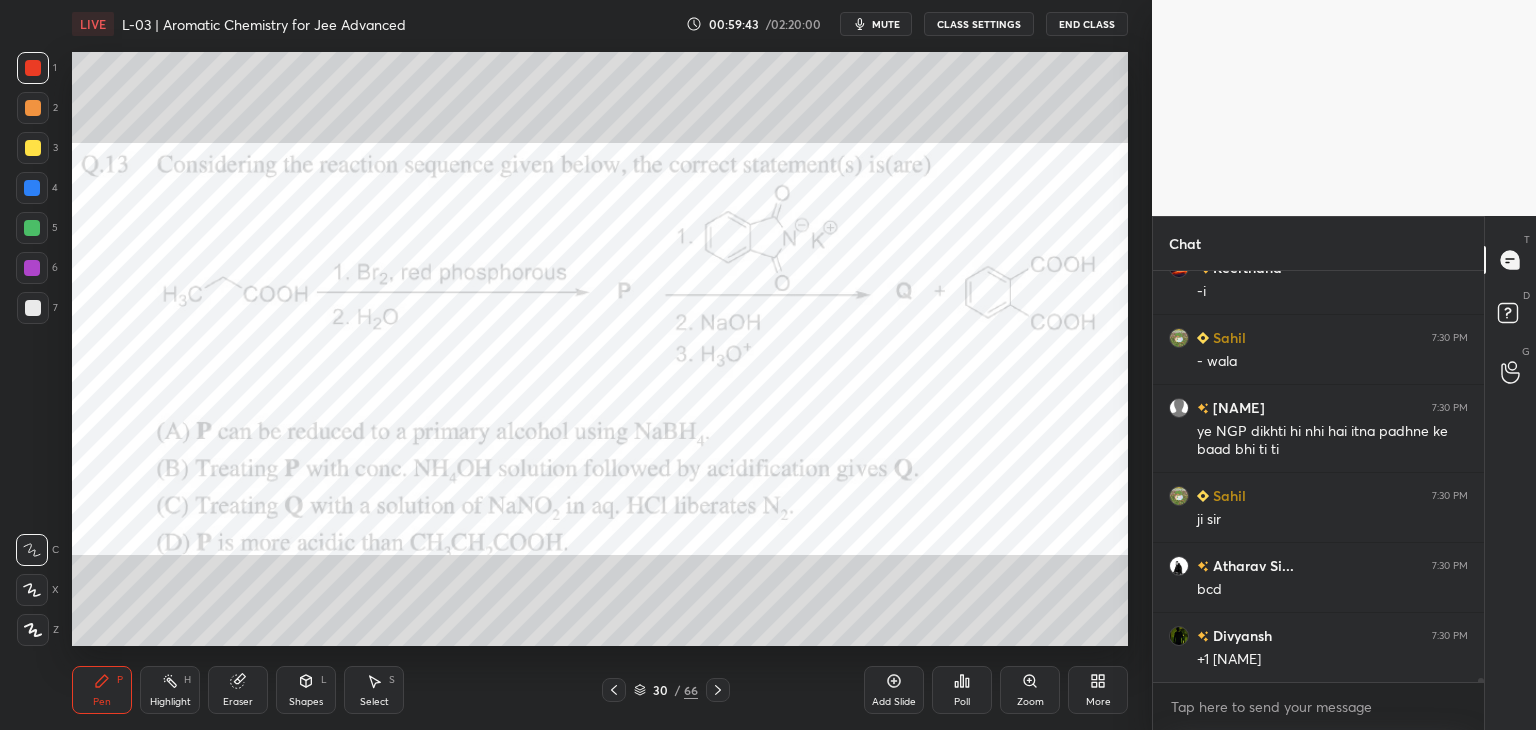 click 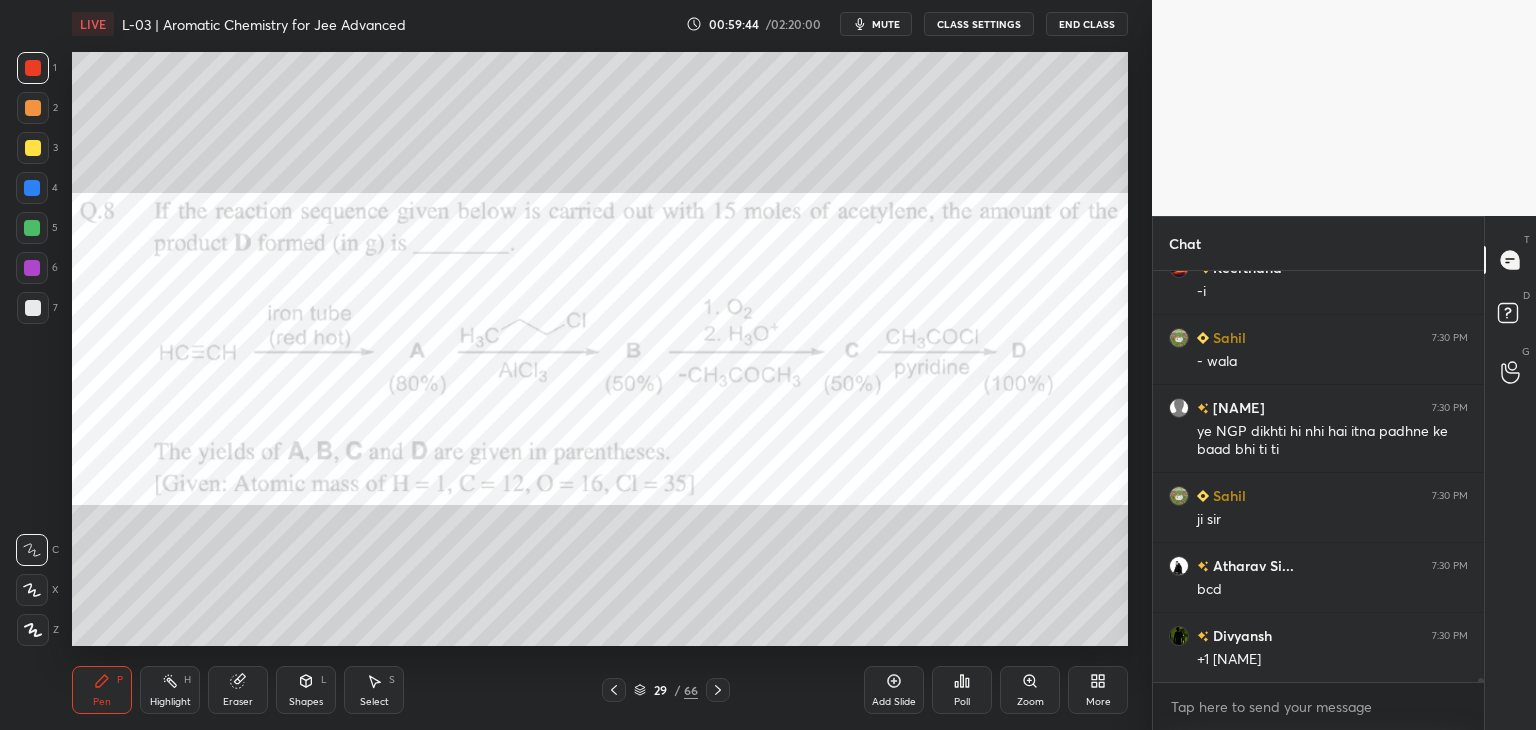 click 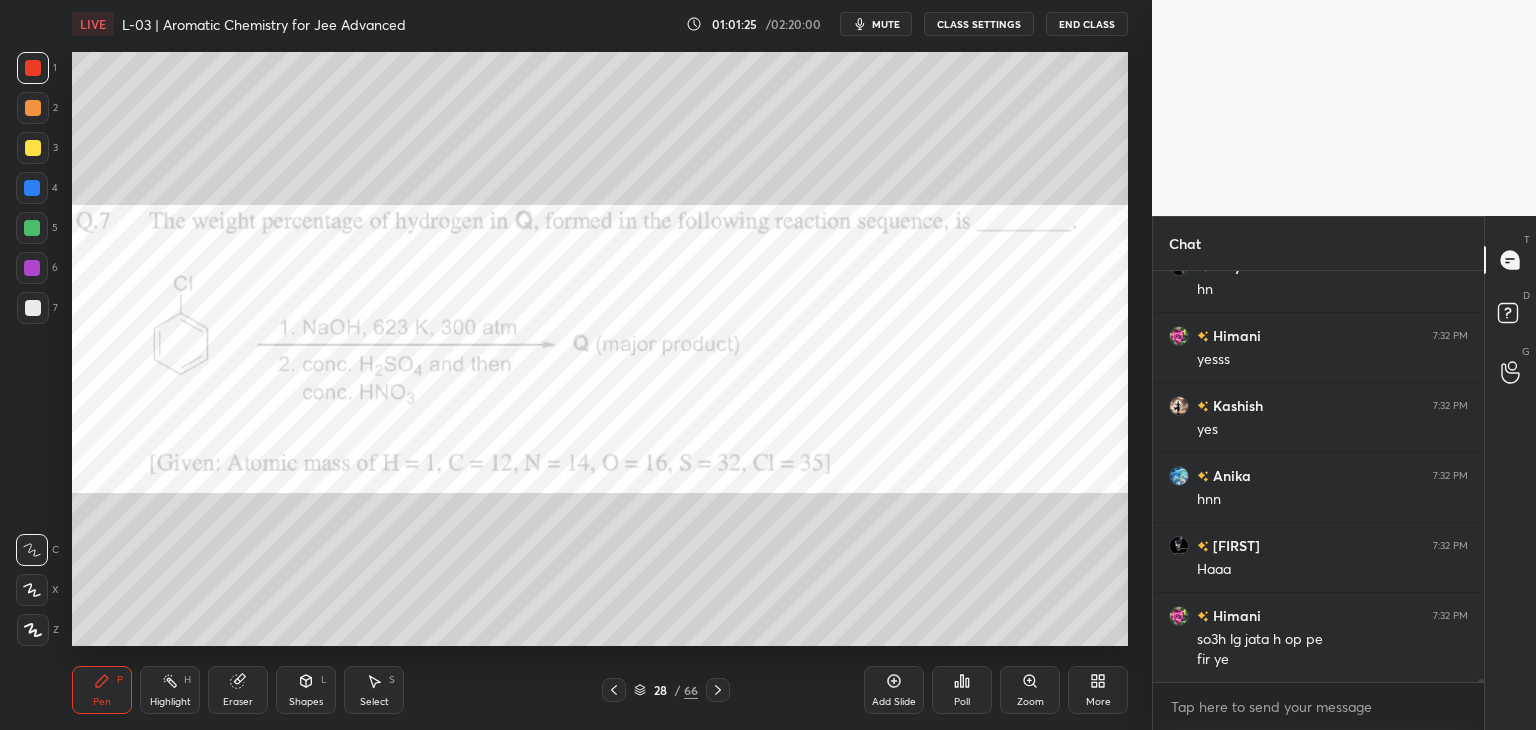 scroll, scrollTop: 49384, scrollLeft: 0, axis: vertical 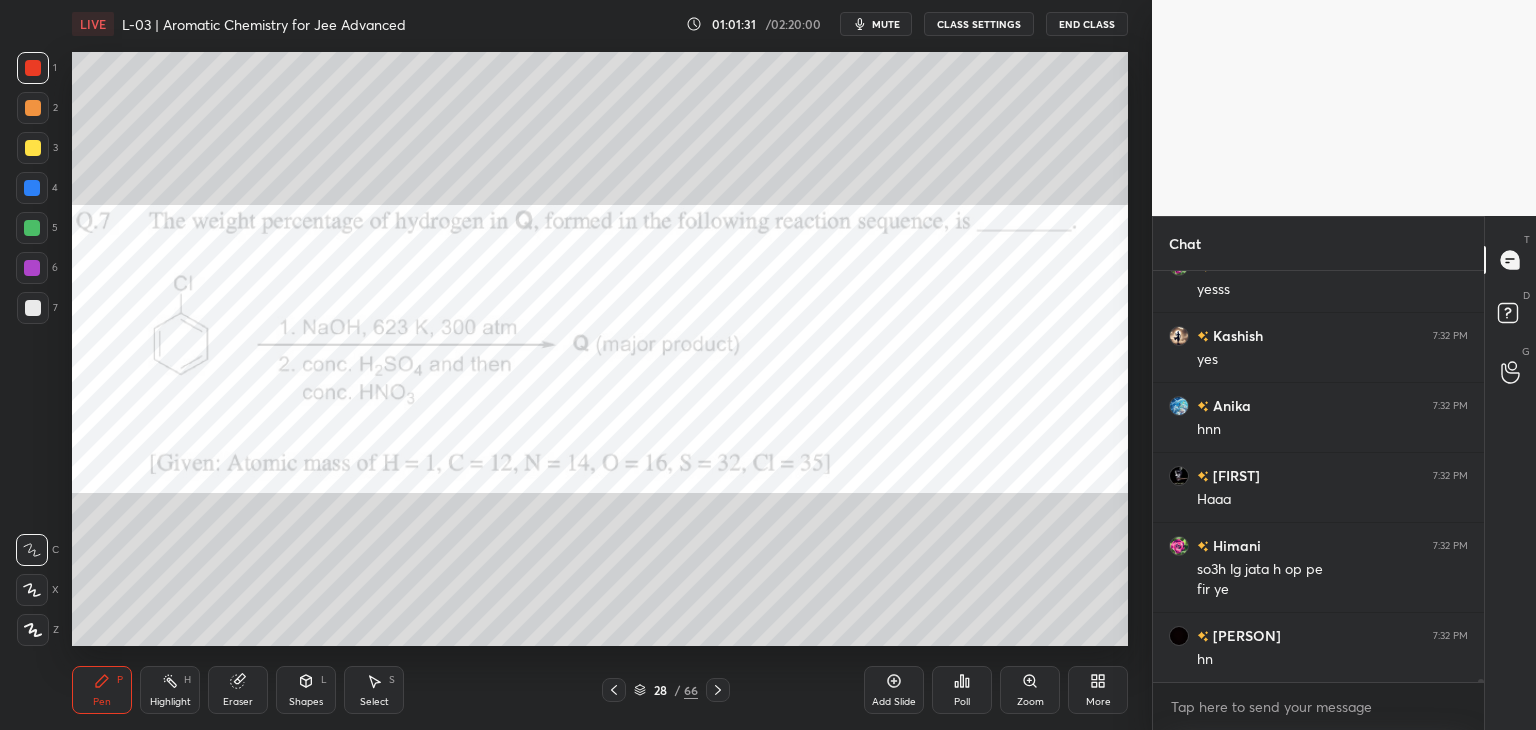 click 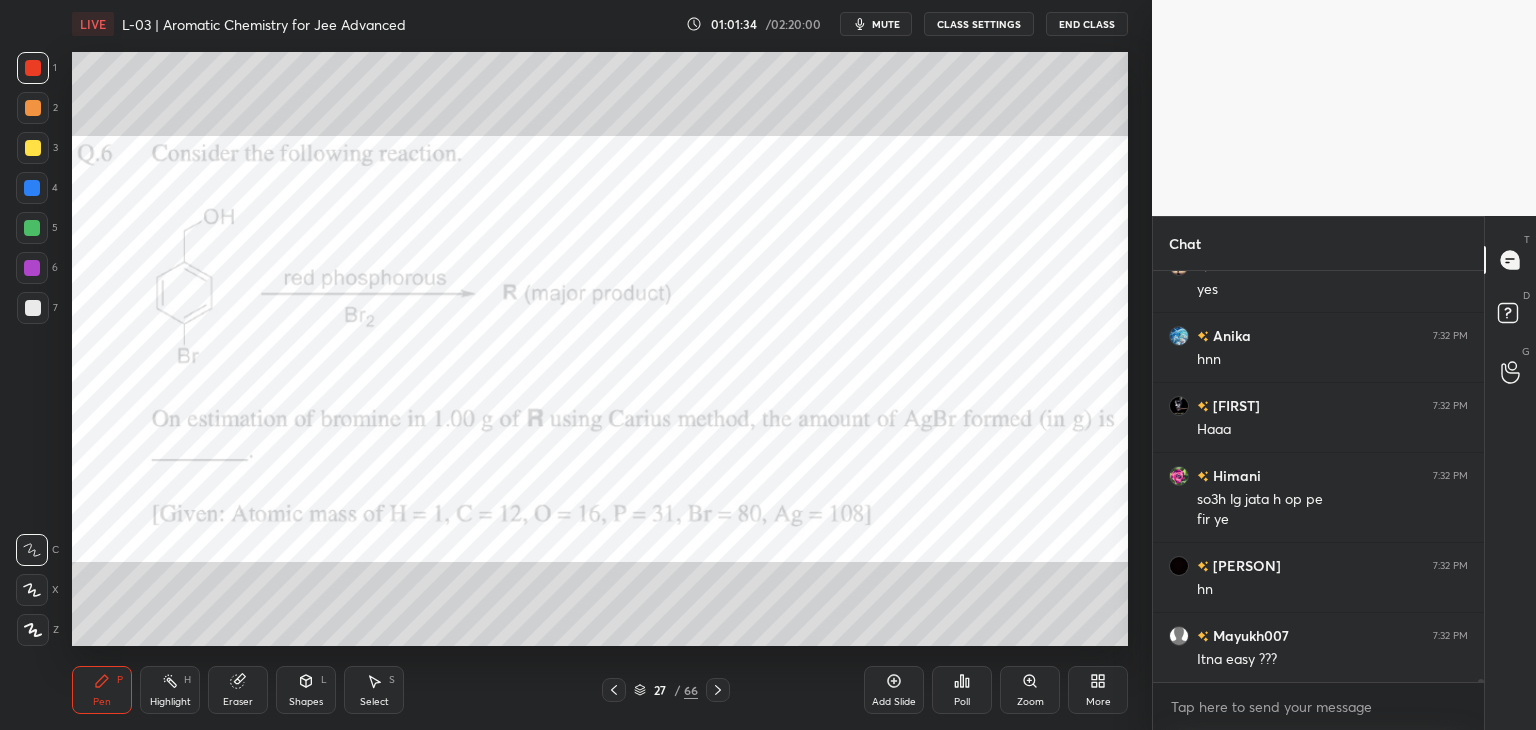 scroll, scrollTop: 49542, scrollLeft: 0, axis: vertical 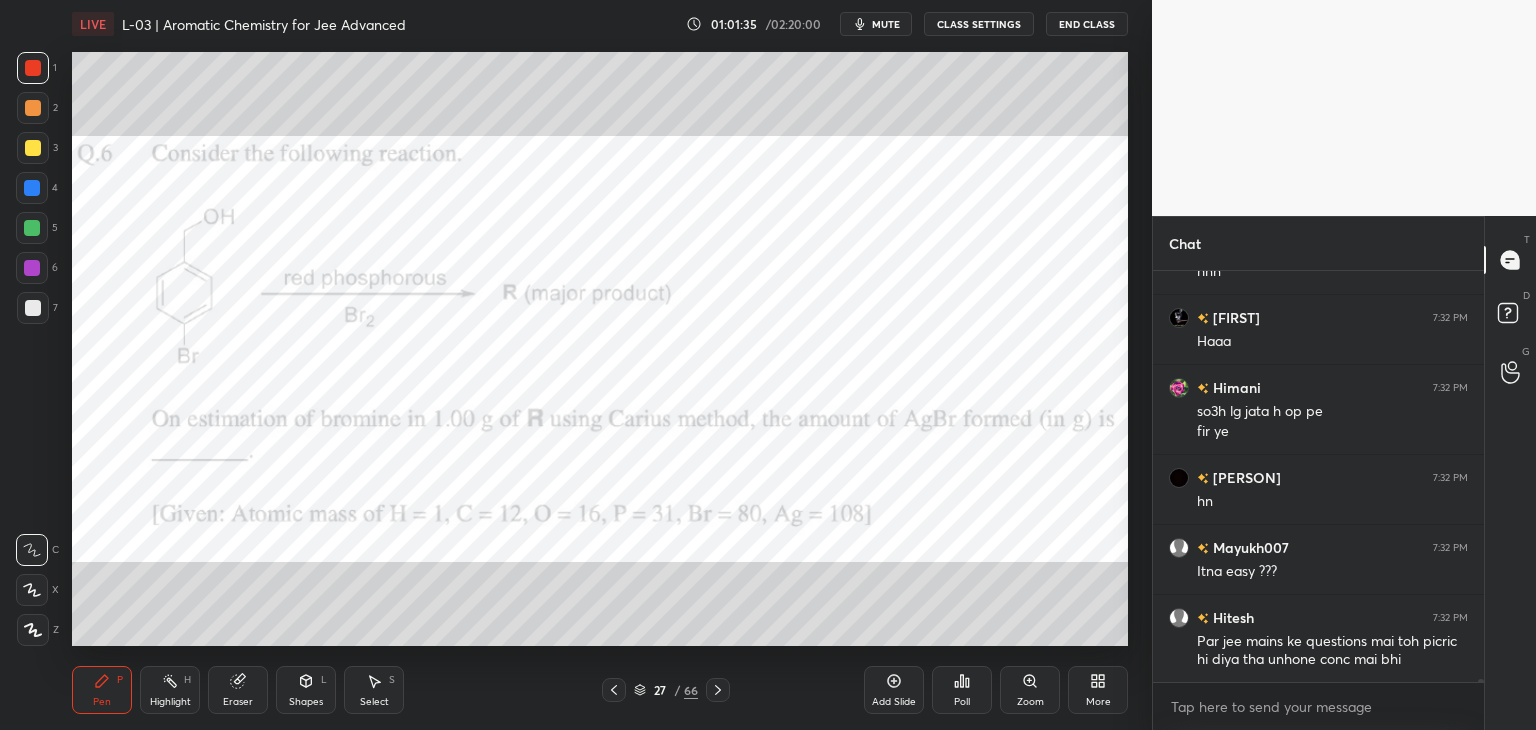click 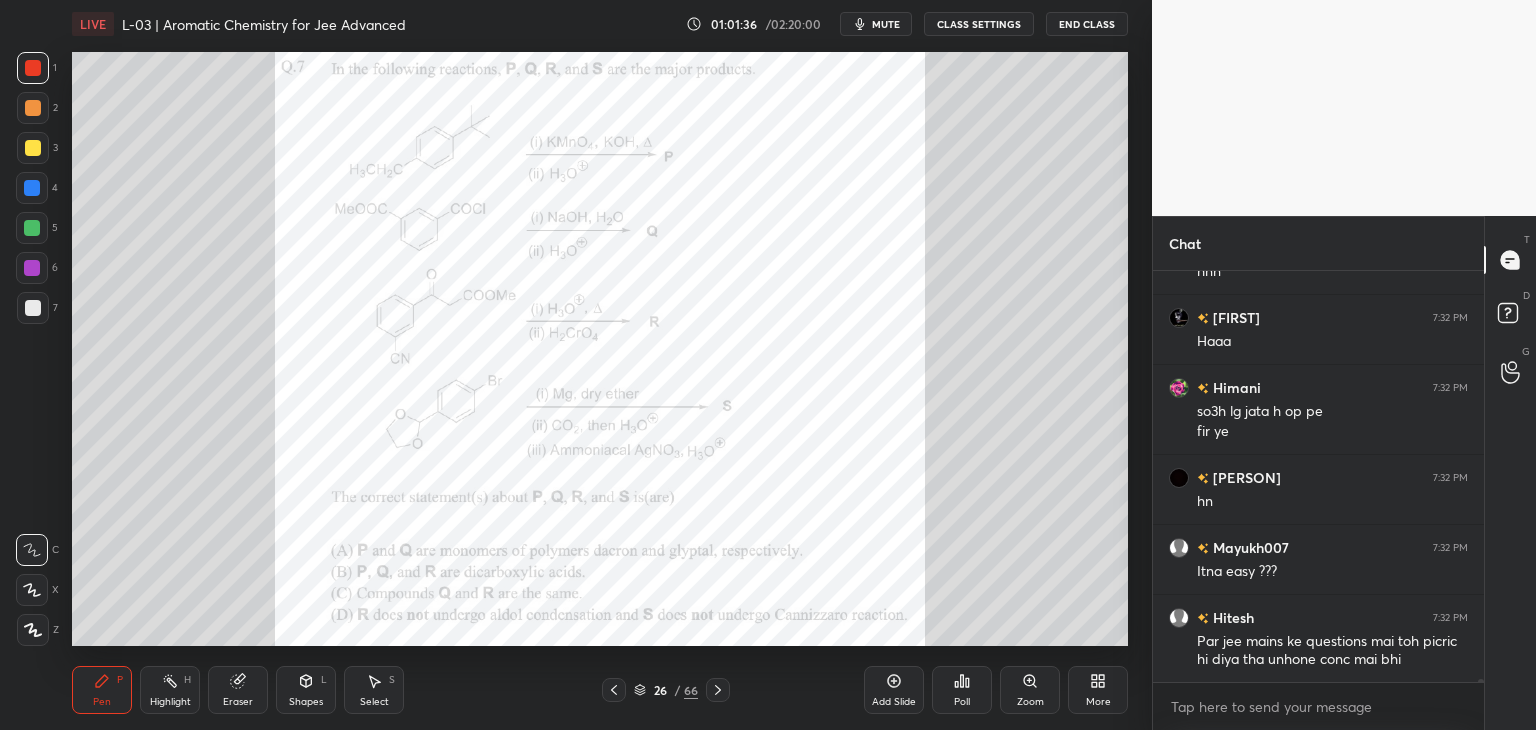 click 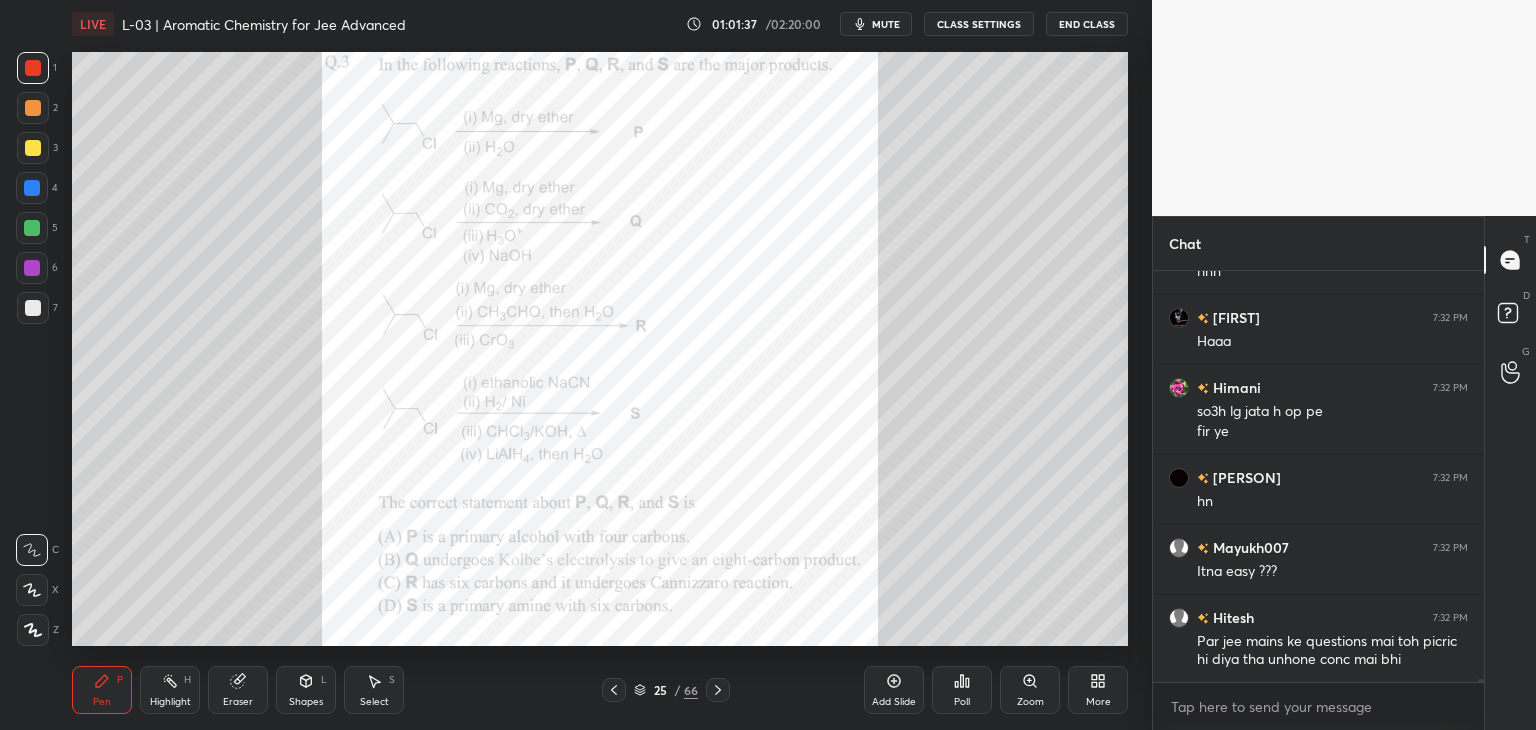 click 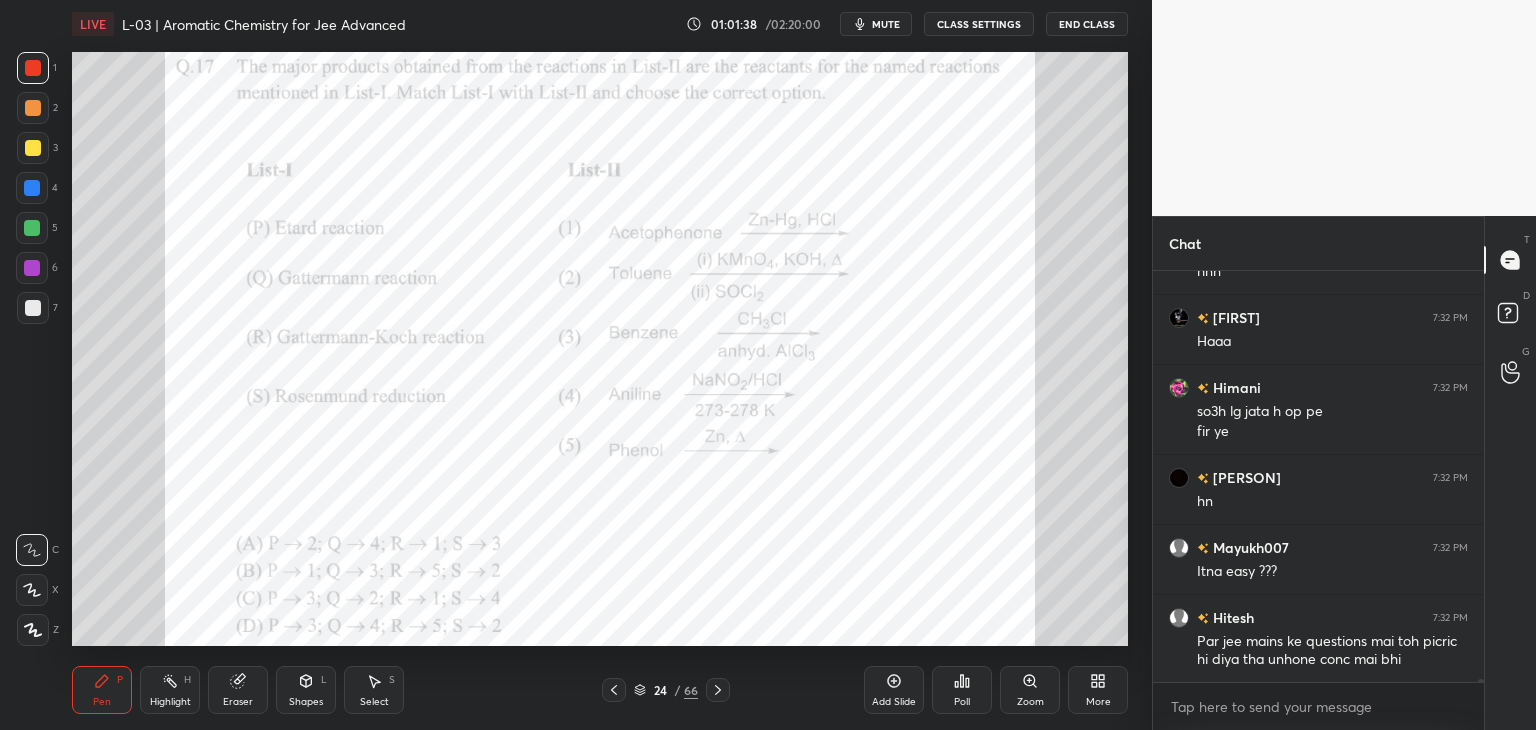 click 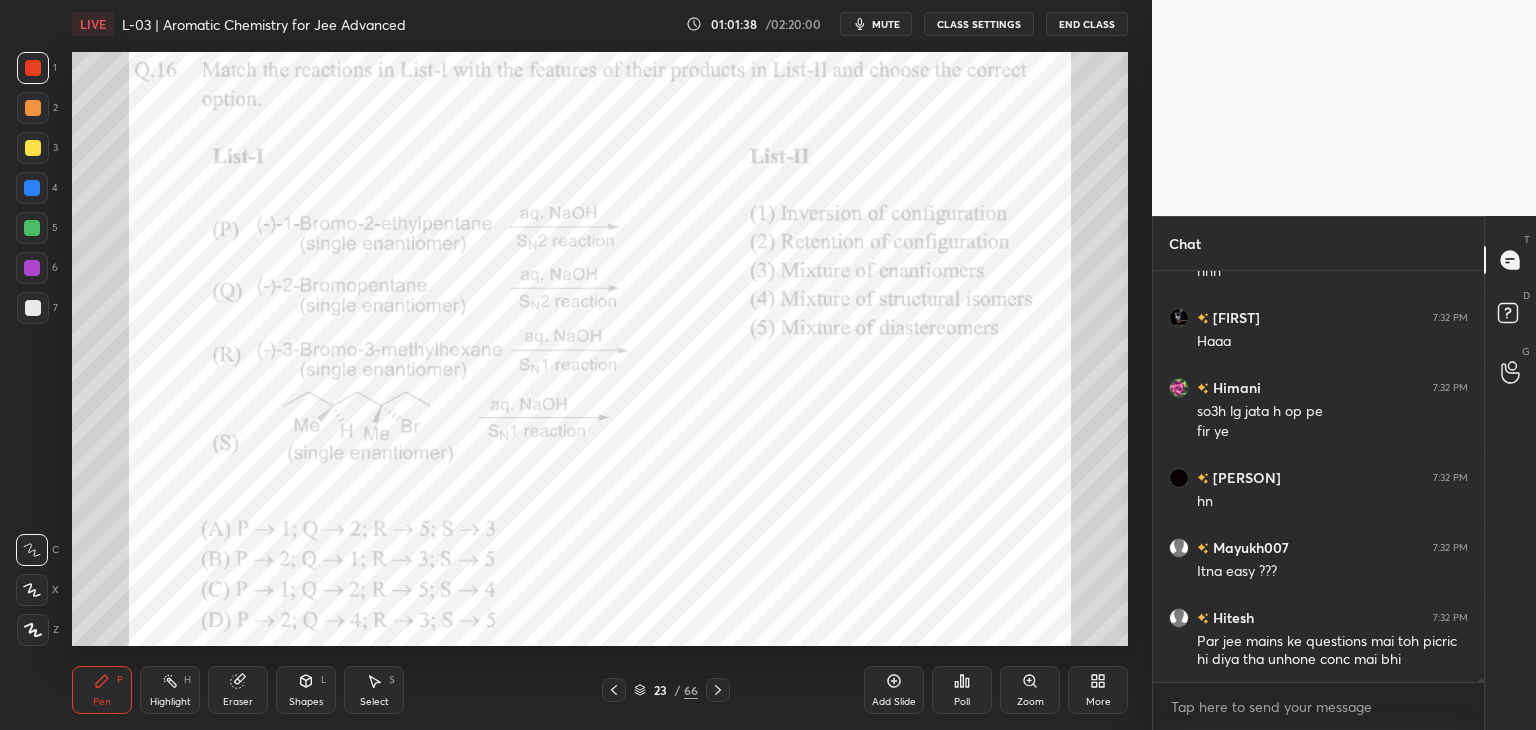 click 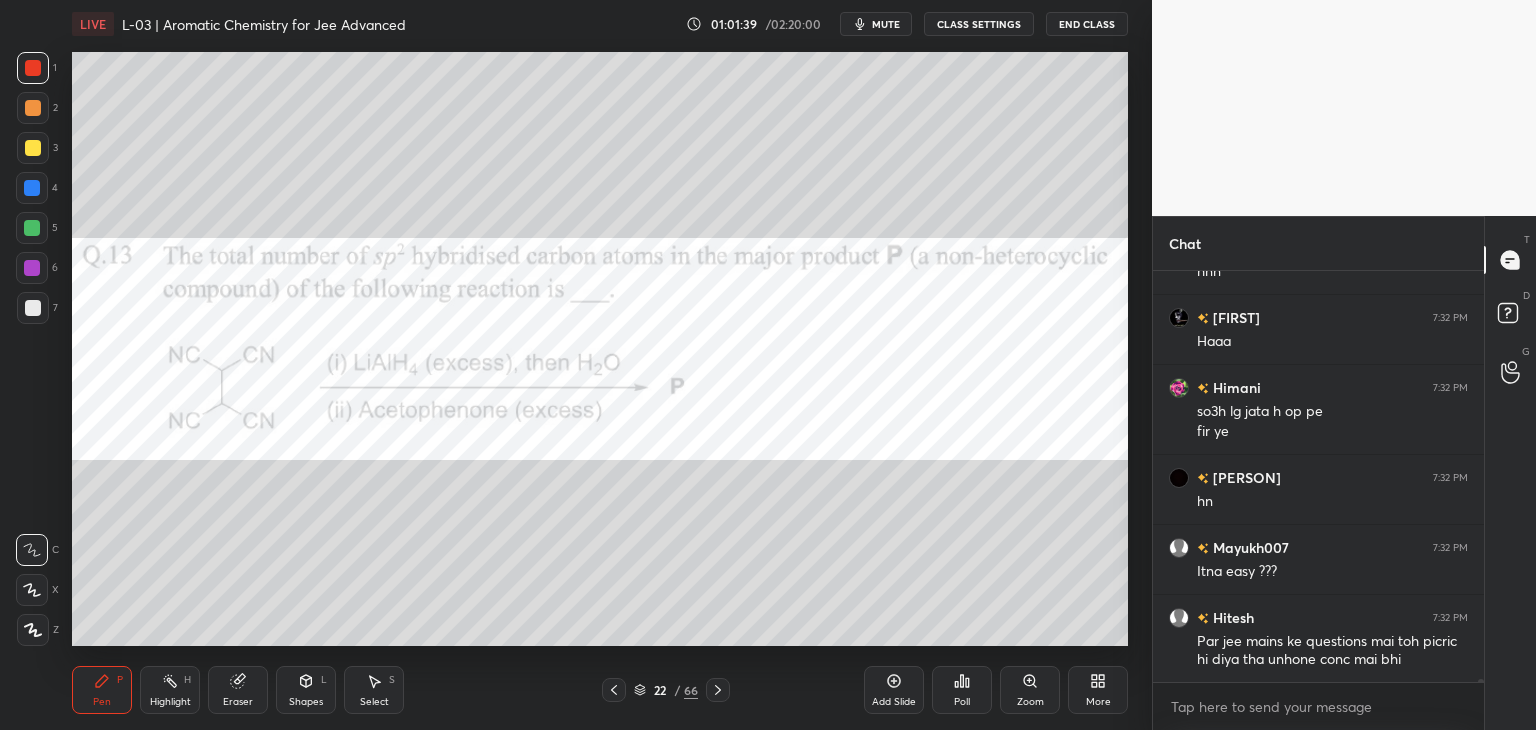 click 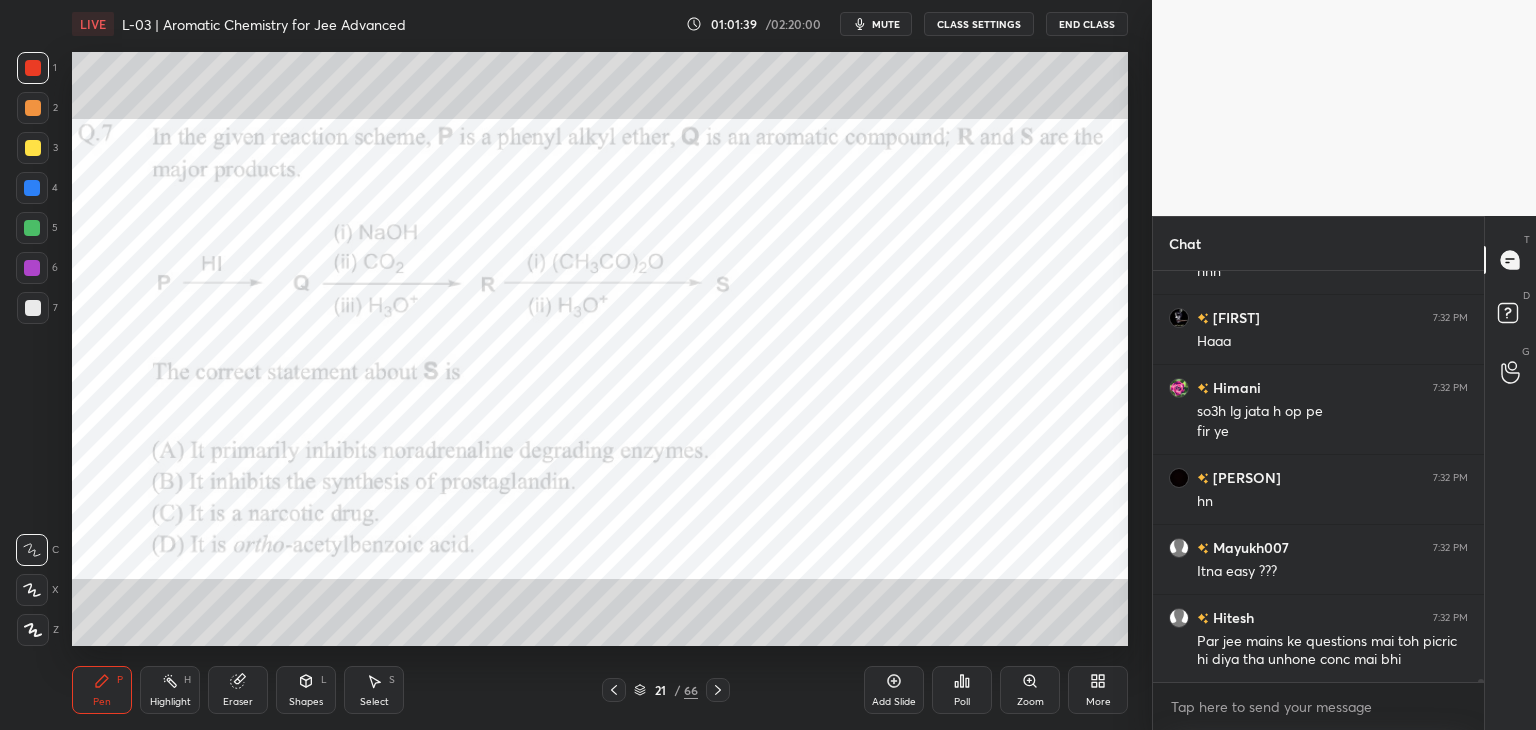 click 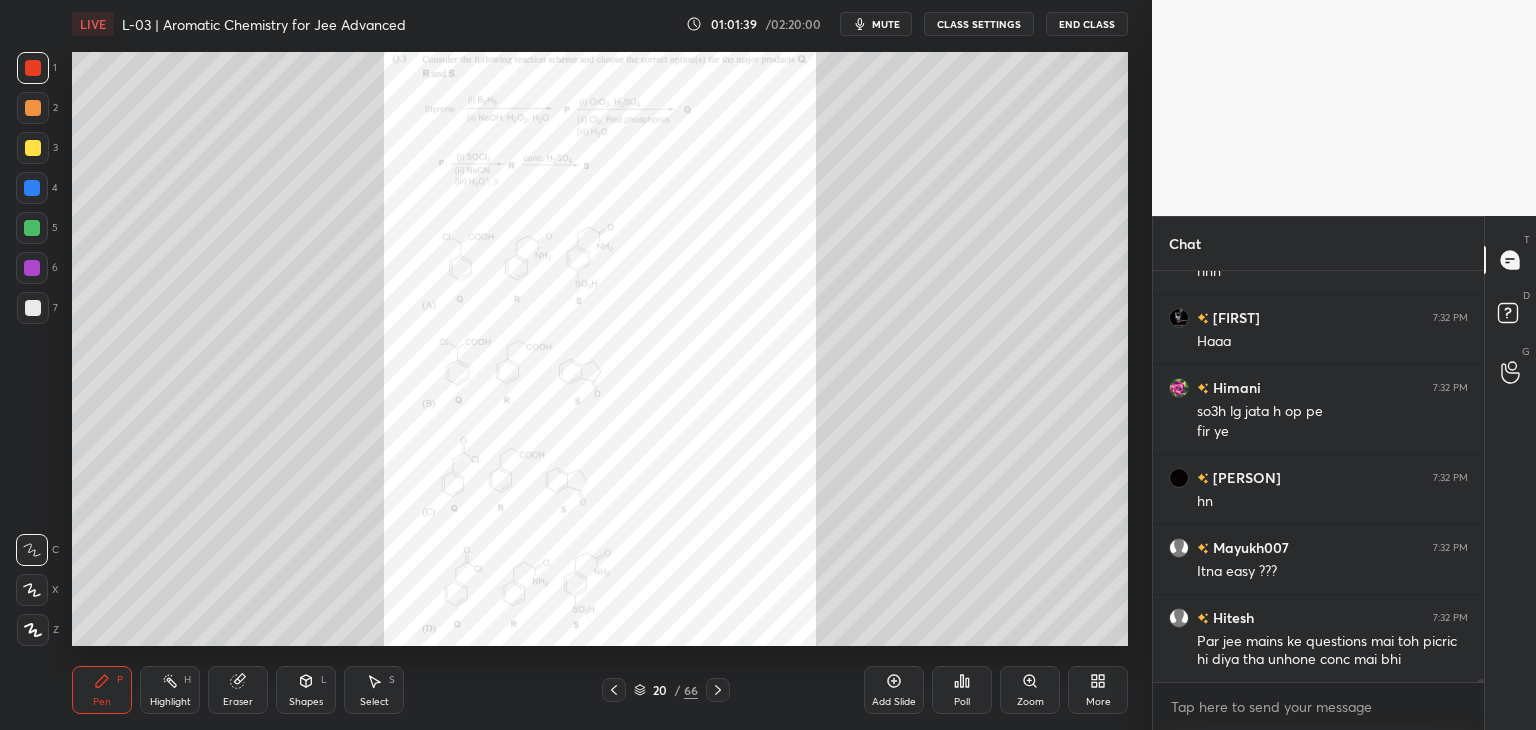 click 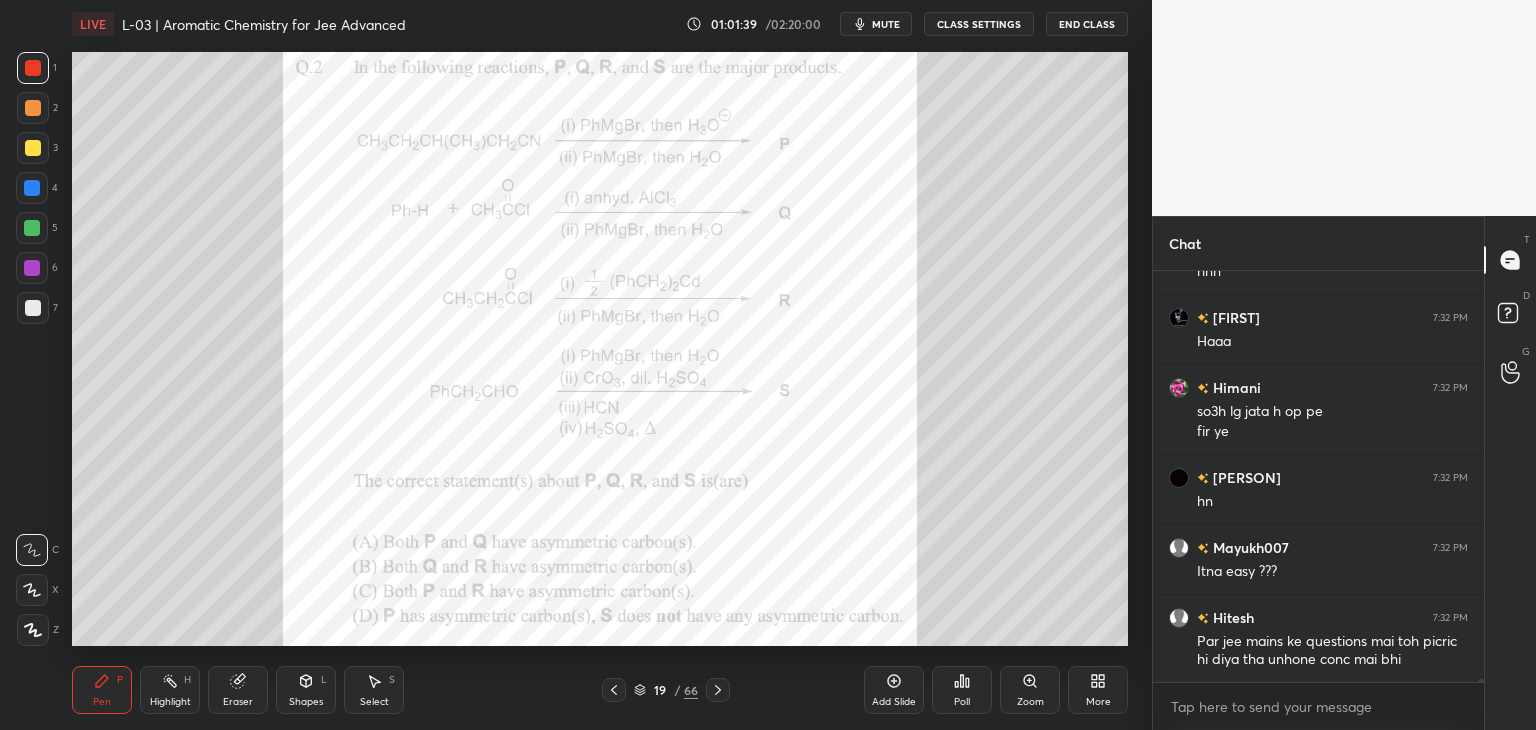 click 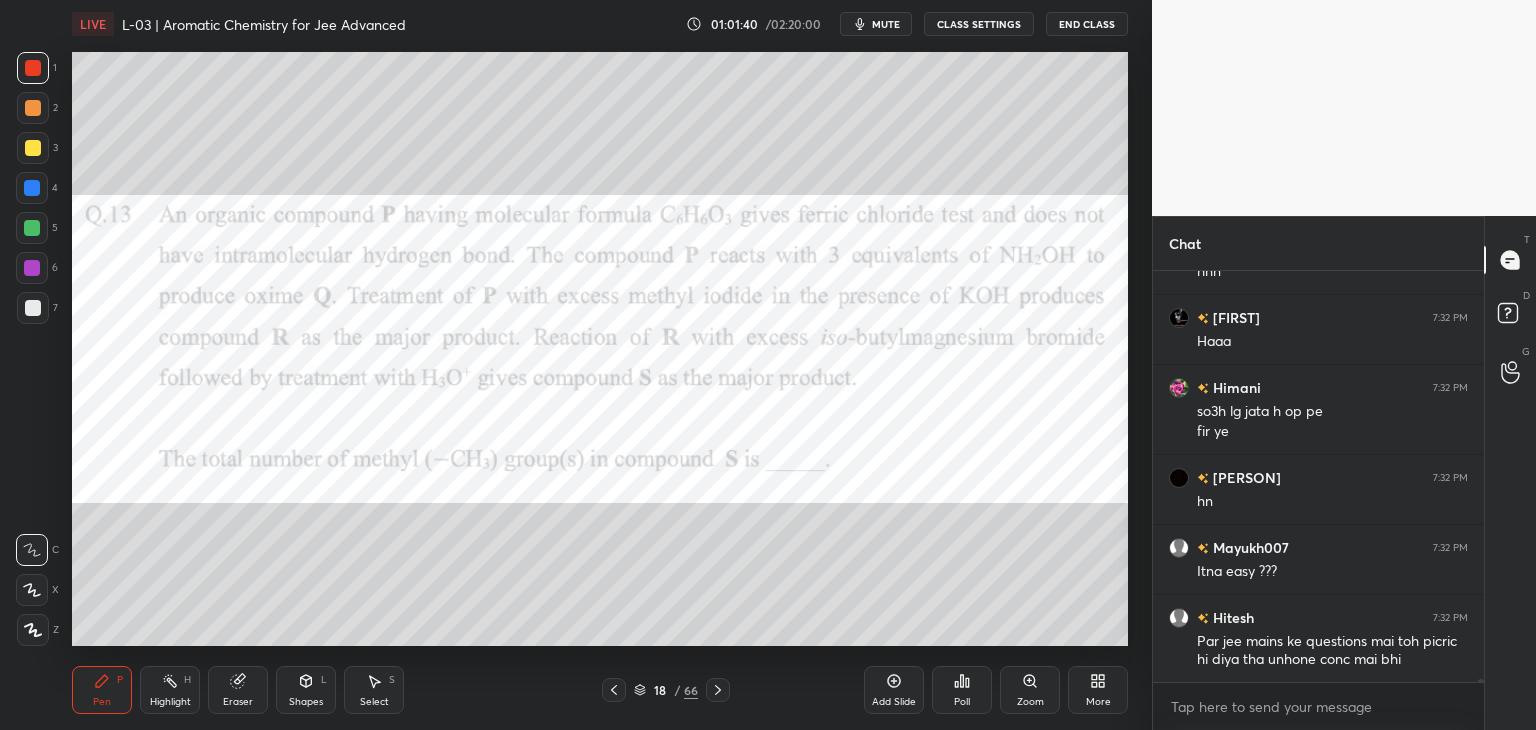 click 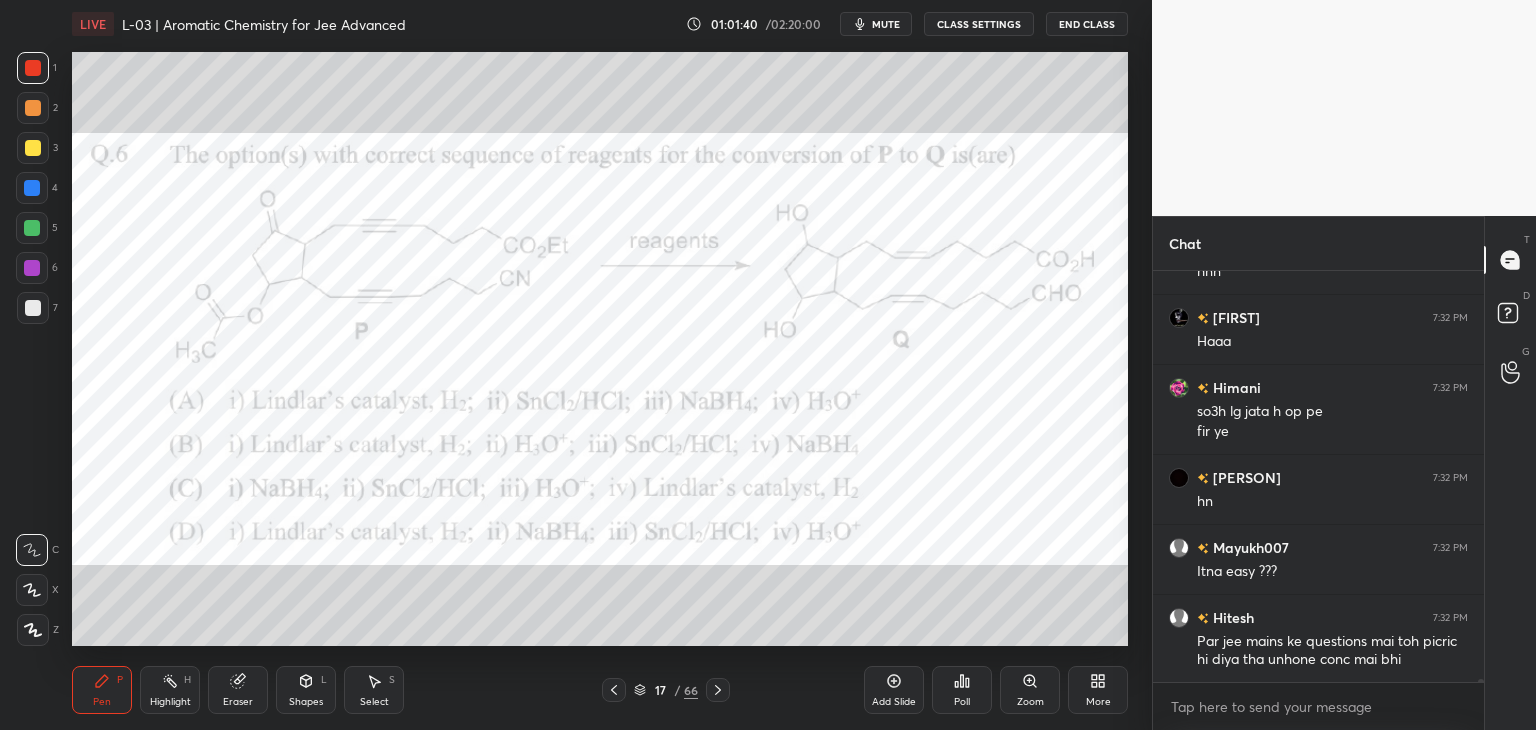 click 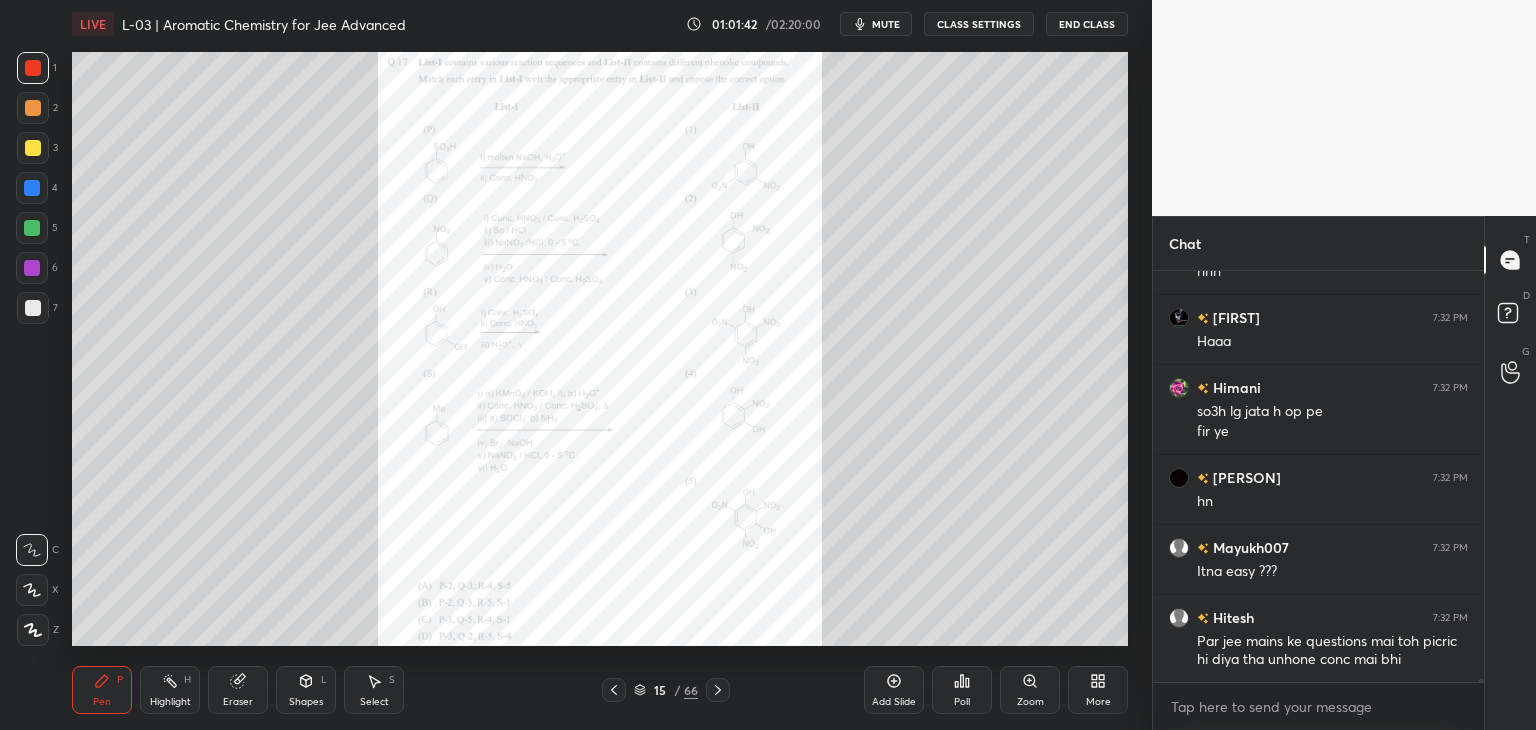 click 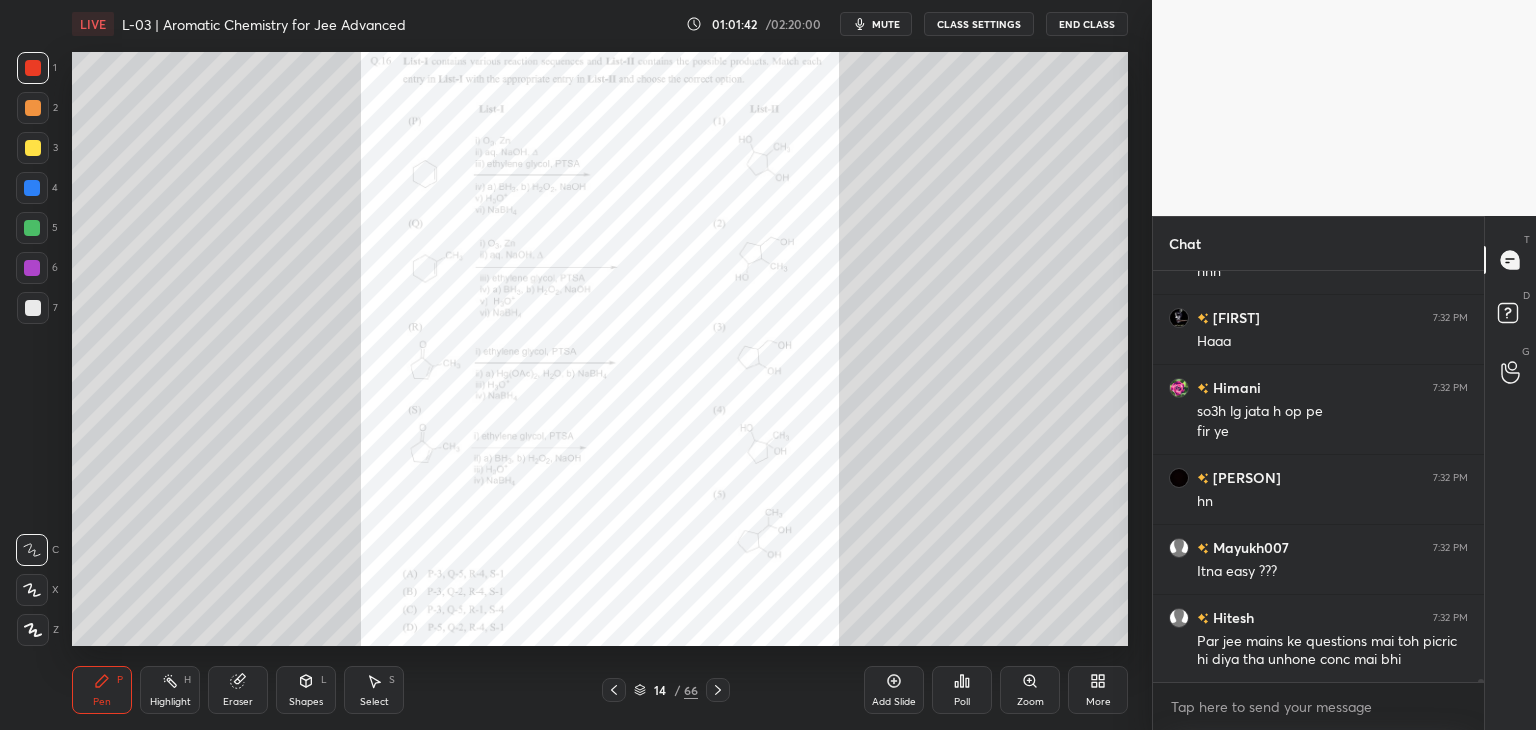 click 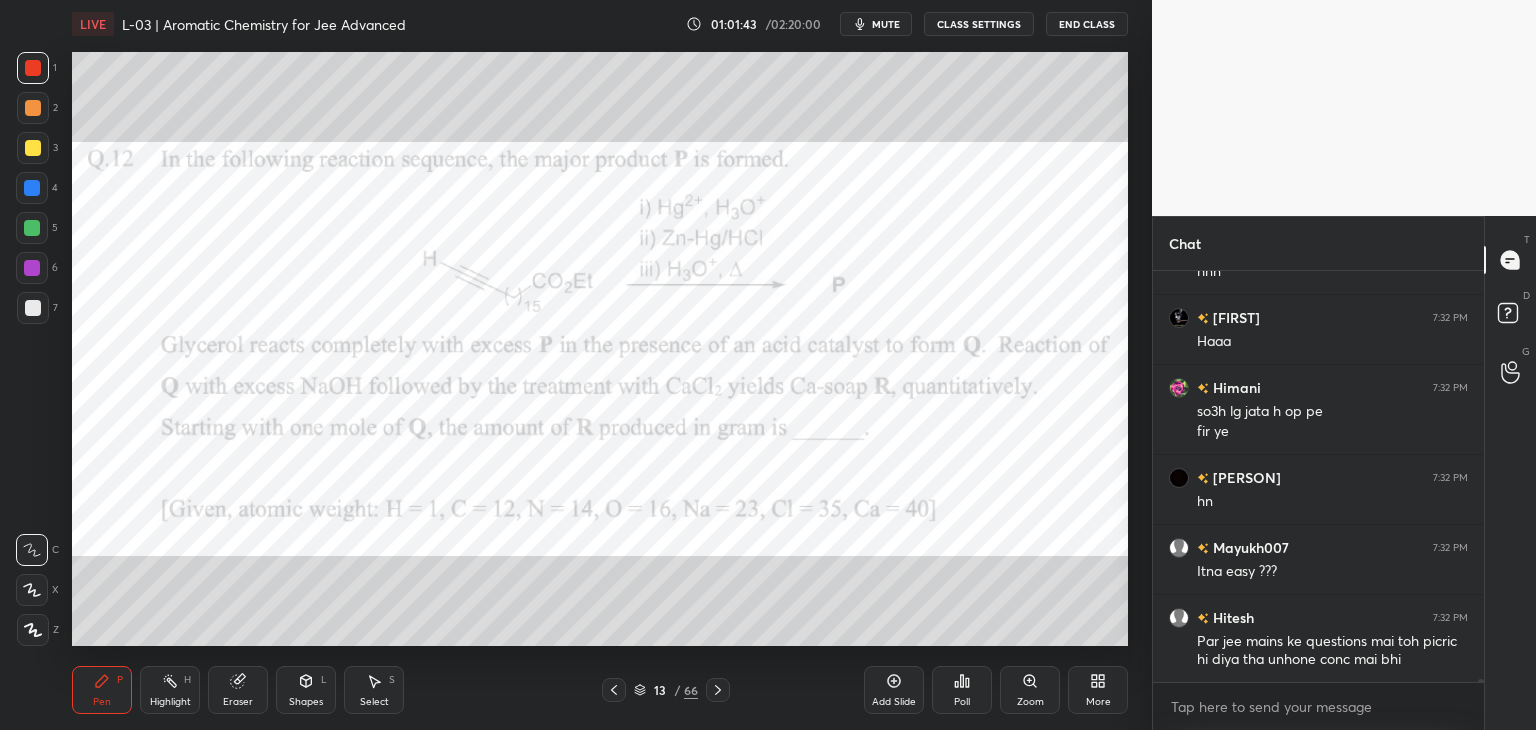 click at bounding box center [614, 690] 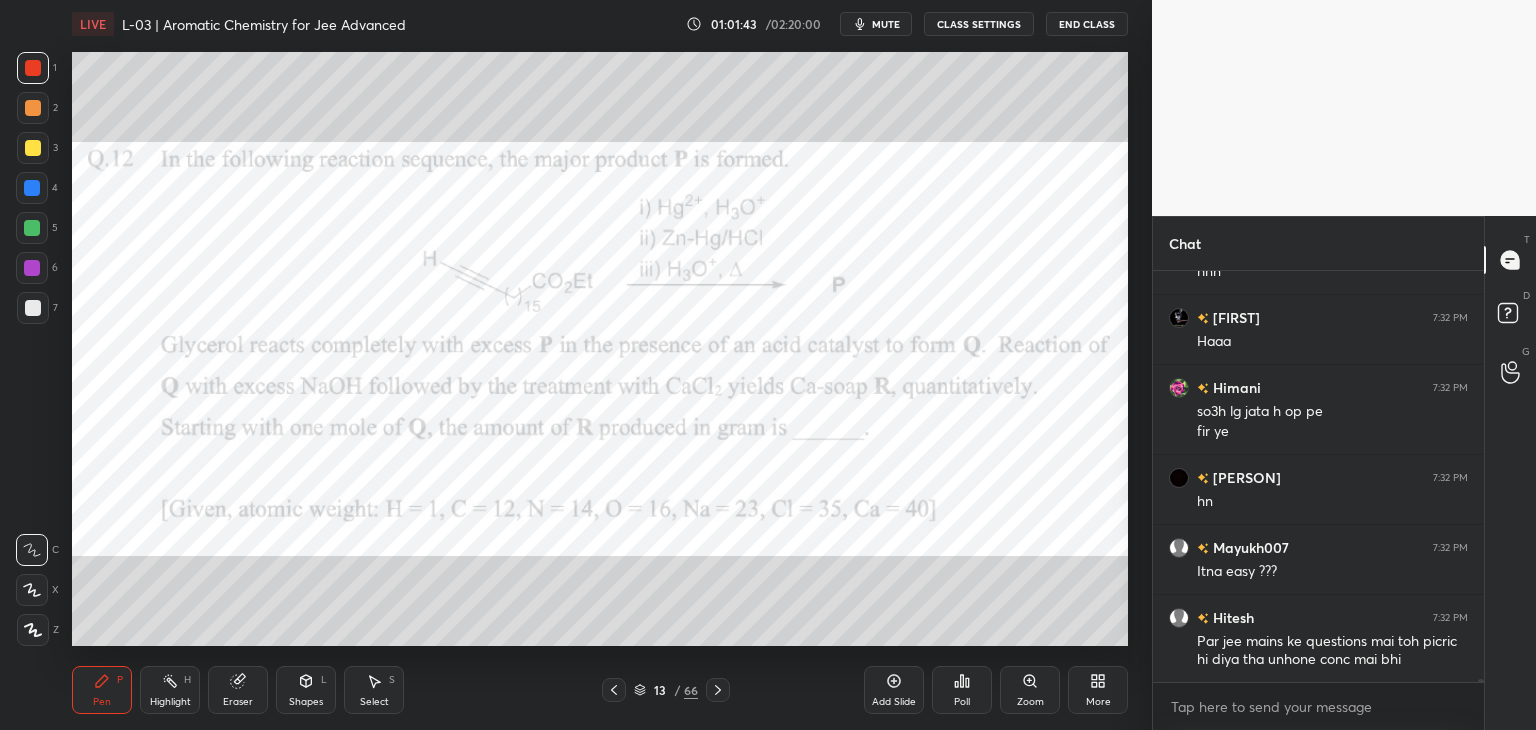 click 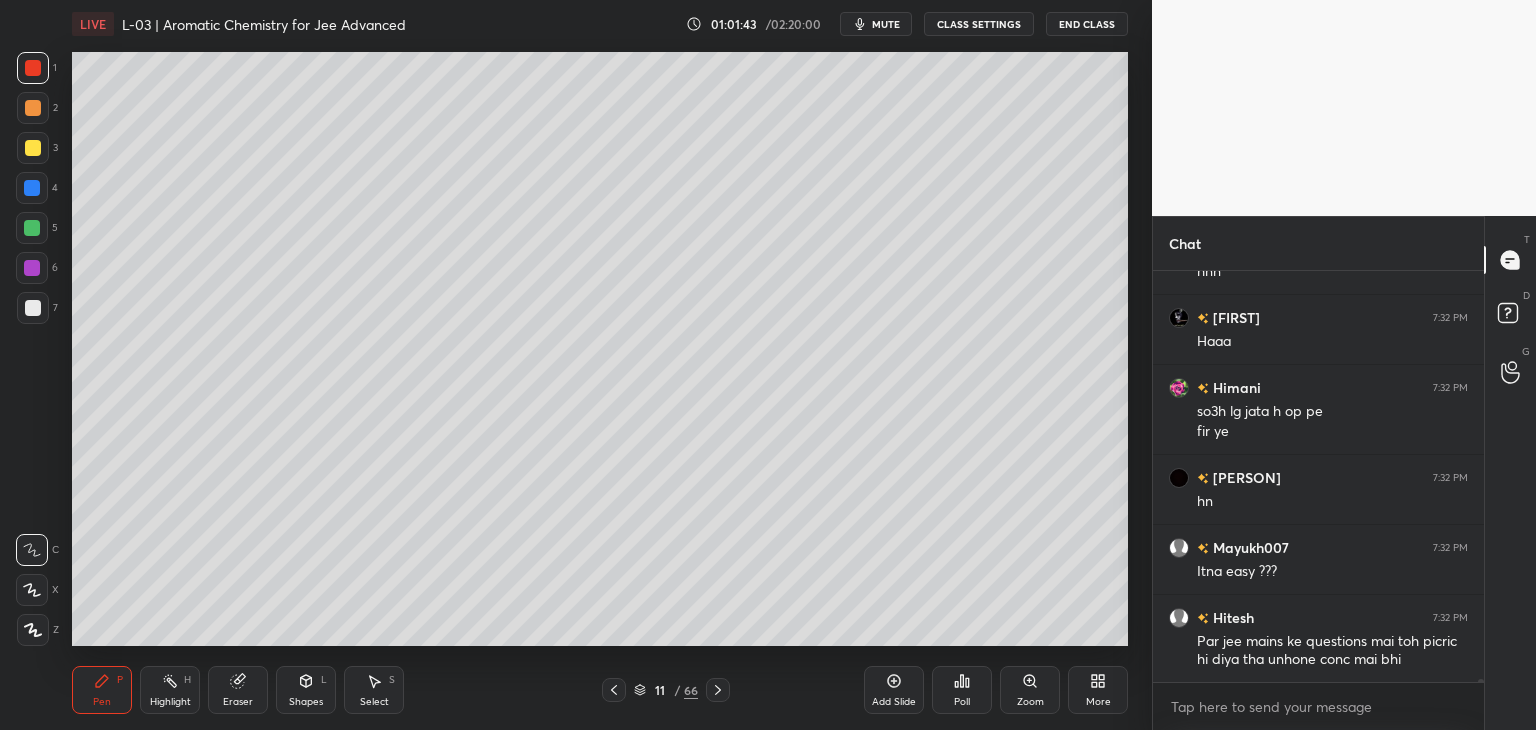click 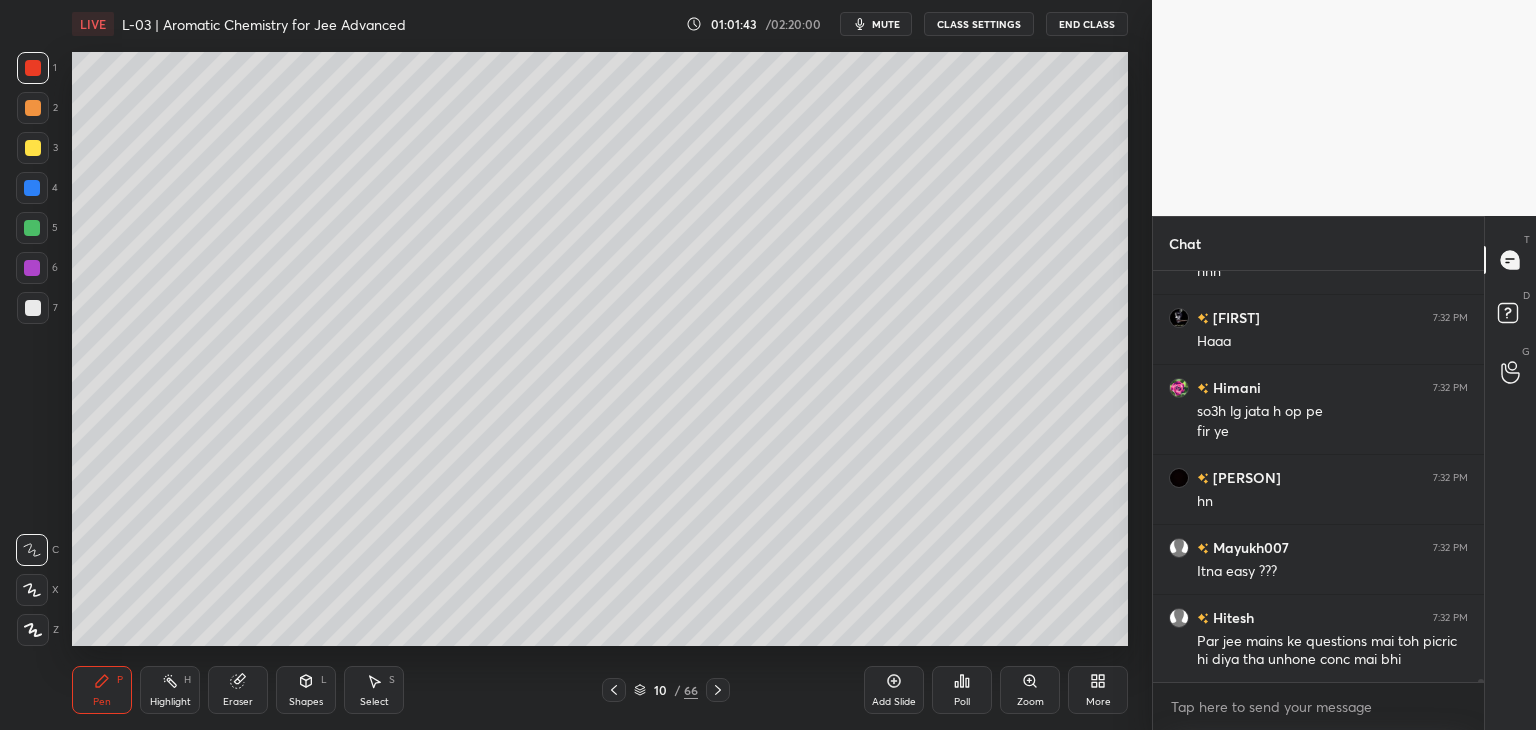 click 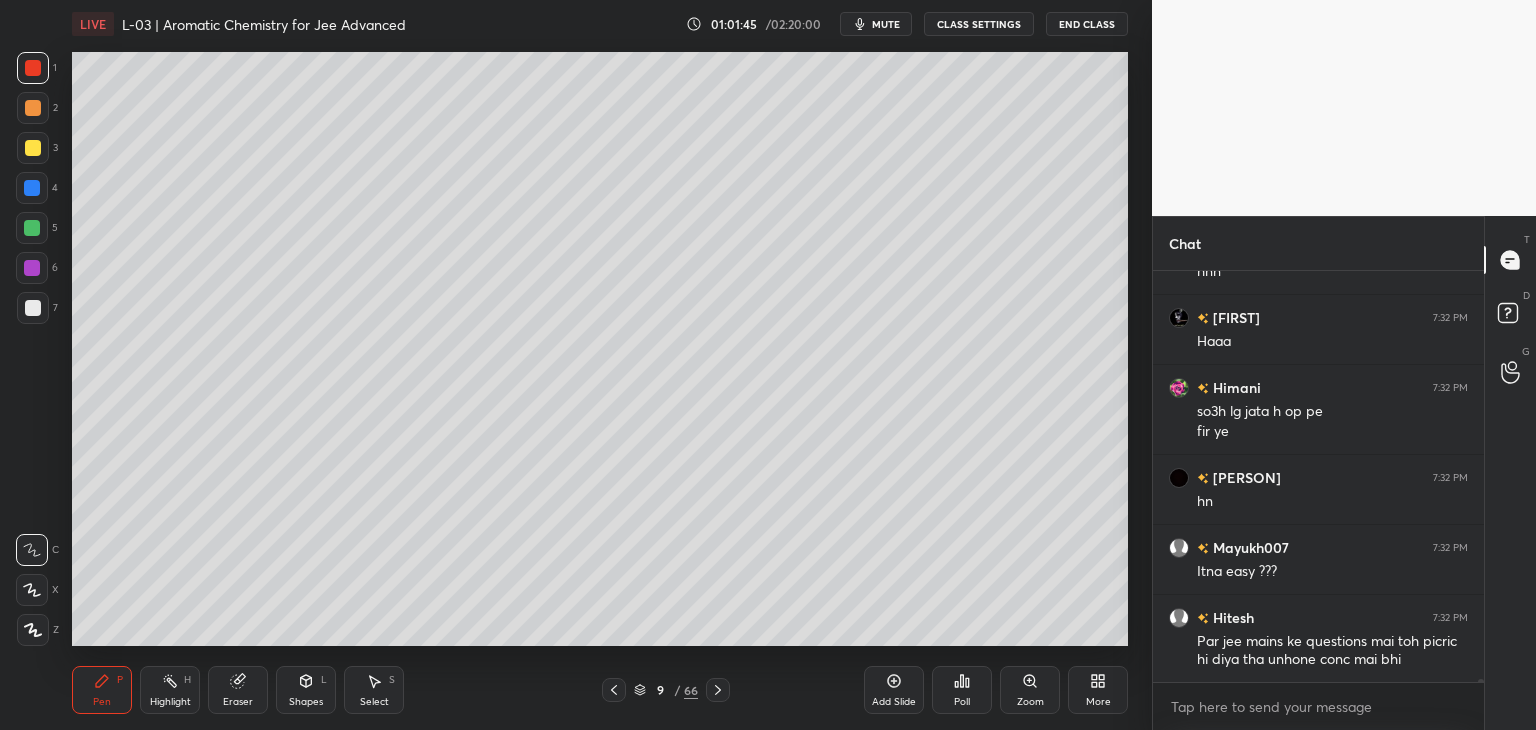 click 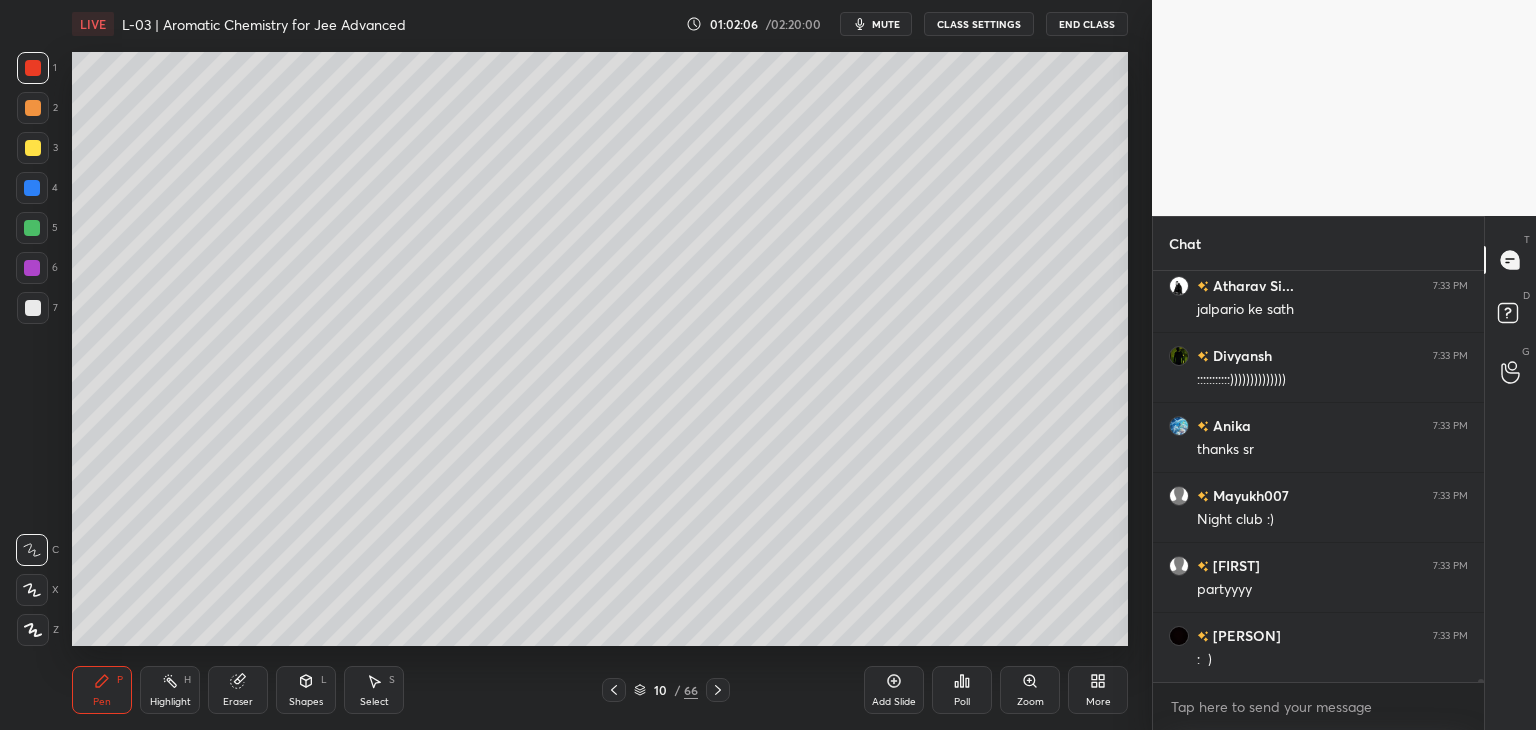 scroll, scrollTop: 50796, scrollLeft: 0, axis: vertical 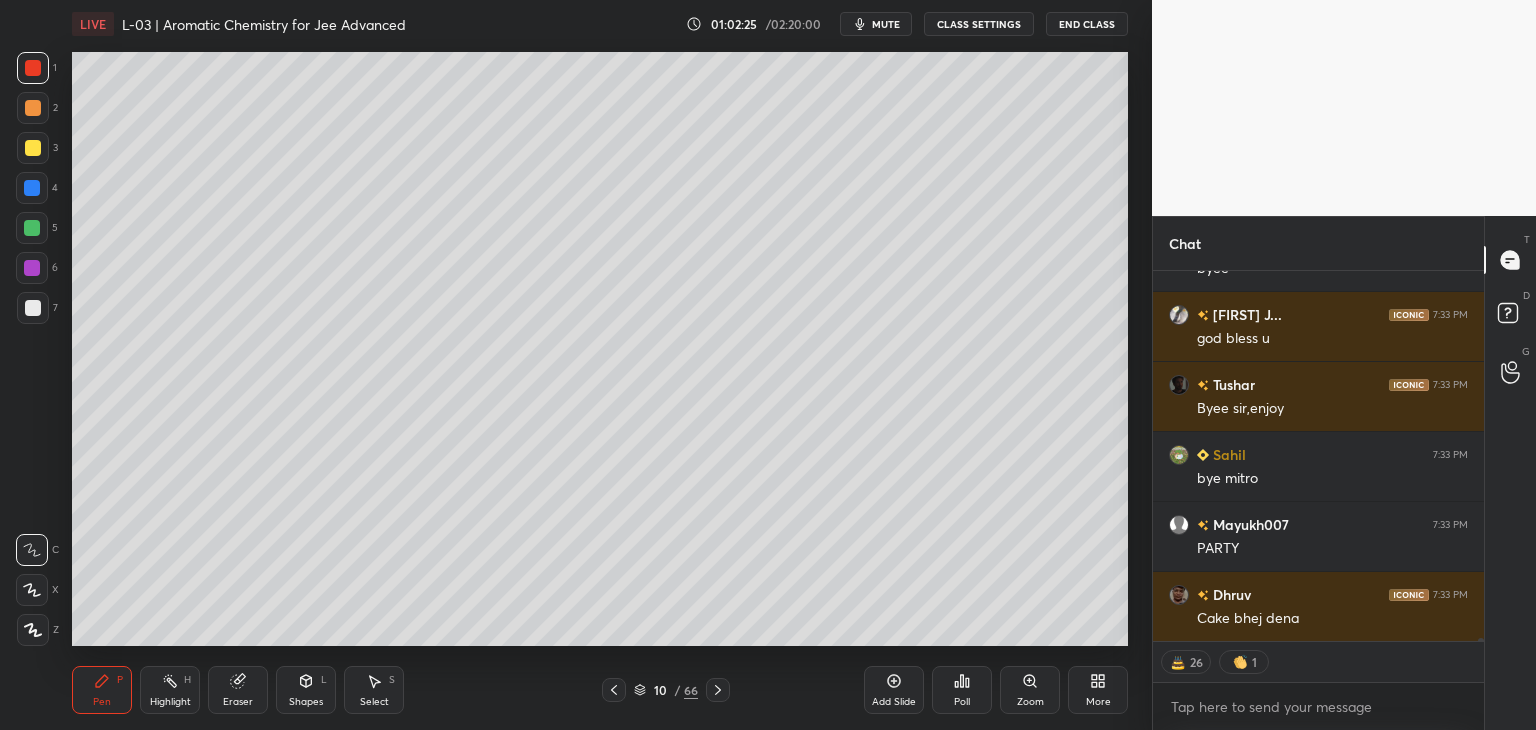 click on "End Class" at bounding box center [1087, 24] 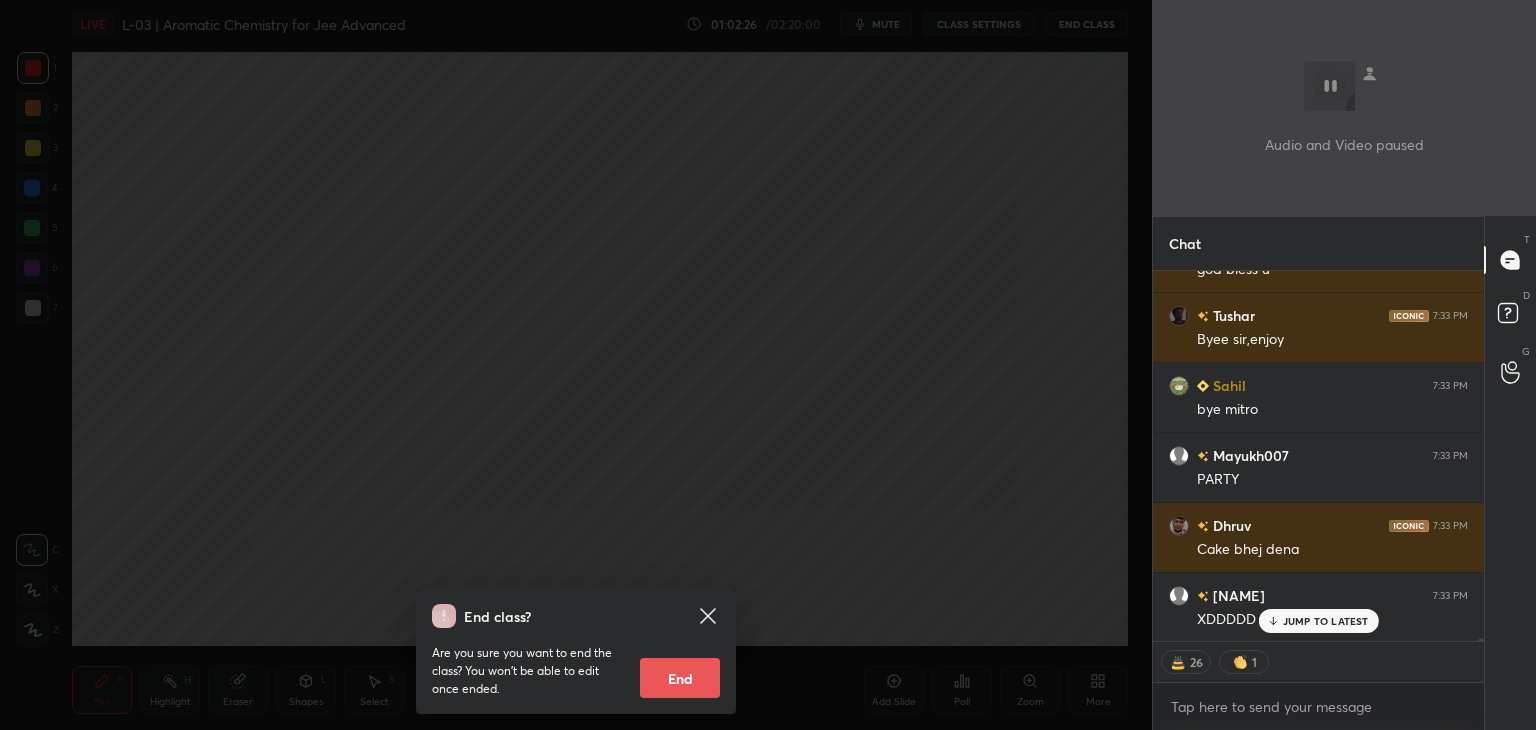 scroll, scrollTop: 53427, scrollLeft: 0, axis: vertical 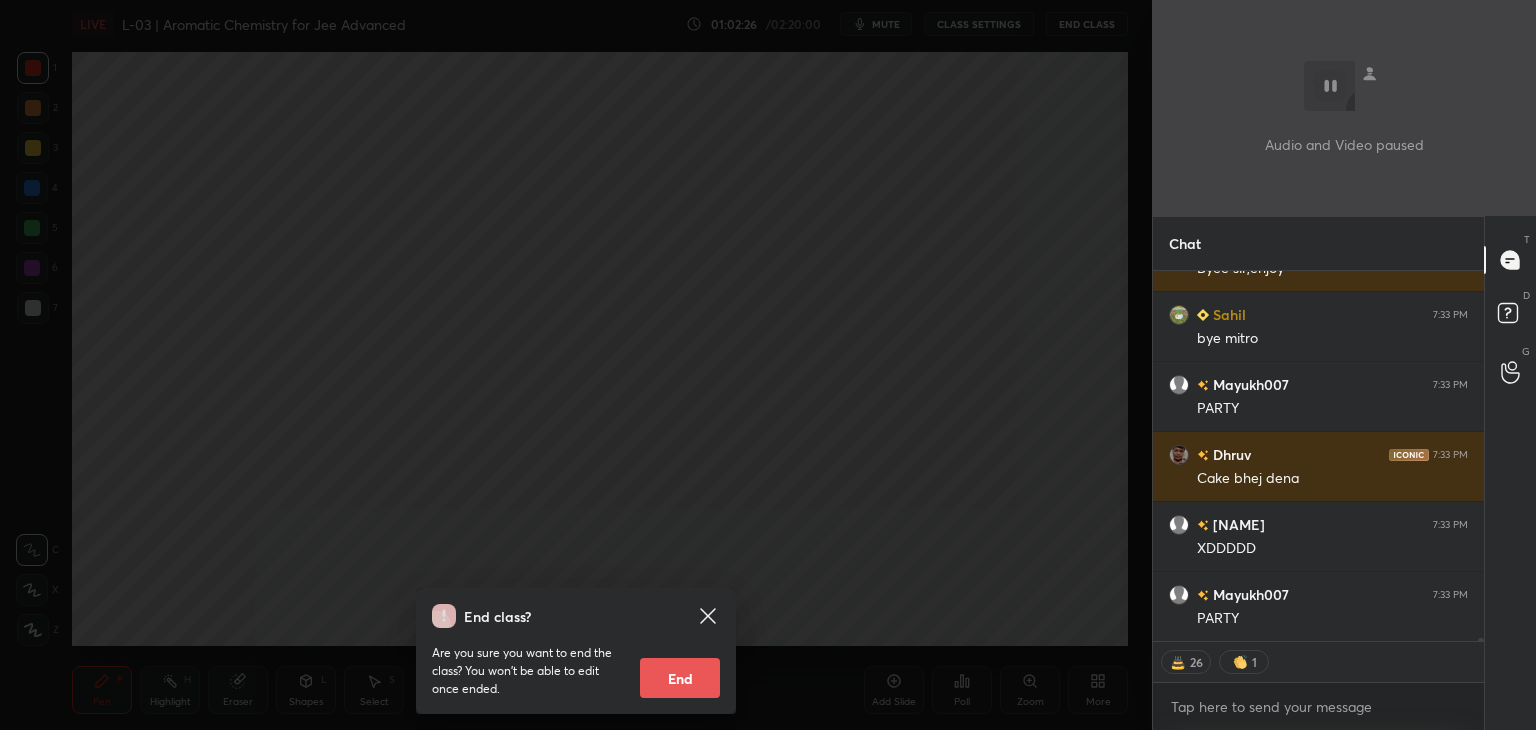 click on "End" at bounding box center [680, 678] 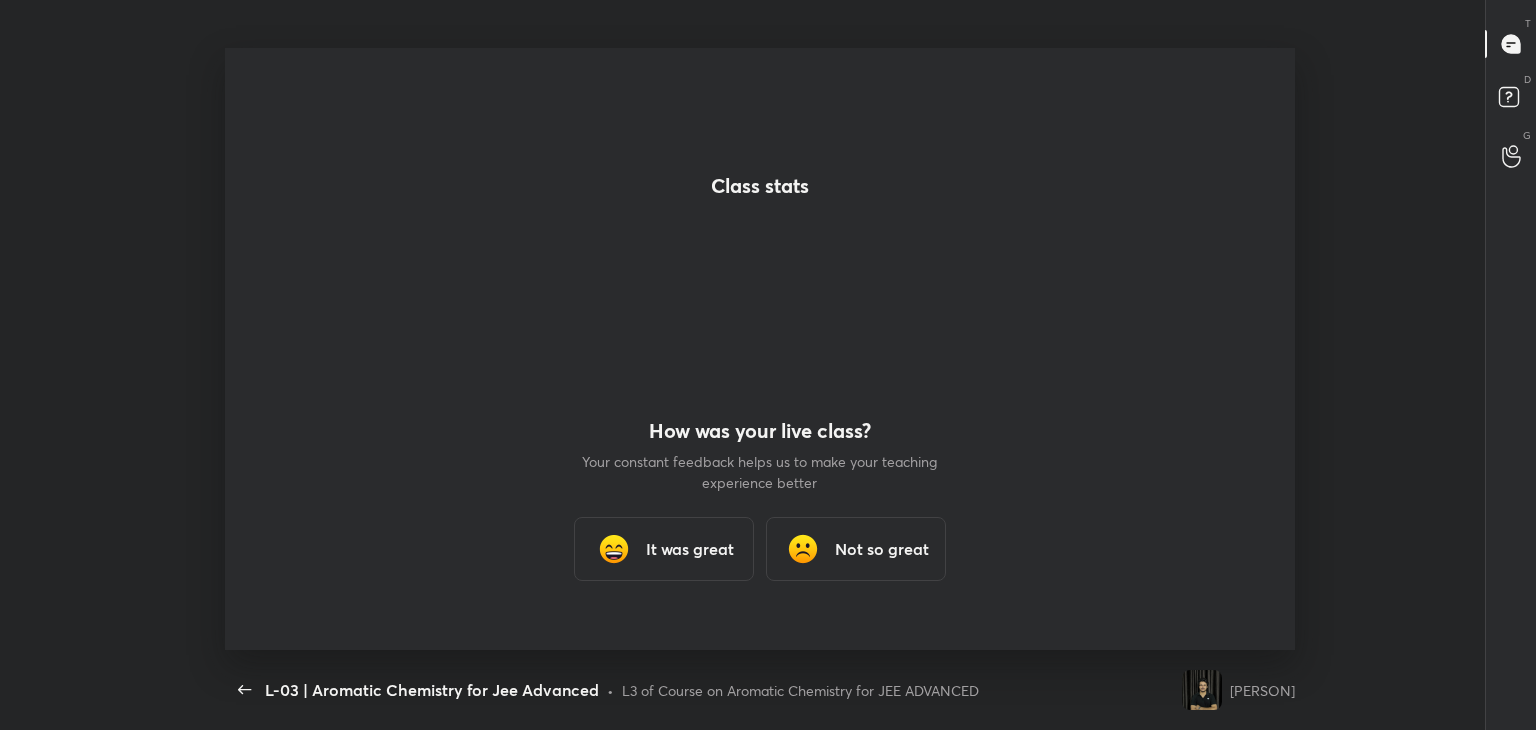 scroll, scrollTop: 99397, scrollLeft: 98752, axis: both 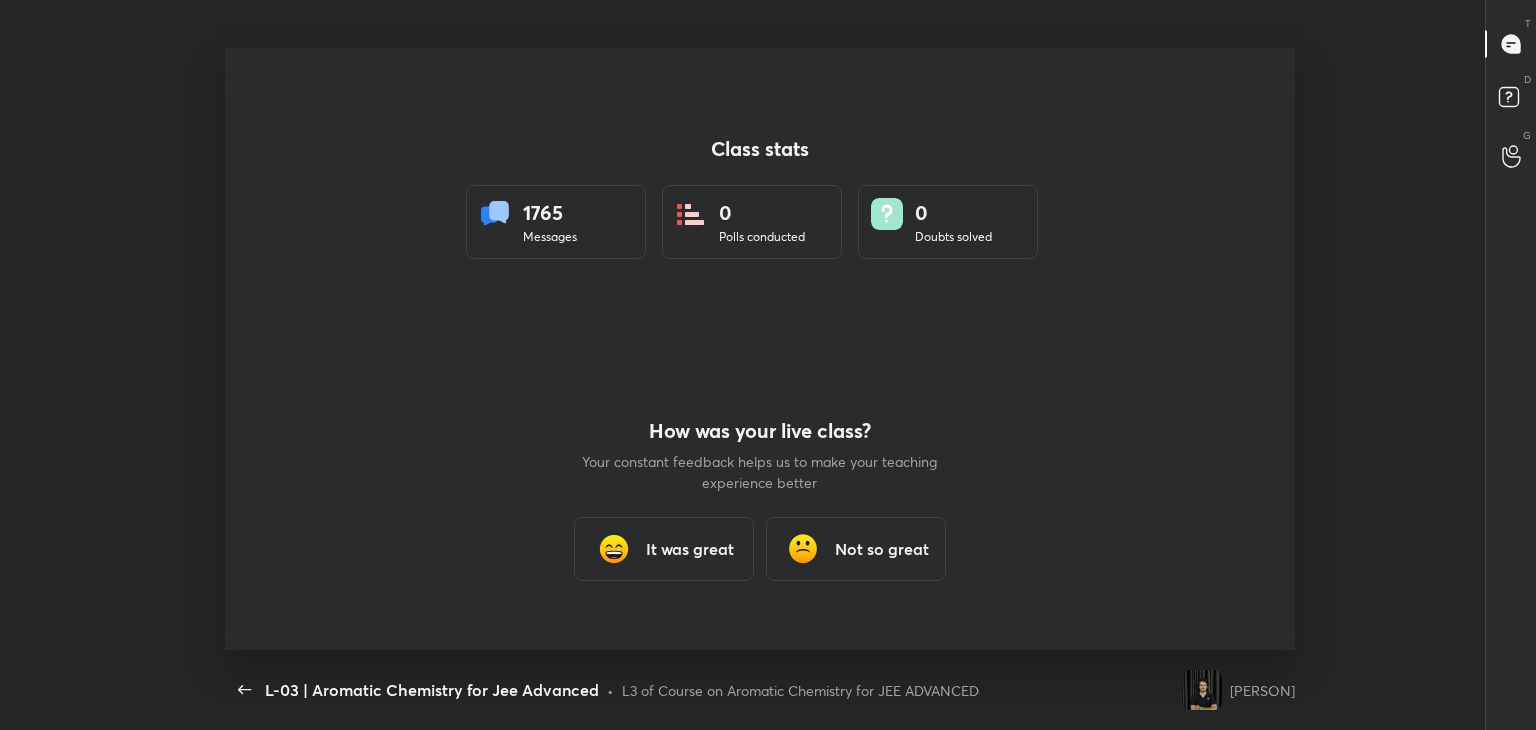 type on "x" 